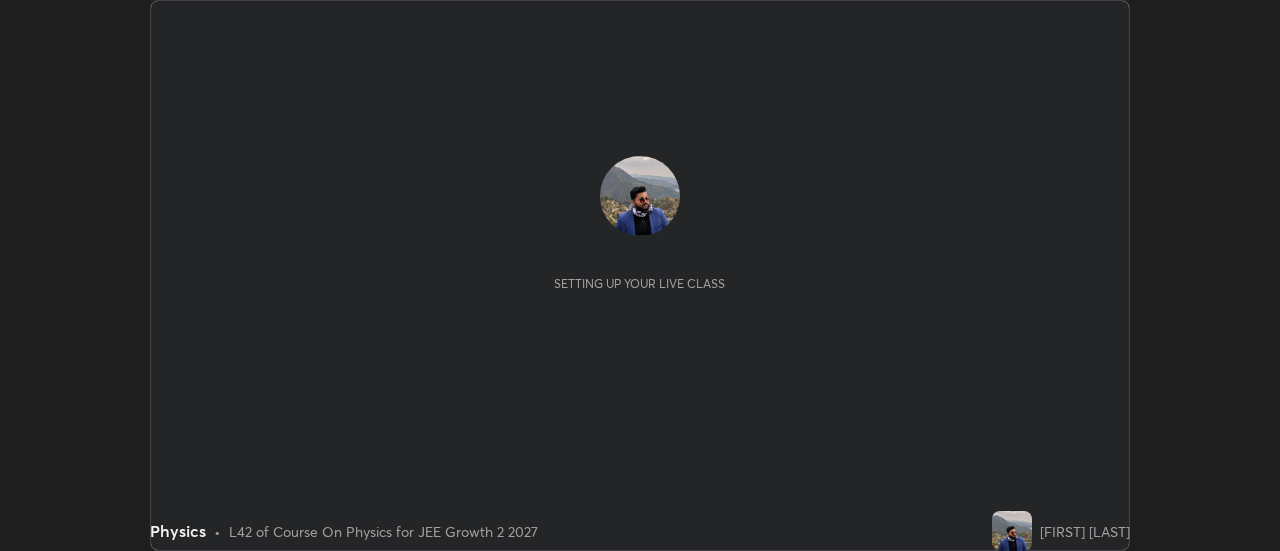 scroll, scrollTop: 0, scrollLeft: 0, axis: both 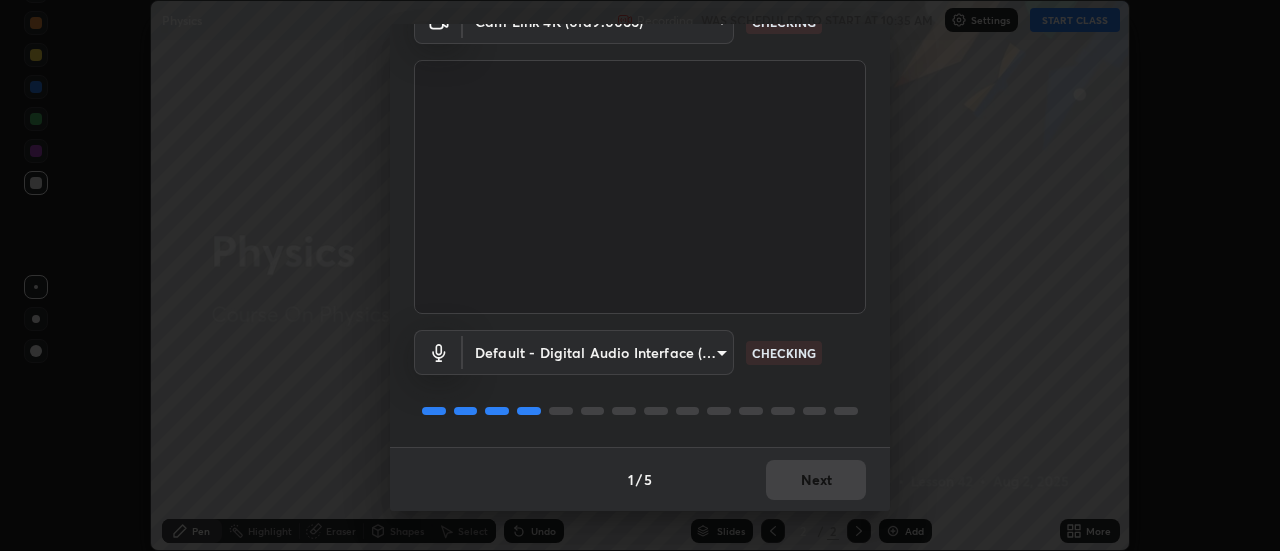 click on "1 / 5 Next" at bounding box center [640, 479] 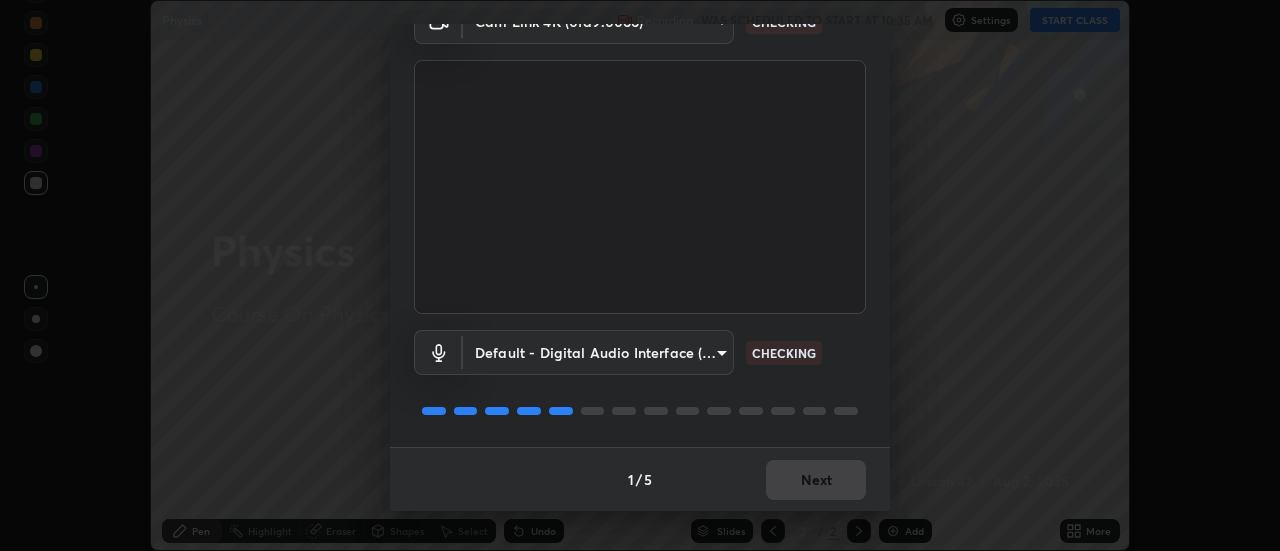 click on "1 / 5 Next" at bounding box center [640, 479] 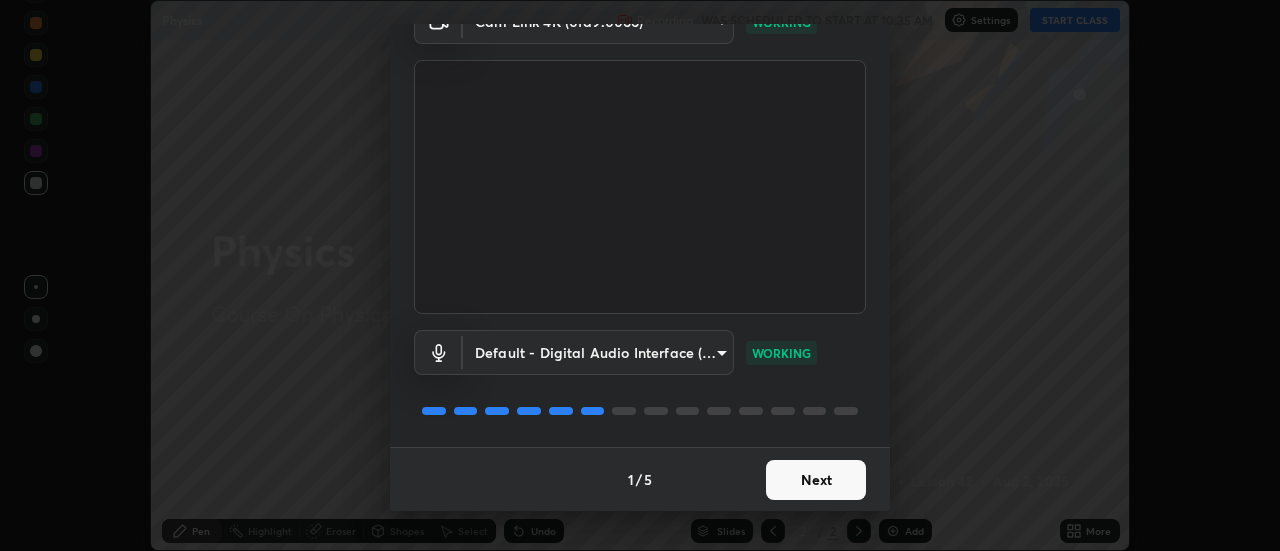 click on "Next" at bounding box center [816, 480] 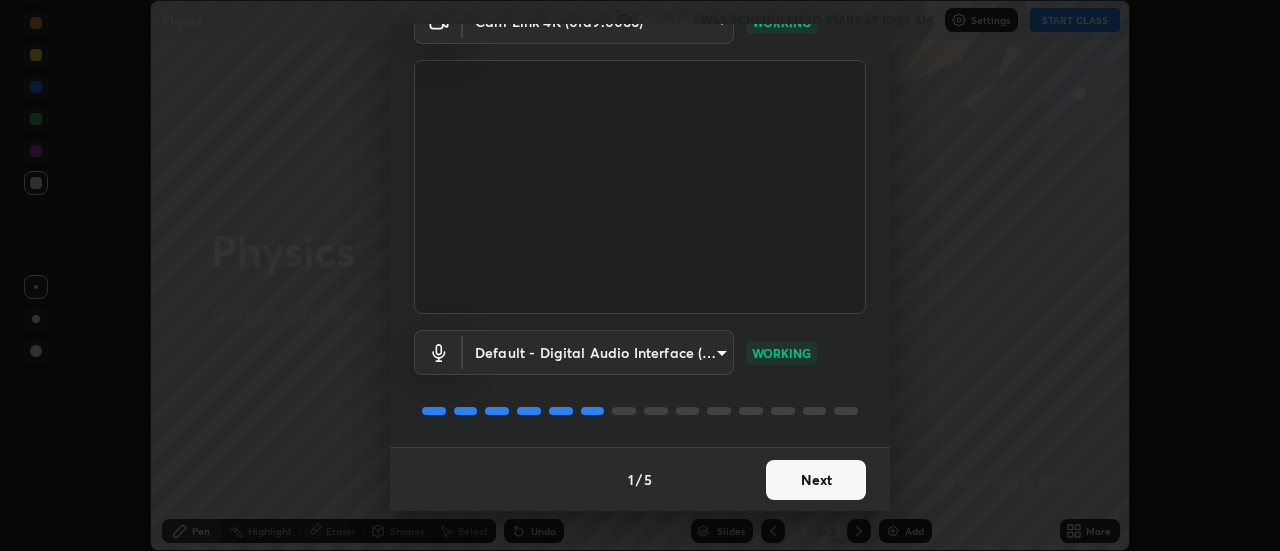 scroll, scrollTop: 0, scrollLeft: 0, axis: both 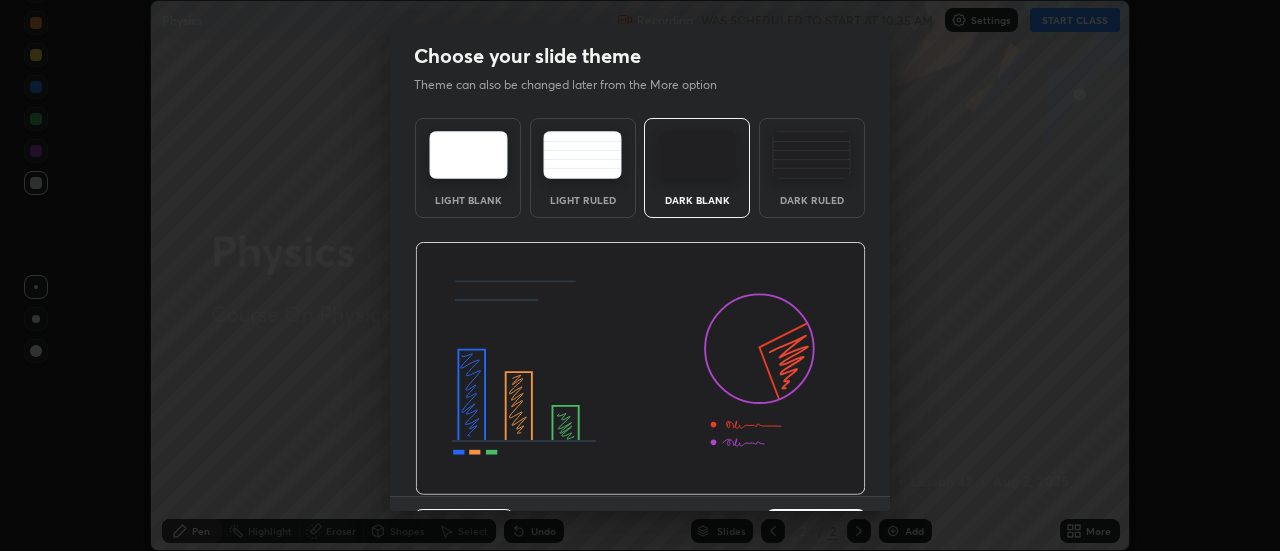 click at bounding box center [640, 369] 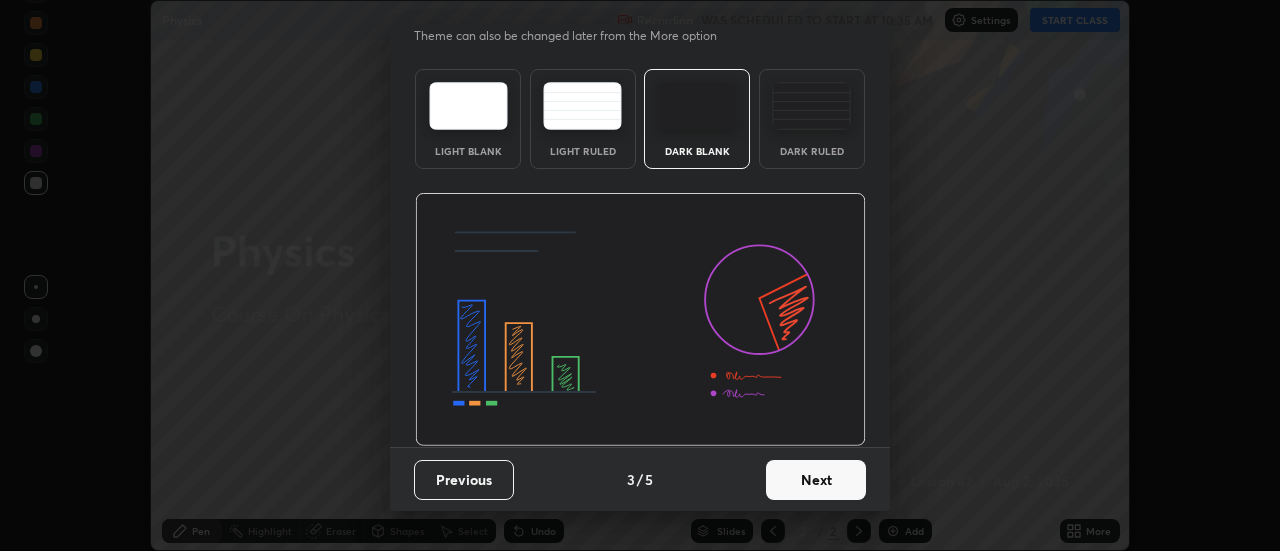 click on "Next" at bounding box center [816, 480] 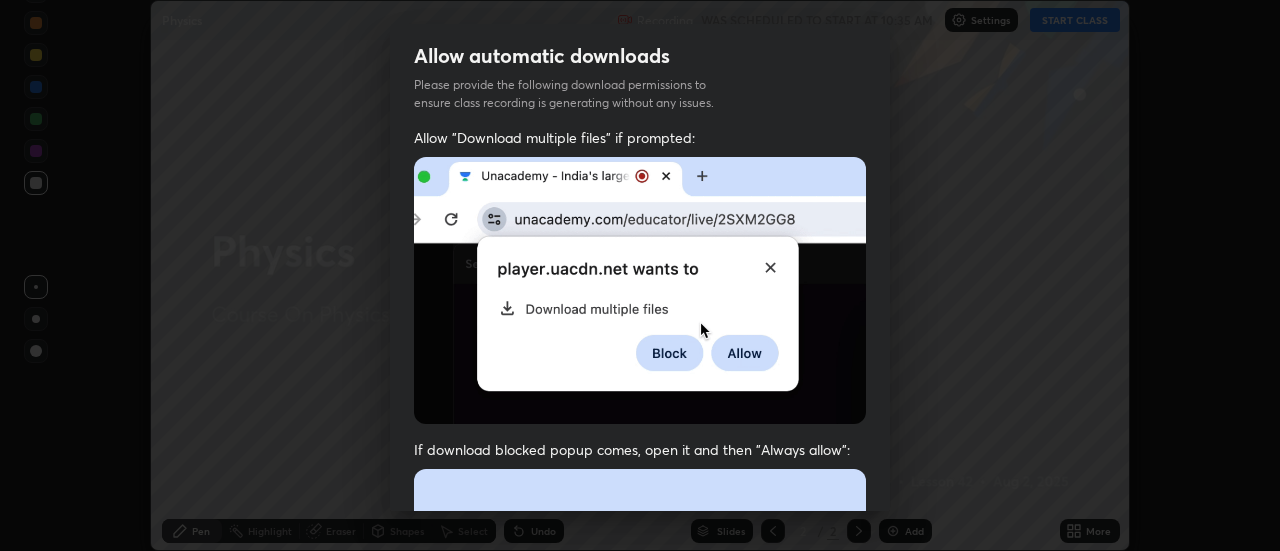 click on "If download blocked popup comes, open it and then "Always allow":" at bounding box center (640, 673) 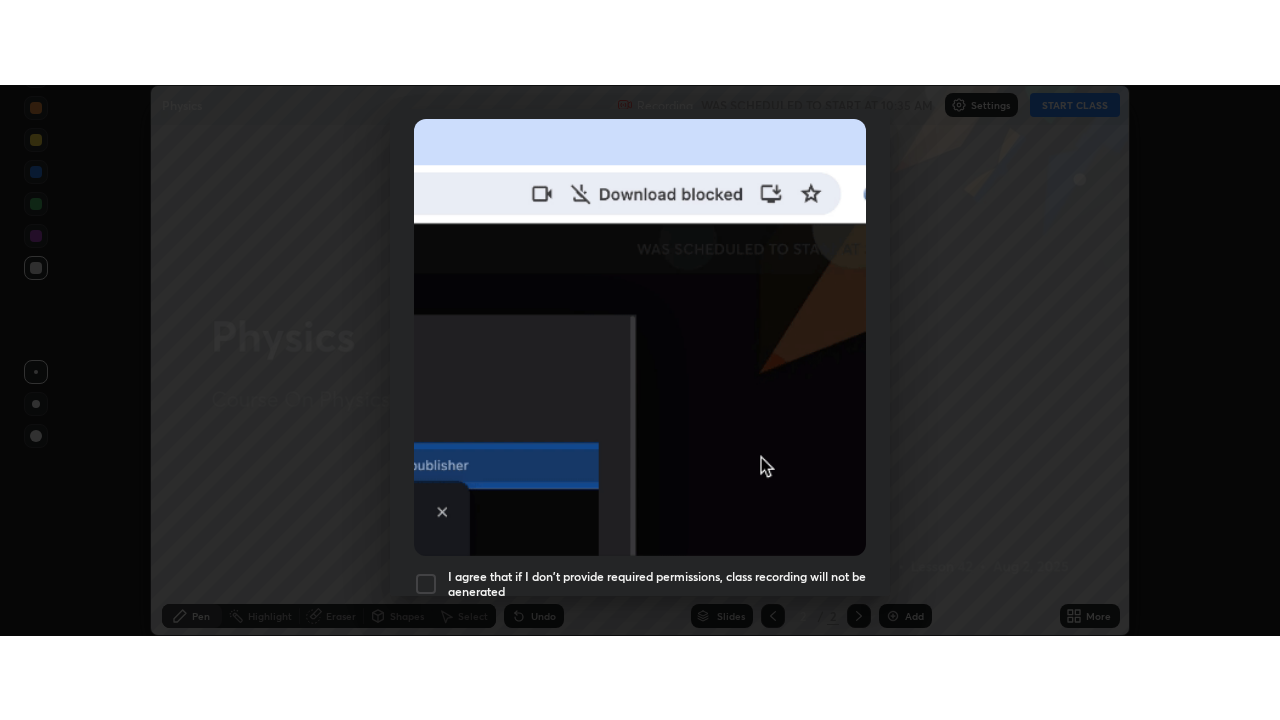 scroll, scrollTop: 513, scrollLeft: 0, axis: vertical 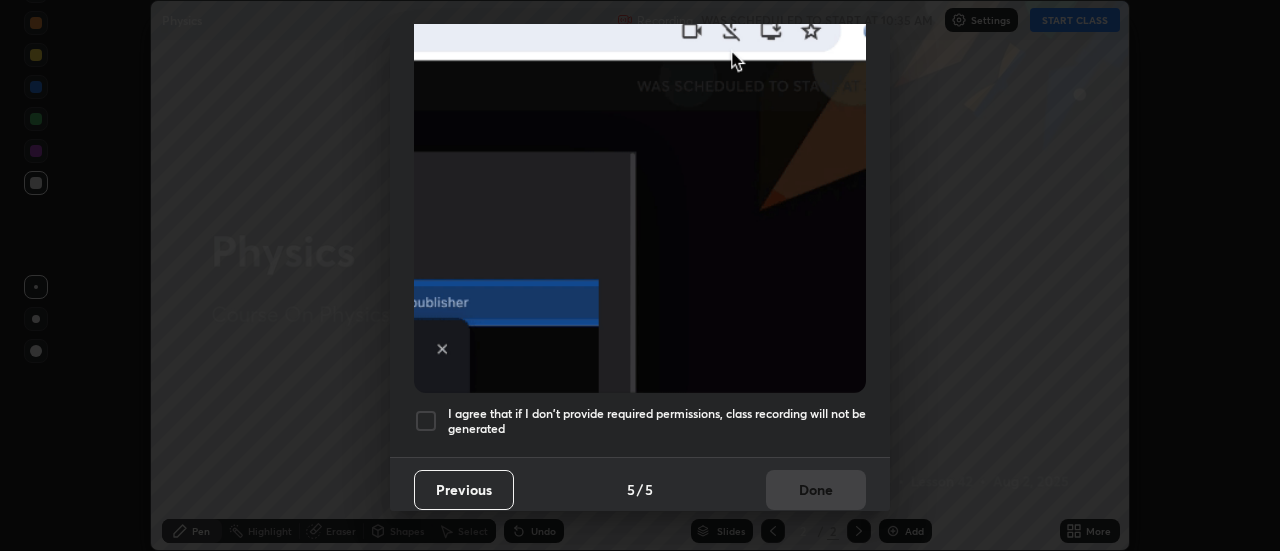 click at bounding box center [426, 421] 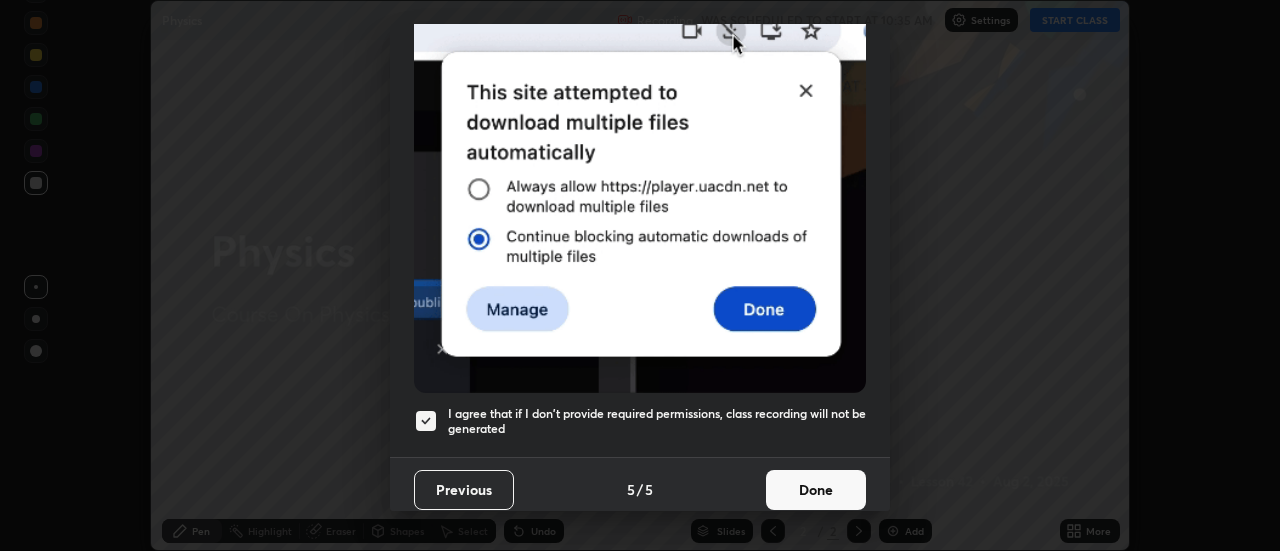 click on "Done" at bounding box center [816, 490] 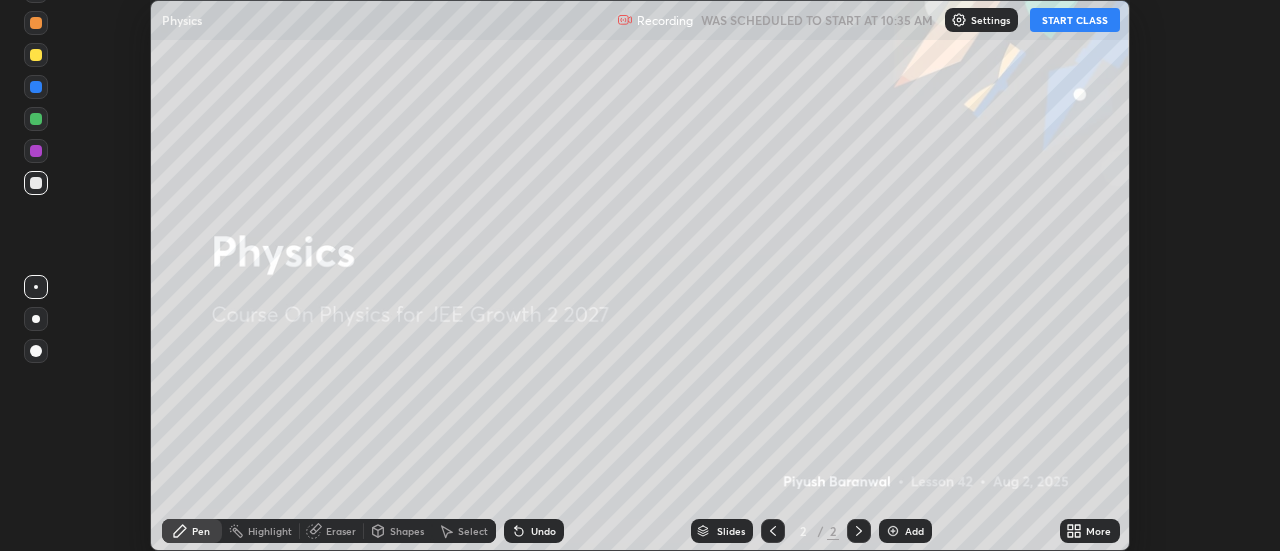 click on "START CLASS" at bounding box center (1075, 20) 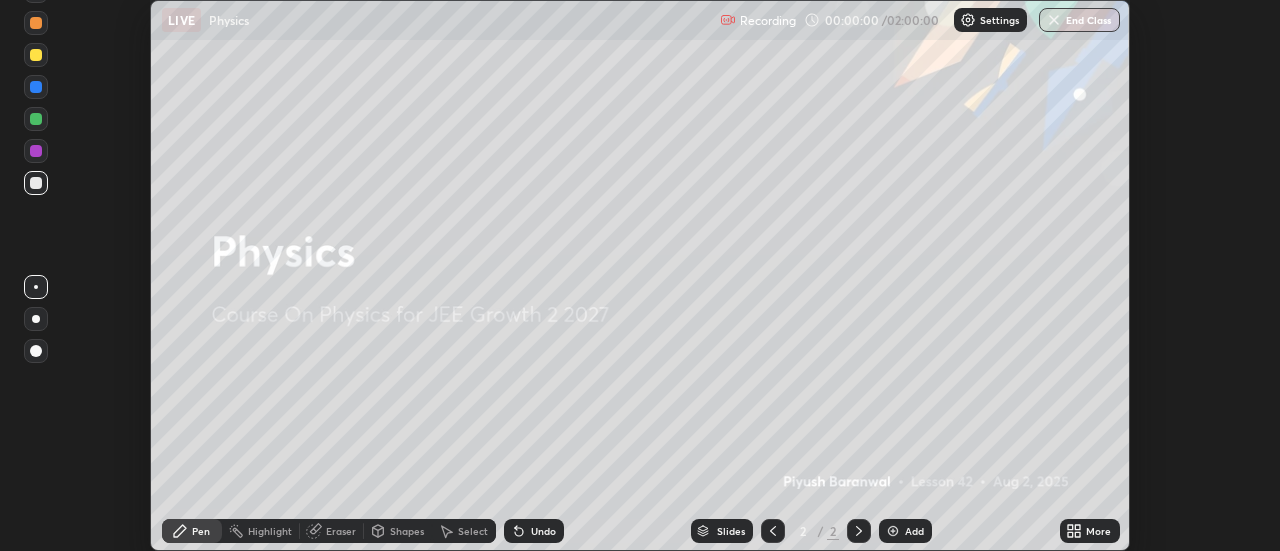 click 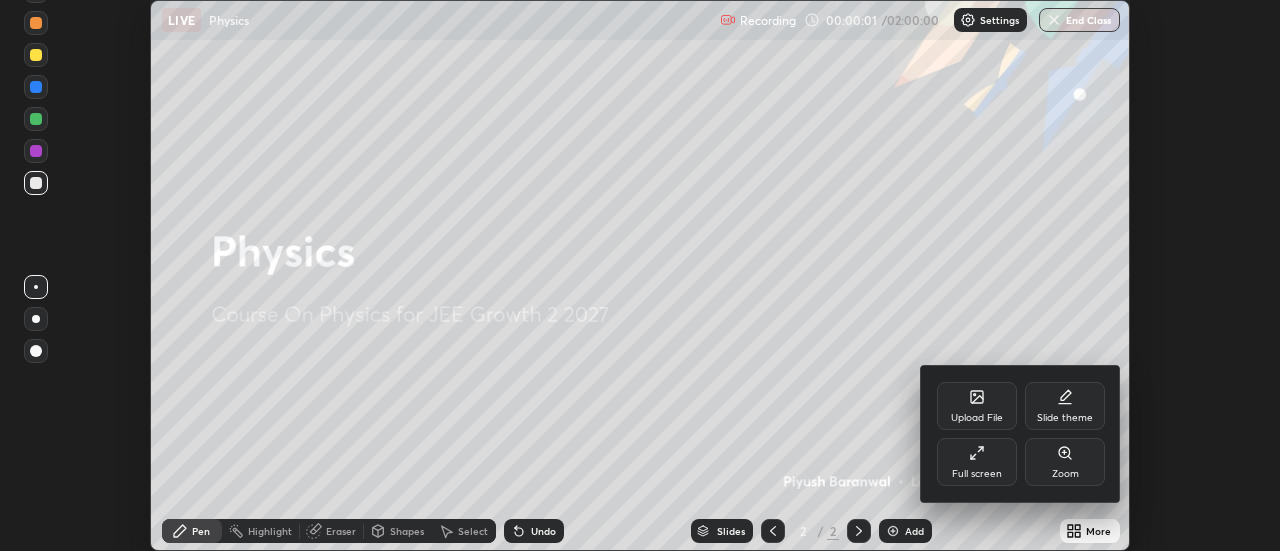 click on "Full screen" at bounding box center [977, 462] 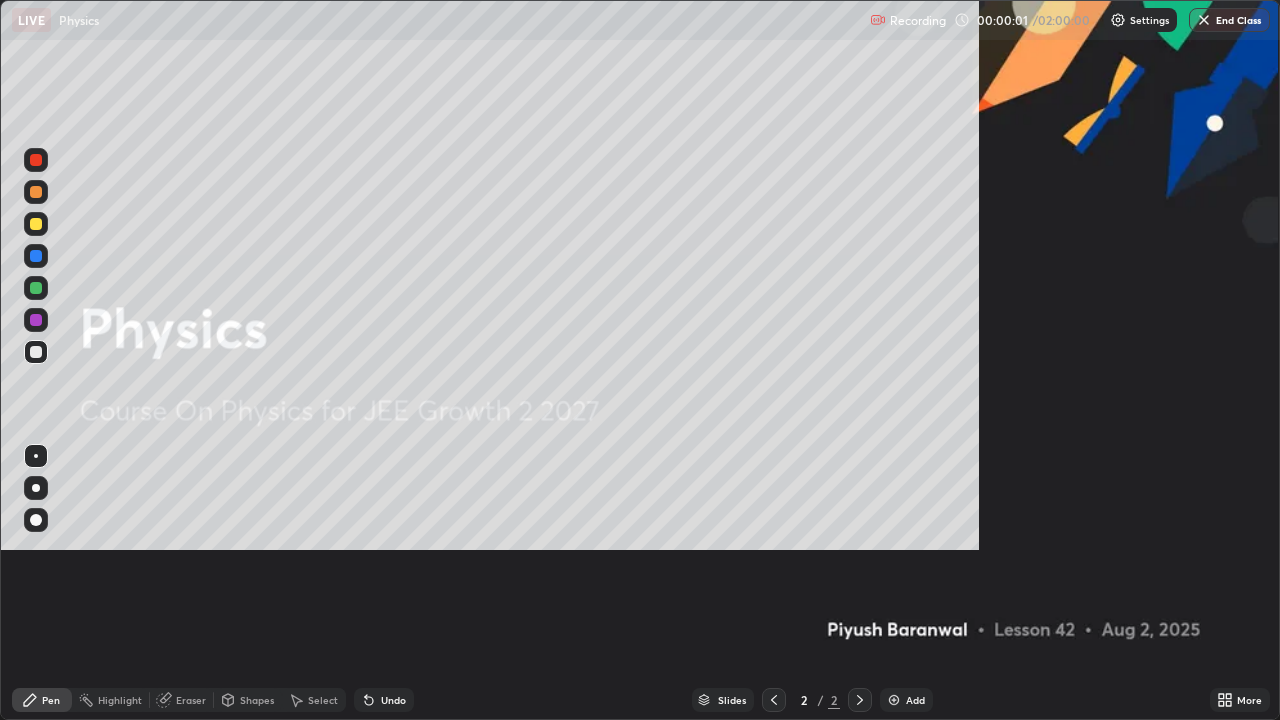 scroll, scrollTop: 99280, scrollLeft: 98720, axis: both 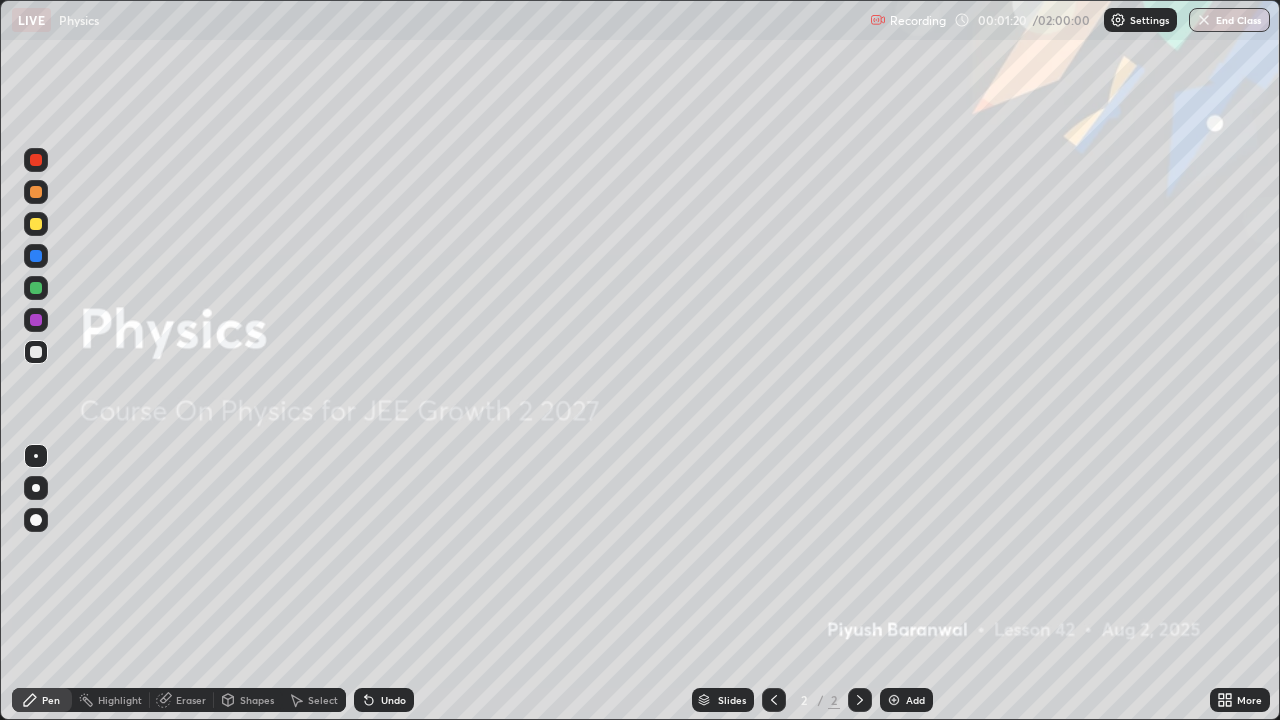 click at bounding box center [894, 700] 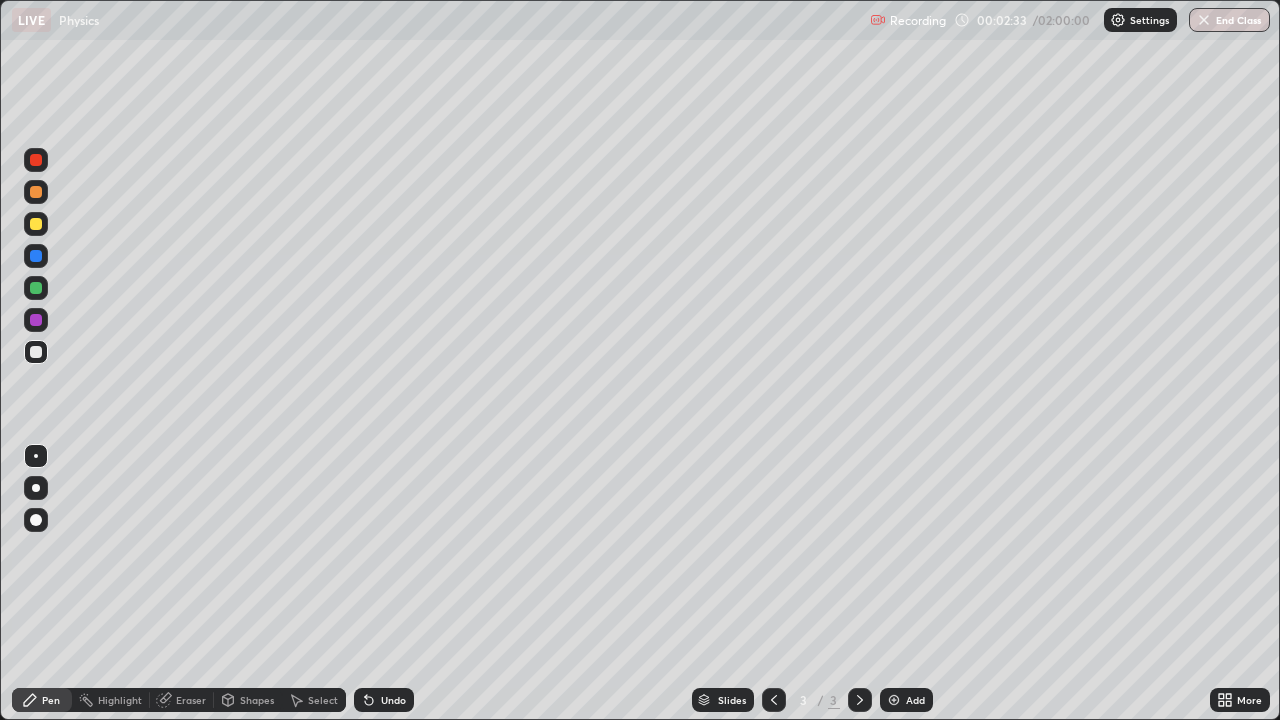 click at bounding box center (36, 352) 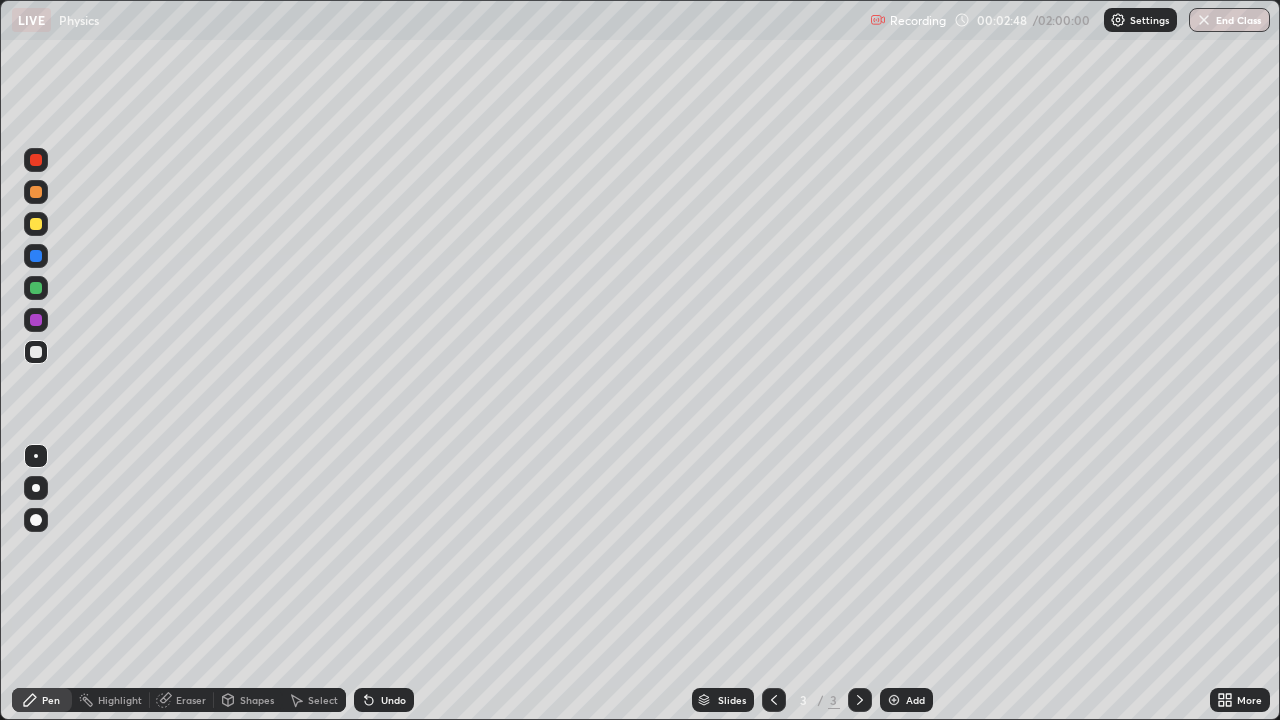 click at bounding box center [36, 224] 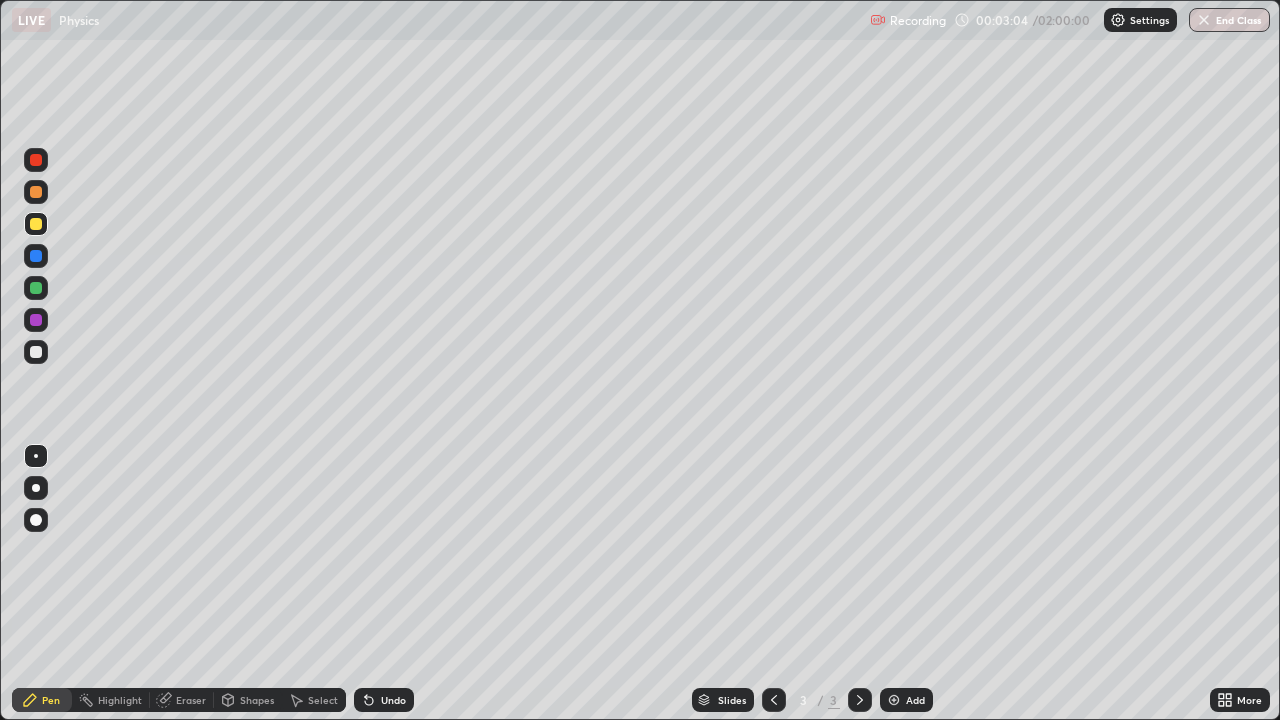 click at bounding box center (36, 288) 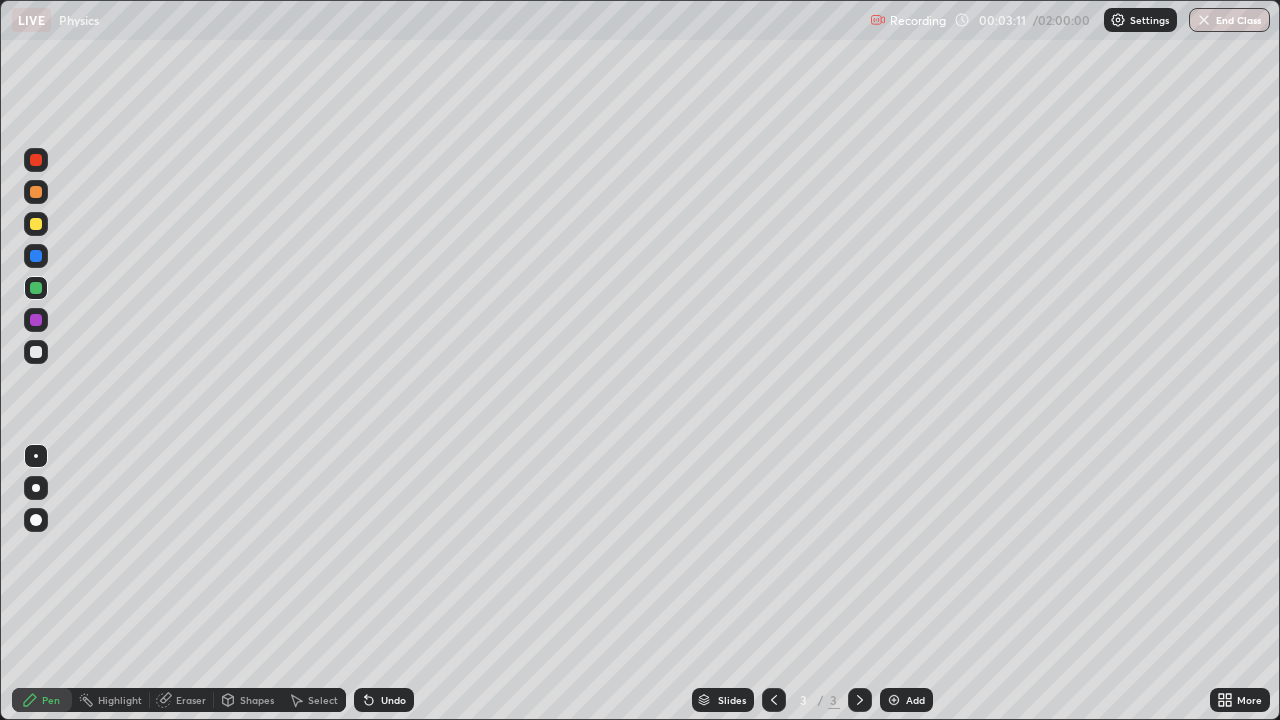 click at bounding box center [36, 224] 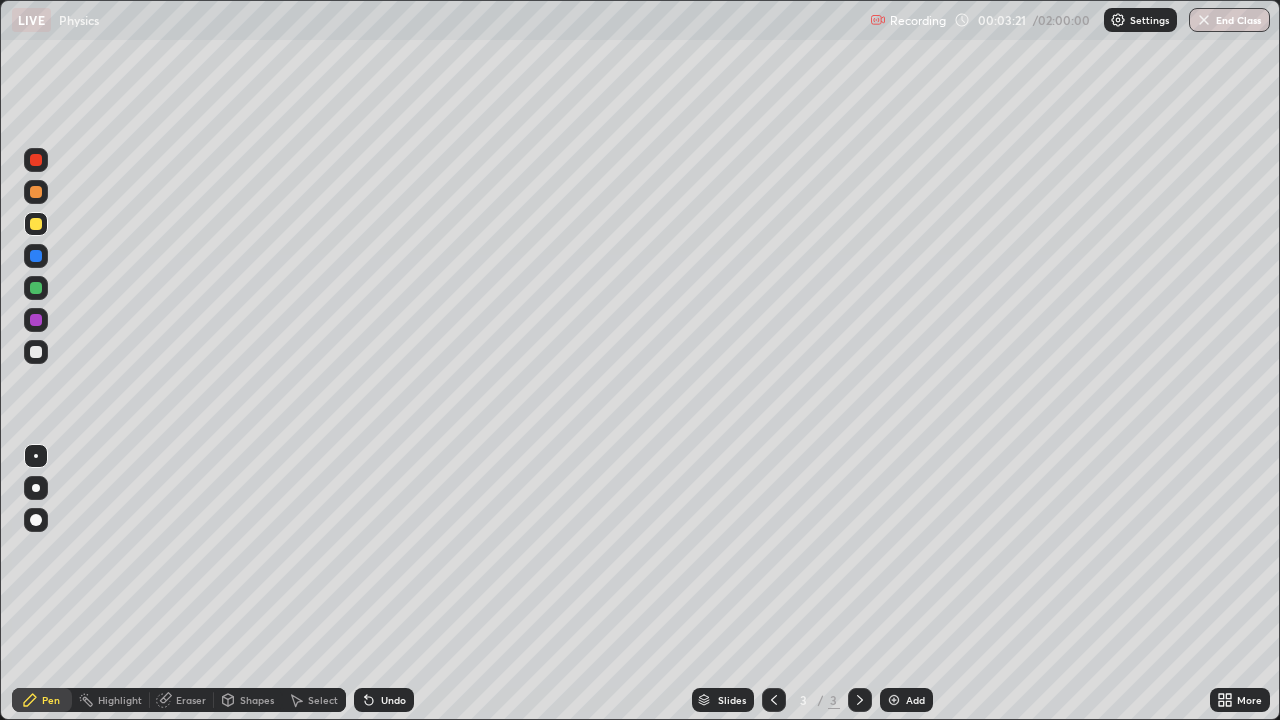 click at bounding box center (36, 352) 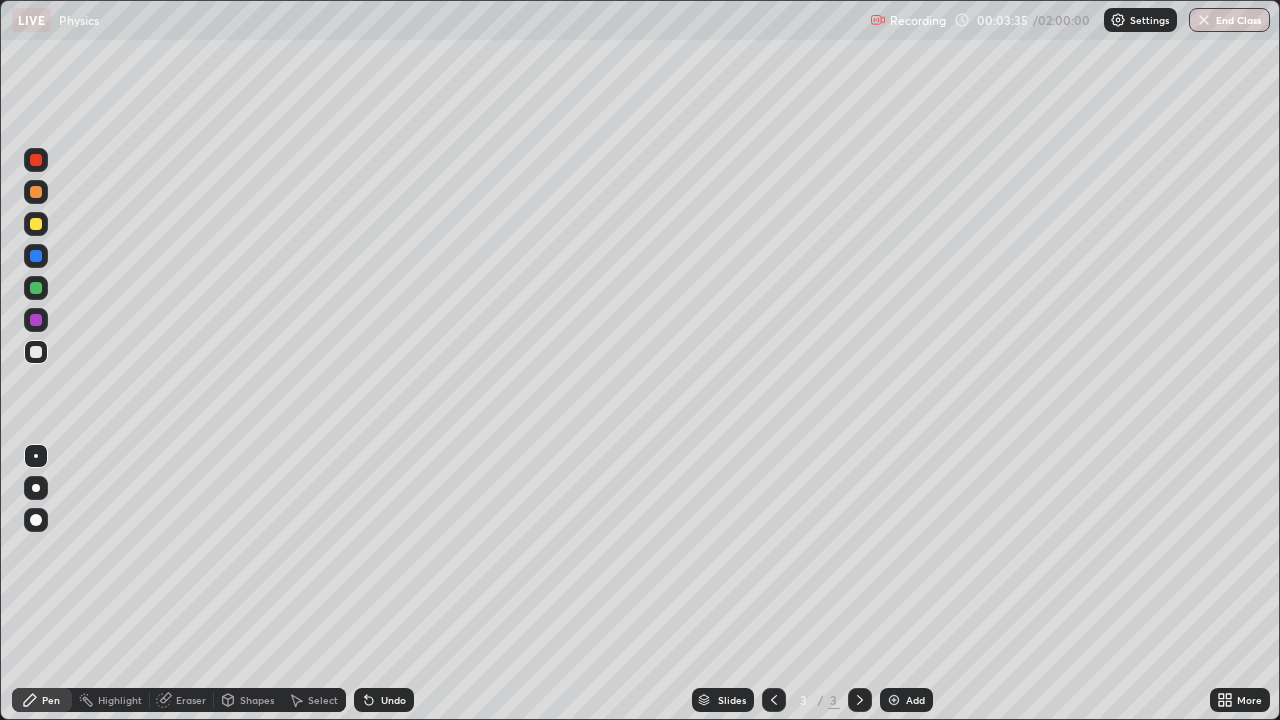 click on "Select" at bounding box center [323, 700] 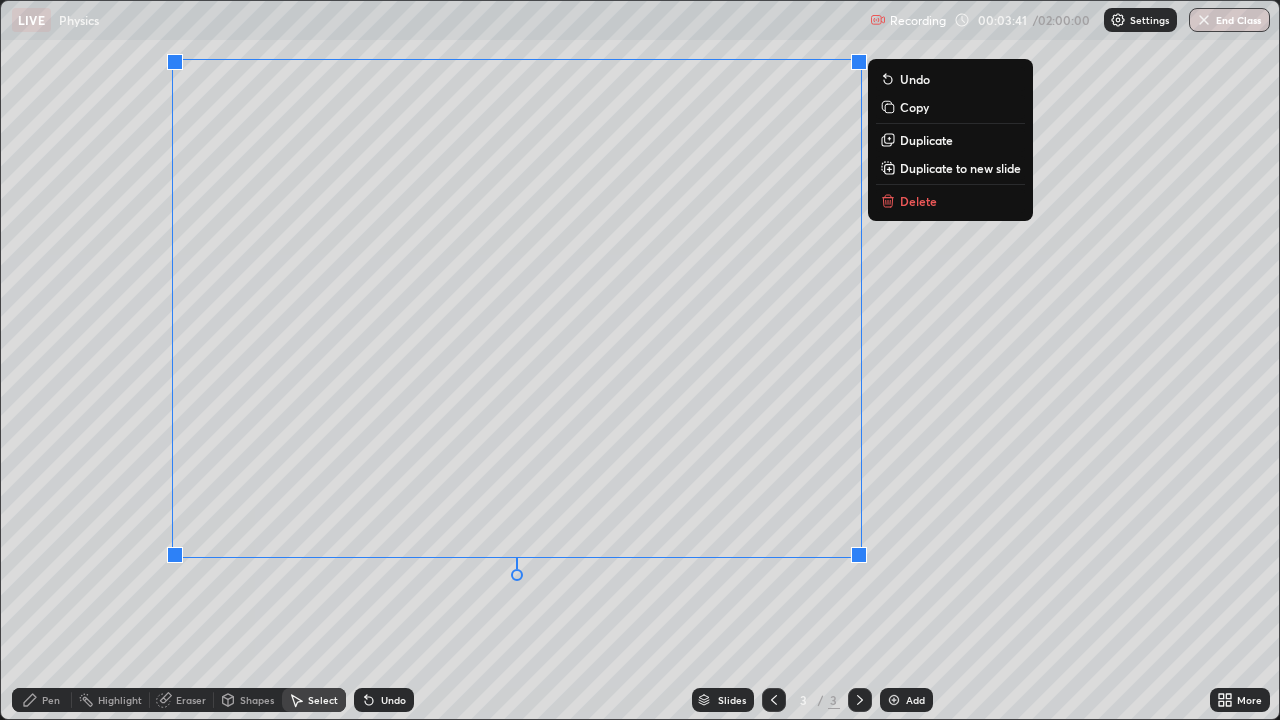 click on "0 ° Undo Copy Duplicate Duplicate to new slide Delete" at bounding box center (640, 360) 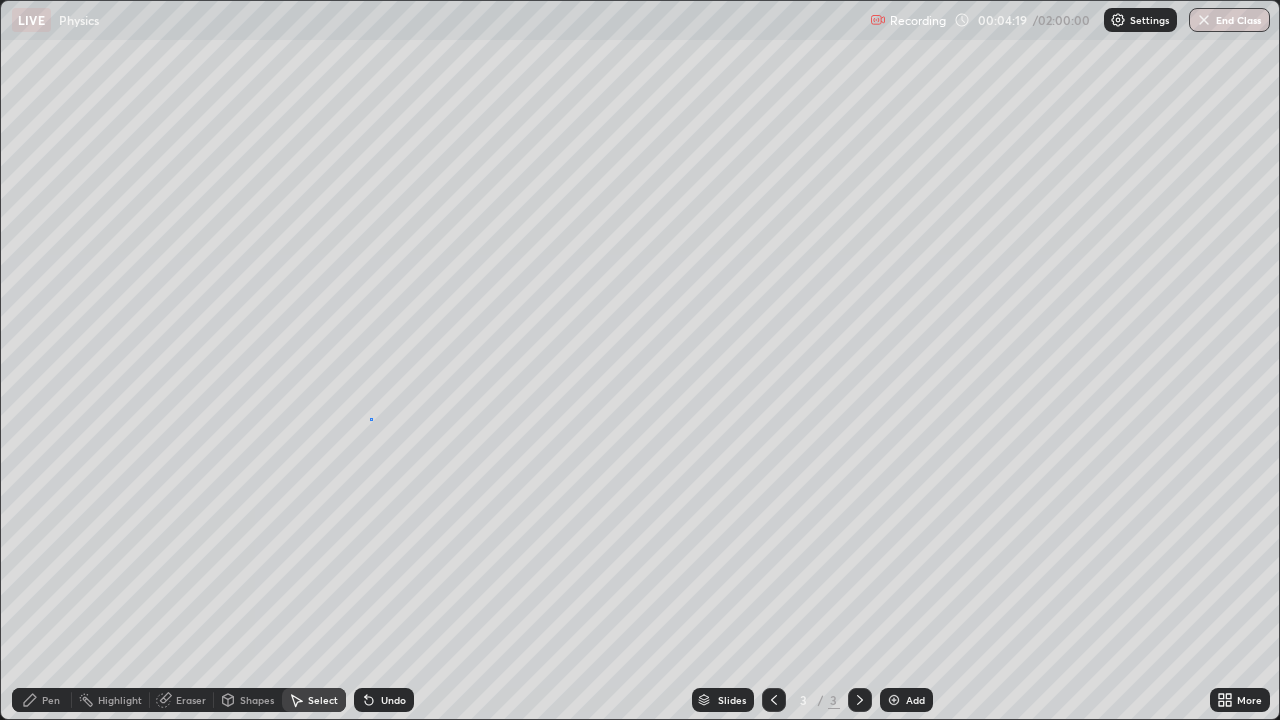 click on "Copy" at bounding box center (0, 0) 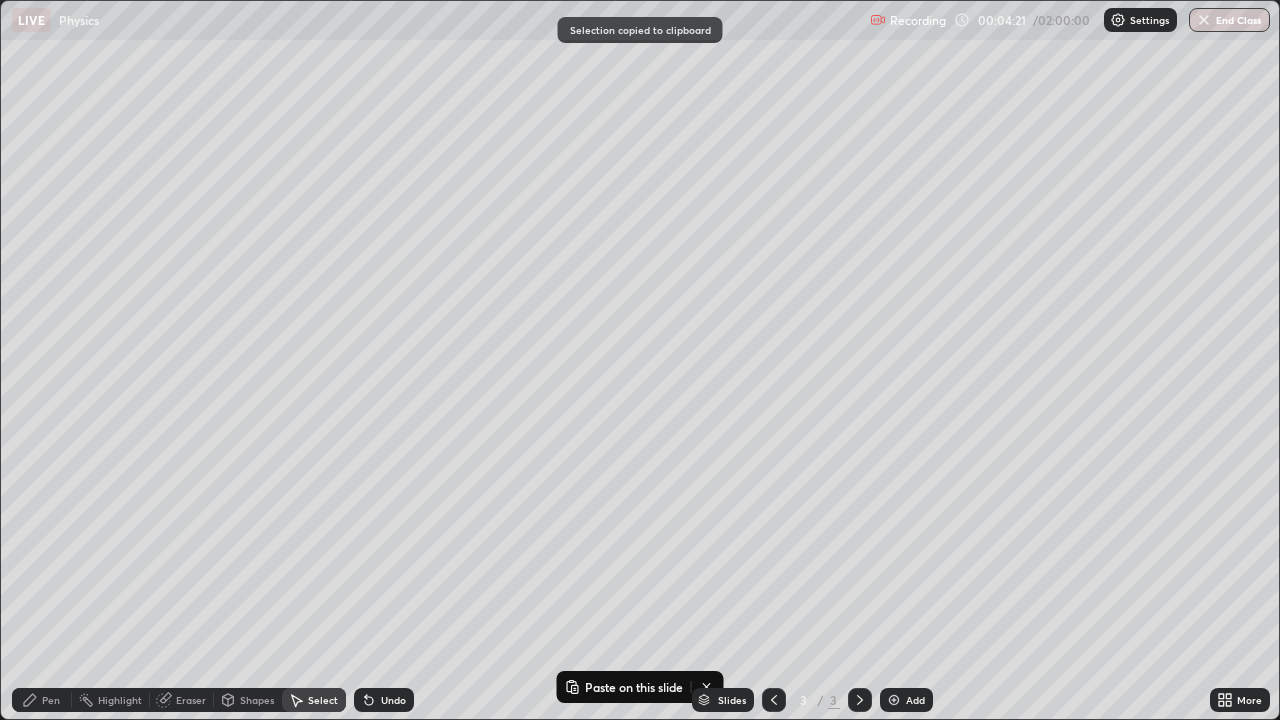 click on "0 ° Undo Copy Paste here Duplicate Duplicate to new slide Delete" at bounding box center (640, 360) 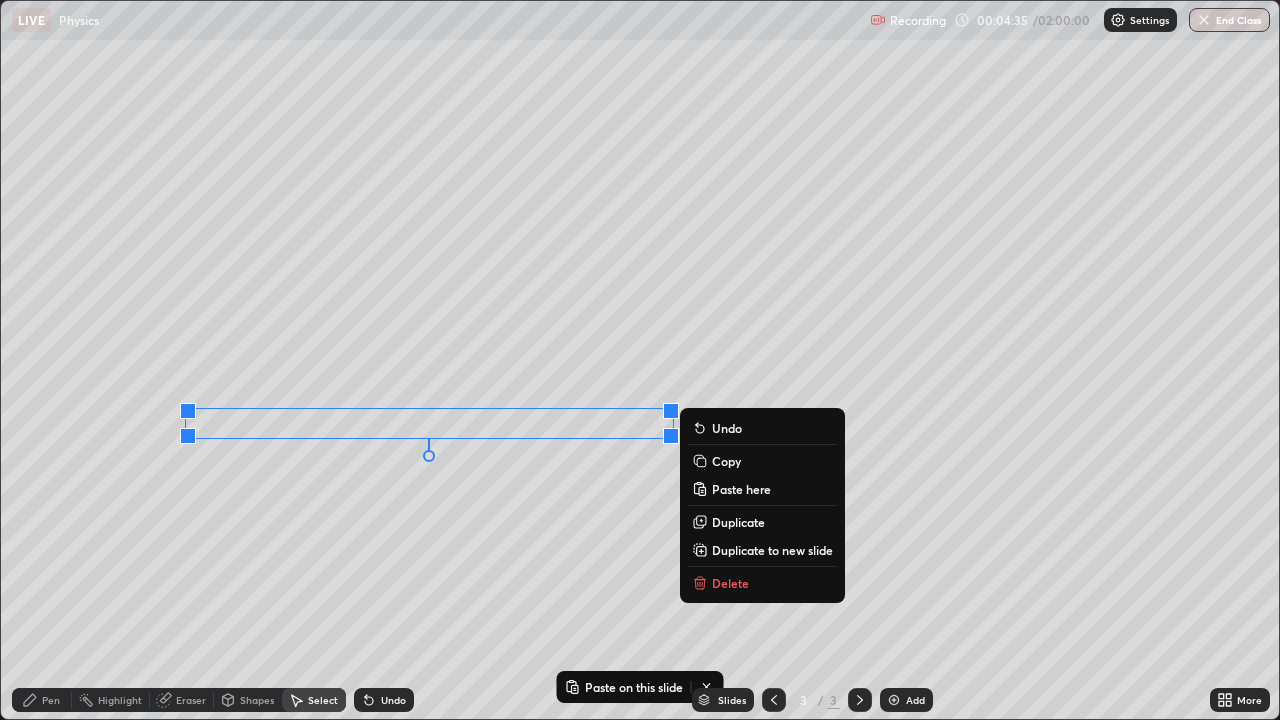 click on "0 ° Undo Copy Paste here Duplicate Duplicate to new slide Delete" at bounding box center (640, 360) 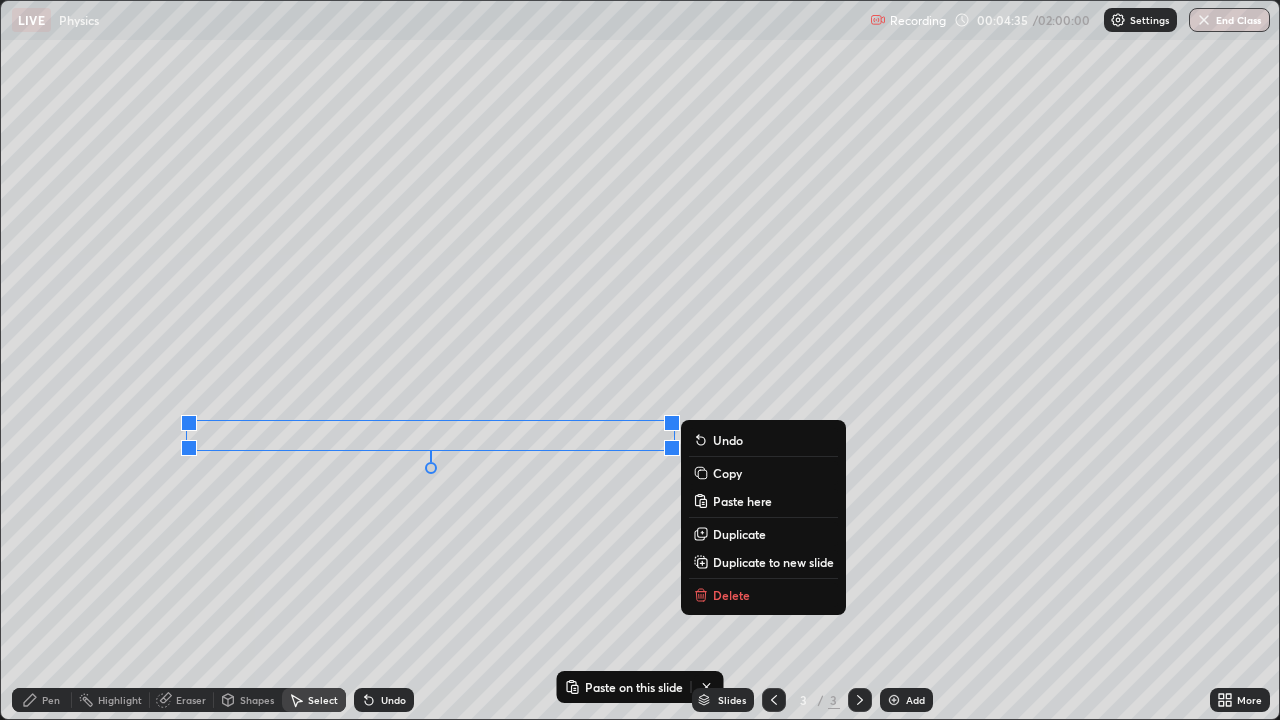 click on "0 ° Undo Copy Paste here Duplicate Duplicate to new slide Delete" at bounding box center (640, 360) 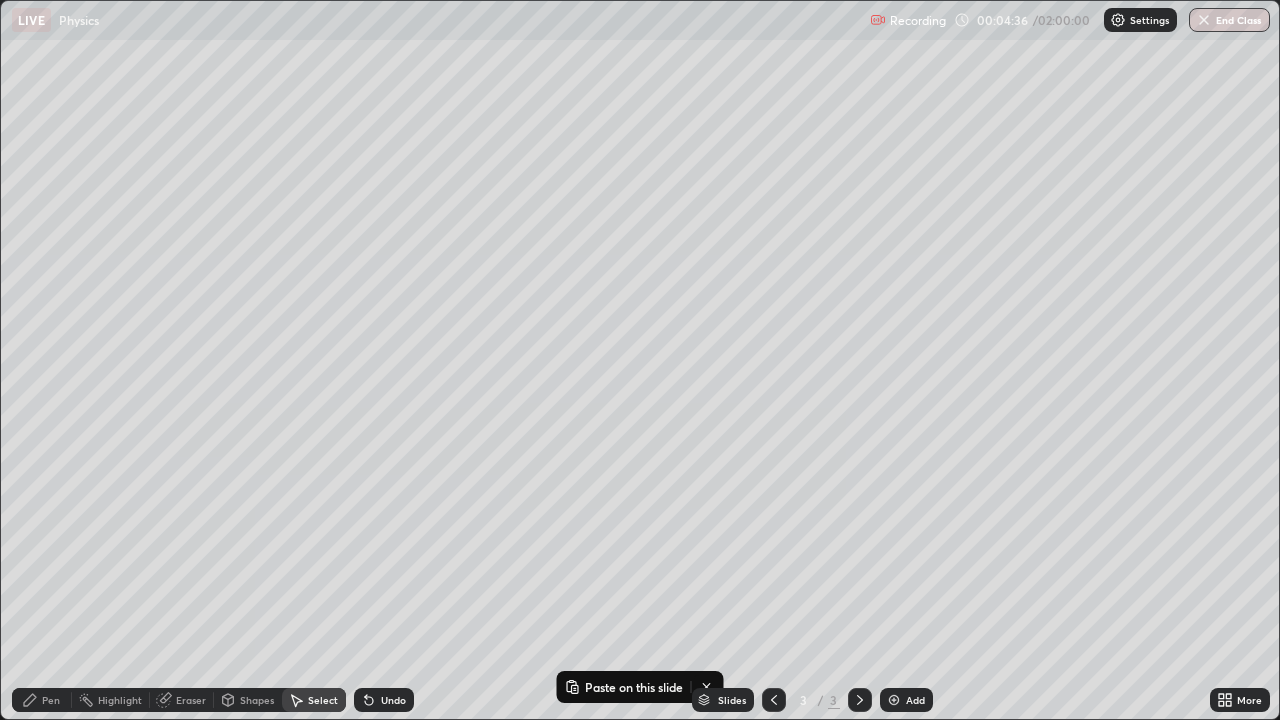 click on "Pen" at bounding box center [42, 700] 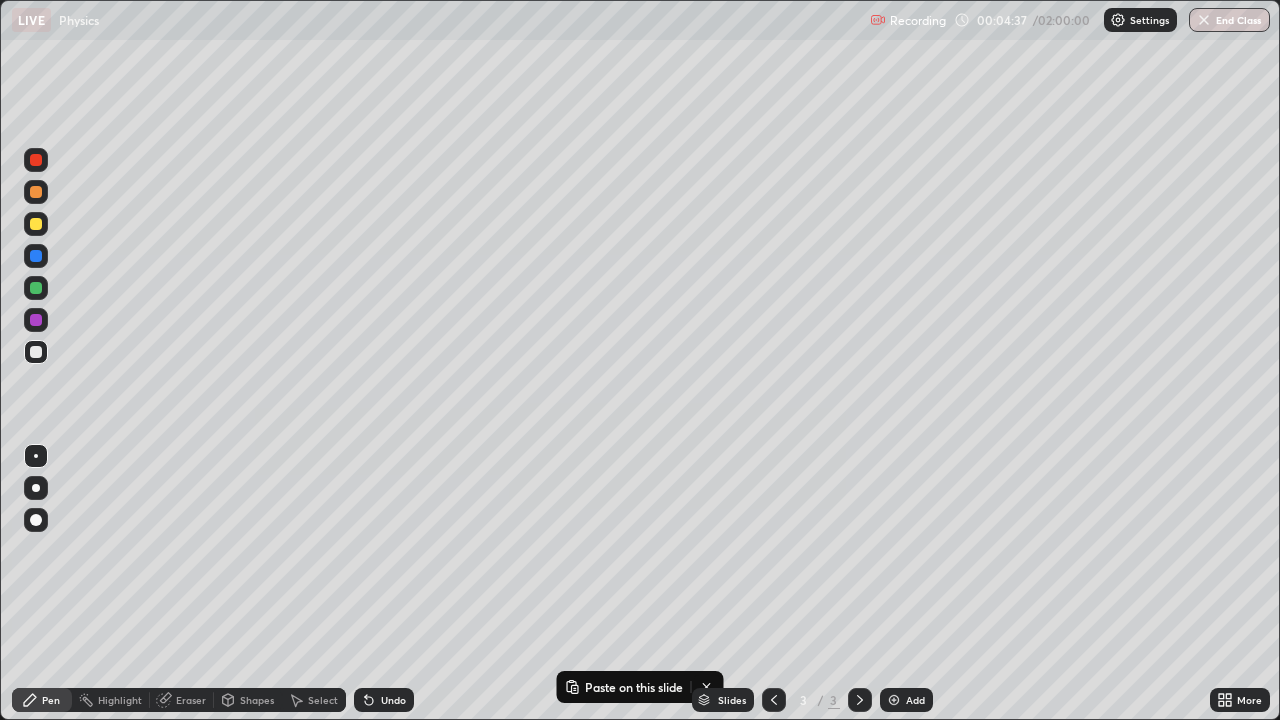 click at bounding box center (36, 352) 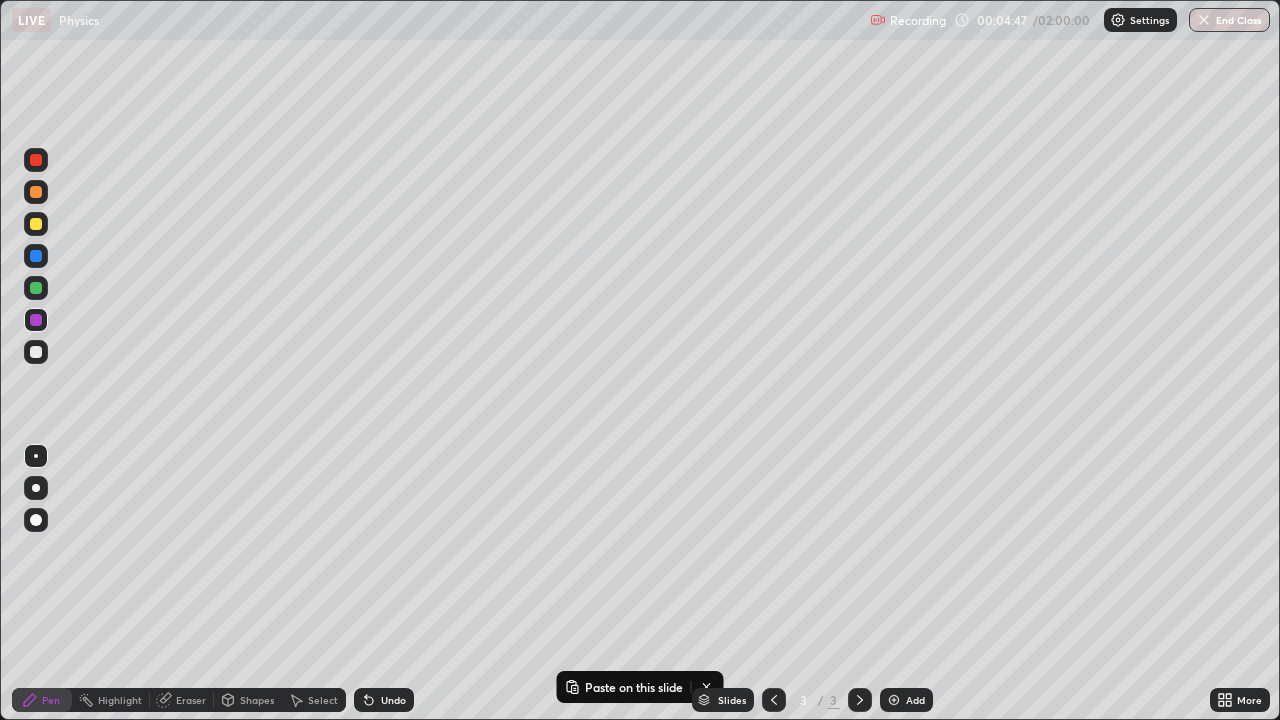 click on "Select" at bounding box center [323, 700] 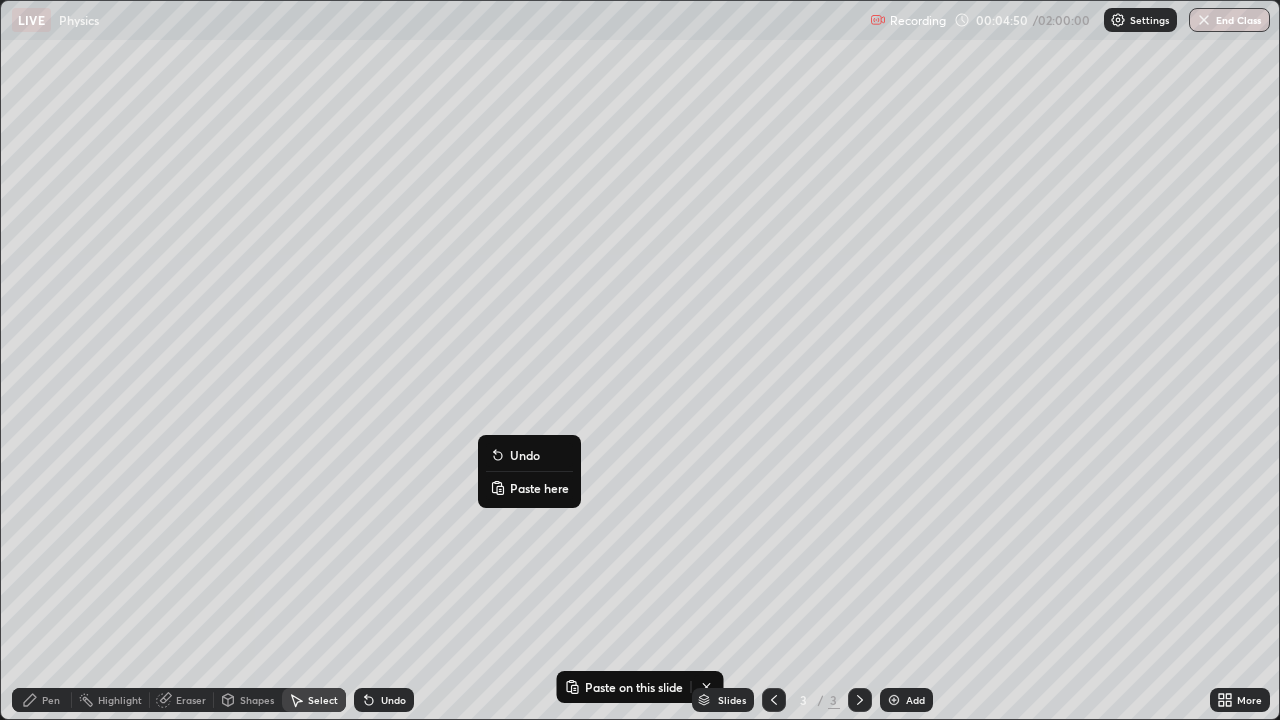 click on "0 ° Undo Copy Paste here Duplicate Duplicate to new slide Delete" at bounding box center [640, 360] 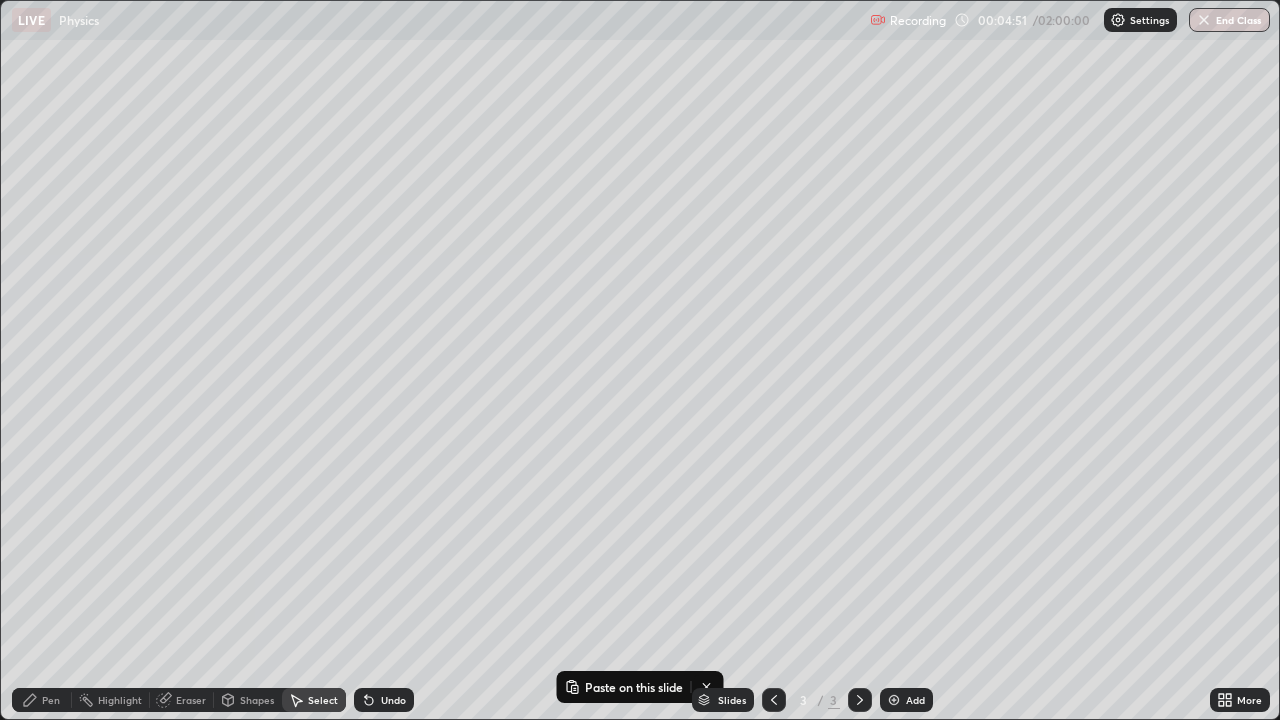 click on "Pen" at bounding box center [51, 700] 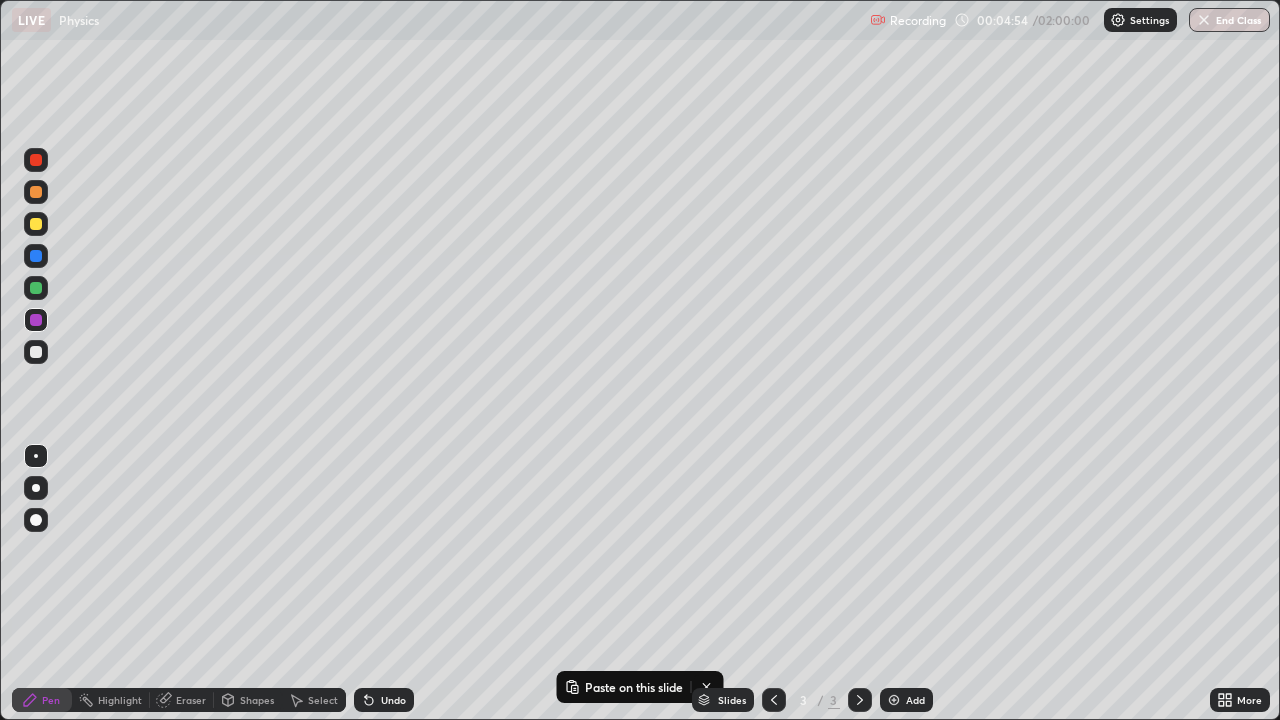click at bounding box center [36, 192] 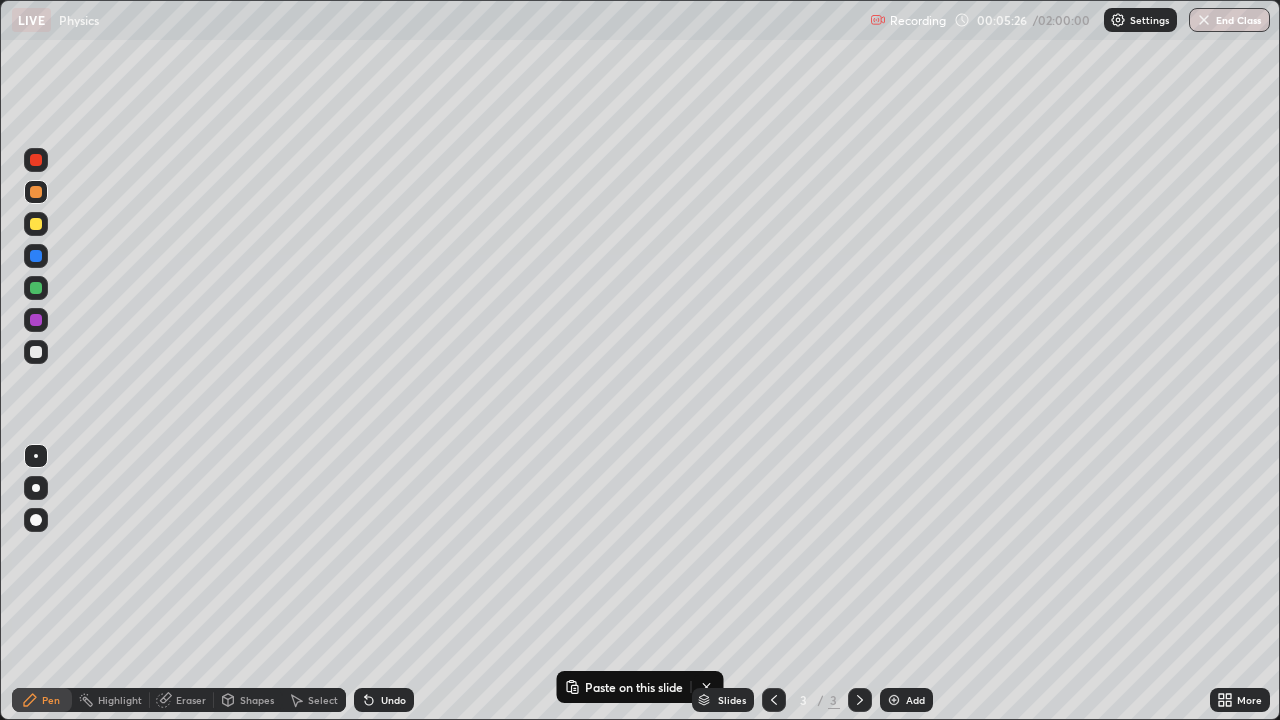 click at bounding box center (36, 352) 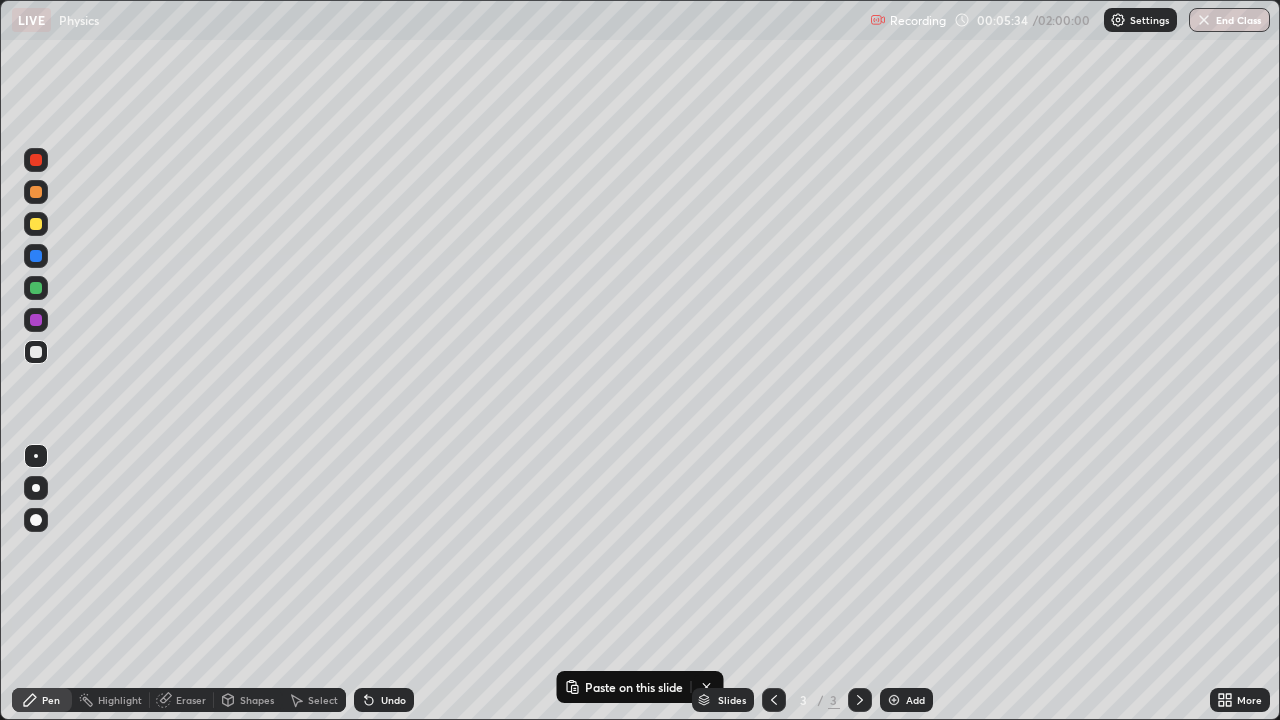 click at bounding box center [36, 288] 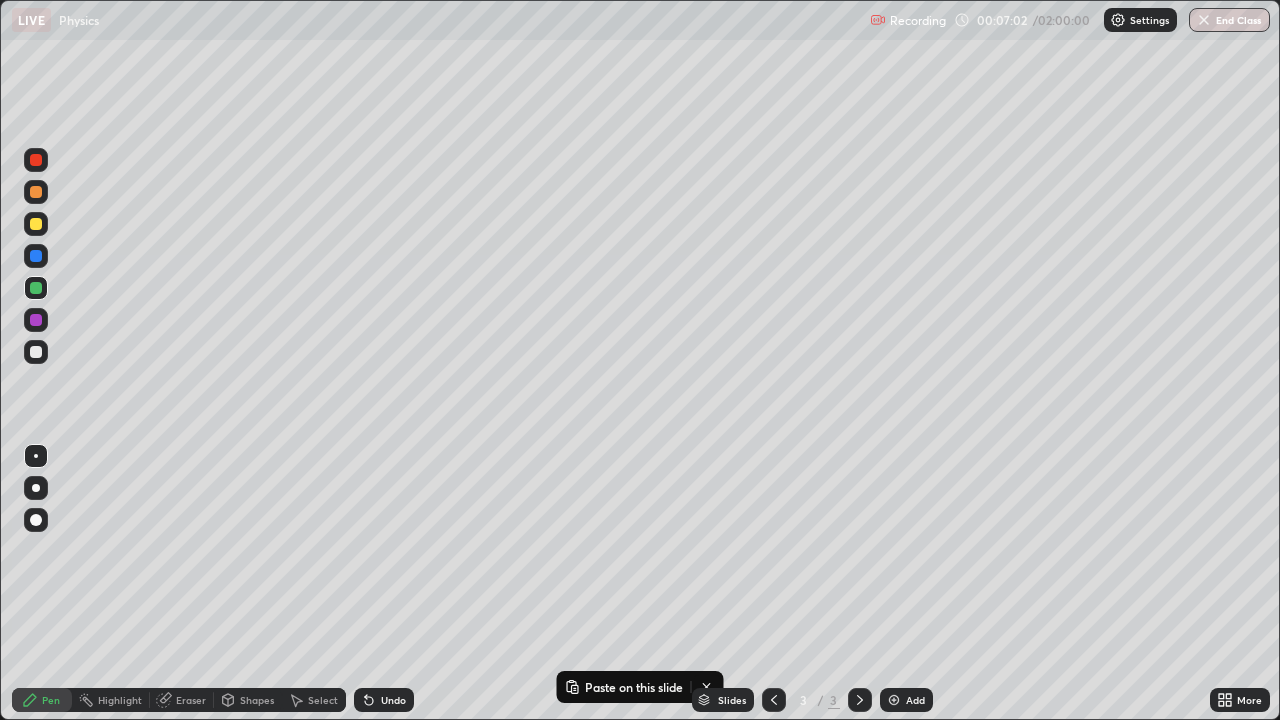click on "Undo" at bounding box center (393, 700) 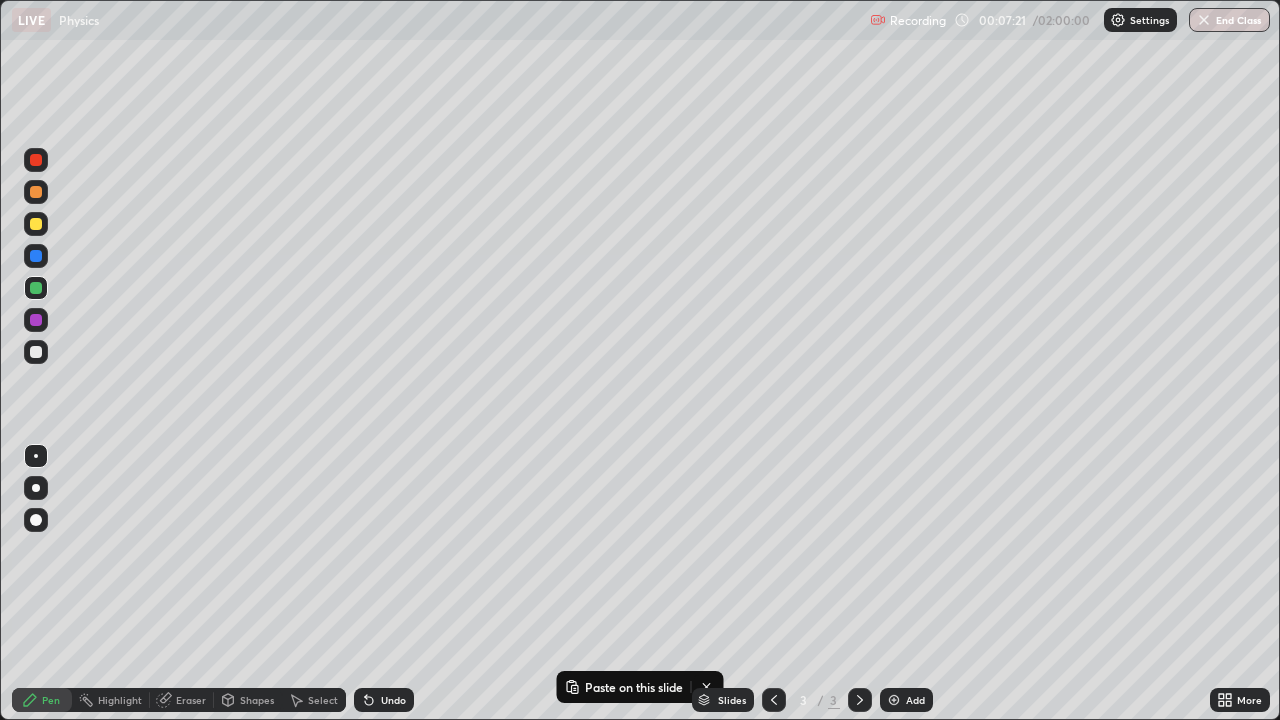 click on "Eraser" at bounding box center (191, 700) 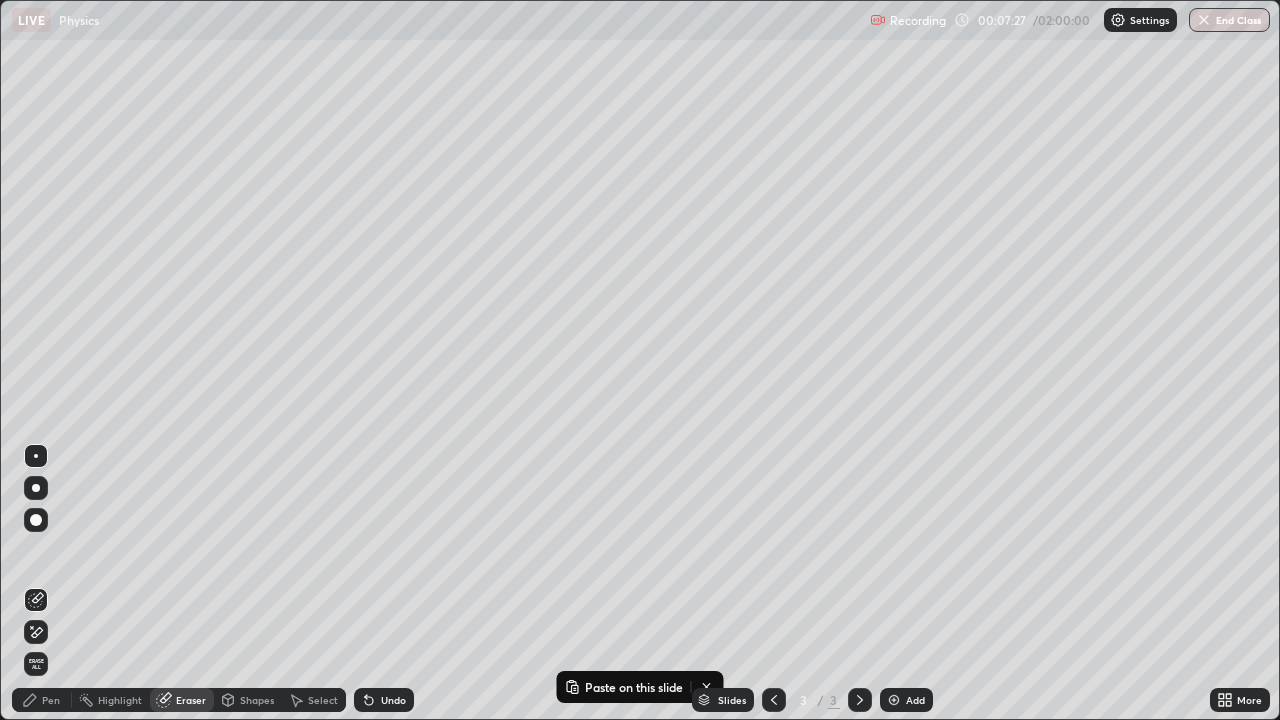 click on "Pen" at bounding box center (42, 700) 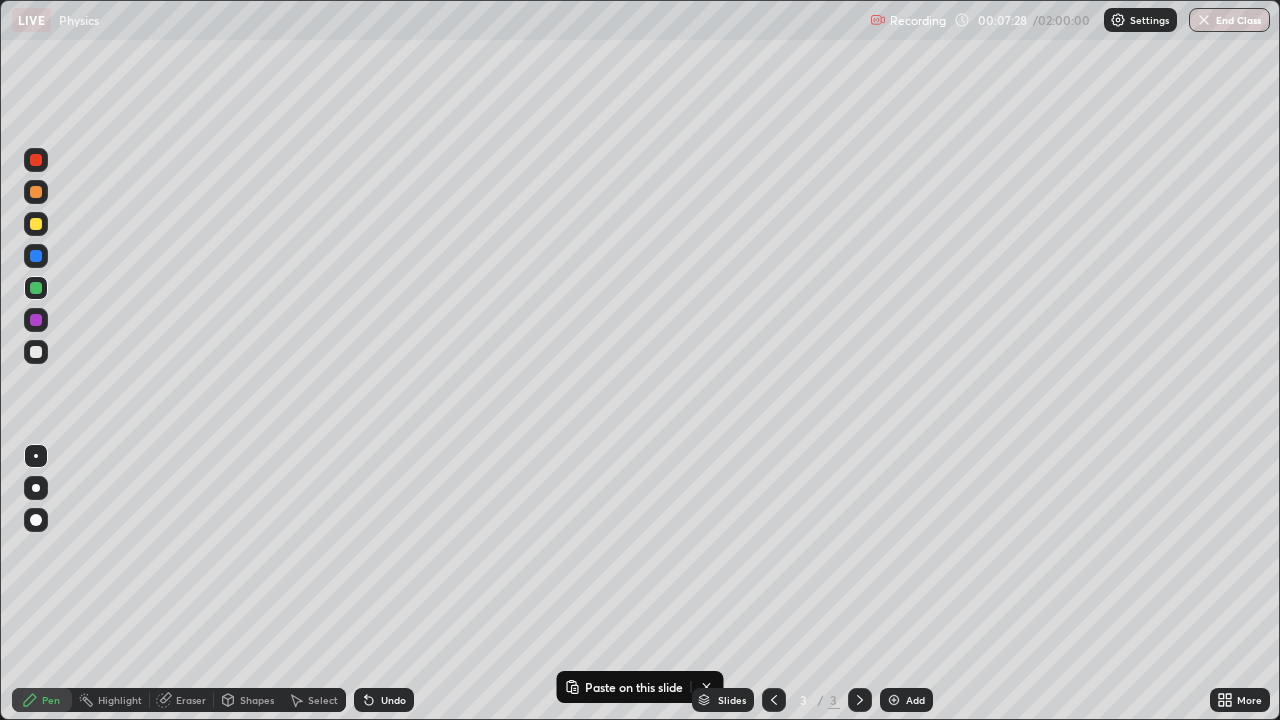 click at bounding box center (36, 352) 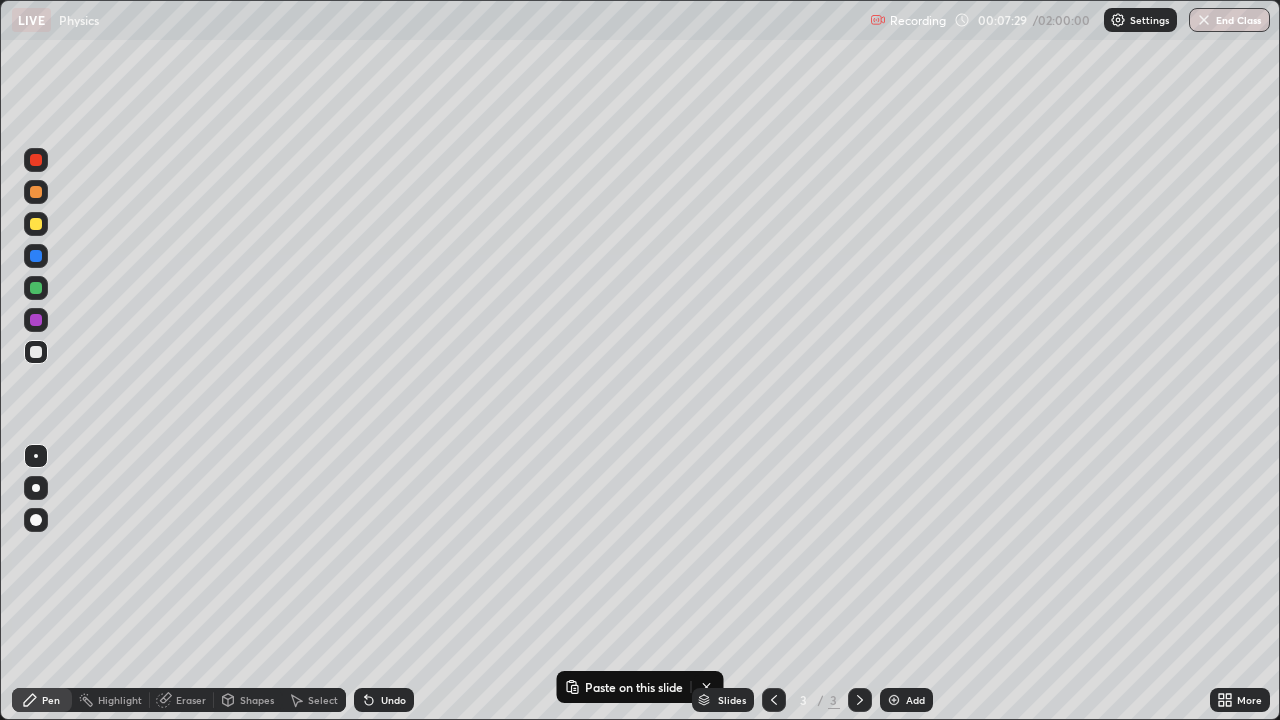 click on "Select" at bounding box center (323, 700) 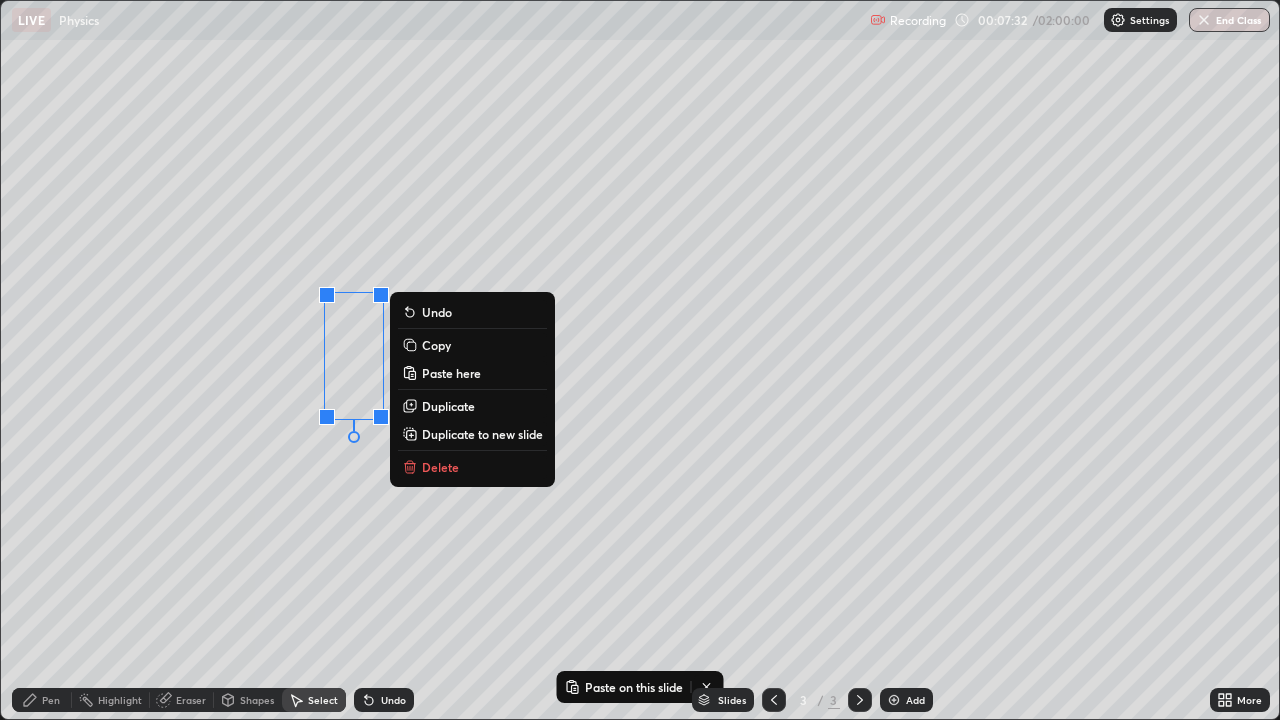 click on "Delete" at bounding box center (440, 467) 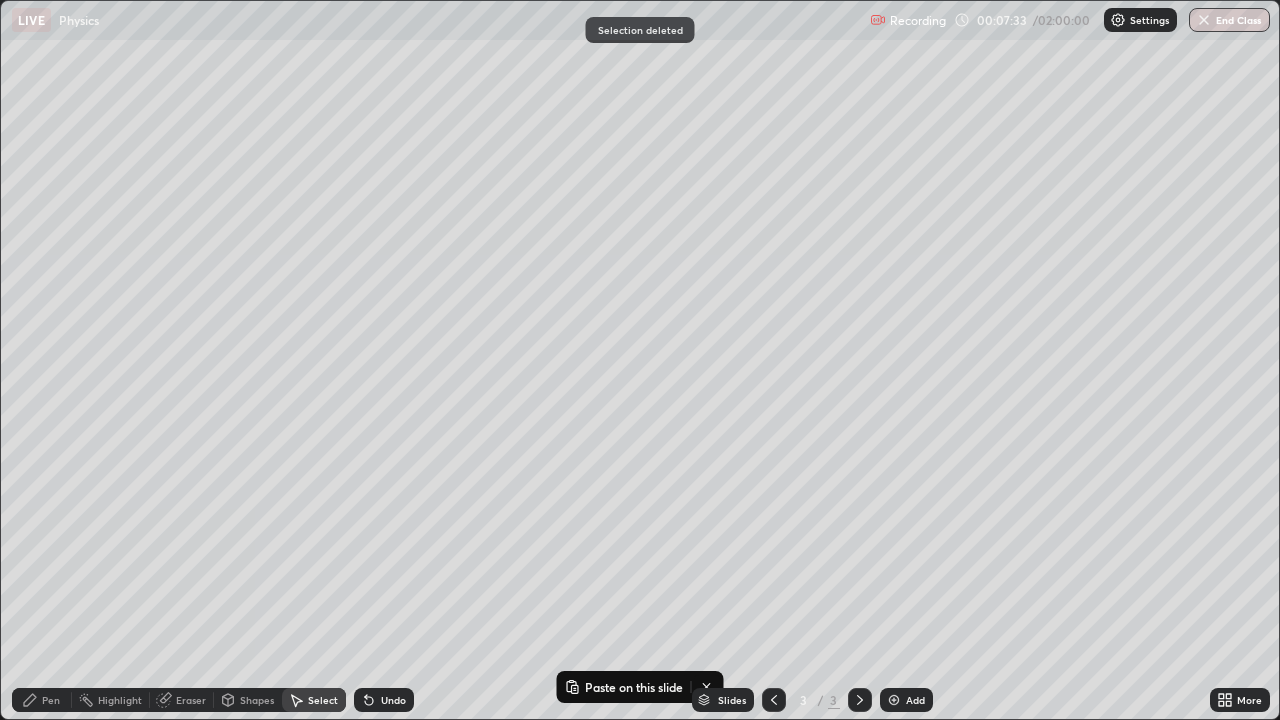 click on "Undo" at bounding box center [393, 700] 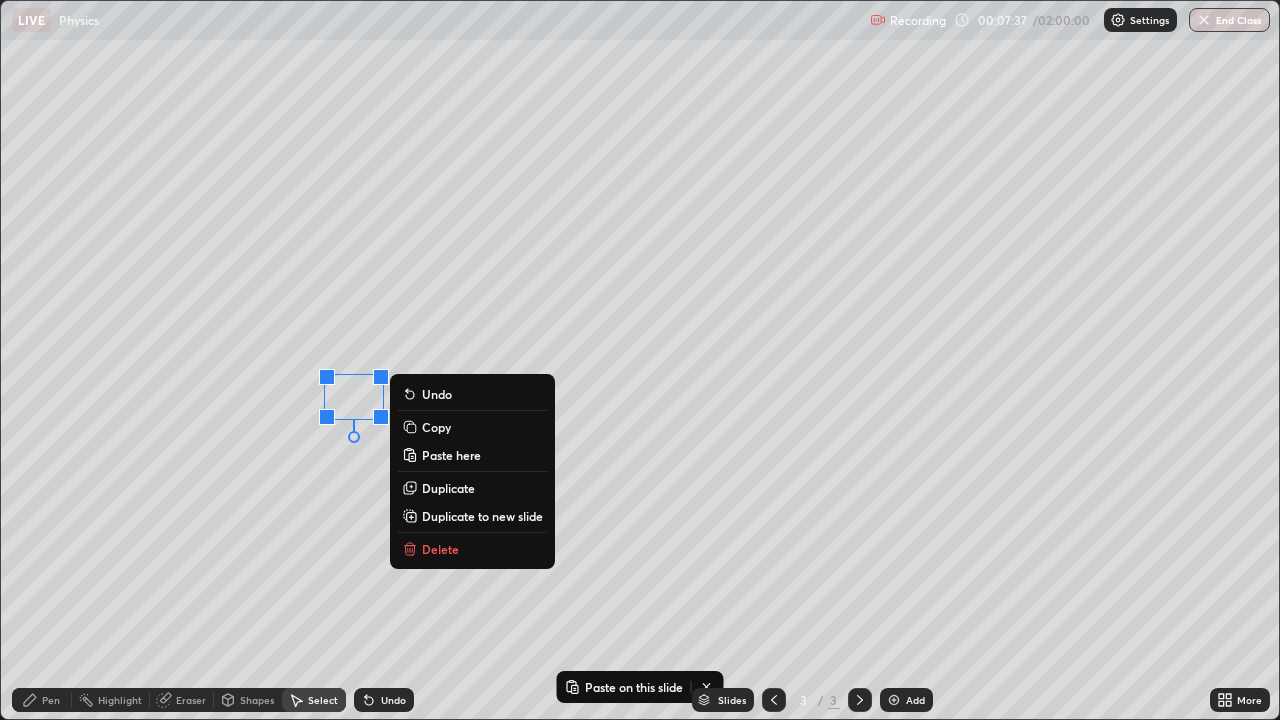 click on "Delete" at bounding box center (440, 549) 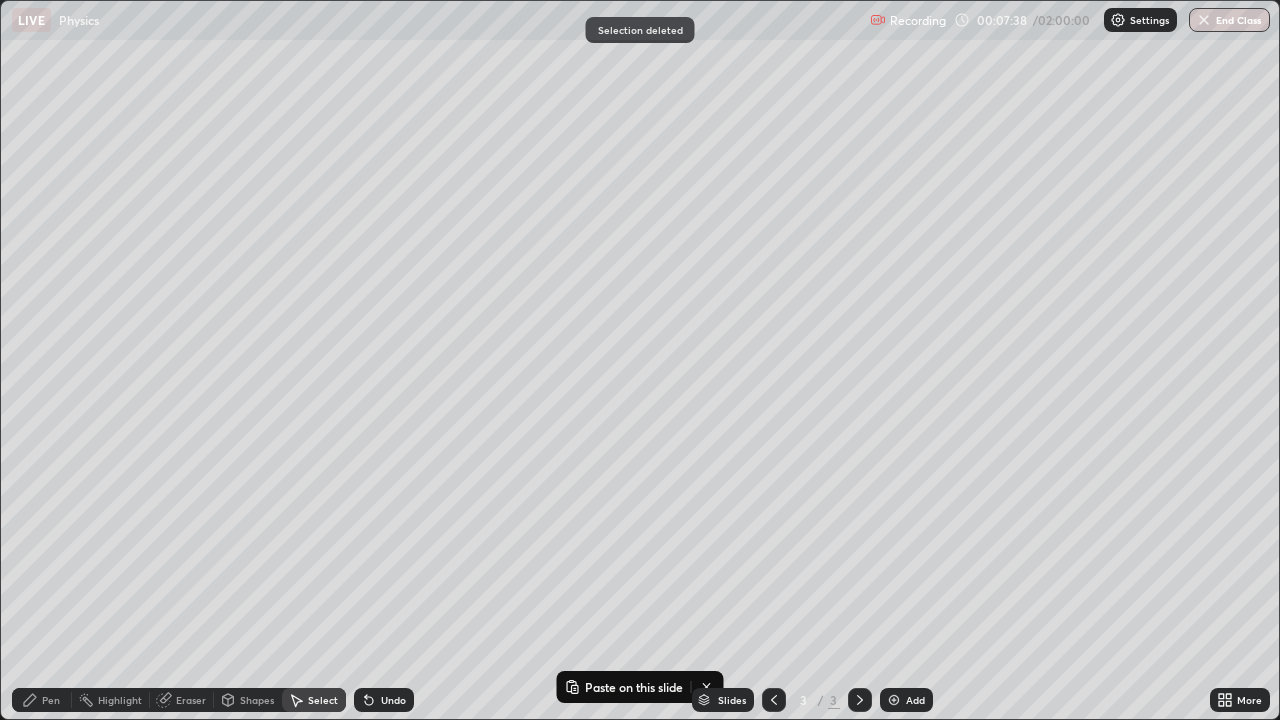 click on "Undo" at bounding box center [384, 700] 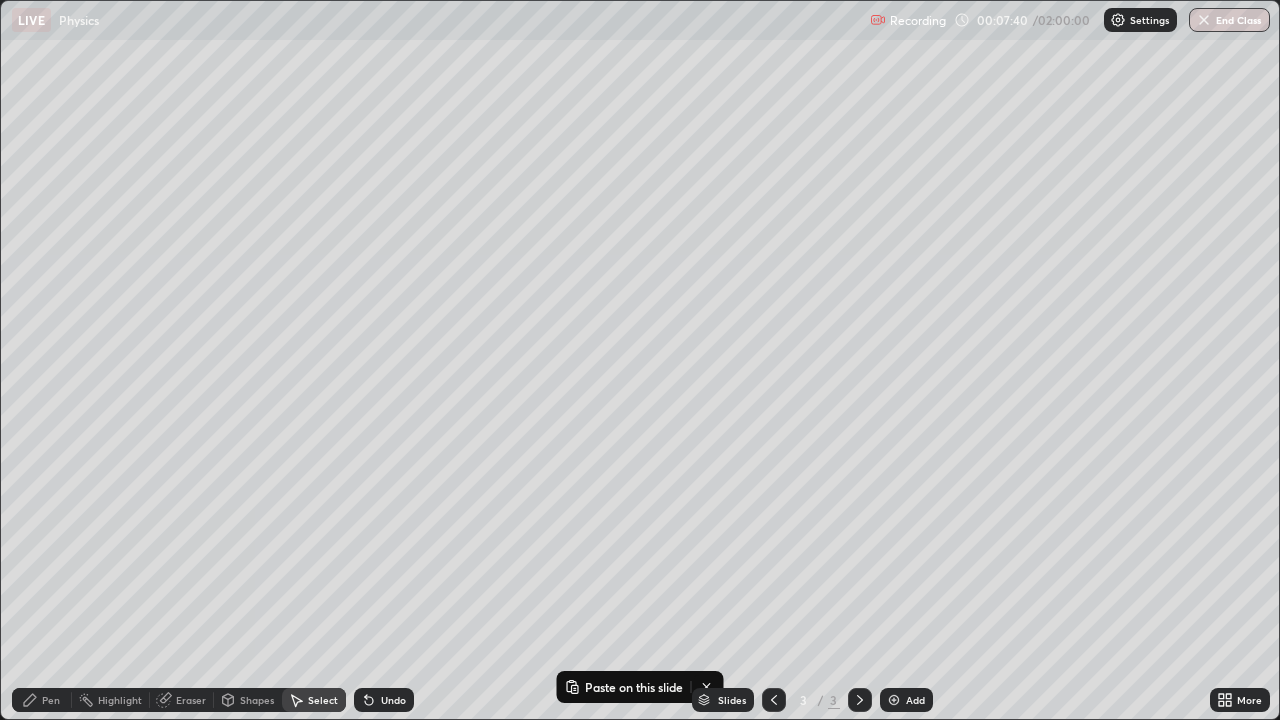 click on "Eraser" at bounding box center [191, 700] 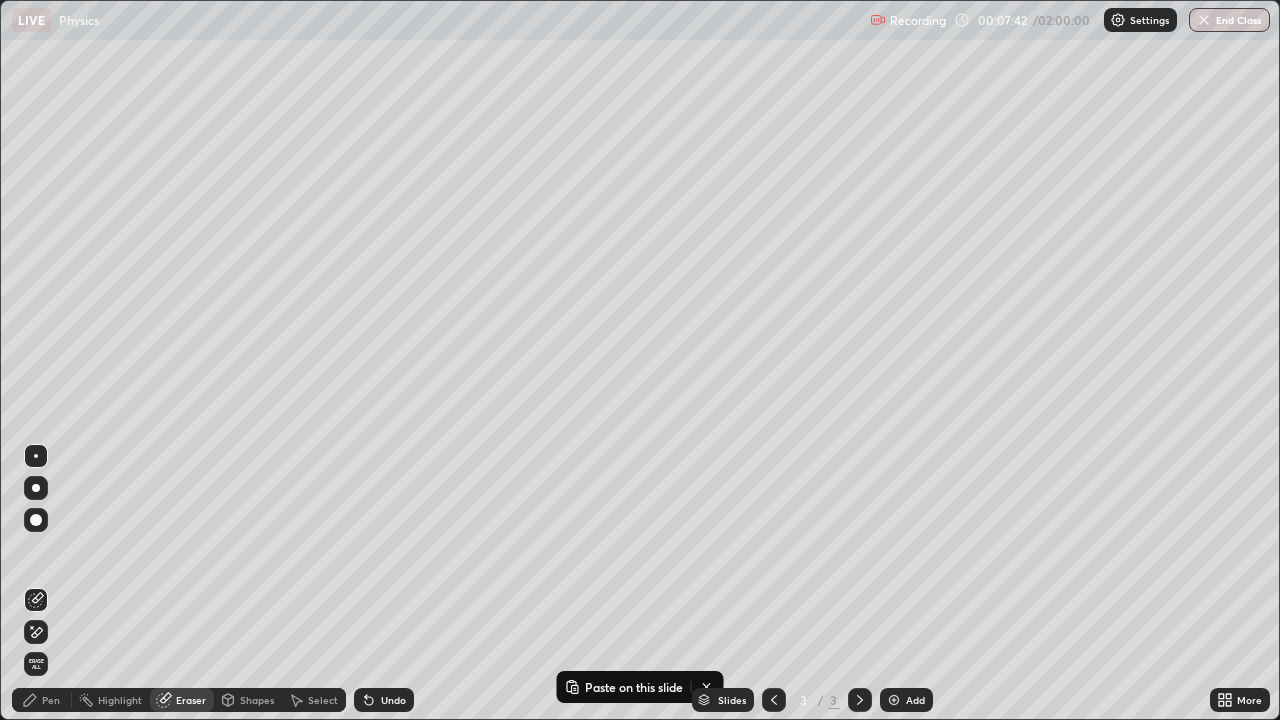 click on "Pen" at bounding box center (42, 700) 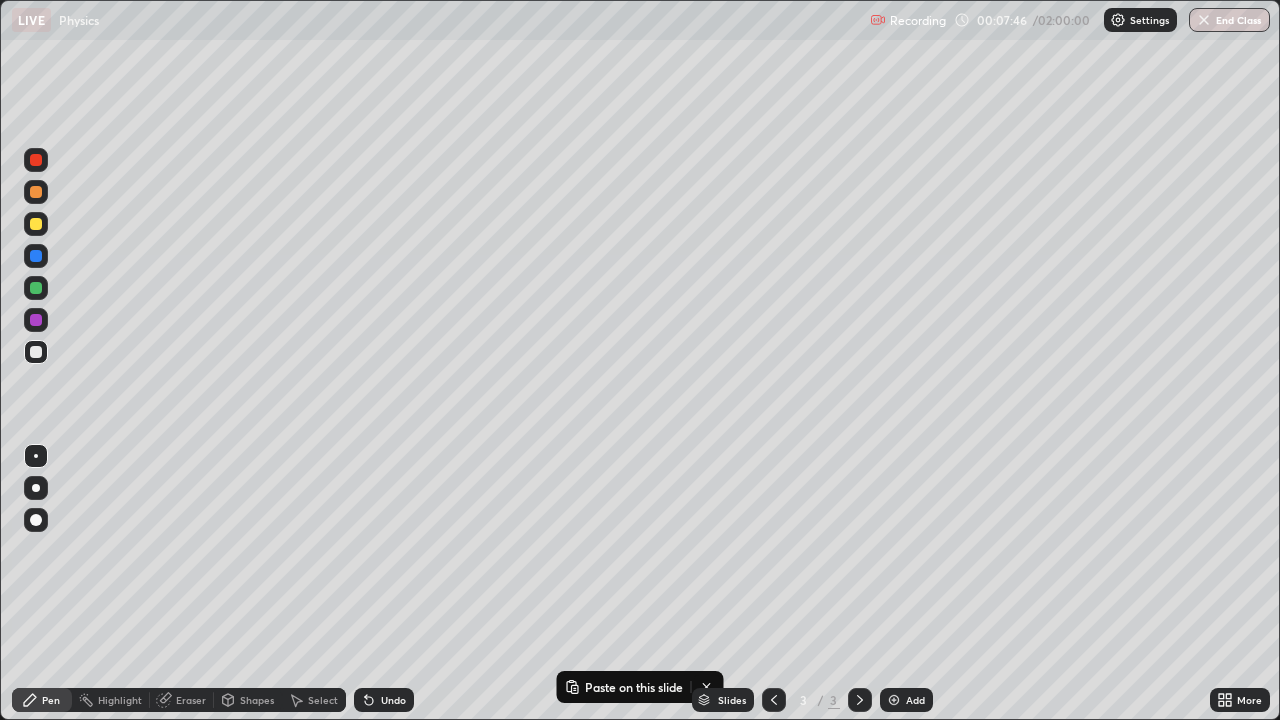 click on "Shapes" at bounding box center [248, 700] 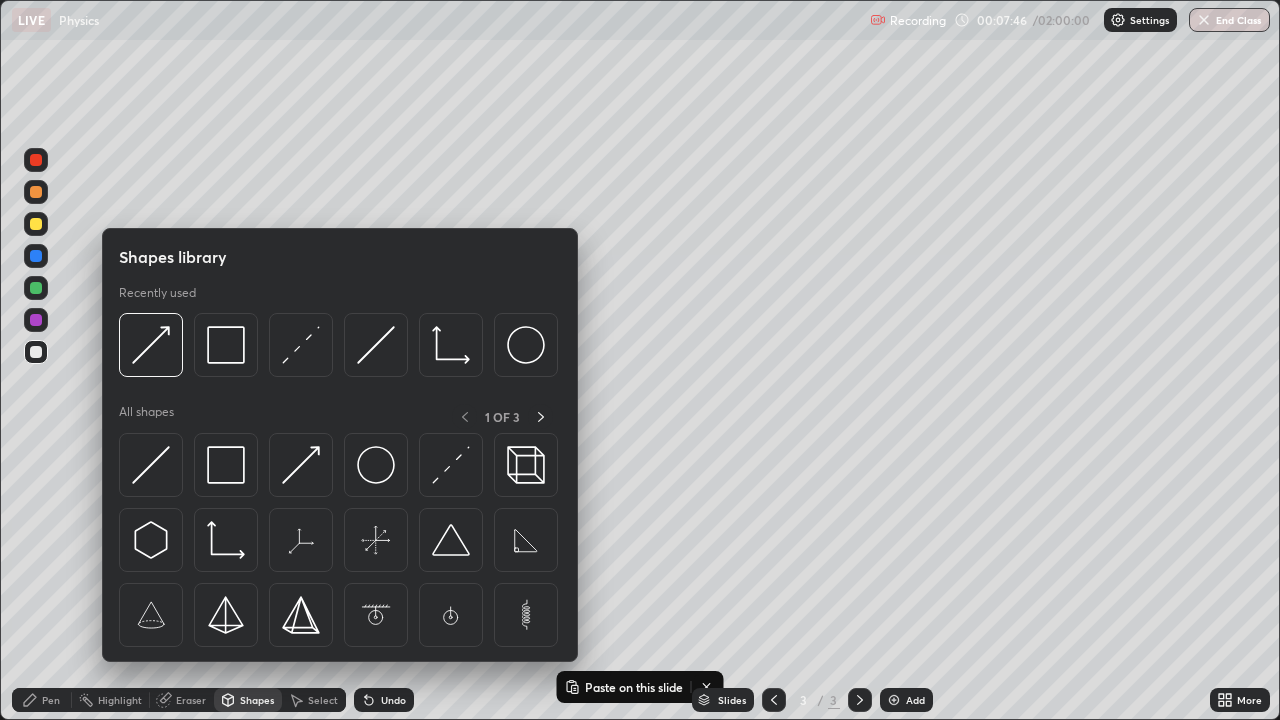click on "Eraser" at bounding box center (191, 700) 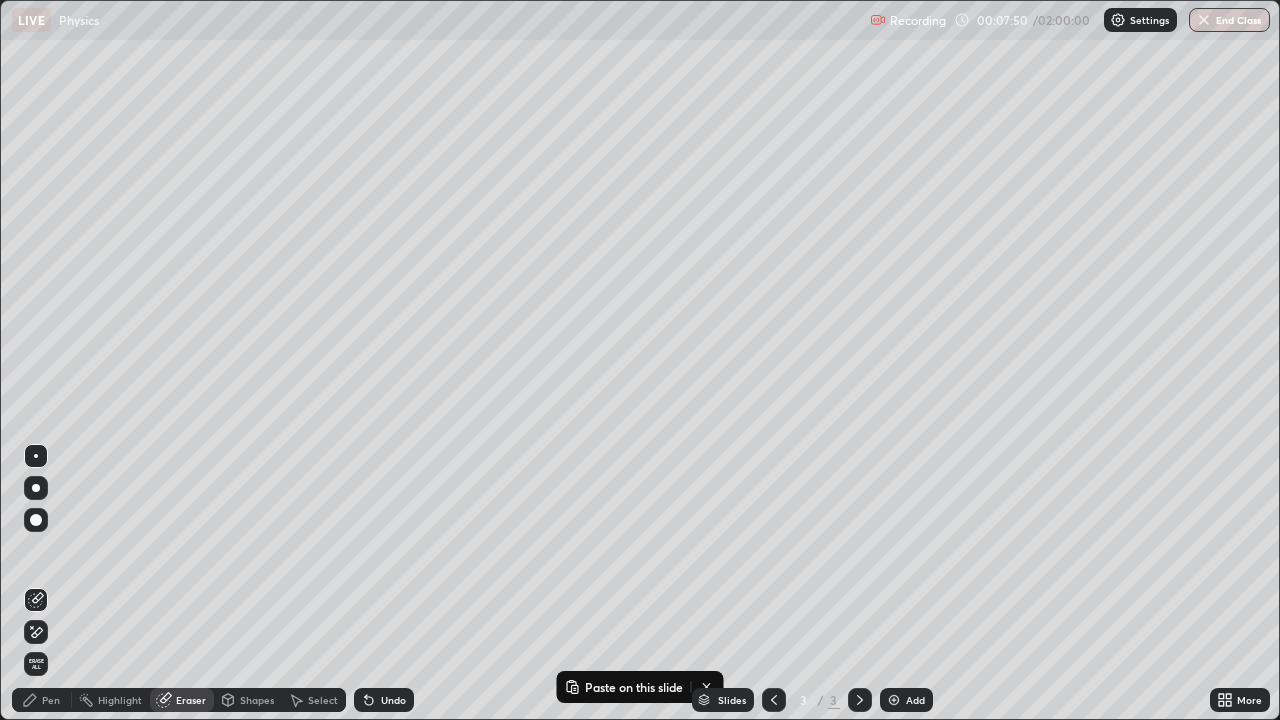 click on "Pen" at bounding box center (42, 700) 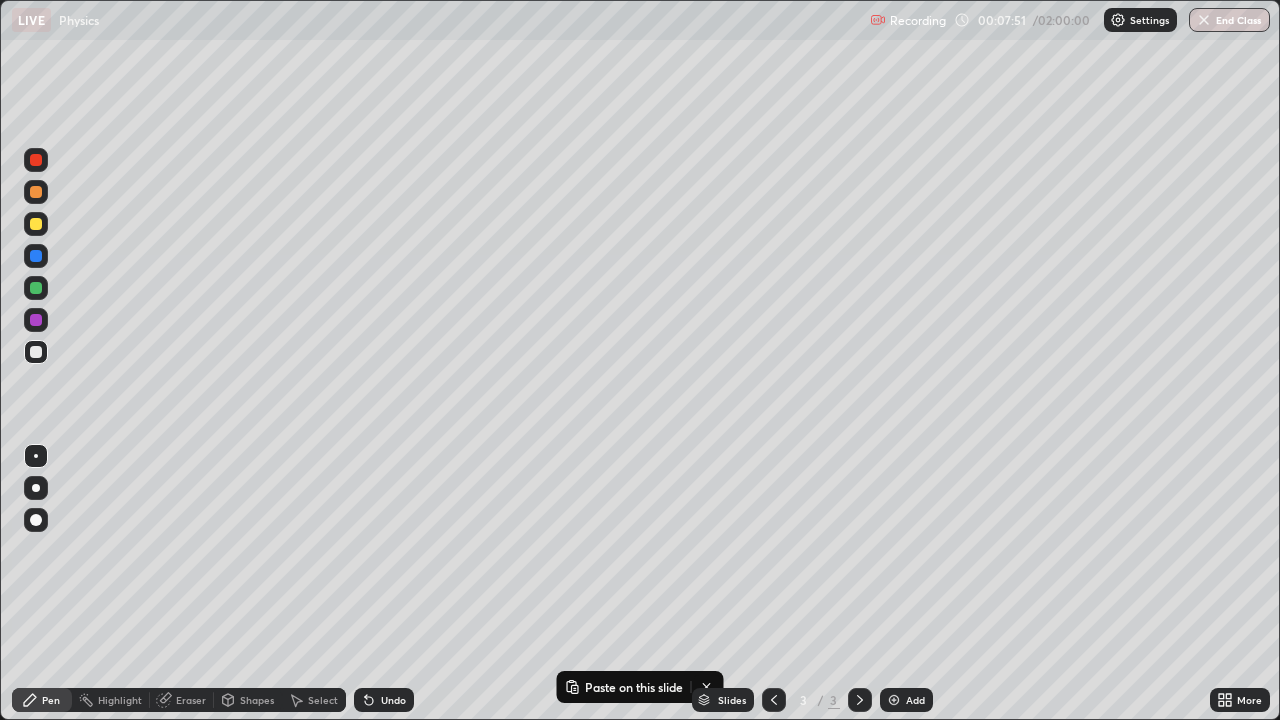 click at bounding box center (36, 352) 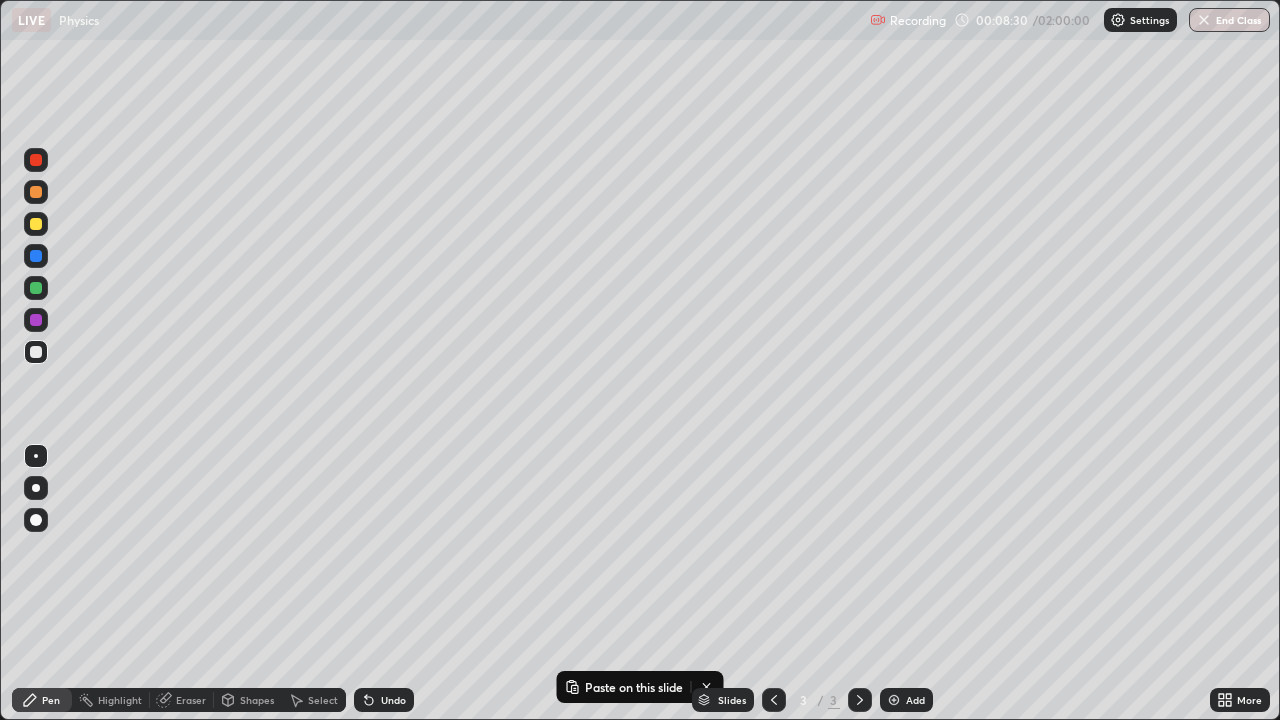 click at bounding box center [36, 224] 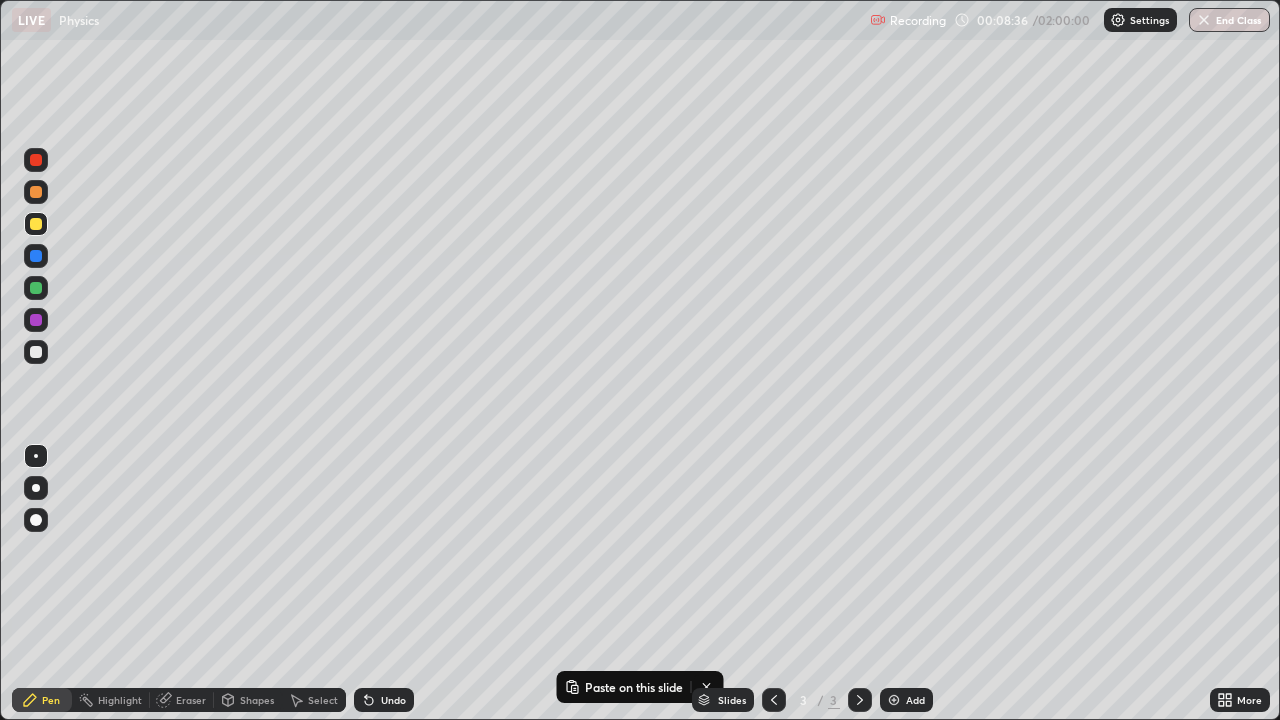click on "Undo" at bounding box center (384, 700) 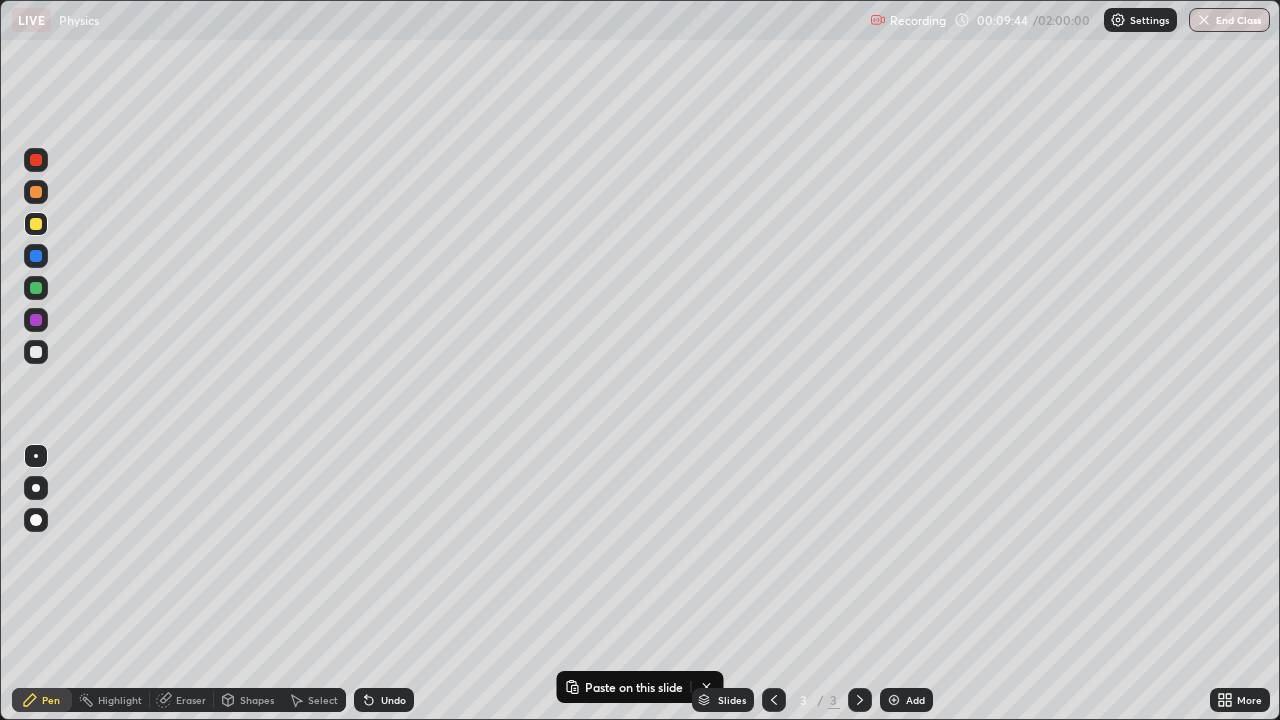 click on "Undo" at bounding box center (393, 700) 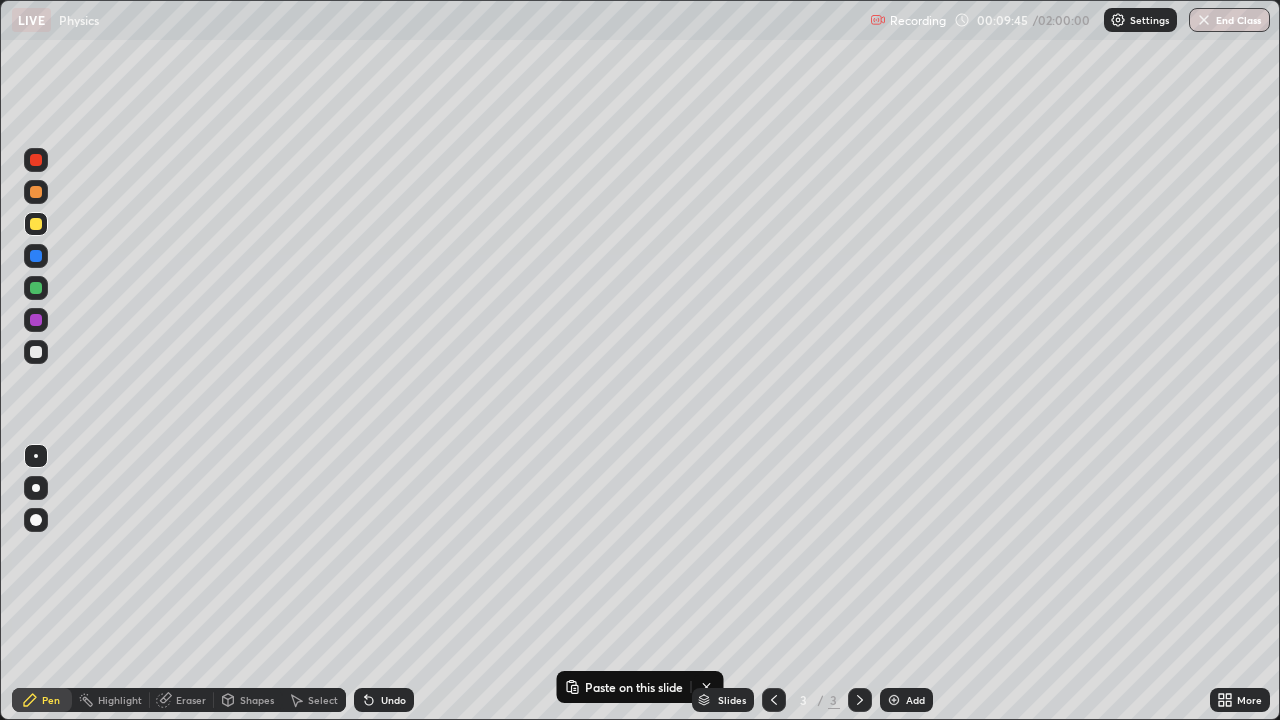 click on "Undo" at bounding box center (384, 700) 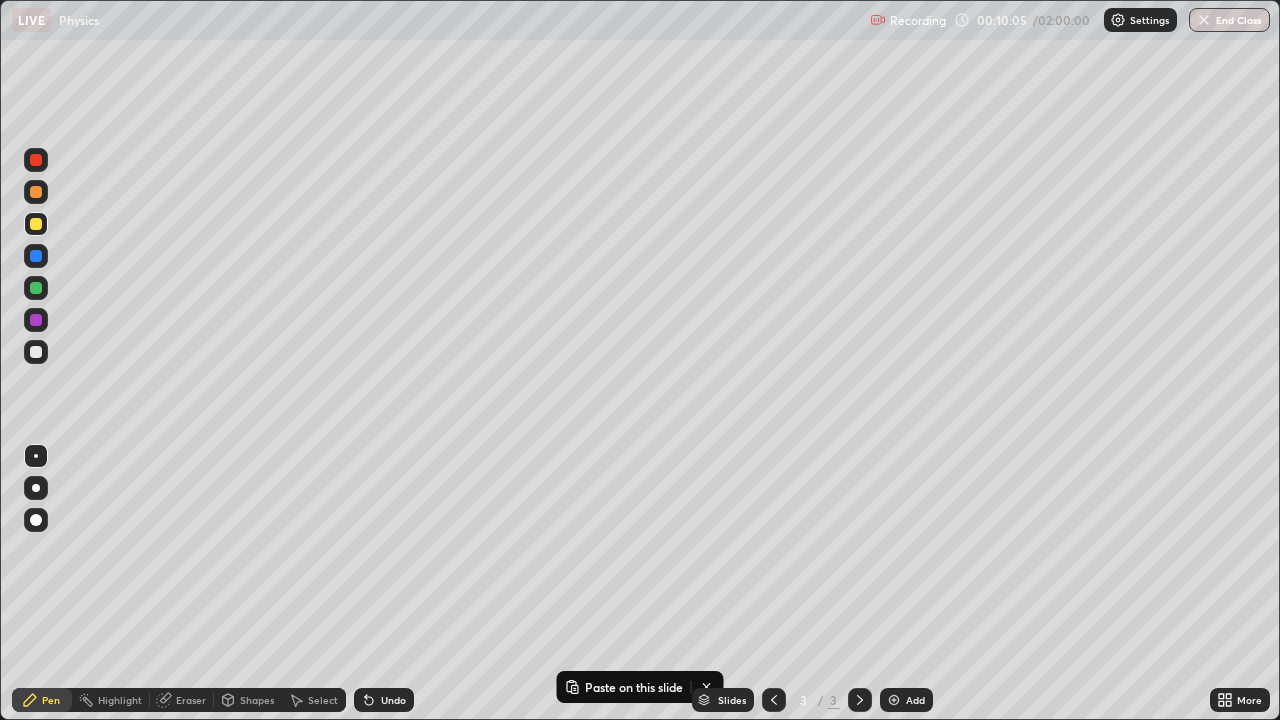 click at bounding box center (894, 700) 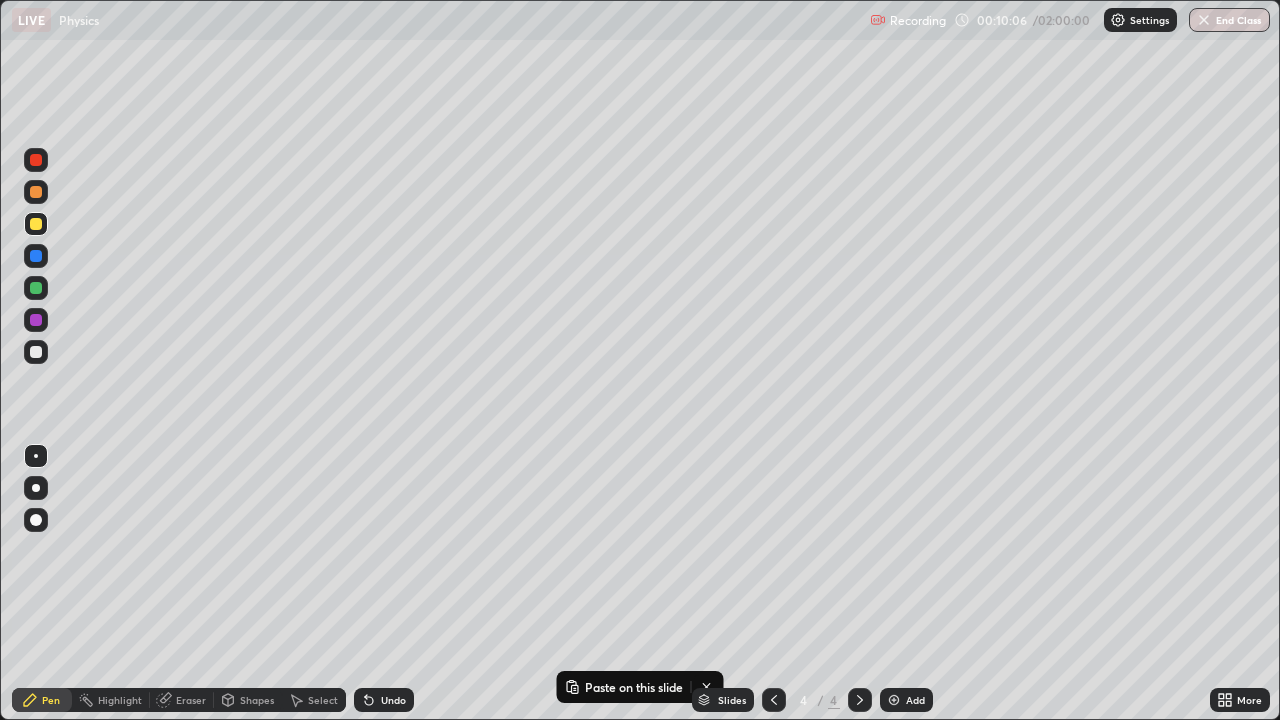 click on "Shapes" at bounding box center (257, 700) 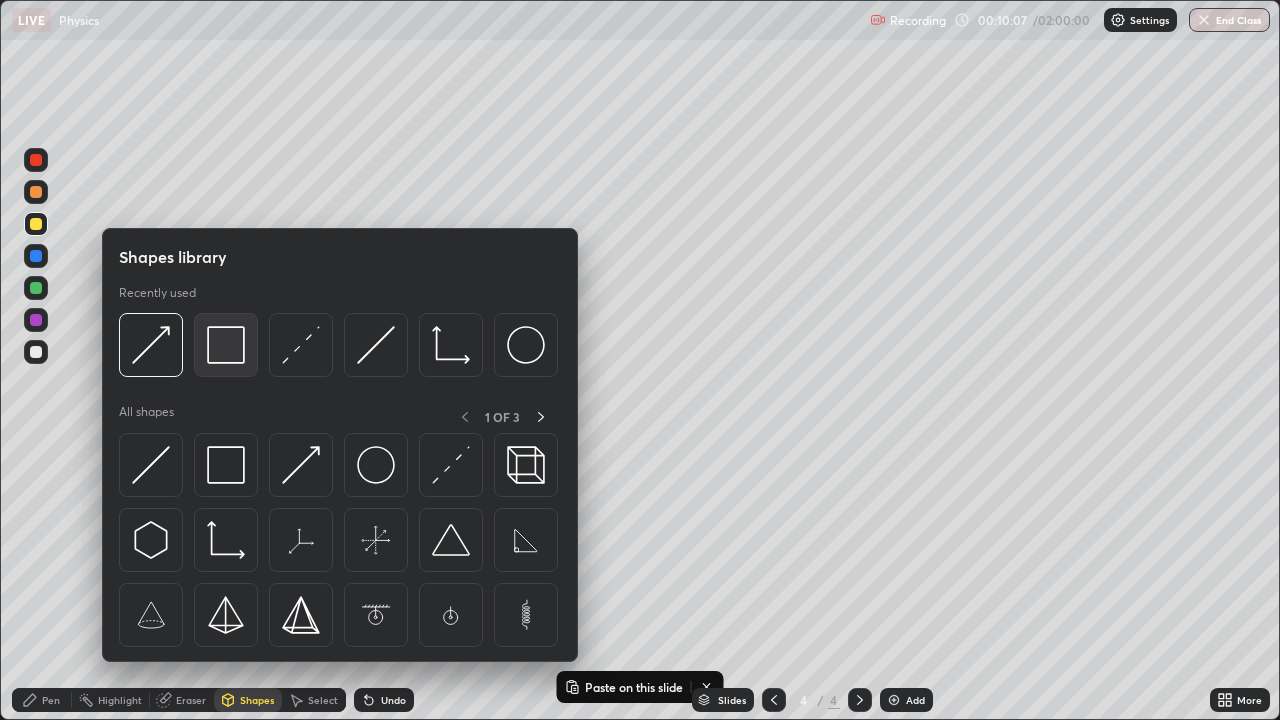 click at bounding box center (226, 345) 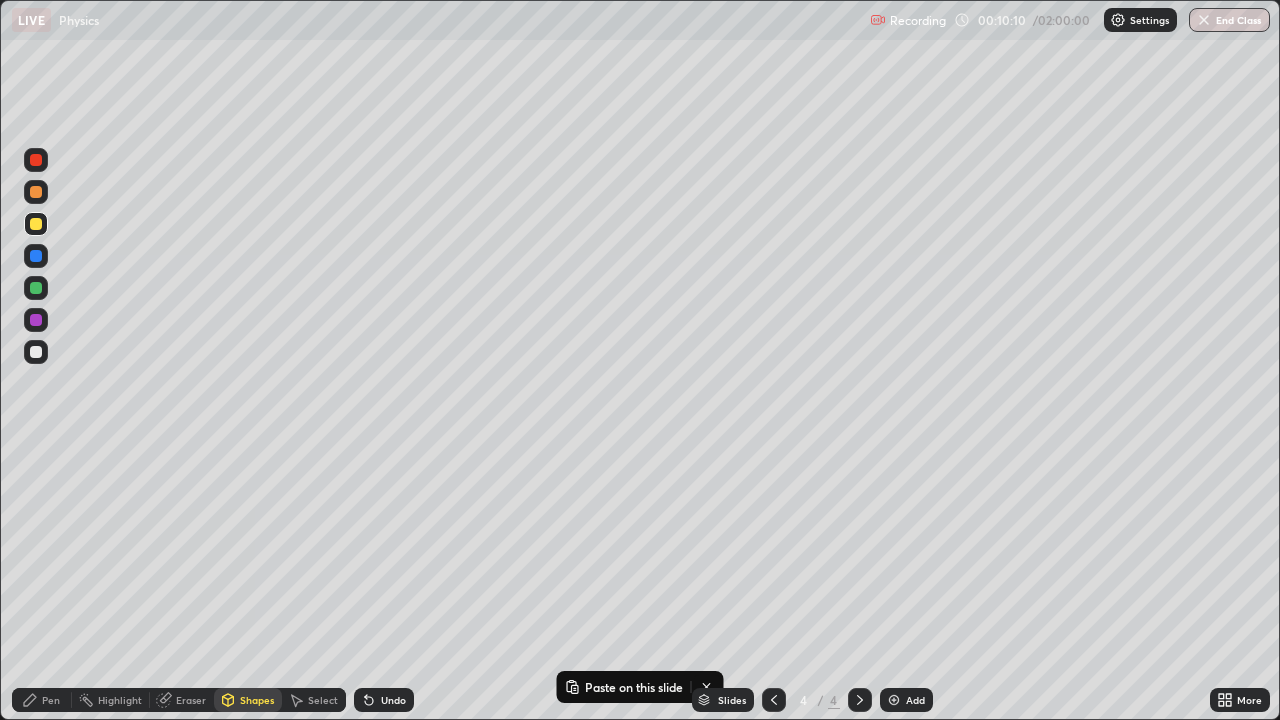 click on "Eraser" at bounding box center (191, 700) 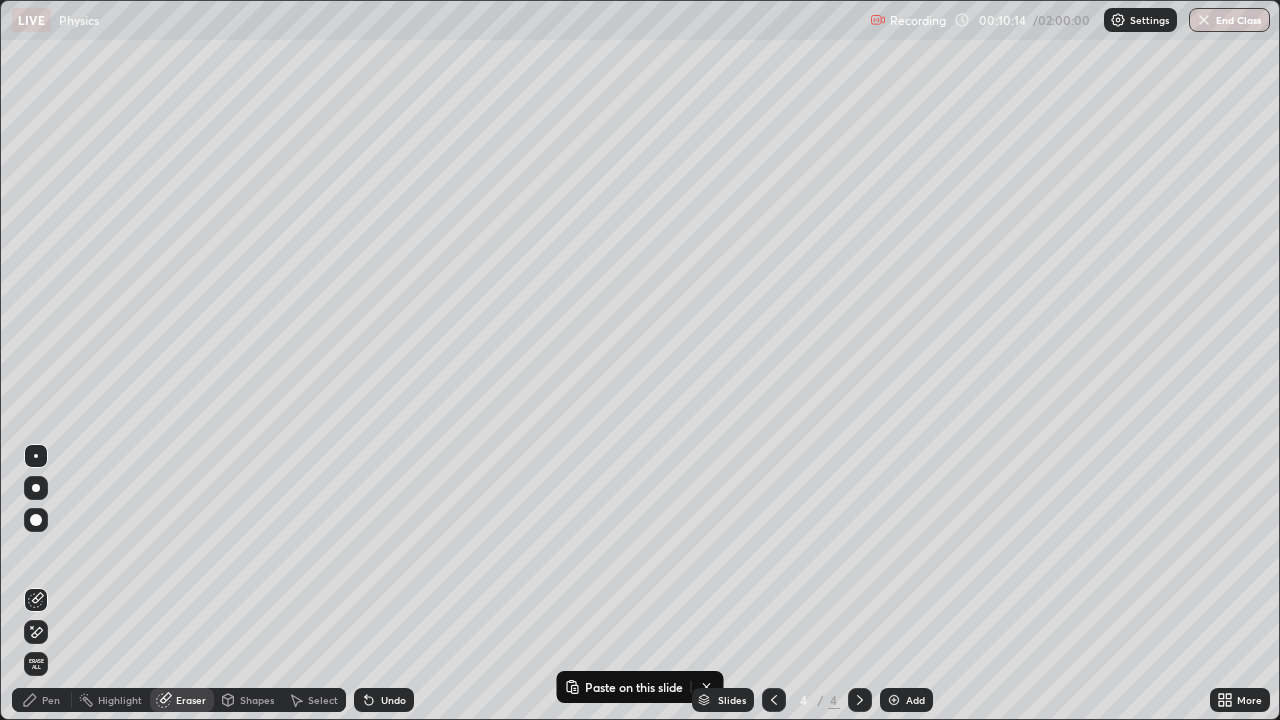 click 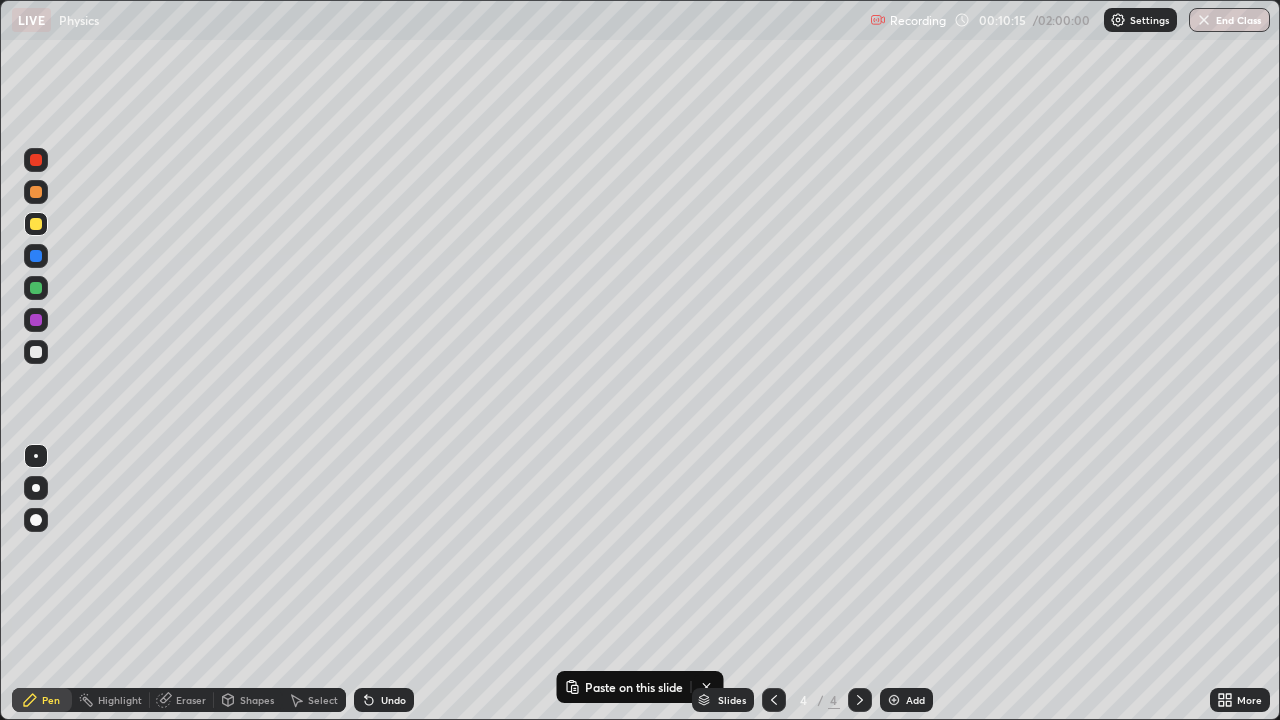click at bounding box center (36, 288) 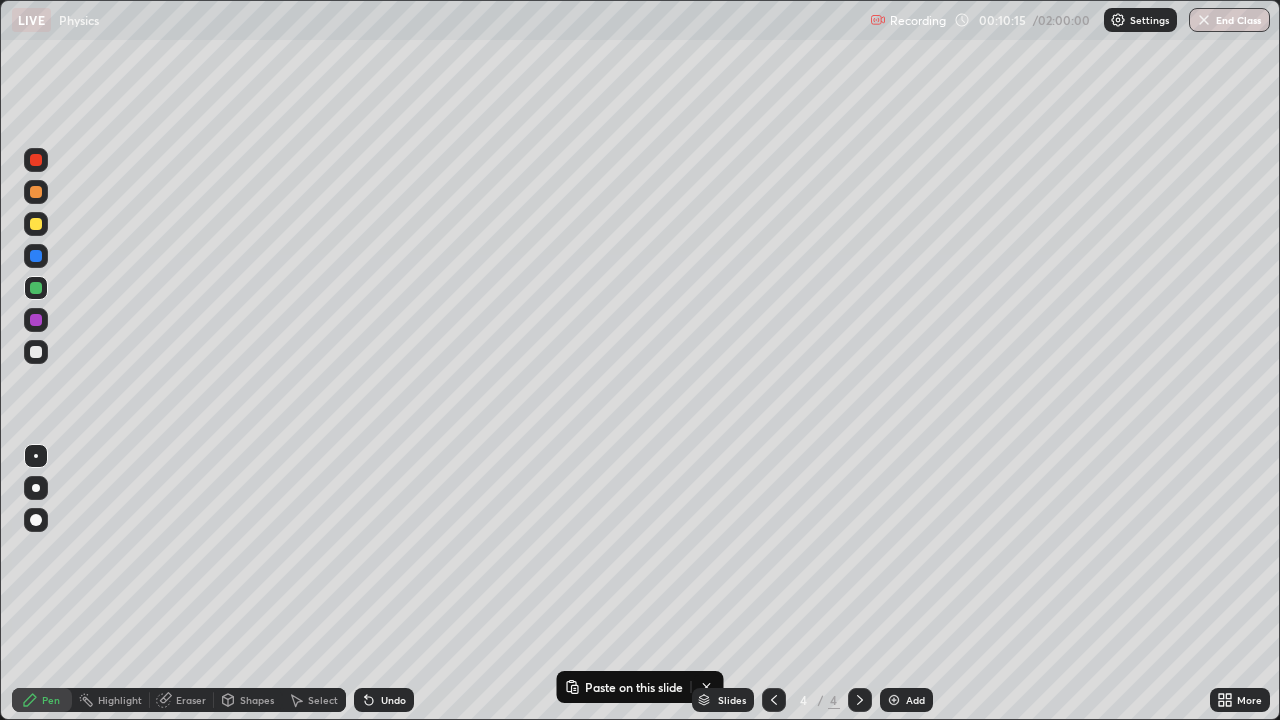 click at bounding box center (36, 256) 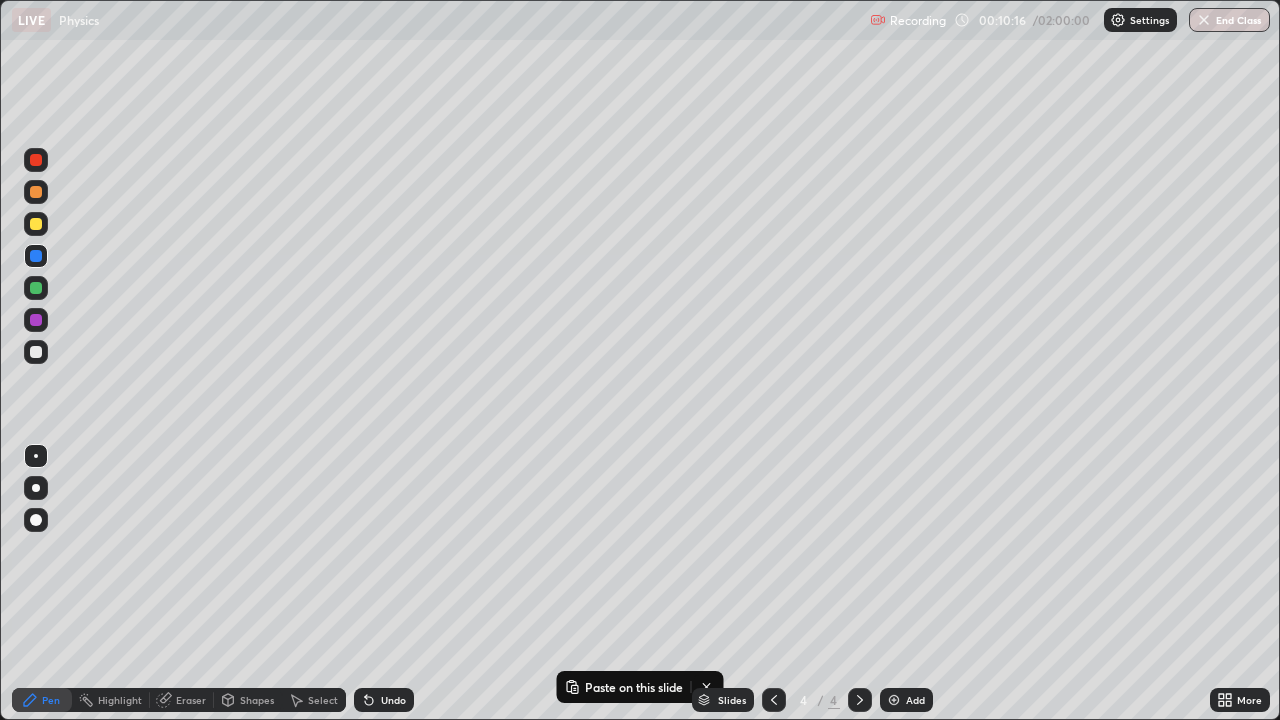 click at bounding box center (36, 224) 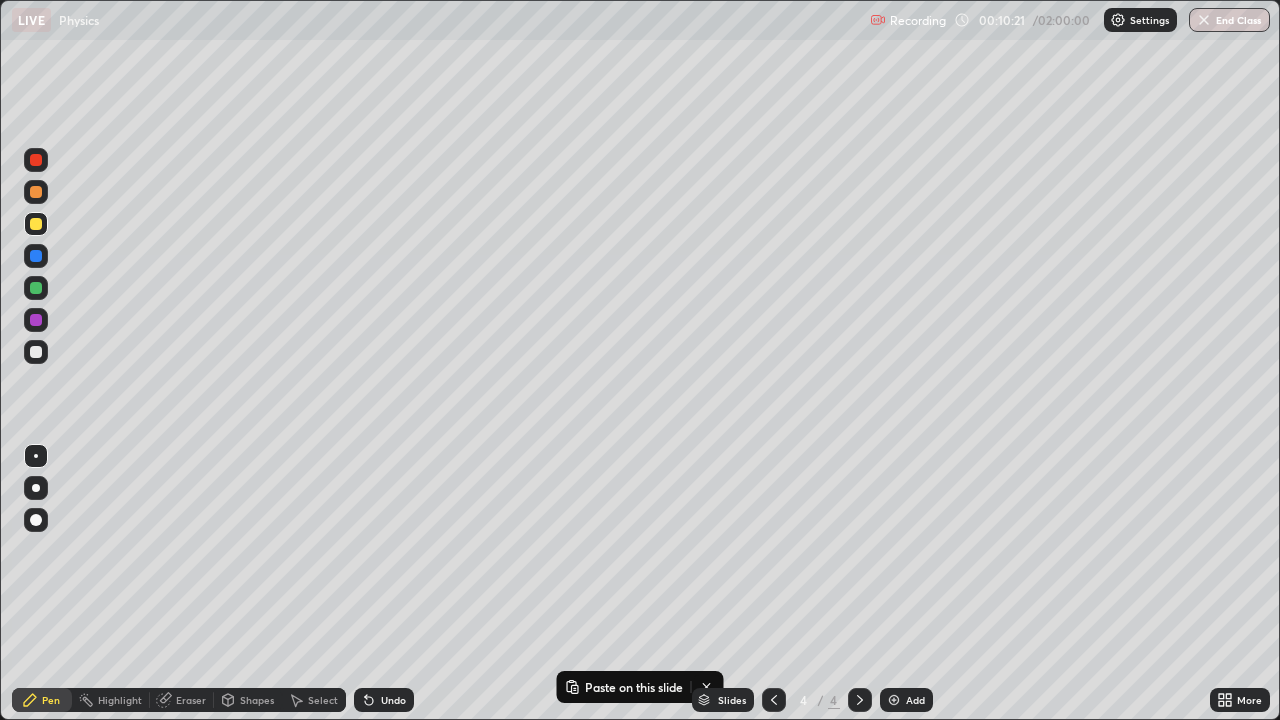 click on "Undo" at bounding box center (384, 700) 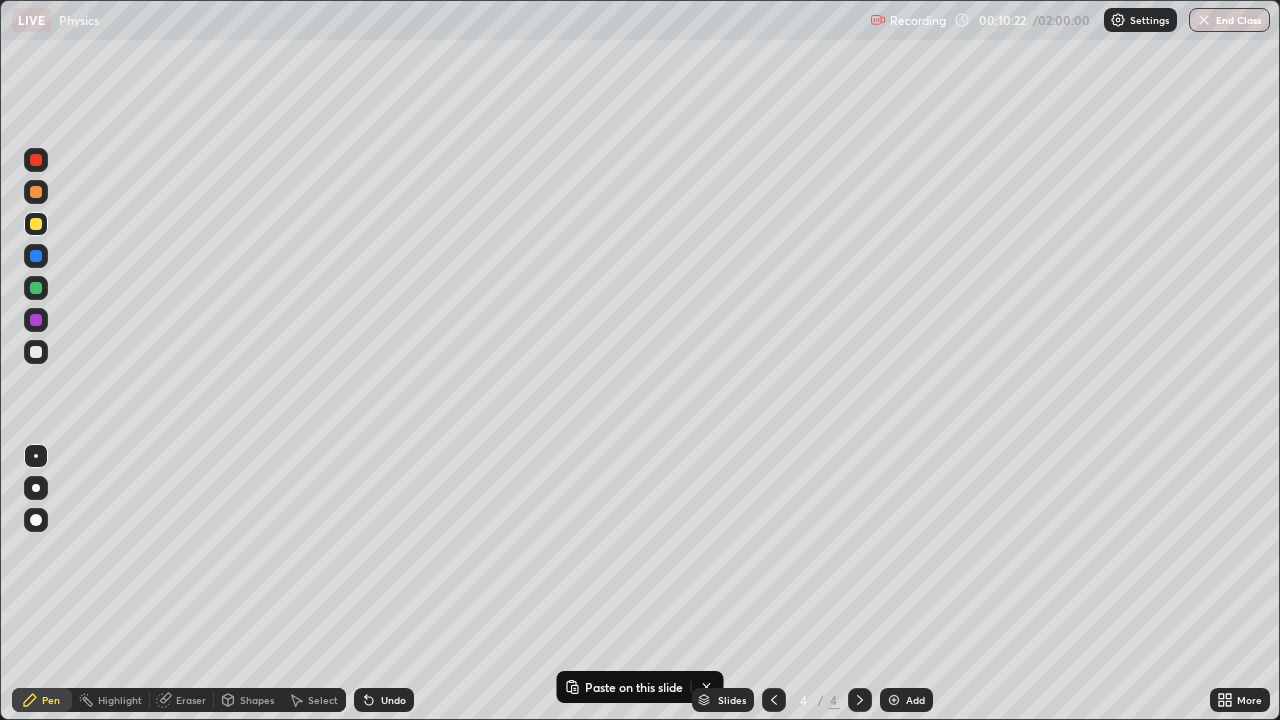 click on "Undo" at bounding box center (384, 700) 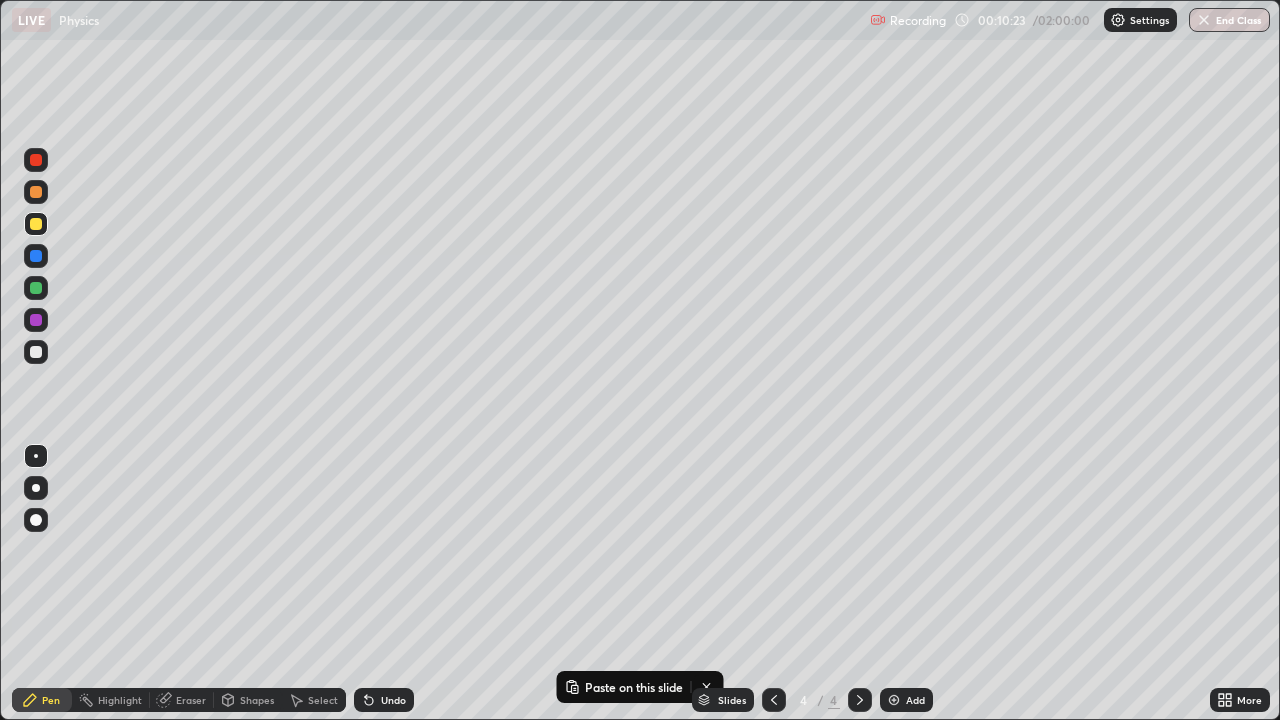 click on "Undo" at bounding box center [384, 700] 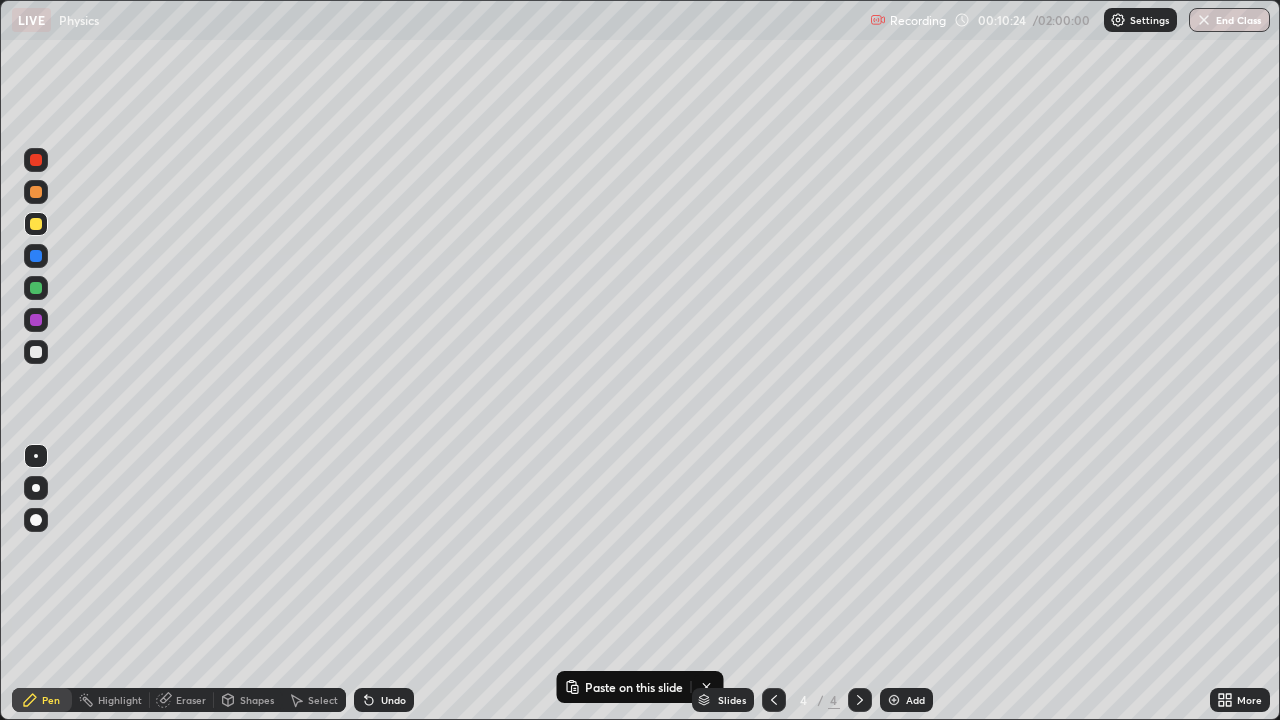 click on "Shapes" at bounding box center (248, 700) 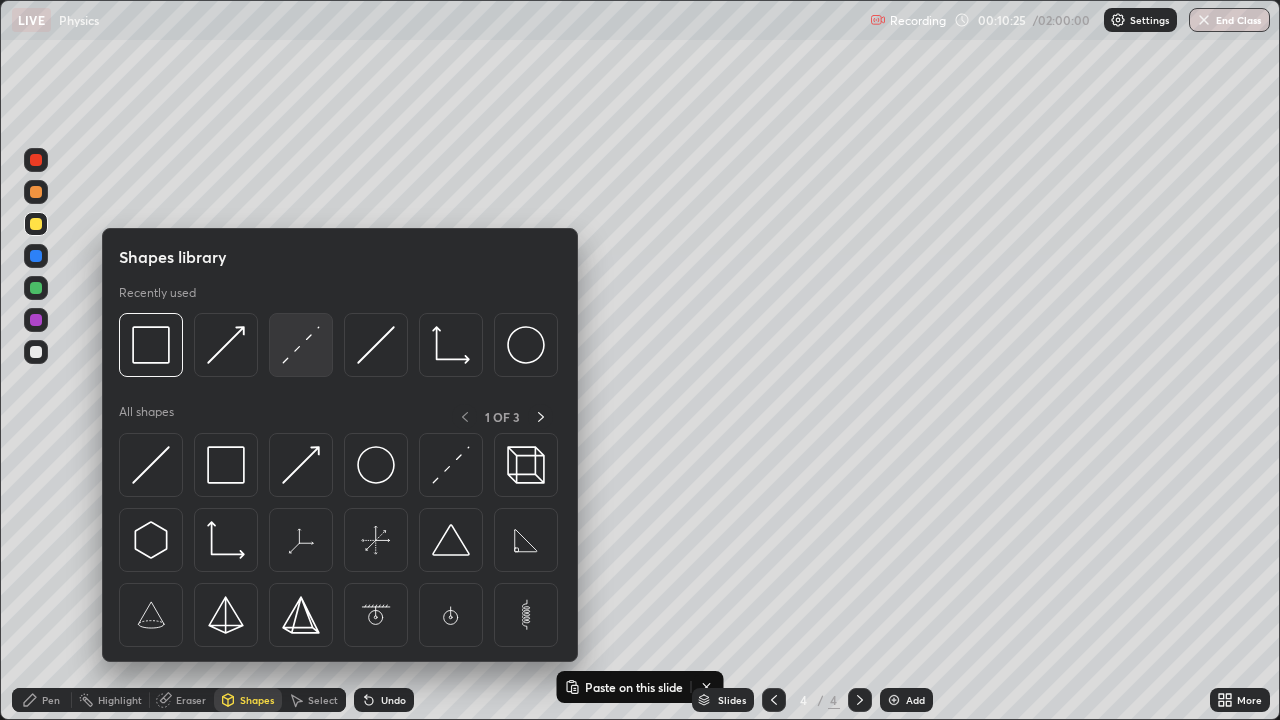 click at bounding box center (301, 345) 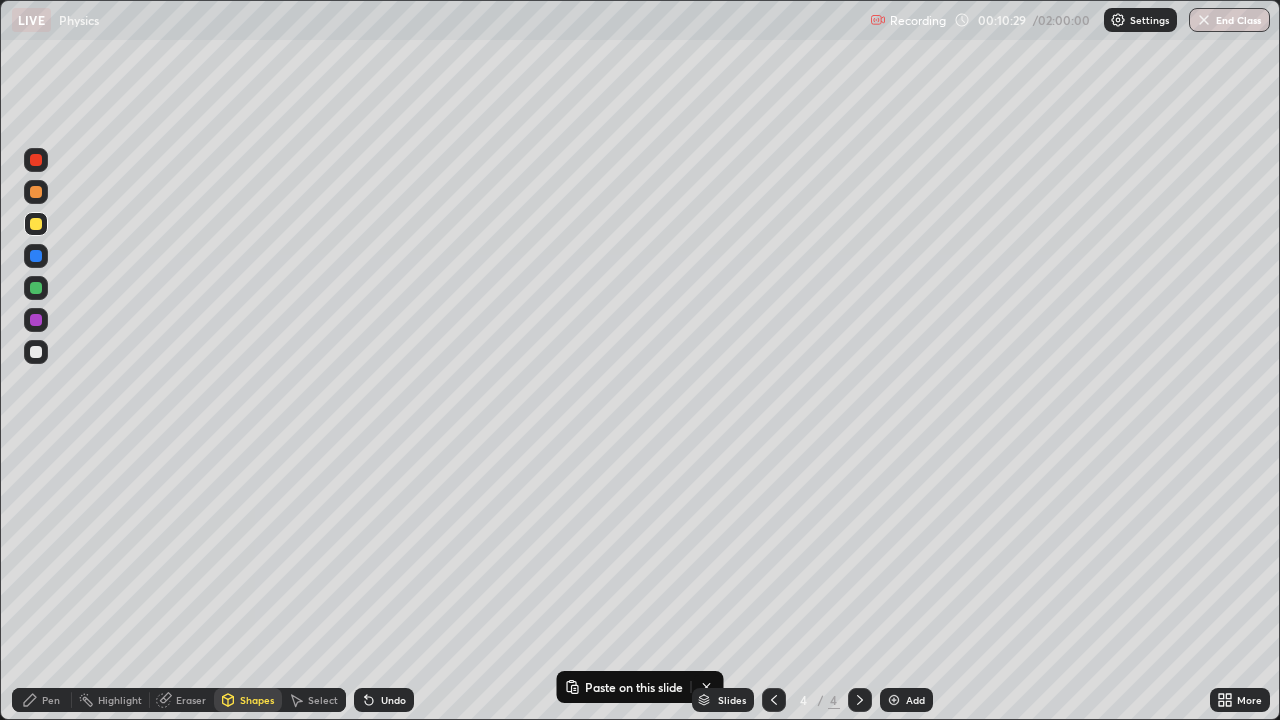 click on "Pen" at bounding box center [42, 700] 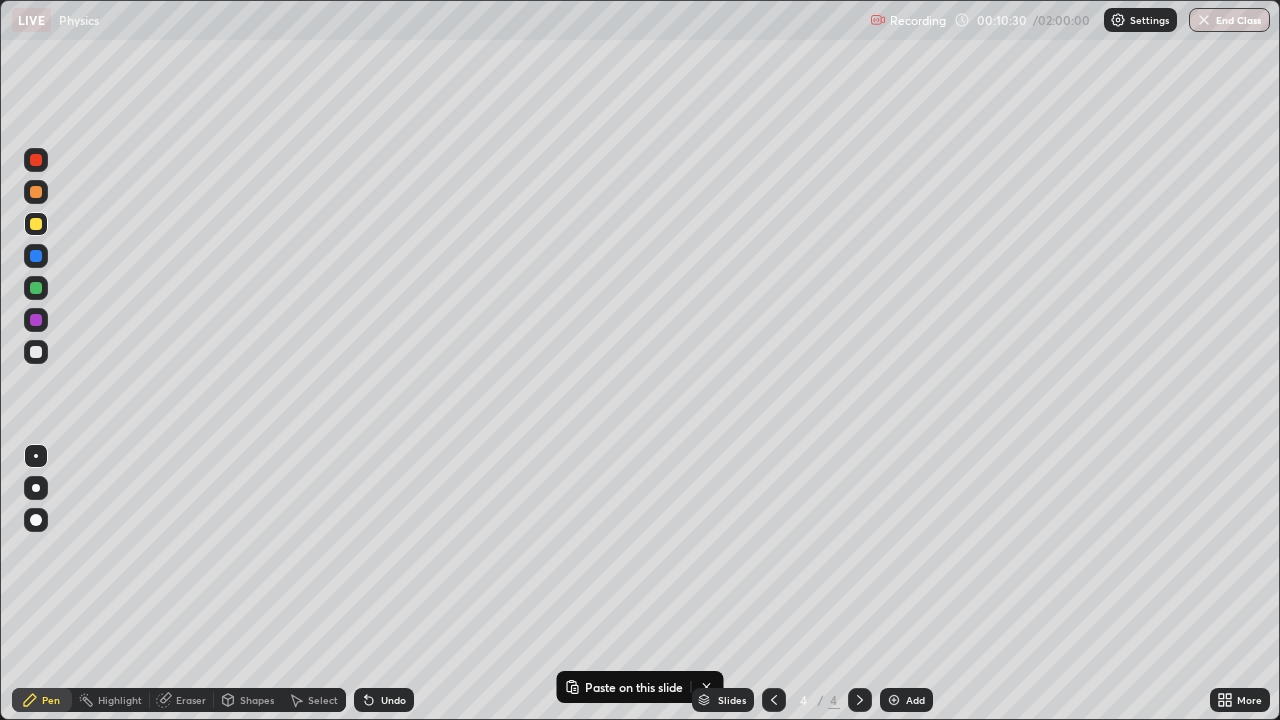 click at bounding box center [36, 288] 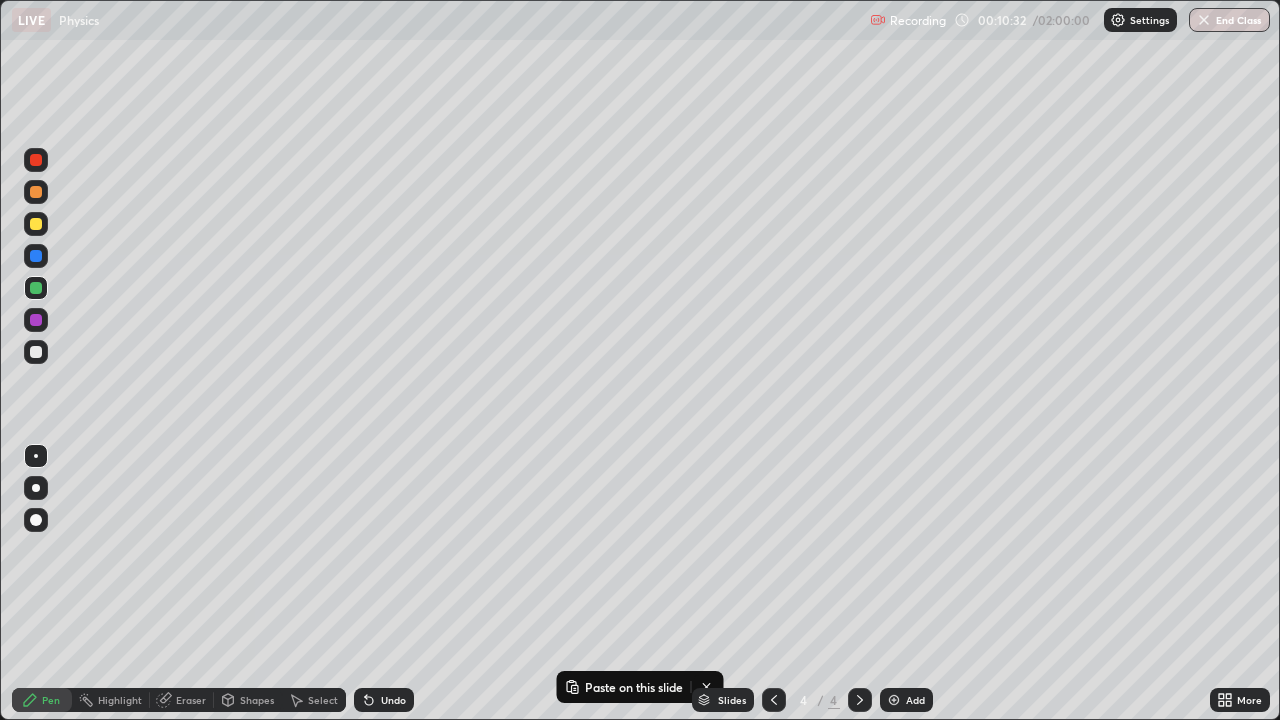 click on "Shapes" at bounding box center (257, 700) 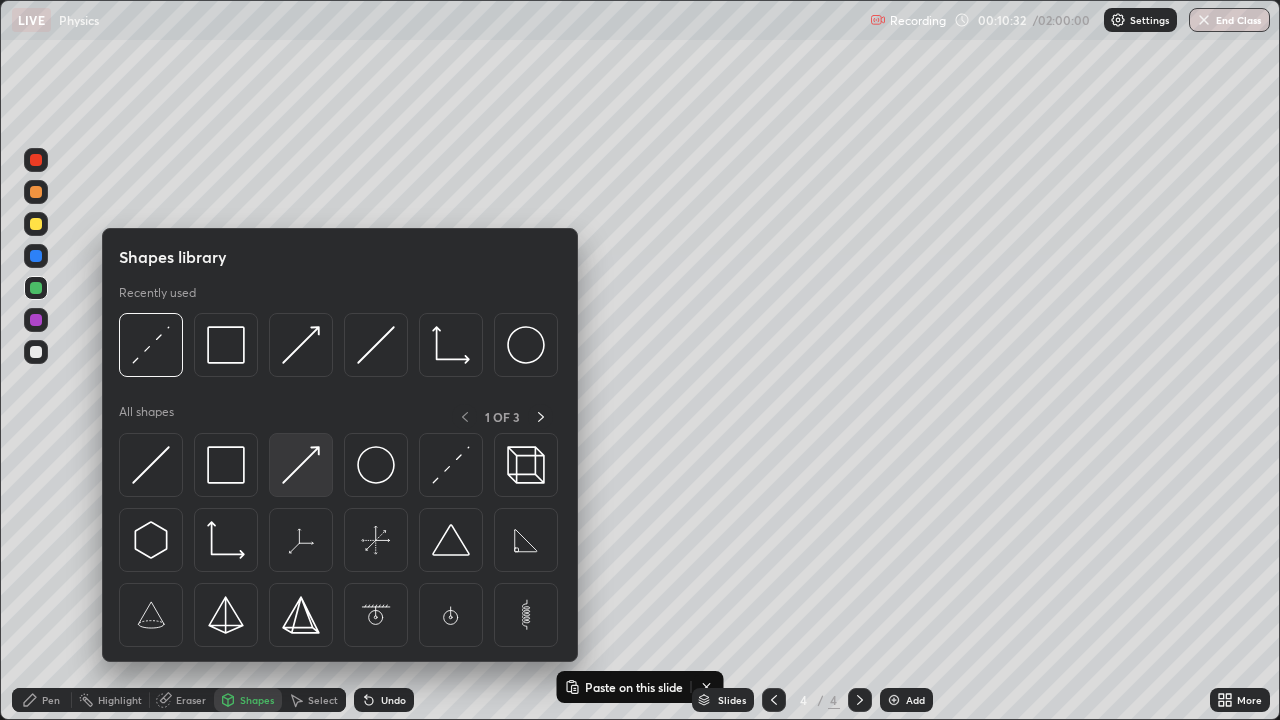 click at bounding box center (301, 465) 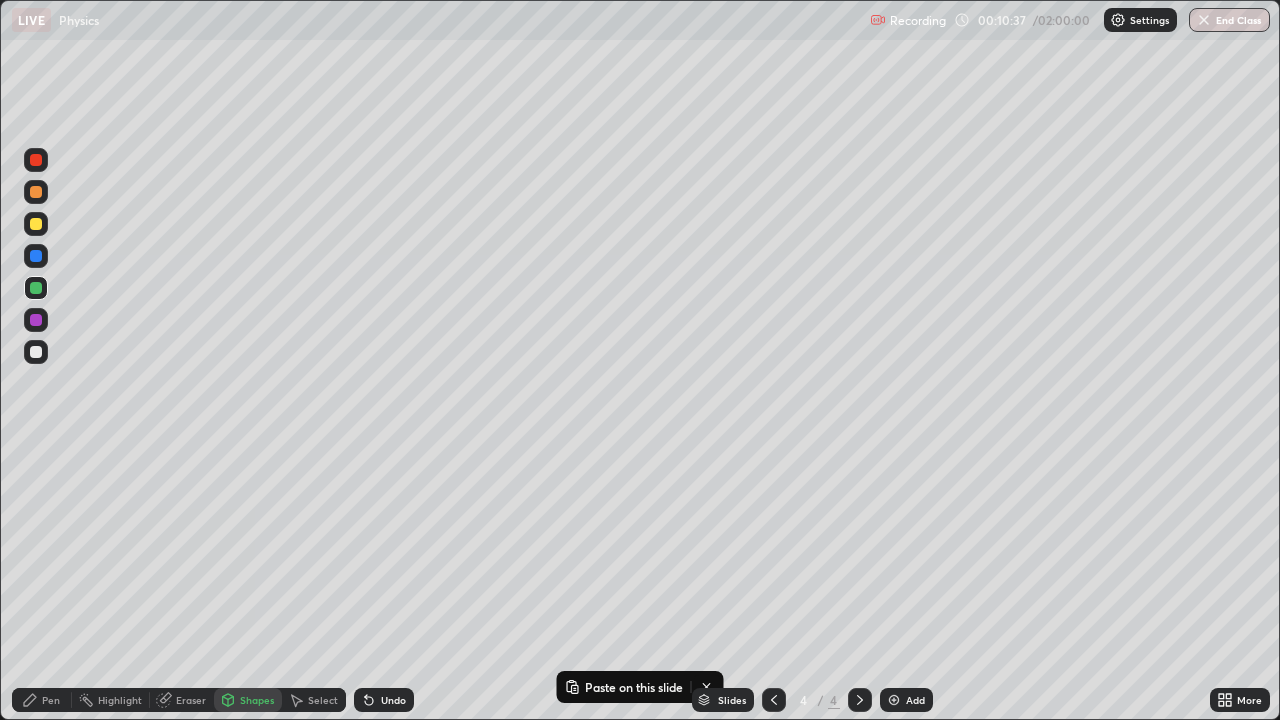 click at bounding box center [36, 224] 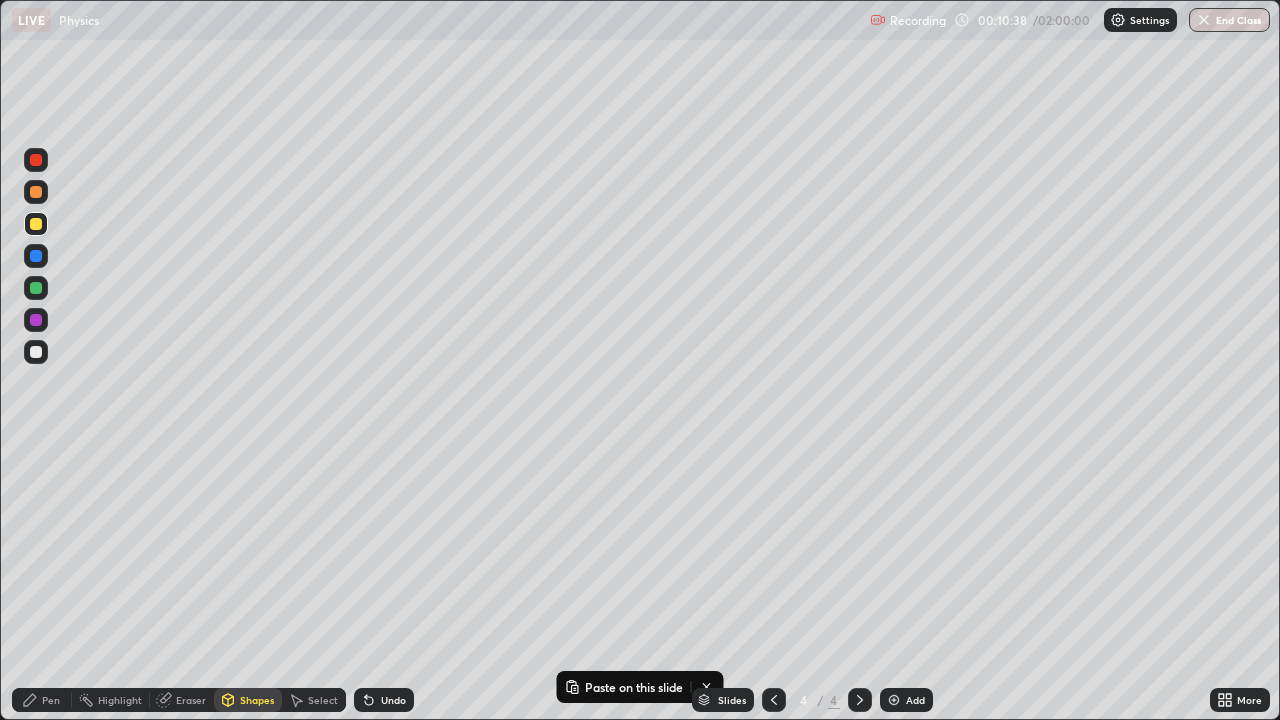 click on "Pen" at bounding box center (51, 700) 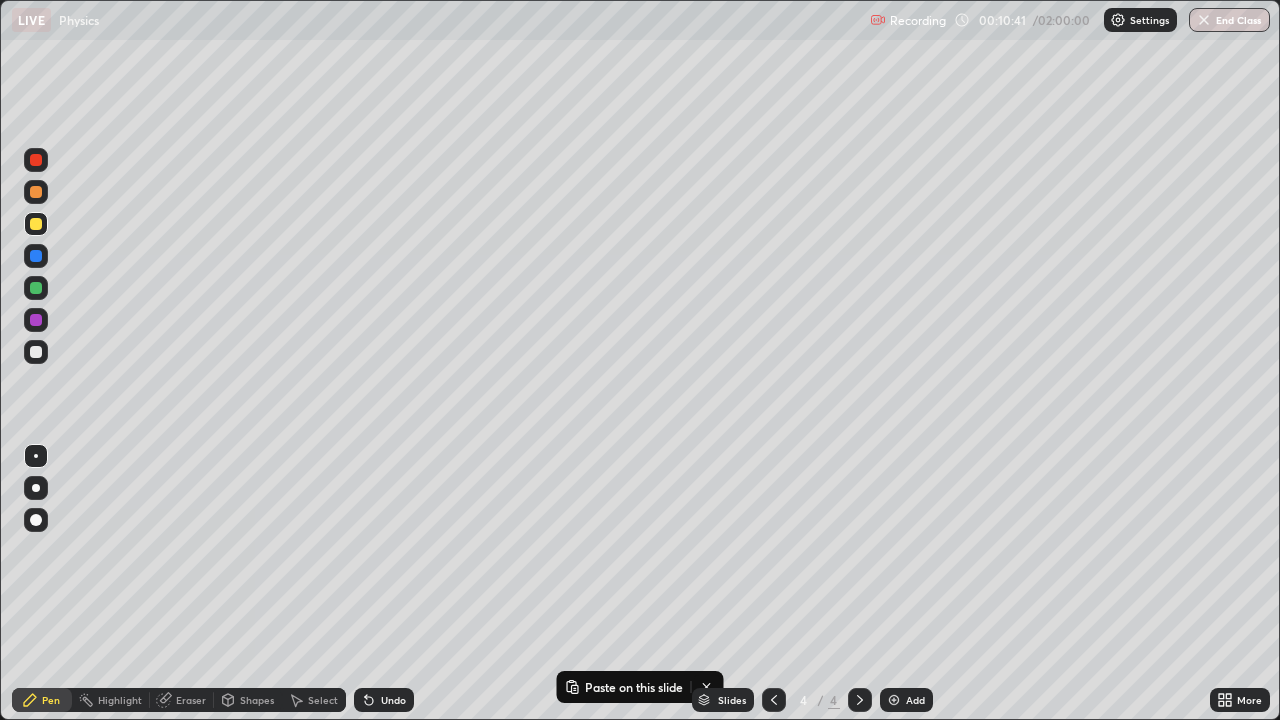 click at bounding box center (36, 352) 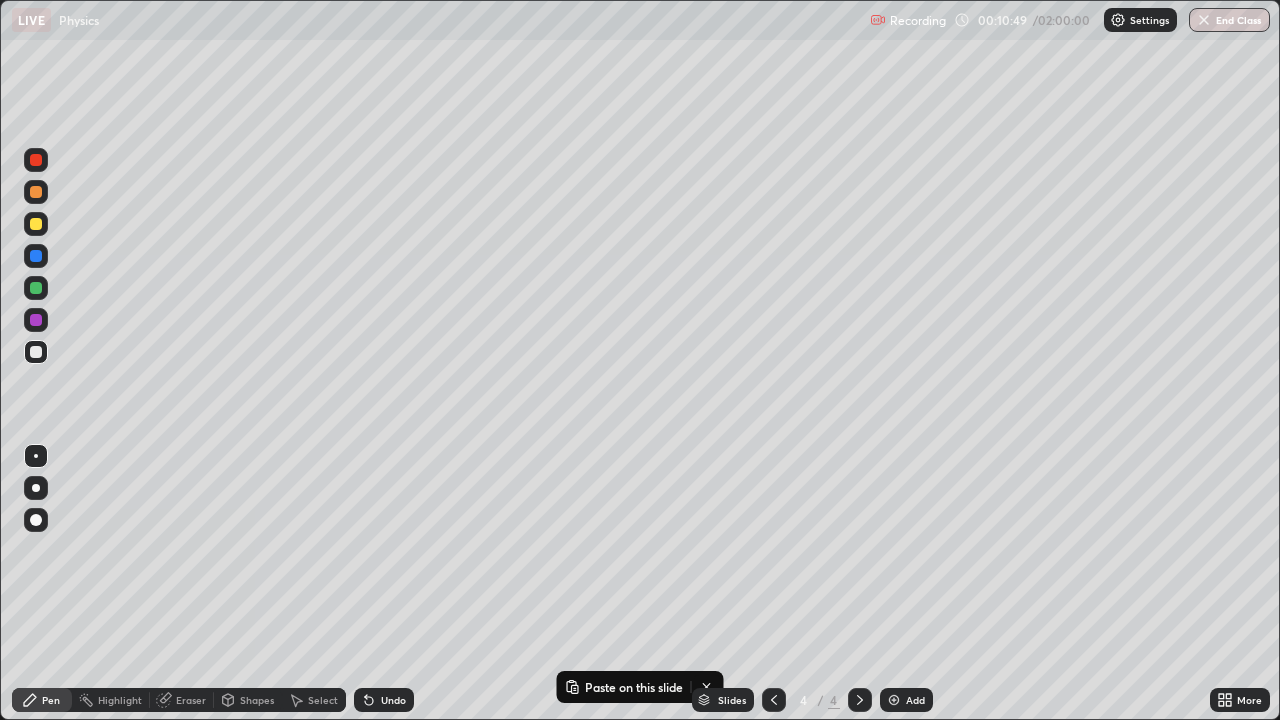 click 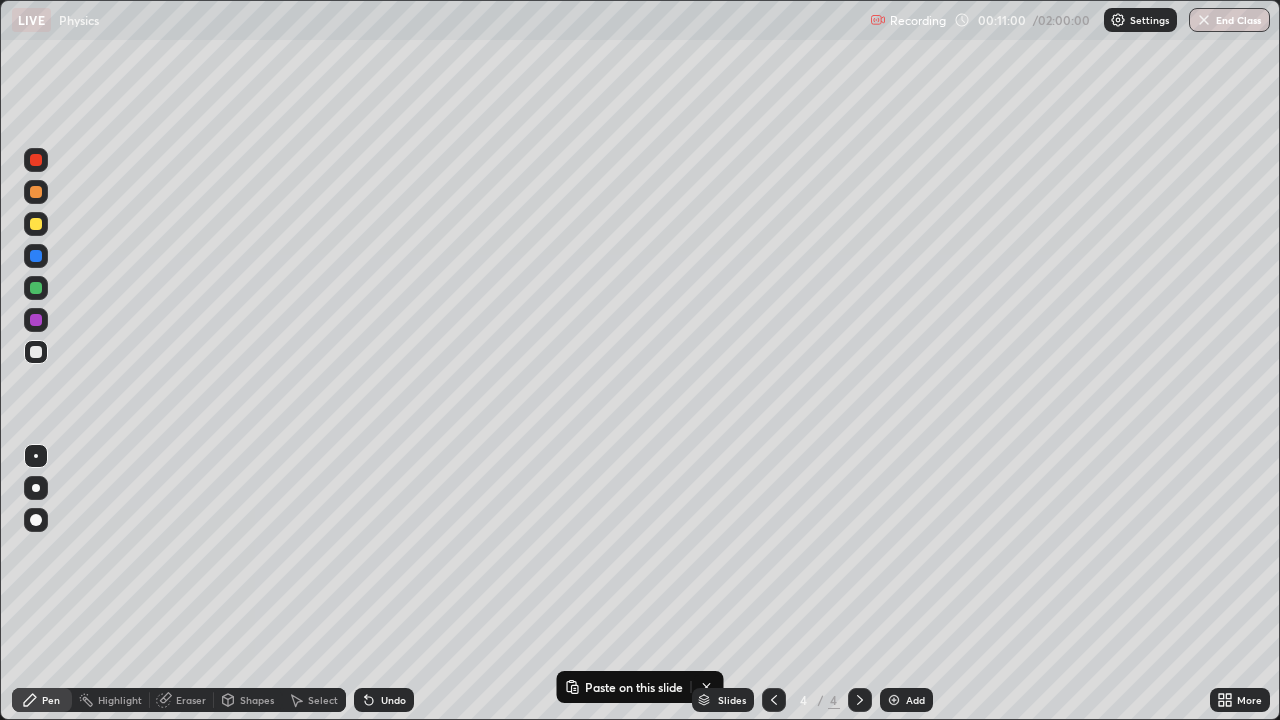 click on "Undo" at bounding box center [384, 700] 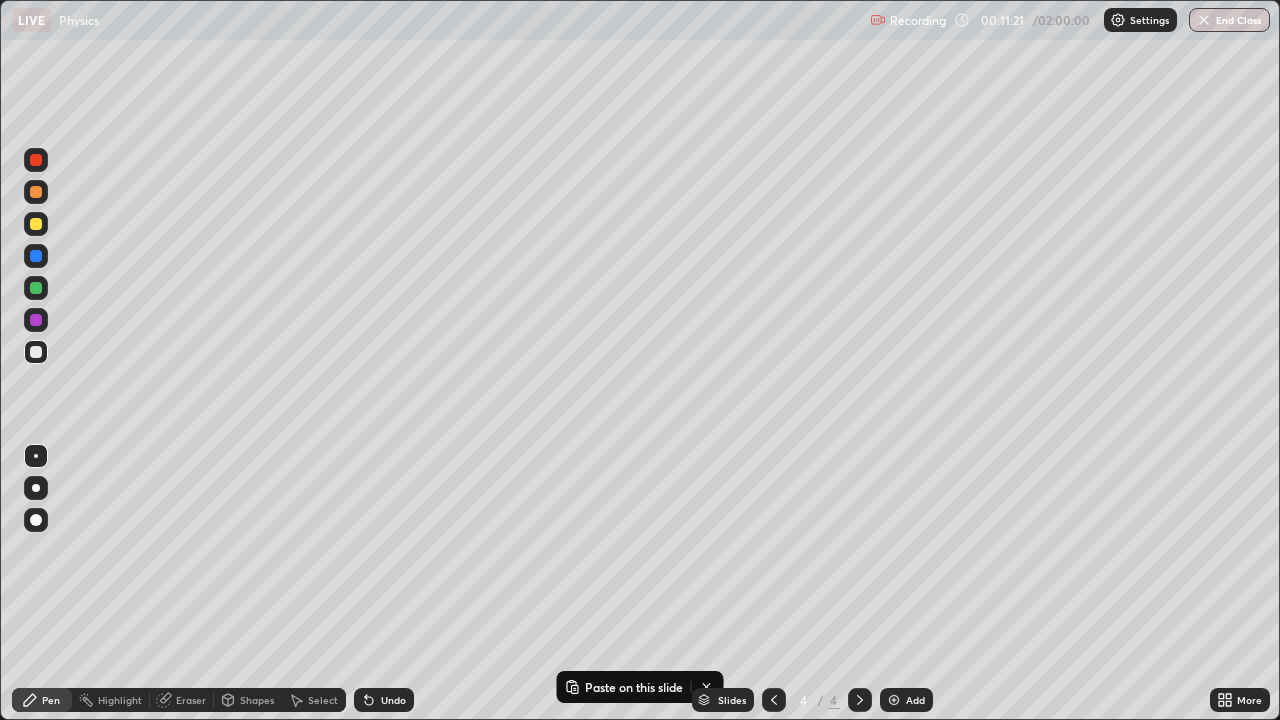 click at bounding box center [36, 224] 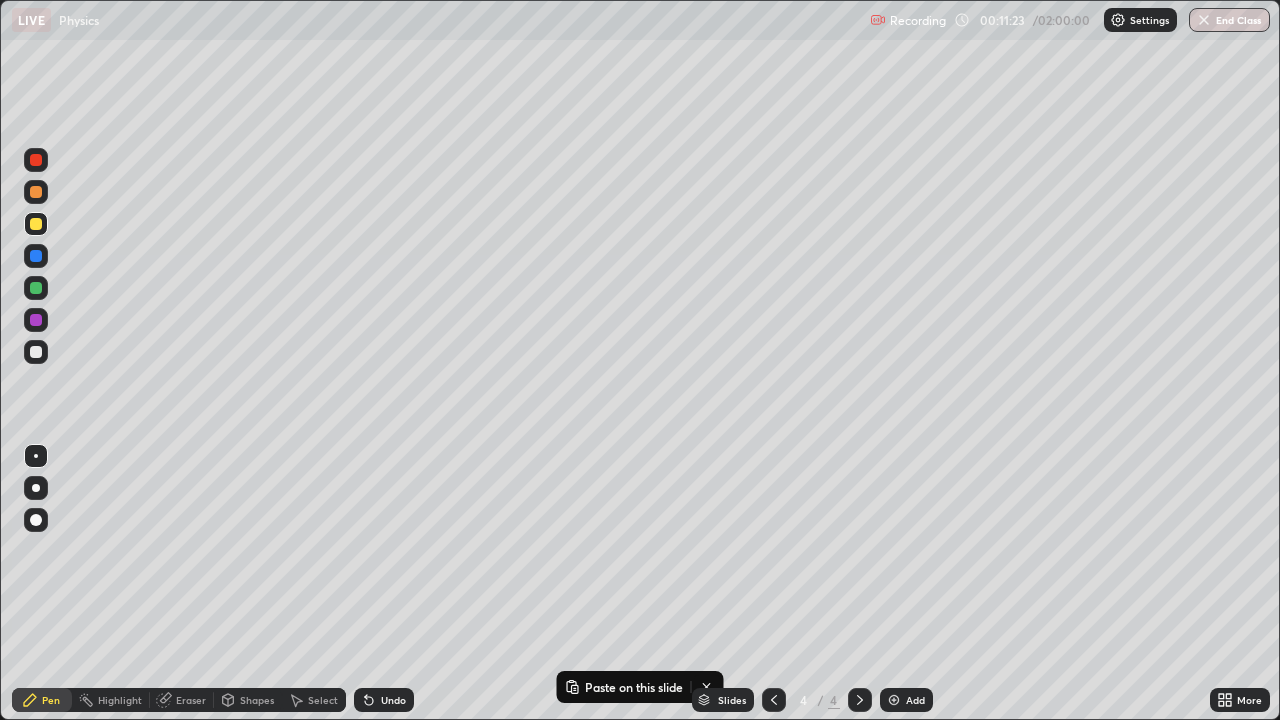 click at bounding box center [36, 256] 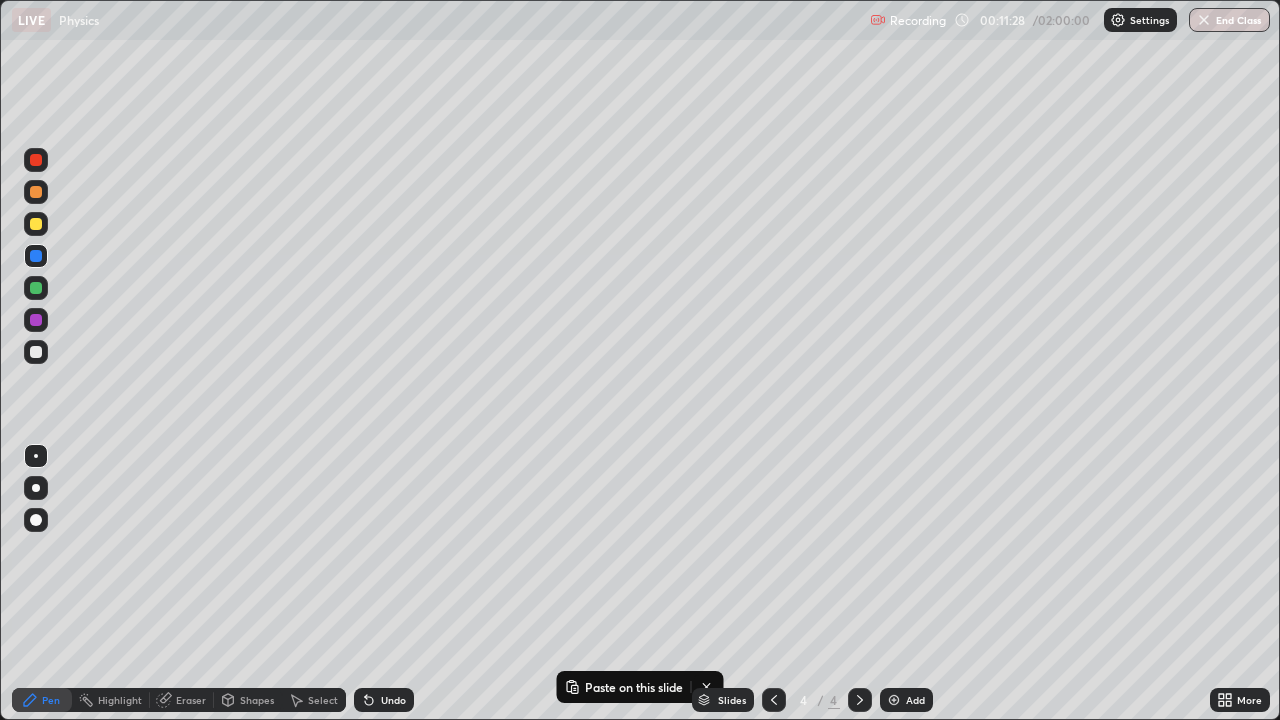 click at bounding box center (36, 352) 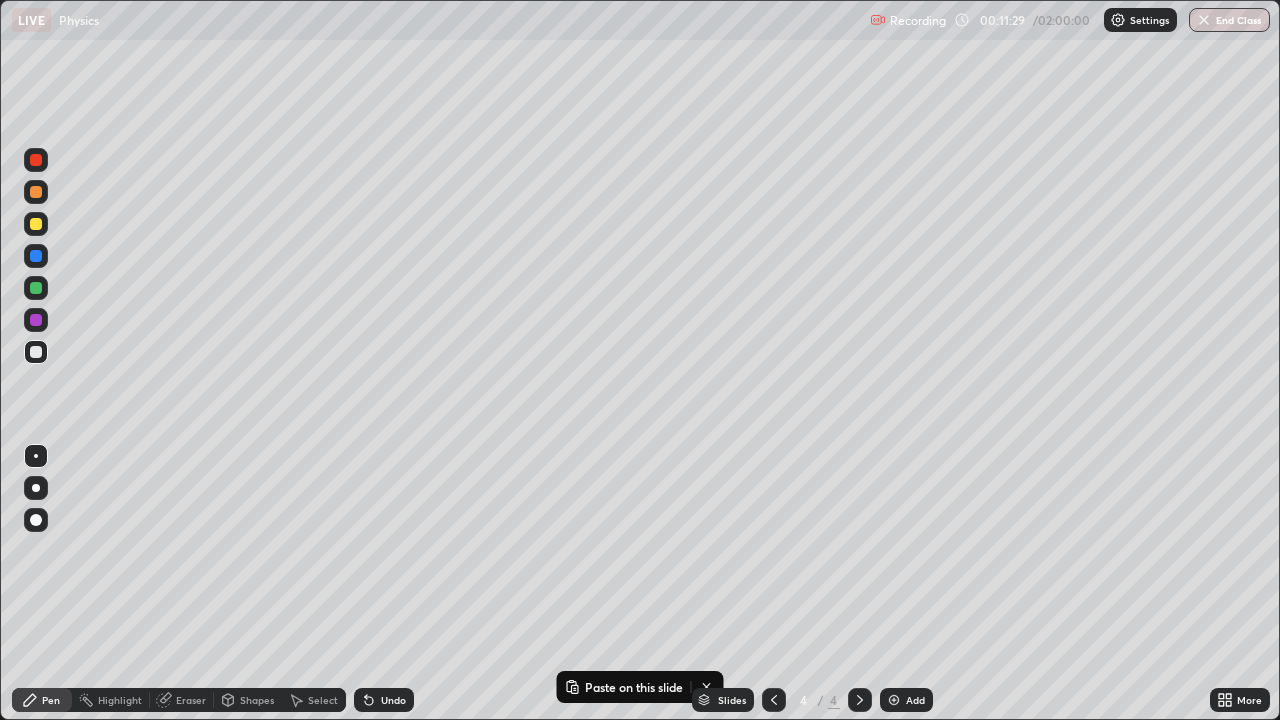 click on "Shapes" at bounding box center (257, 700) 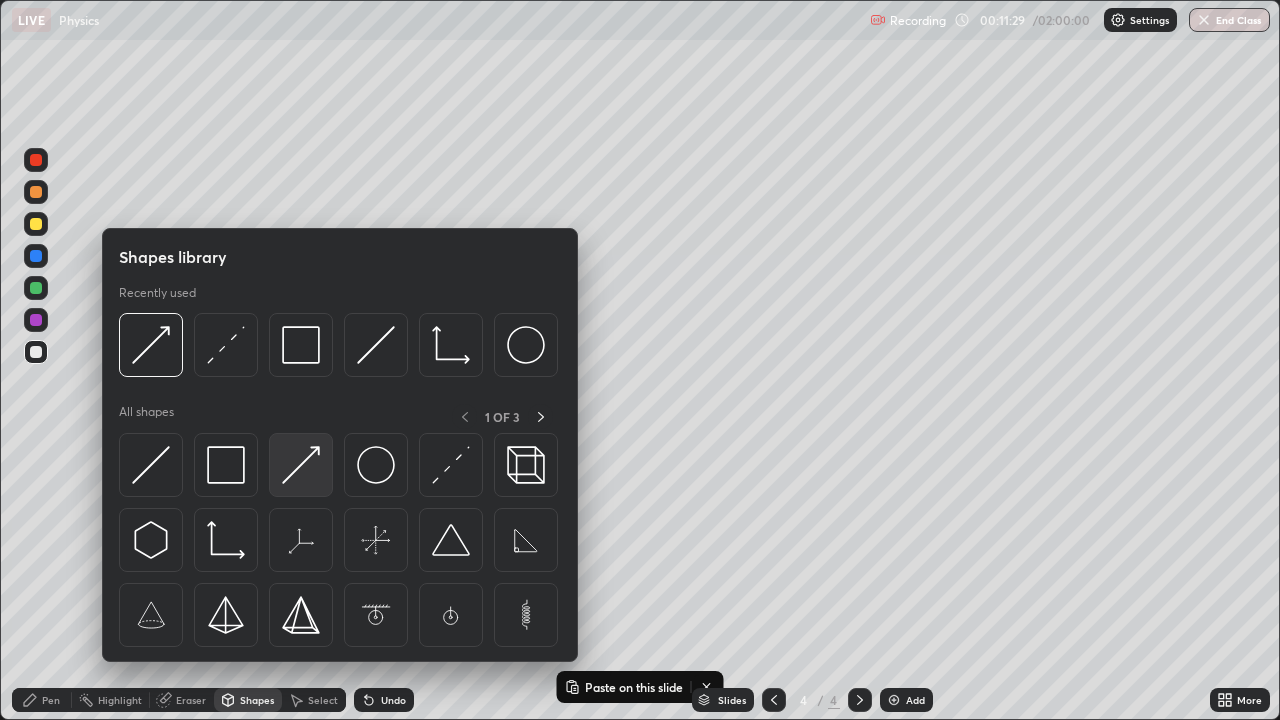 click at bounding box center (301, 465) 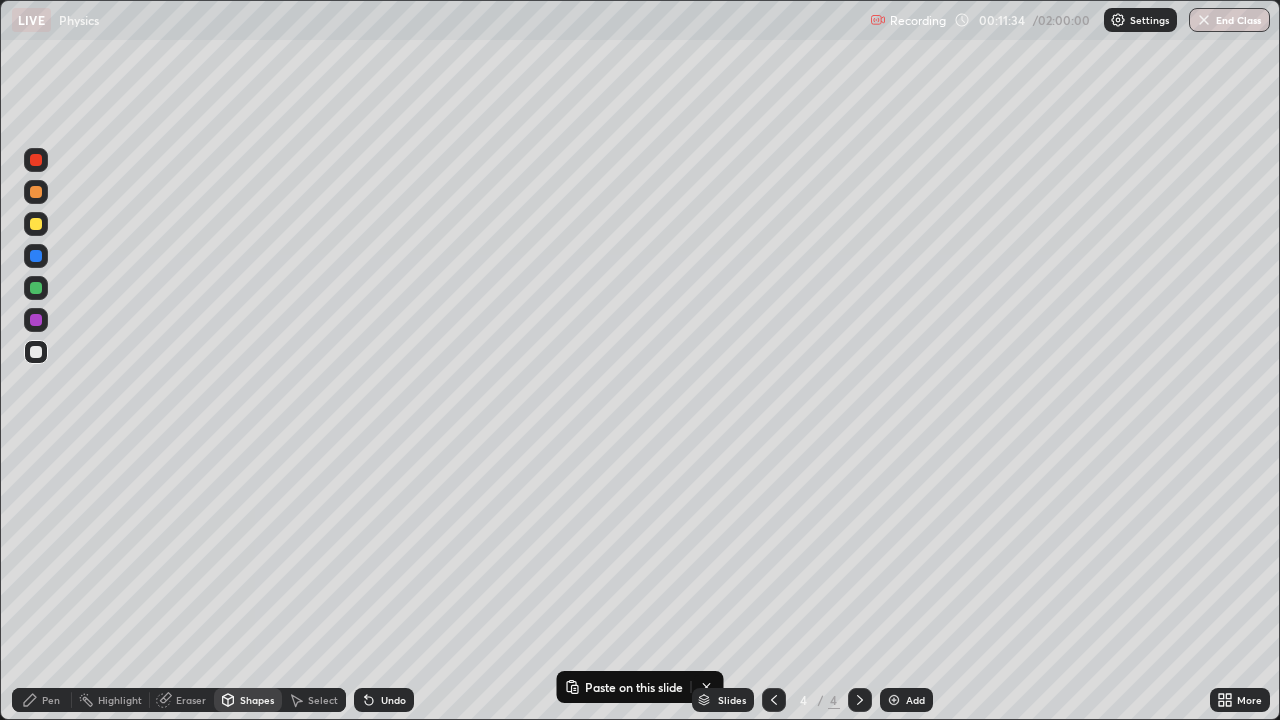 click on "Eraser" at bounding box center (191, 700) 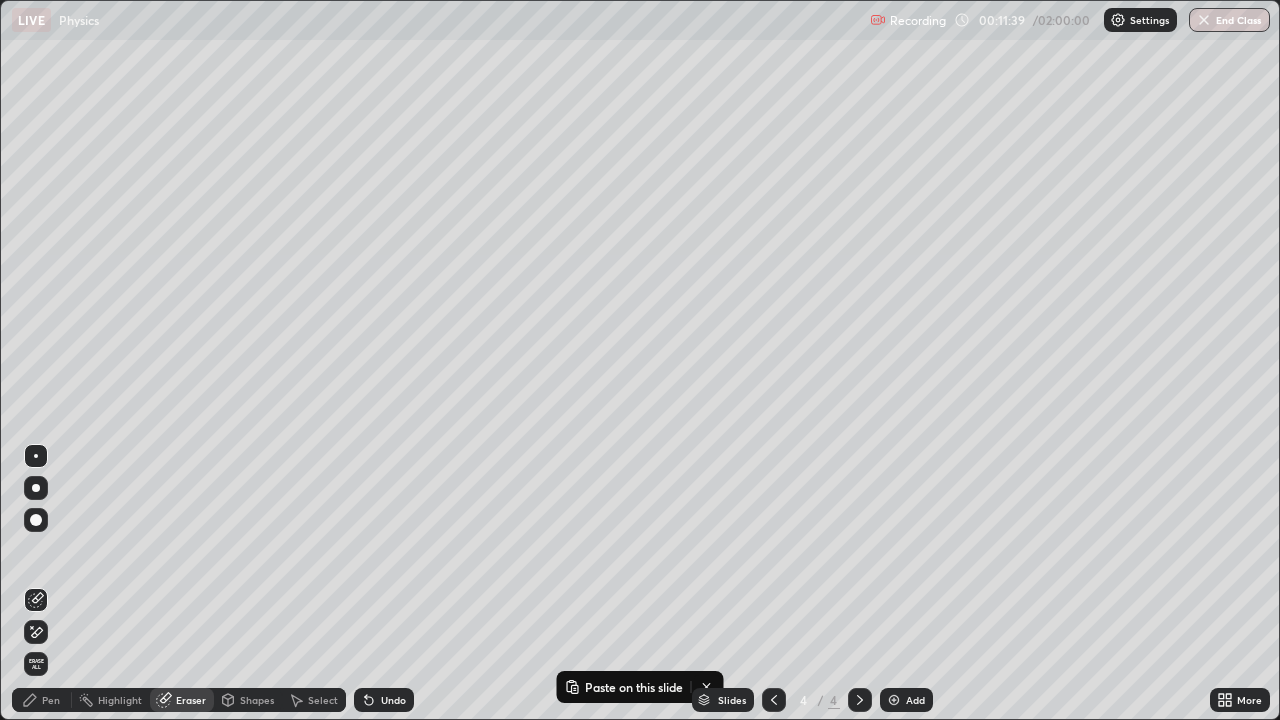 click on "Pen" at bounding box center (42, 700) 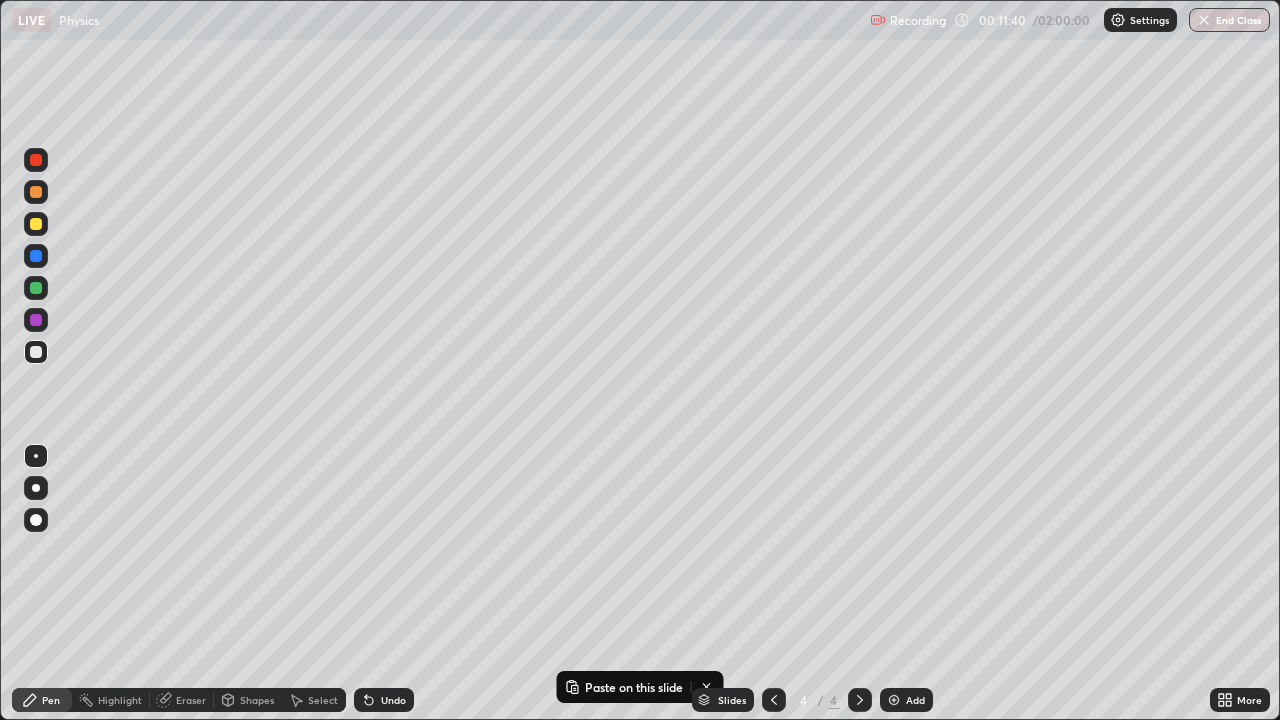 click at bounding box center [36, 224] 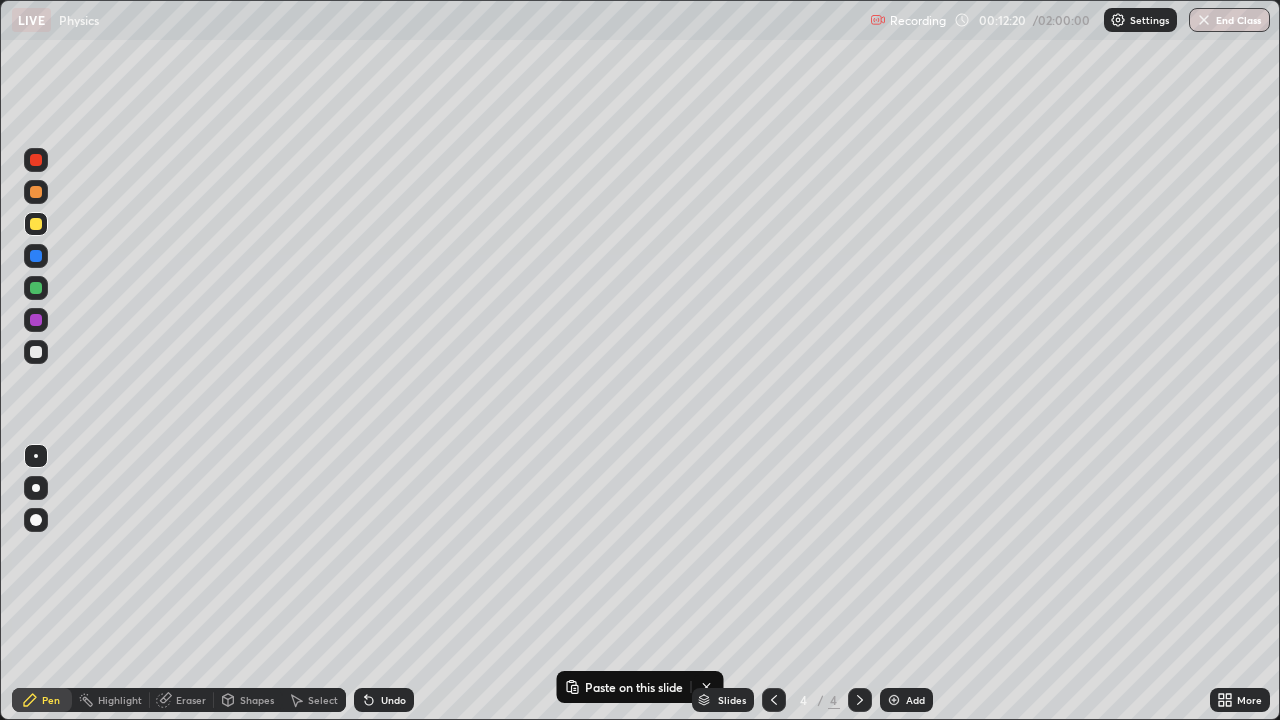 click at bounding box center [36, 352] 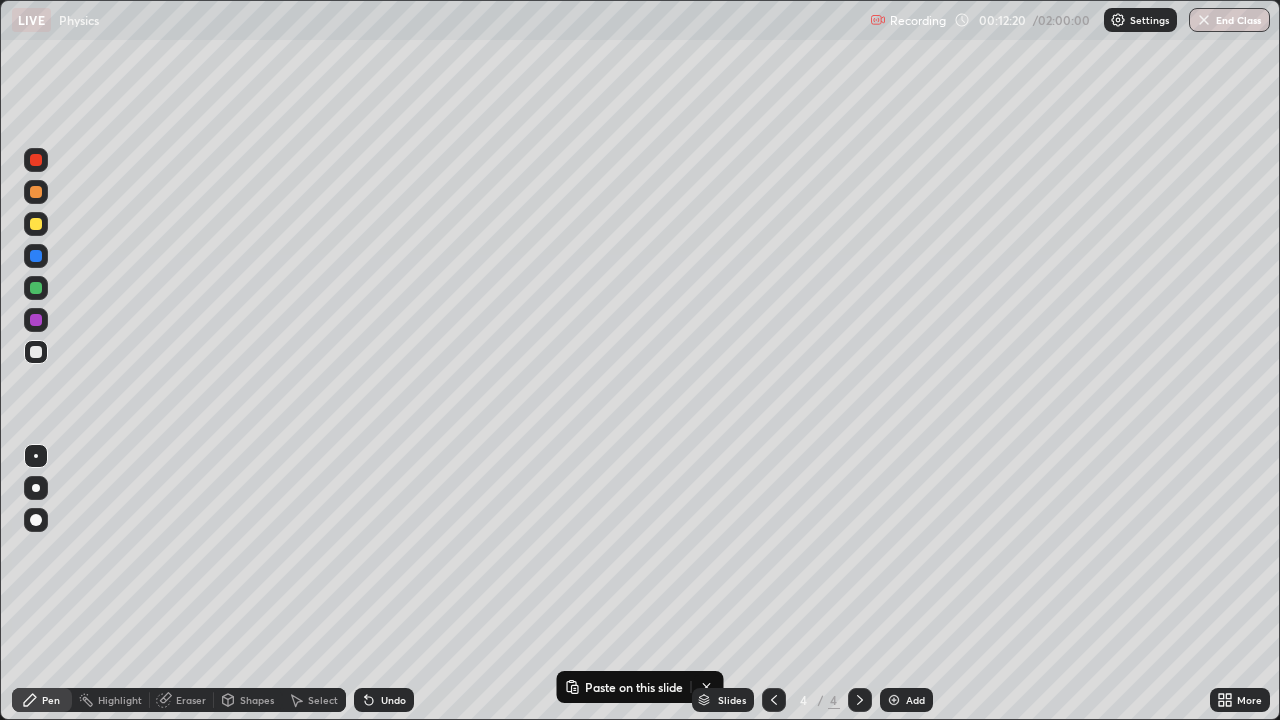 click at bounding box center (36, 320) 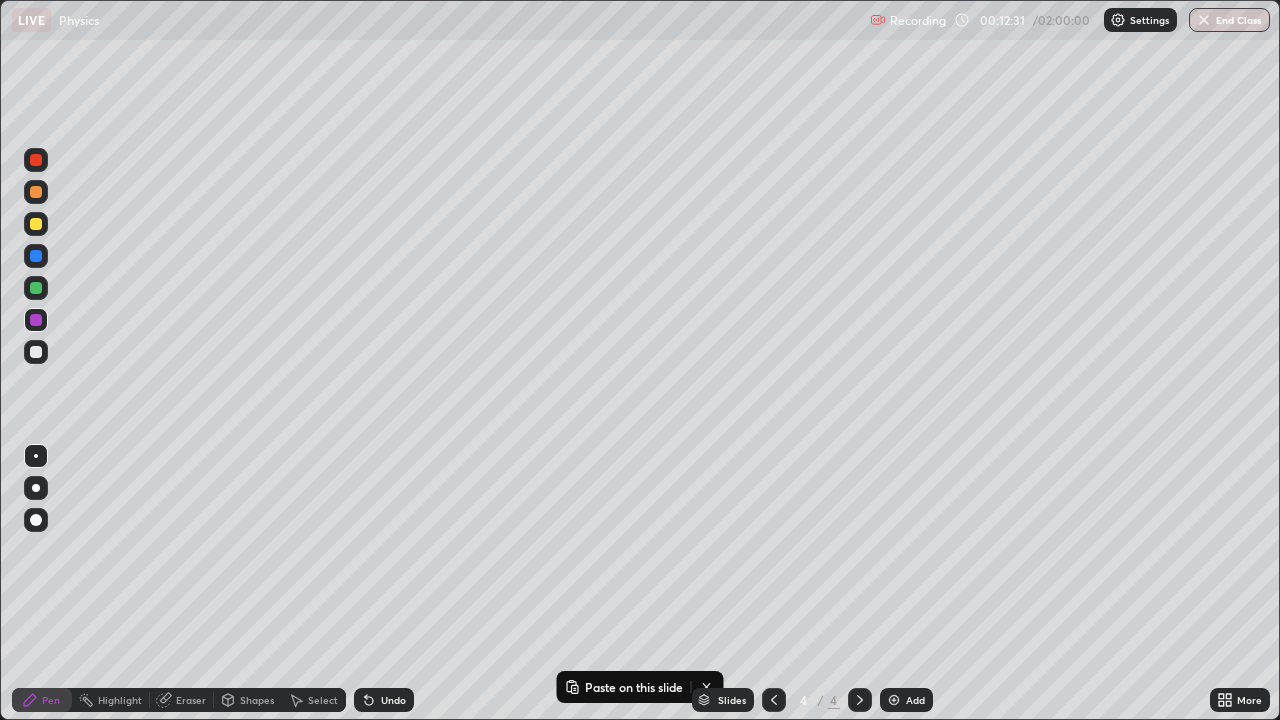 click 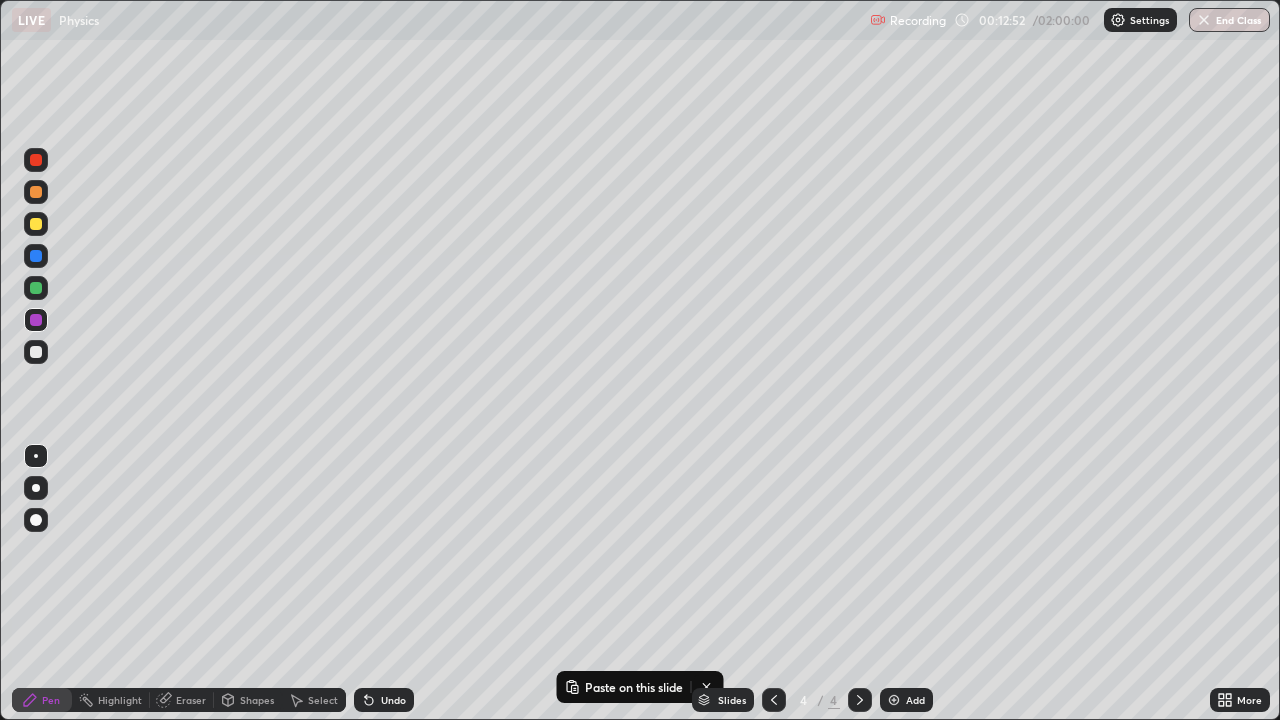 click 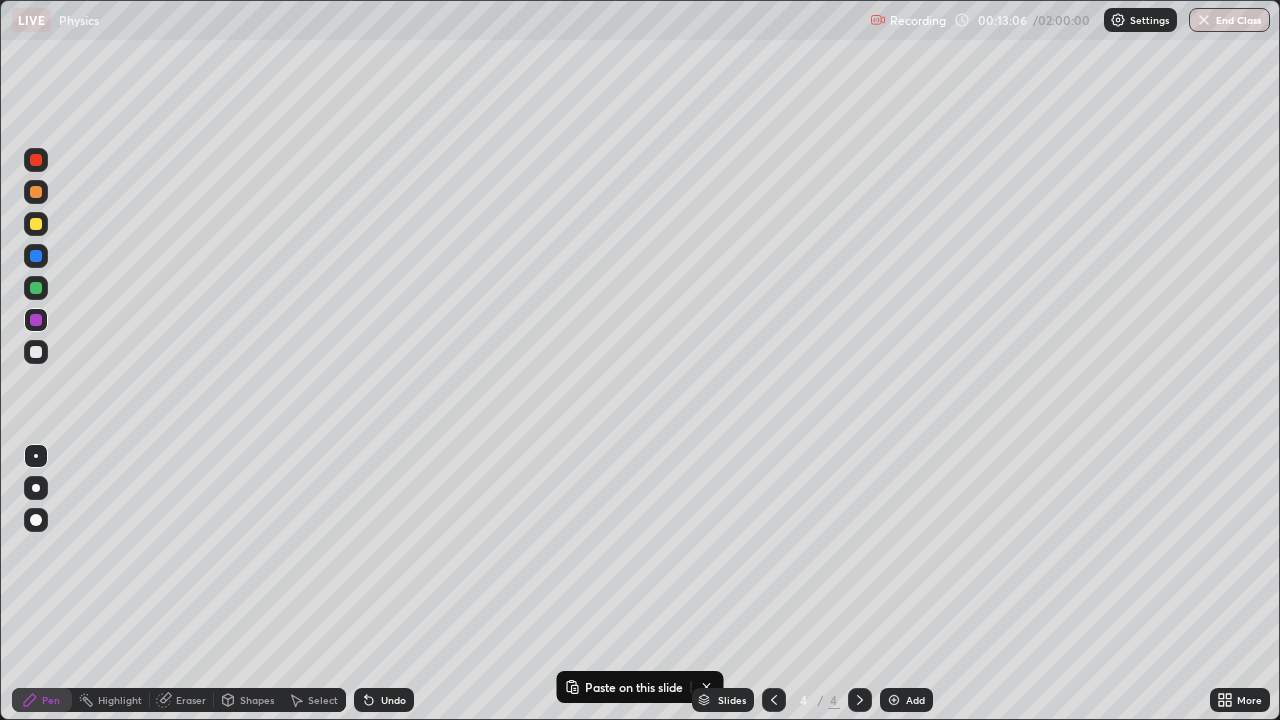 click at bounding box center (36, 256) 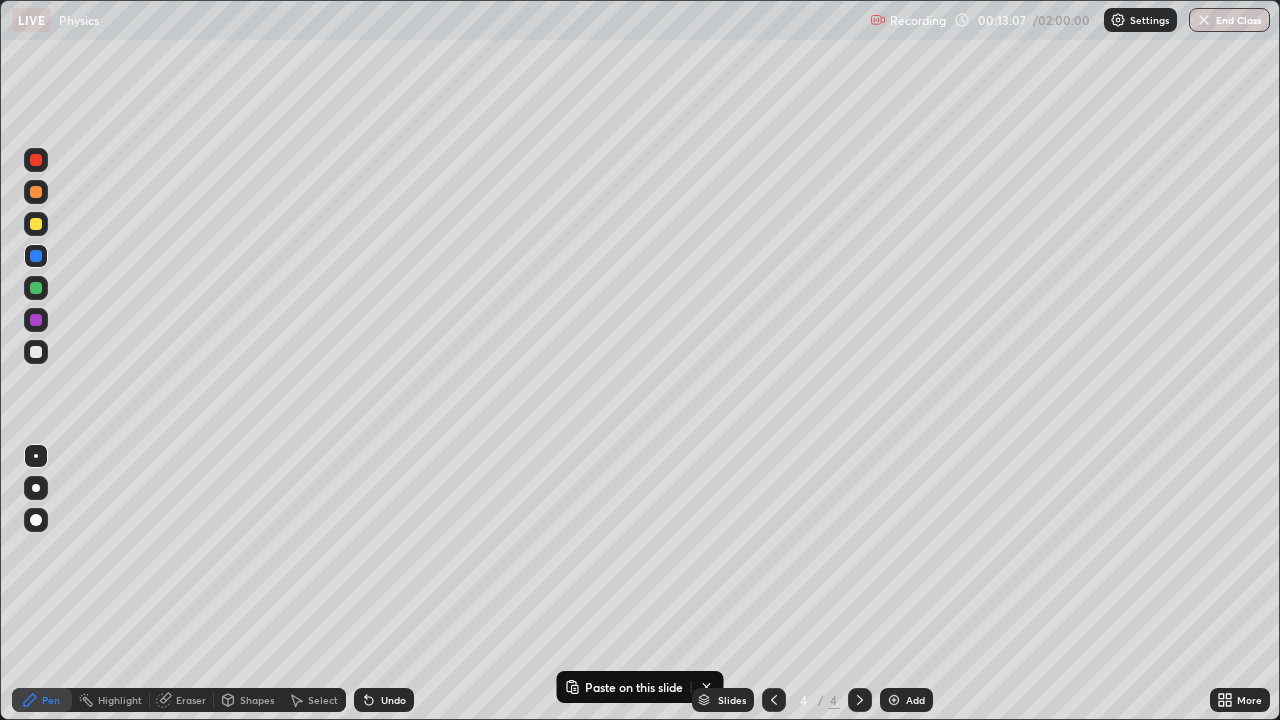 click at bounding box center [36, 192] 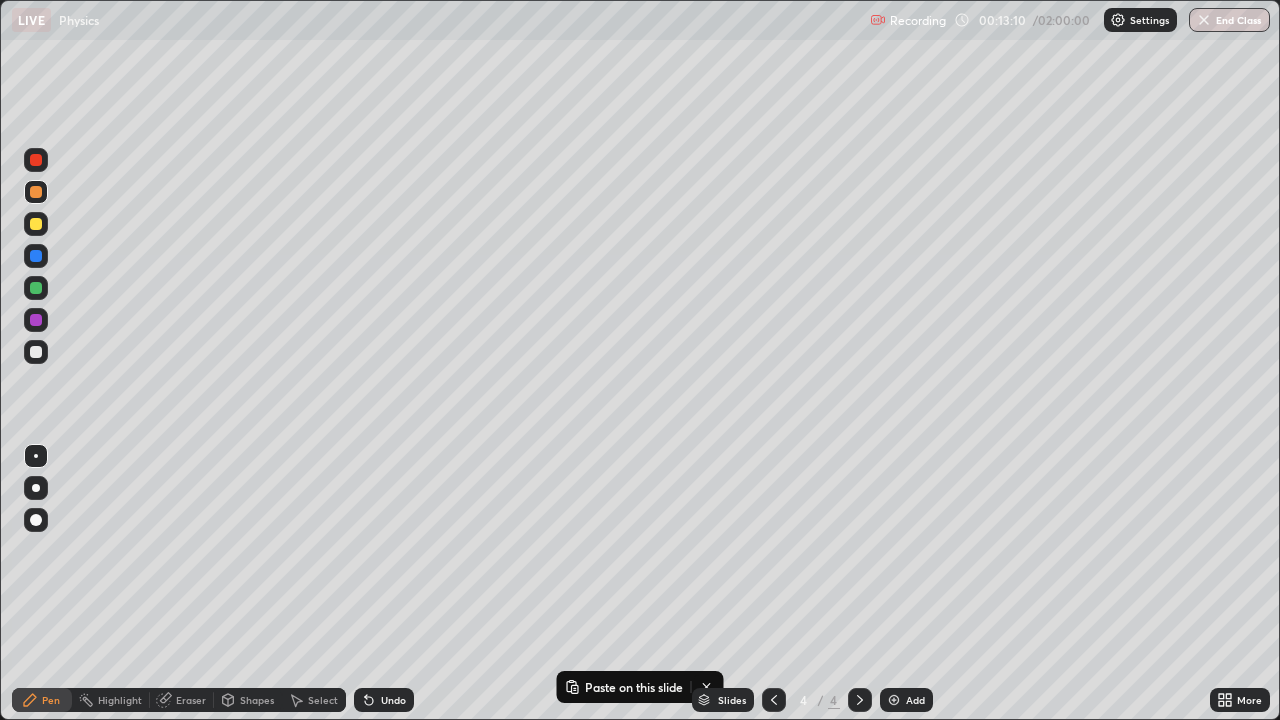 click at bounding box center [36, 224] 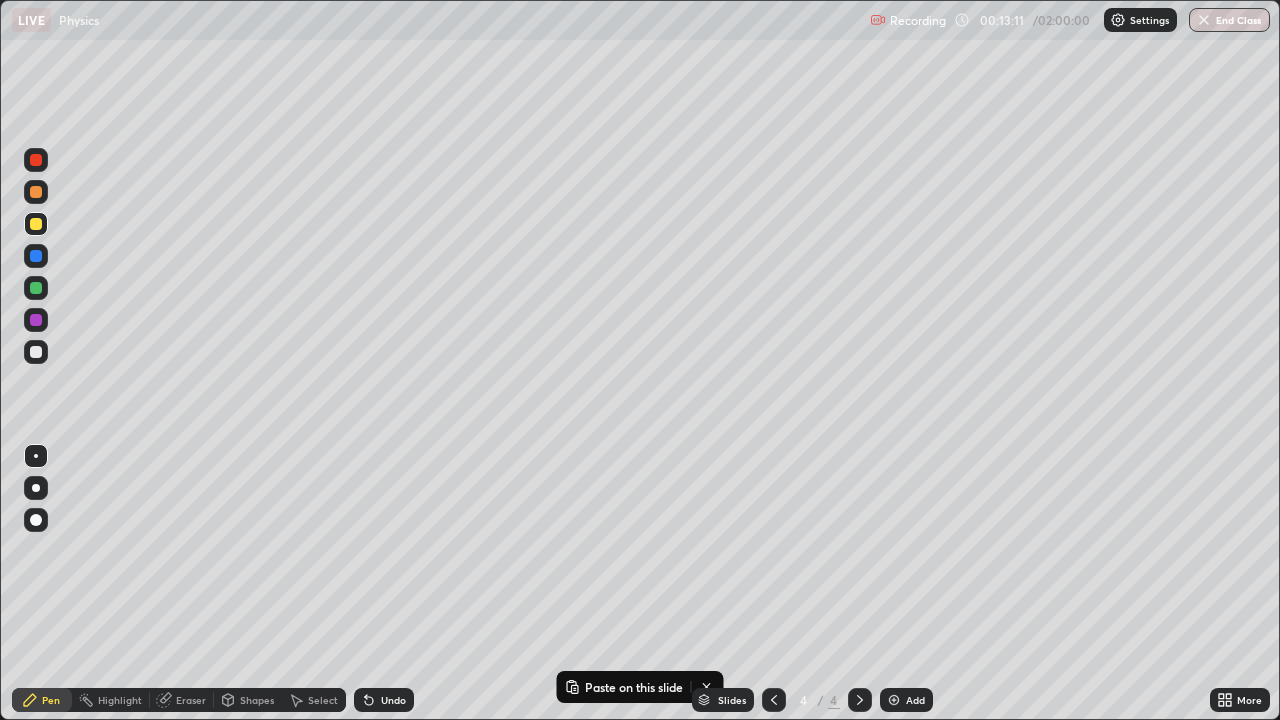 click at bounding box center (36, 256) 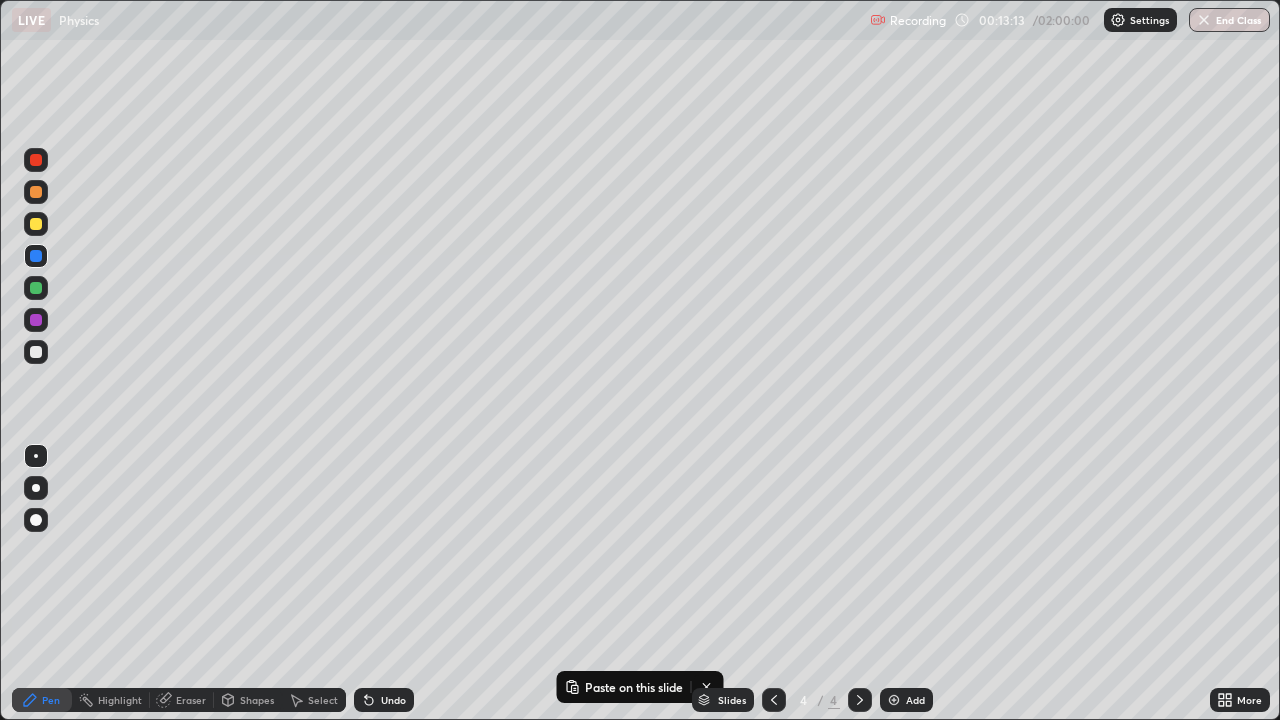 click at bounding box center (36, 320) 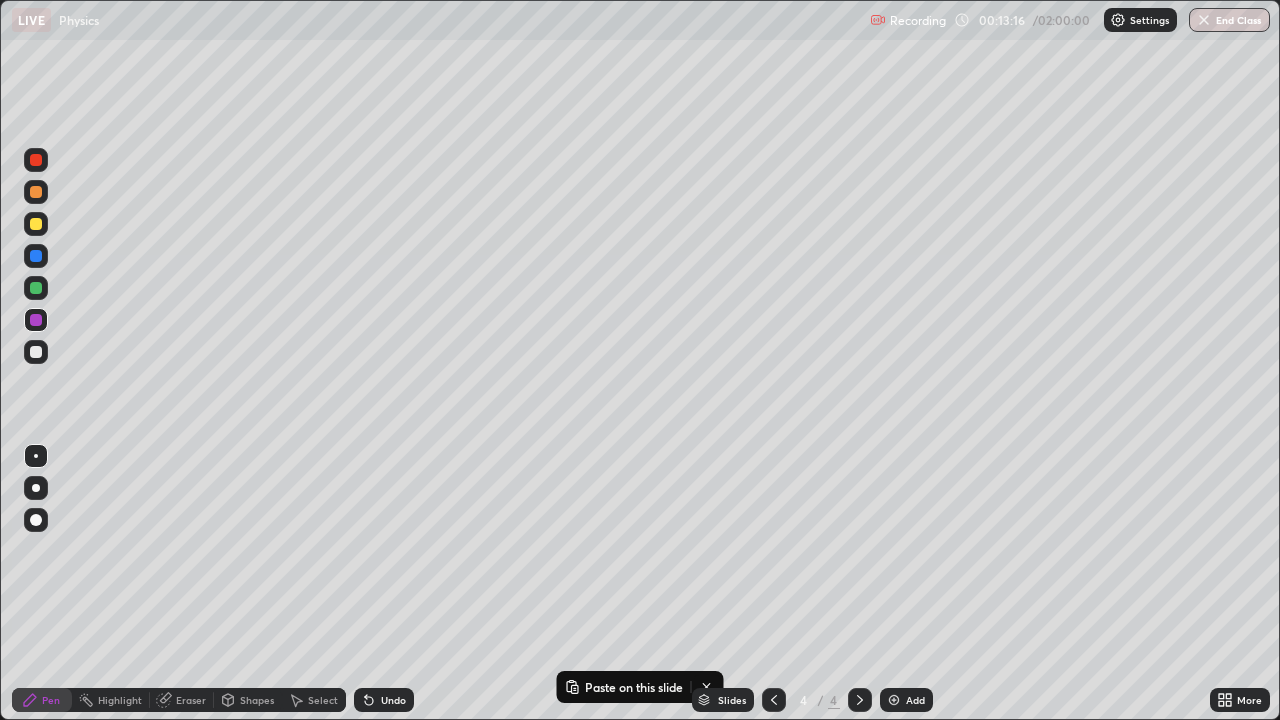 click 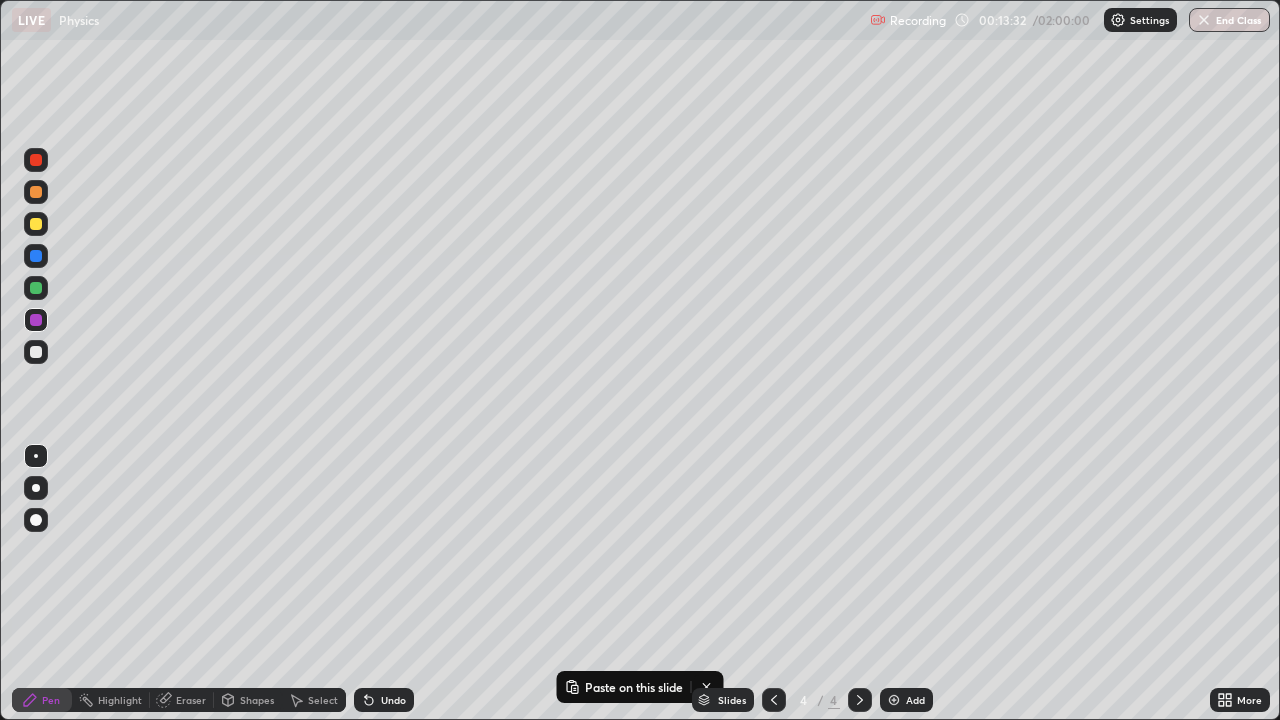 click on "Select" at bounding box center [314, 700] 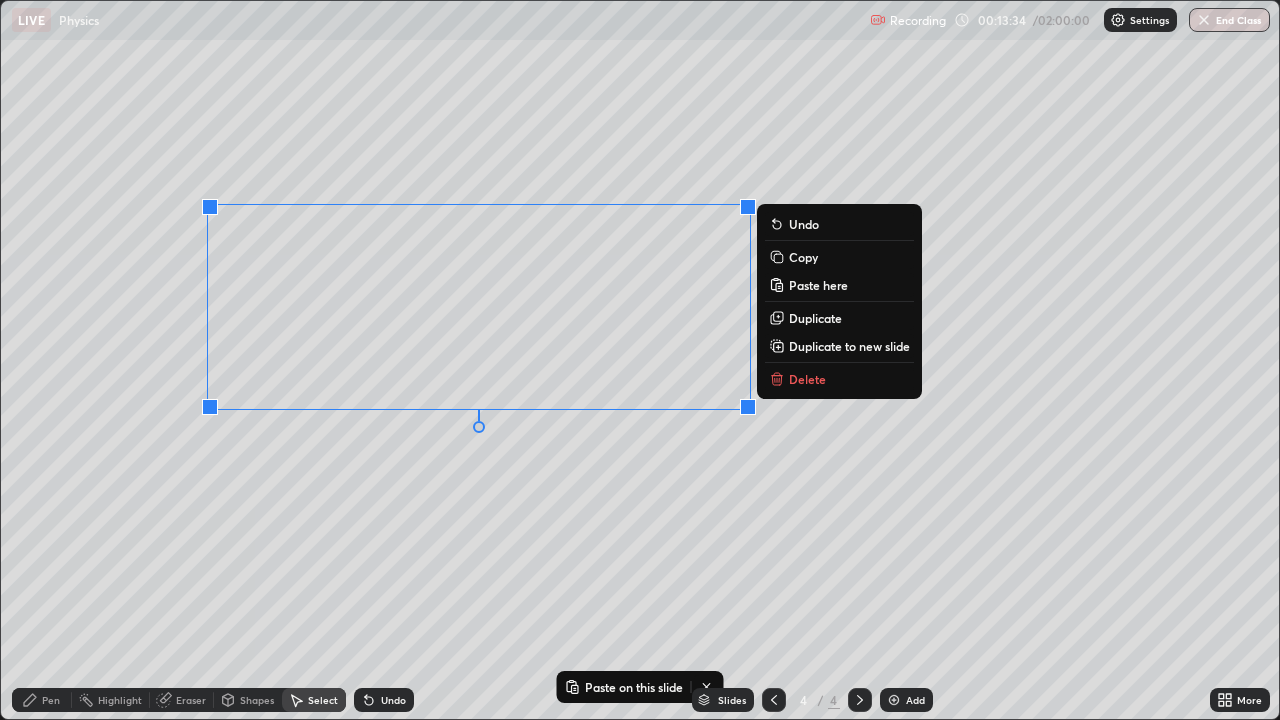 click on "0 ° Undo Copy Paste here Duplicate Duplicate to new slide Delete" at bounding box center [640, 360] 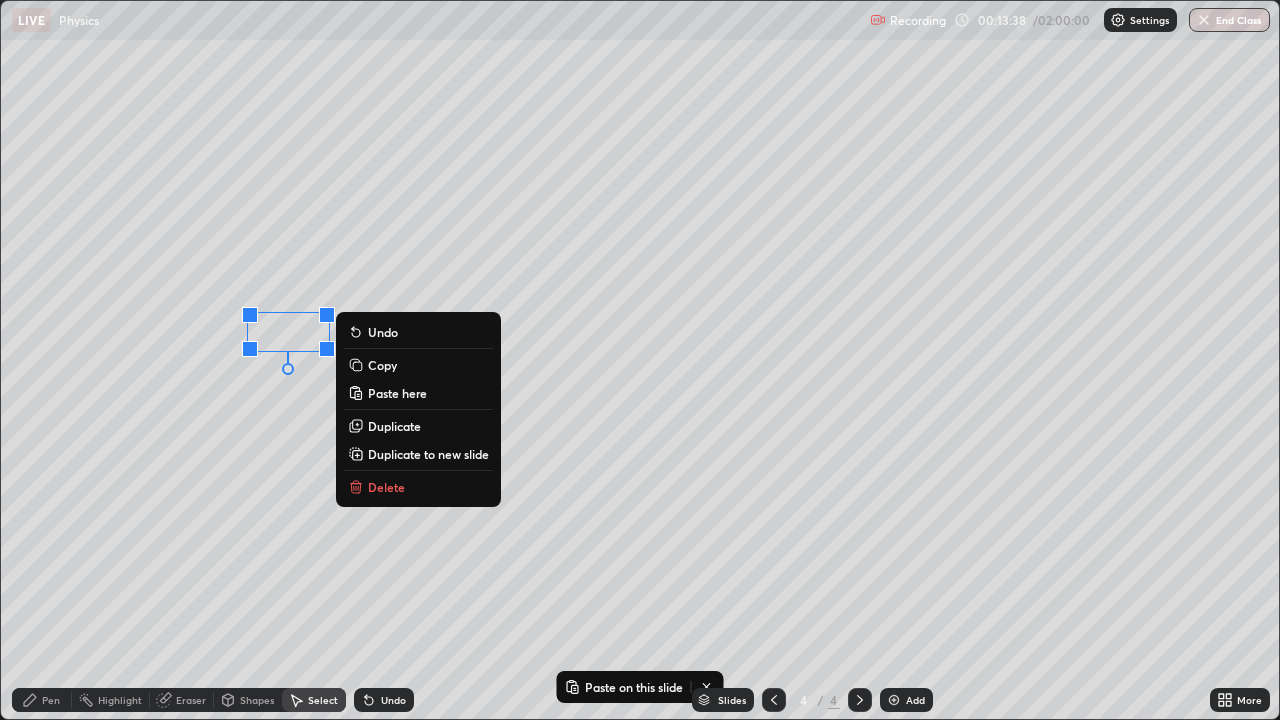 click on "0 ° Undo Copy Paste here Duplicate Duplicate to new slide Delete" at bounding box center (640, 360) 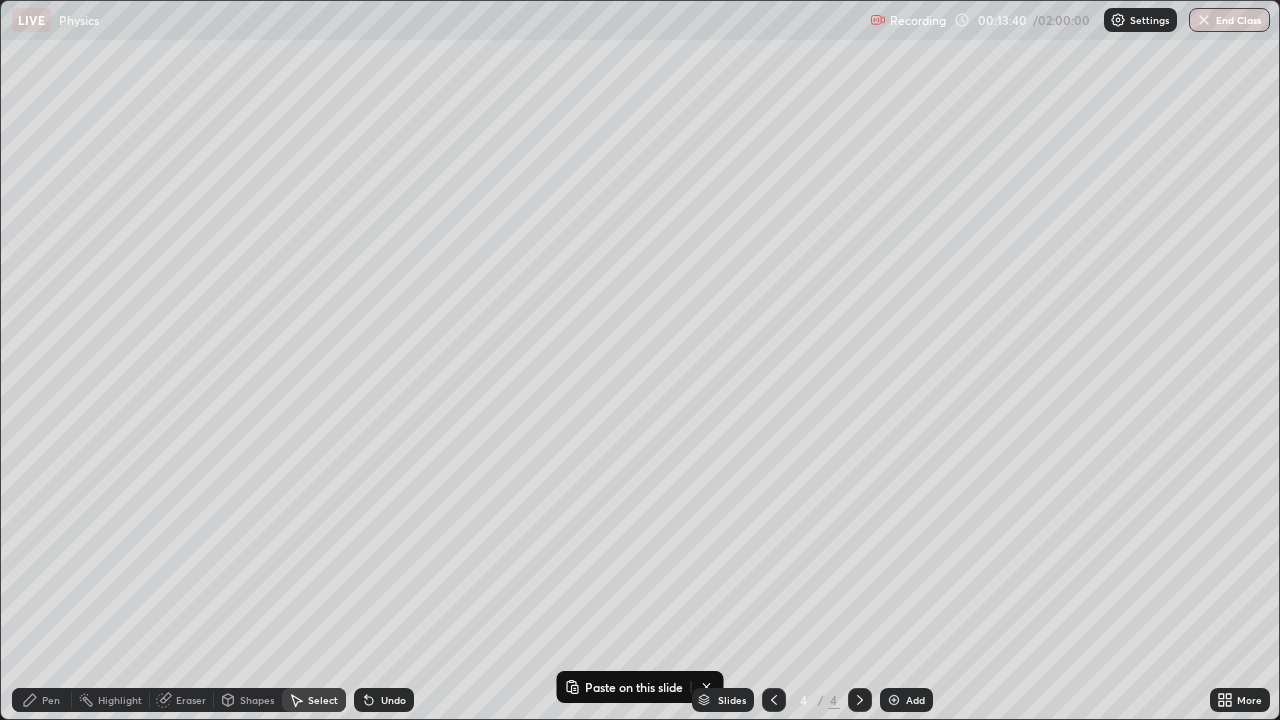 click on "Shapes" at bounding box center (248, 700) 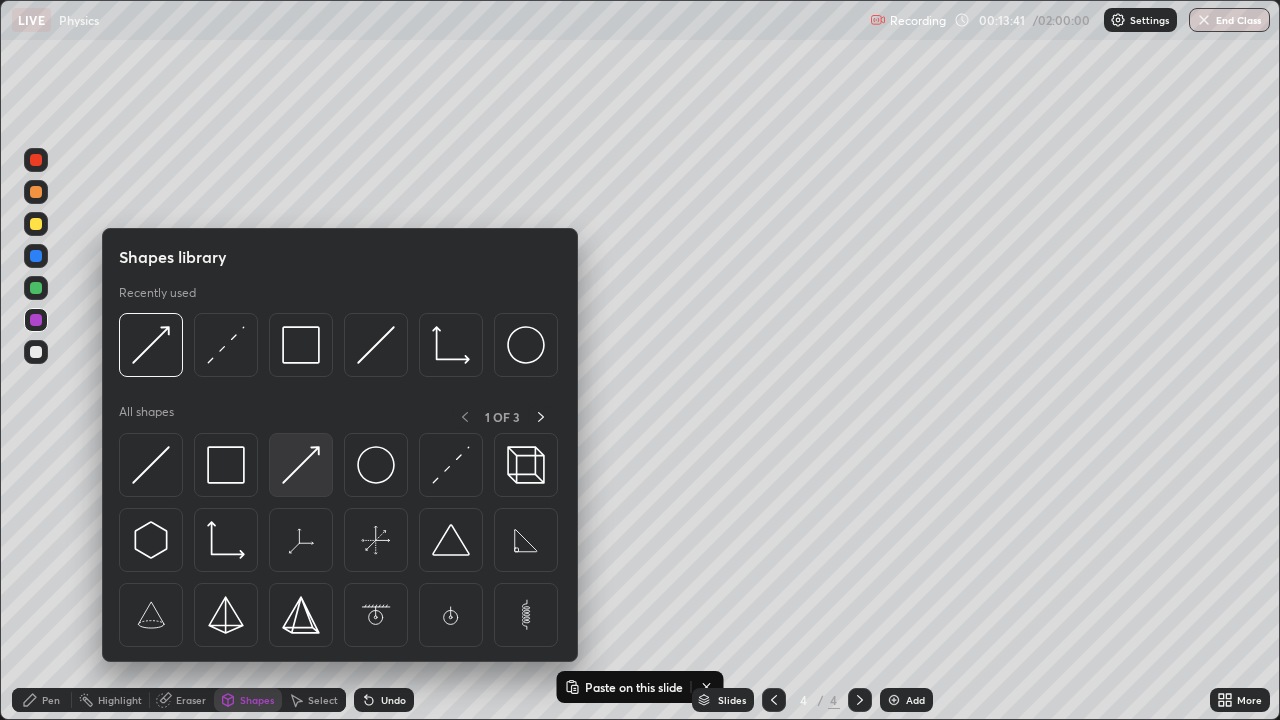 click at bounding box center [301, 465] 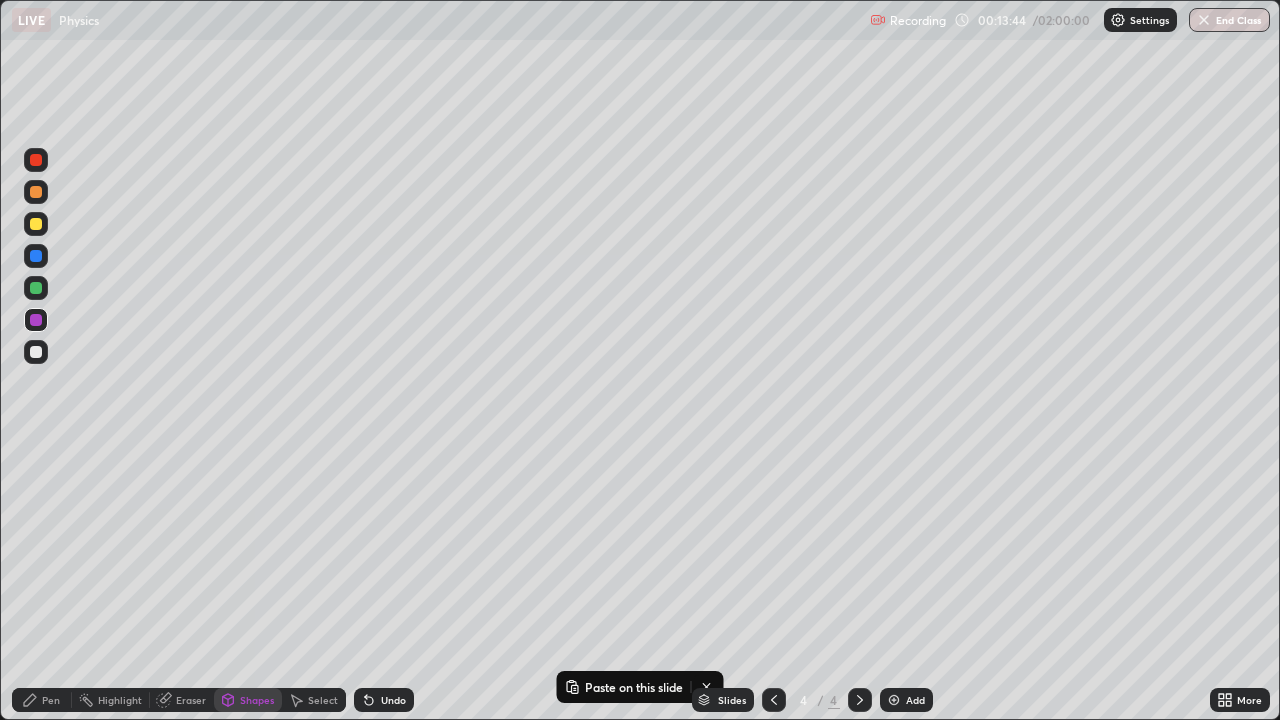 click on "Undo" at bounding box center (393, 700) 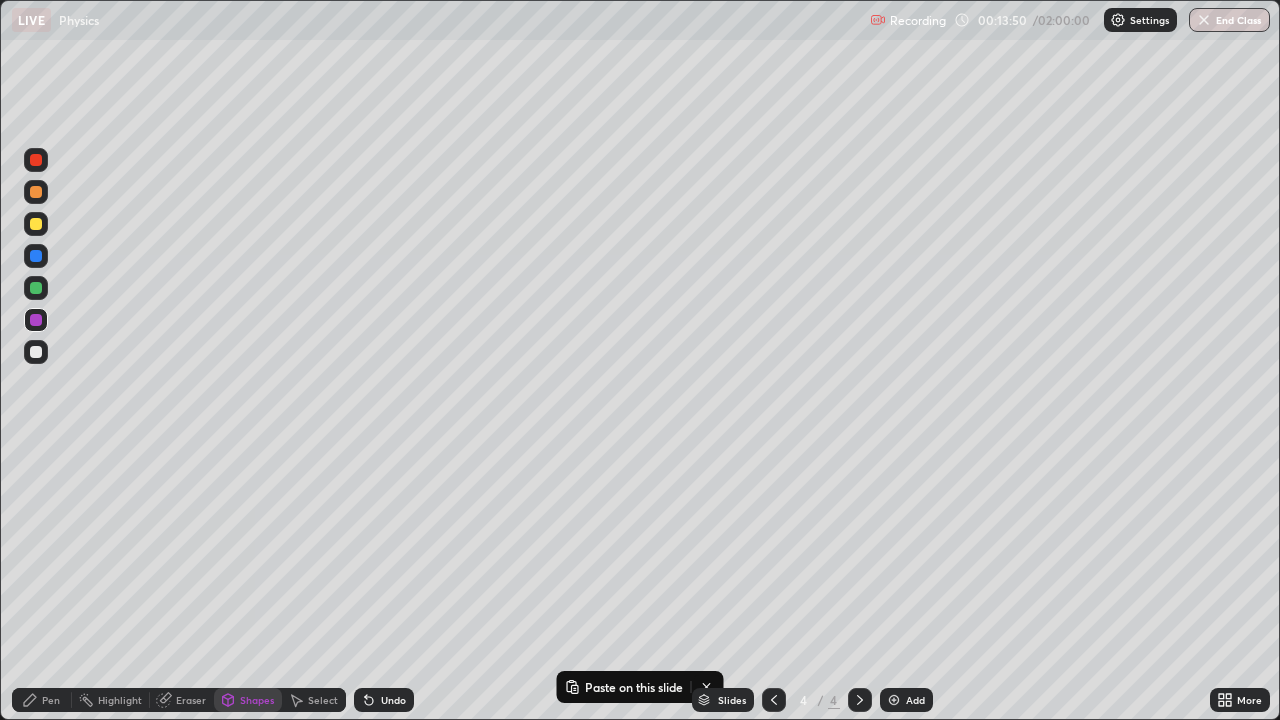 click on "Pen" at bounding box center [42, 700] 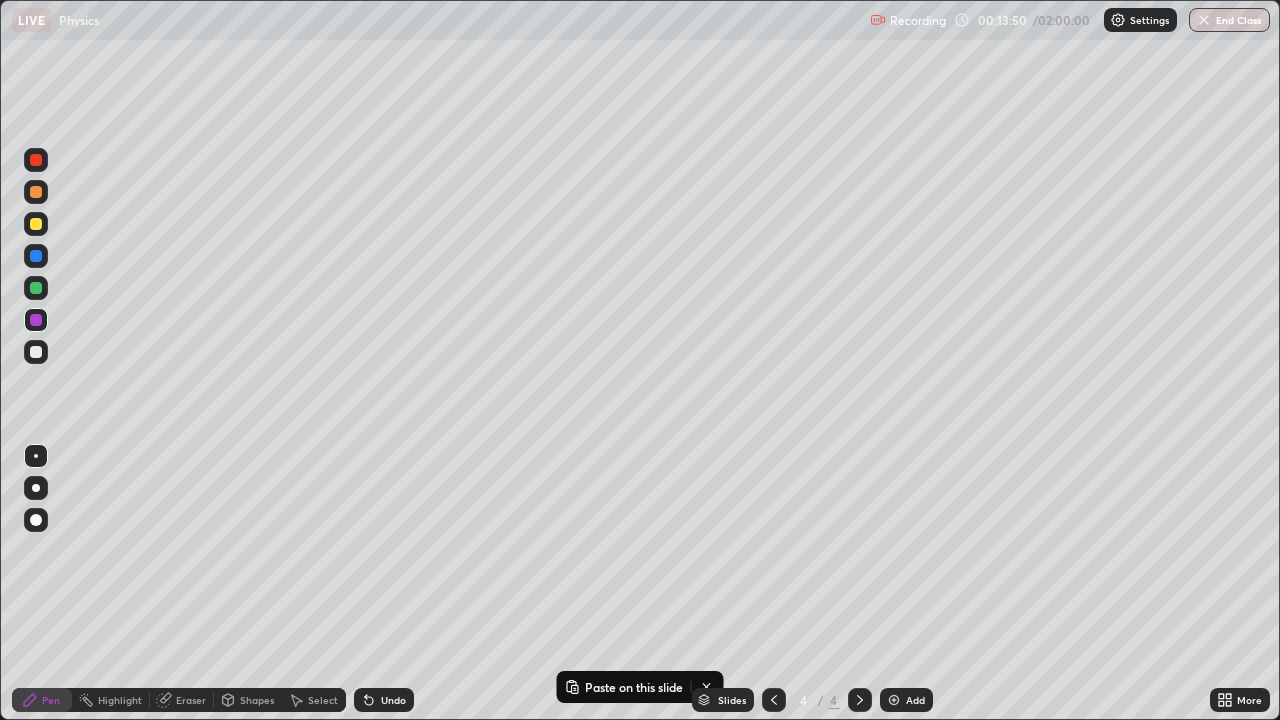 click at bounding box center (36, 288) 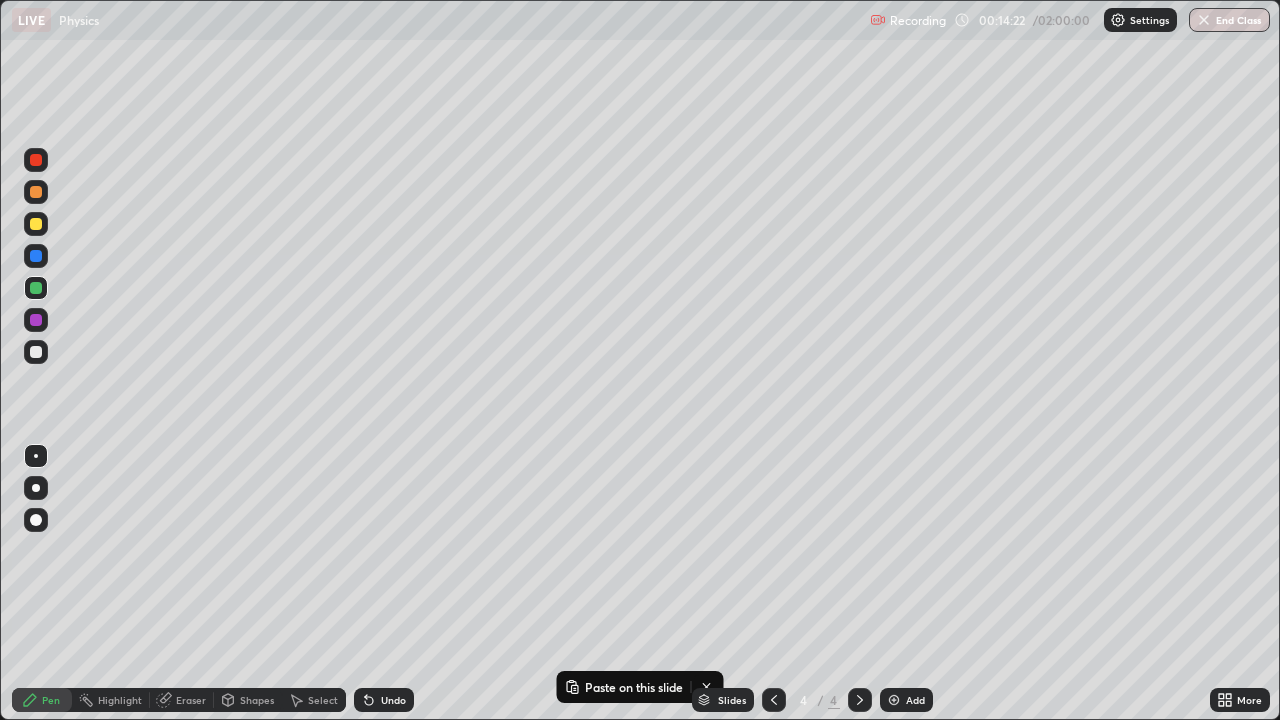 click on "Undo" at bounding box center [384, 700] 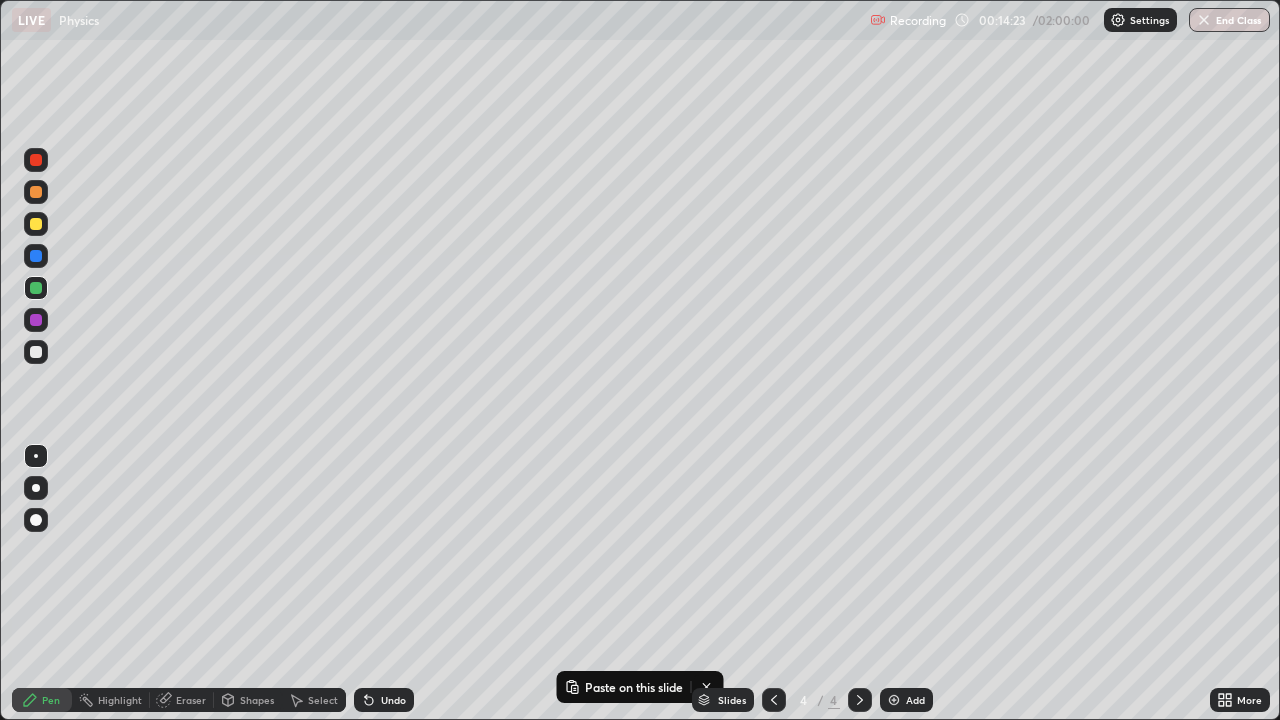 click on "Undo" at bounding box center (384, 700) 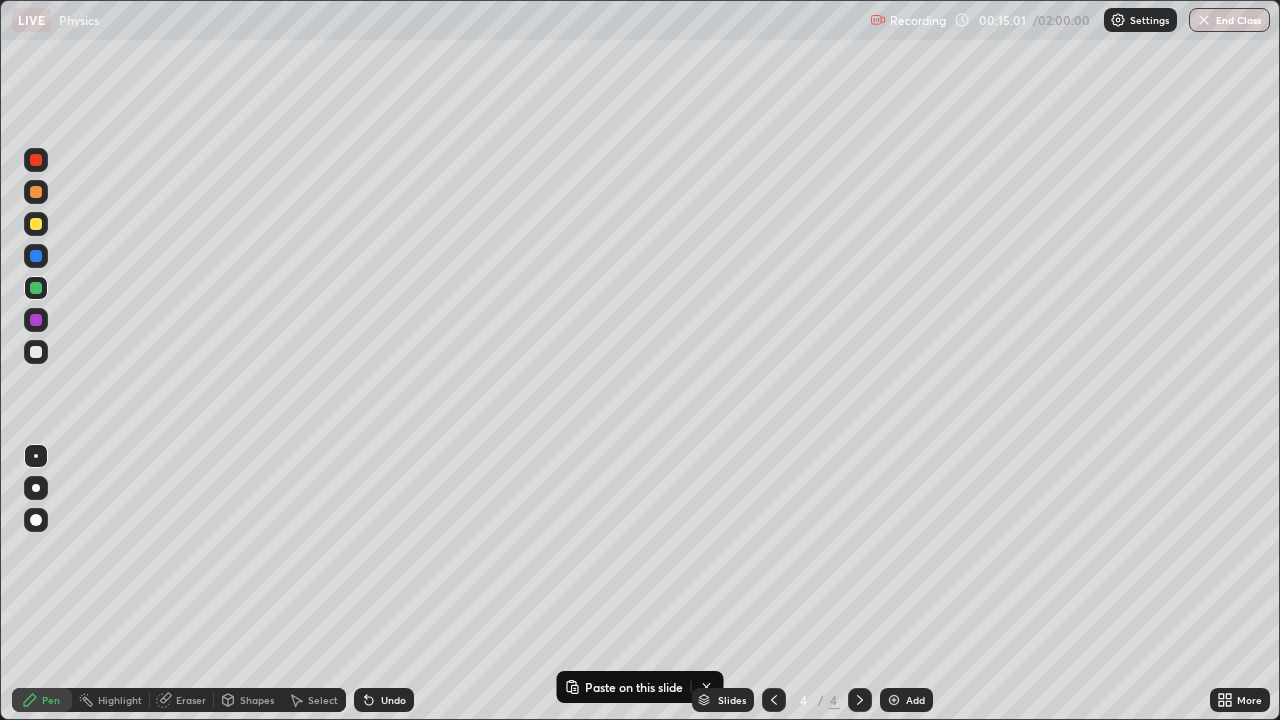 click on "Highlight" at bounding box center [120, 700] 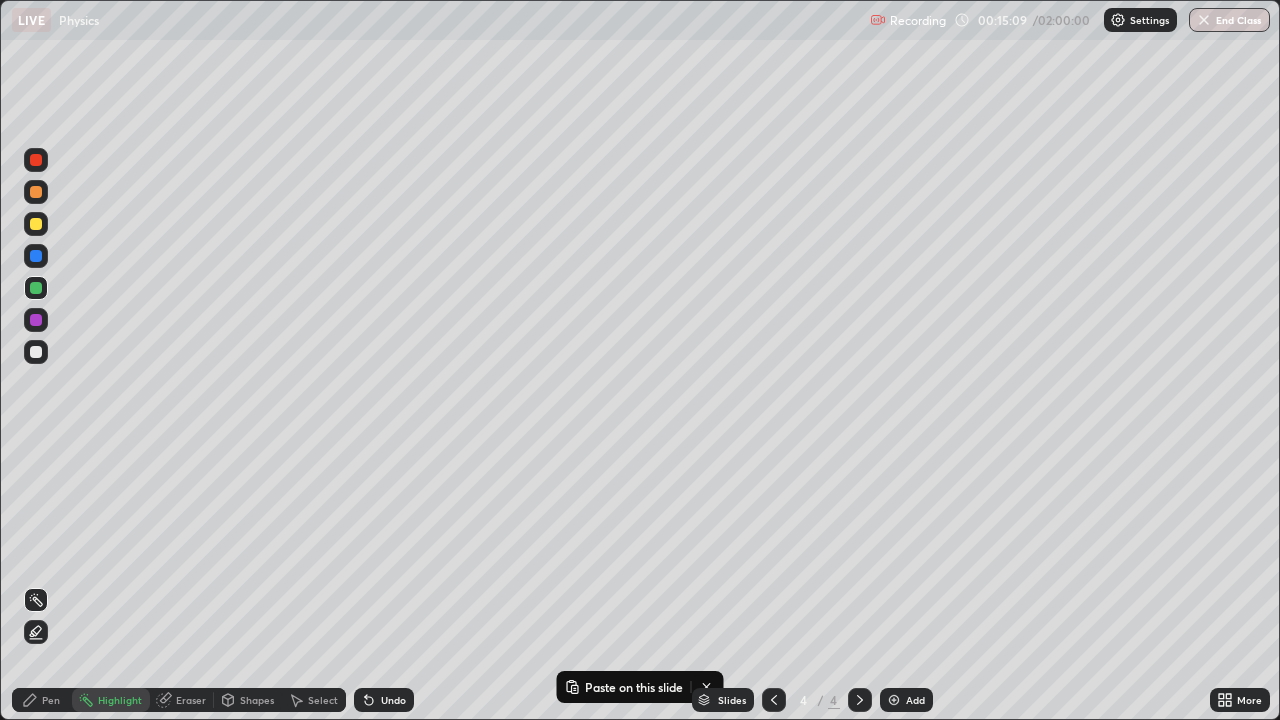 click on "Undo" at bounding box center (384, 700) 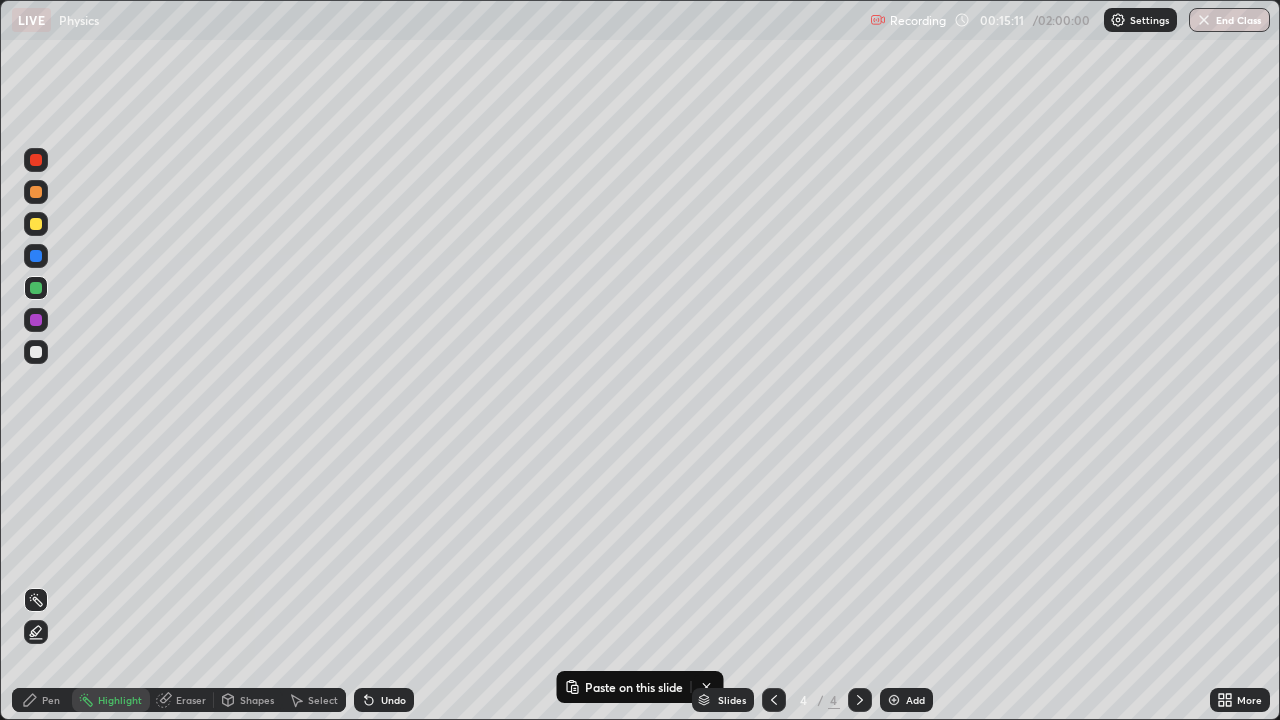 click on "Pen" at bounding box center [51, 700] 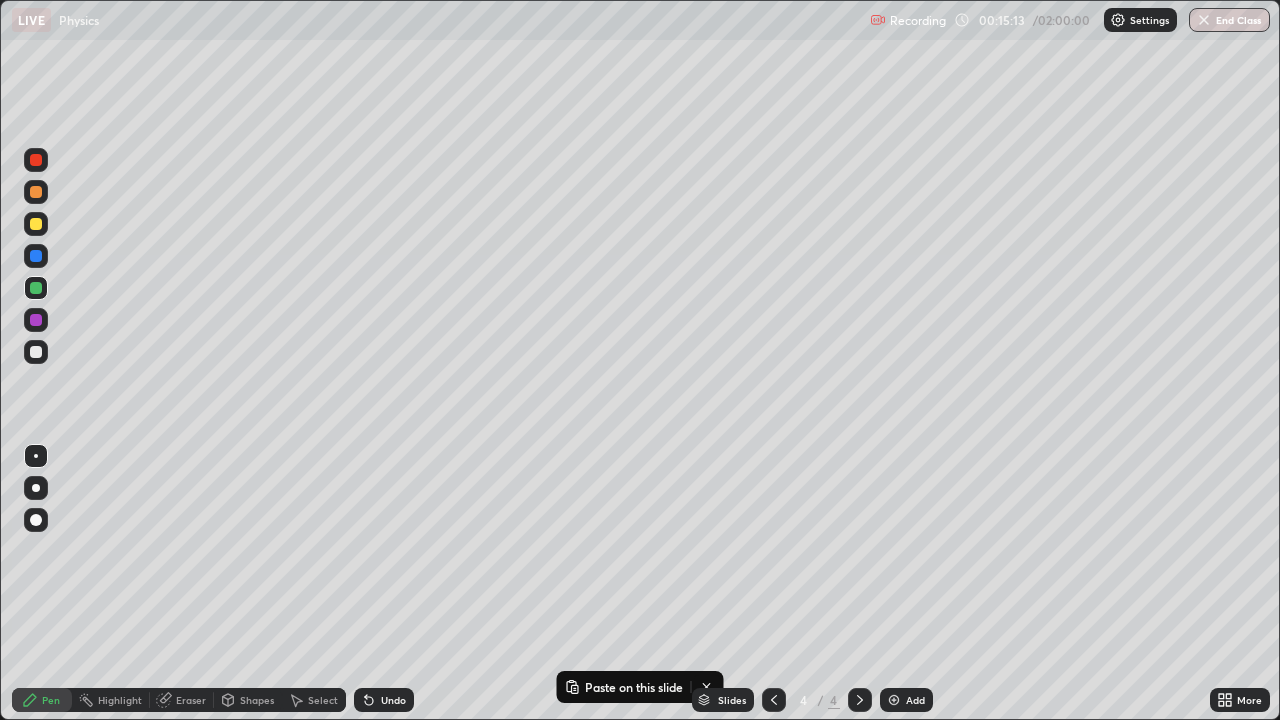 click at bounding box center (36, 224) 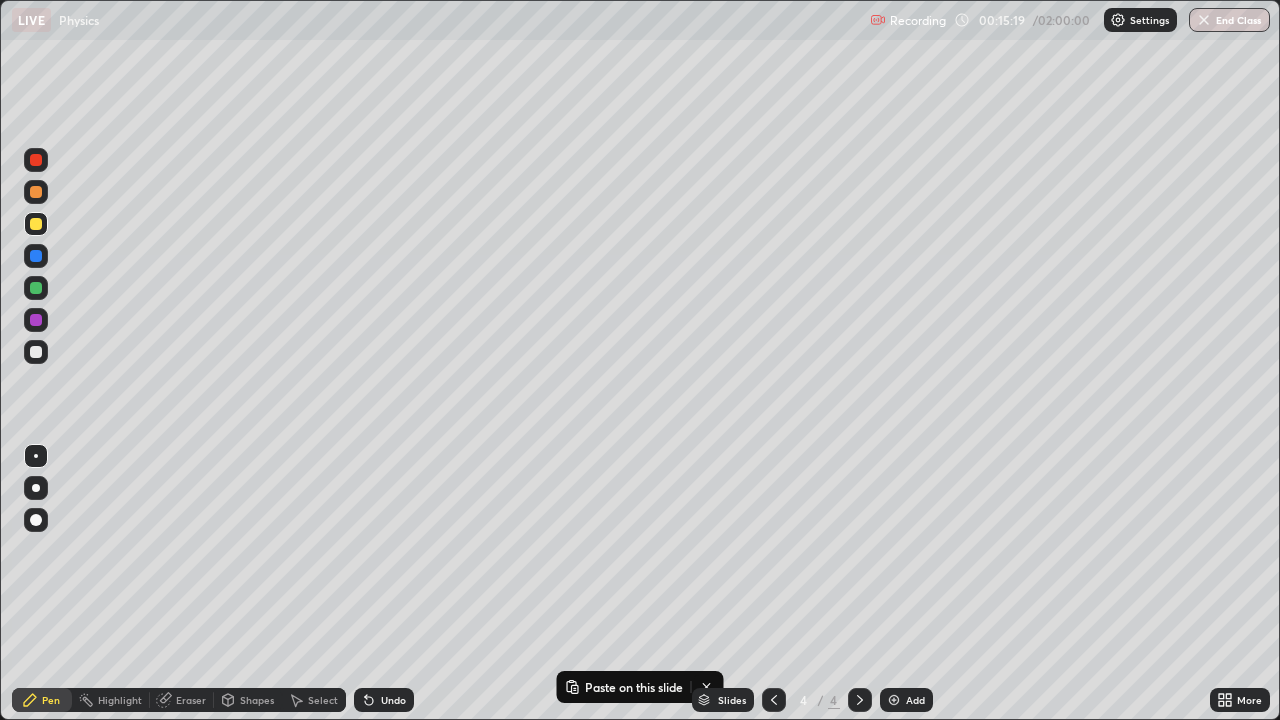 click on "Undo" at bounding box center (393, 700) 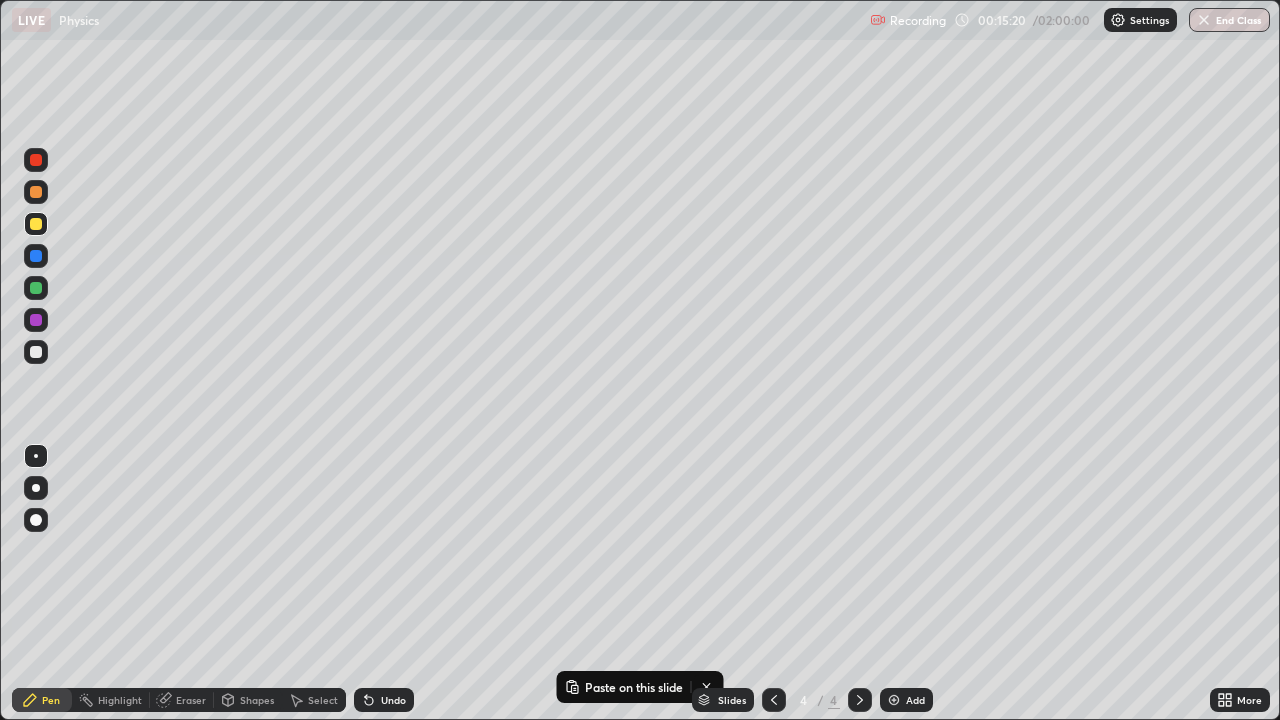 click on "Undo" at bounding box center [393, 700] 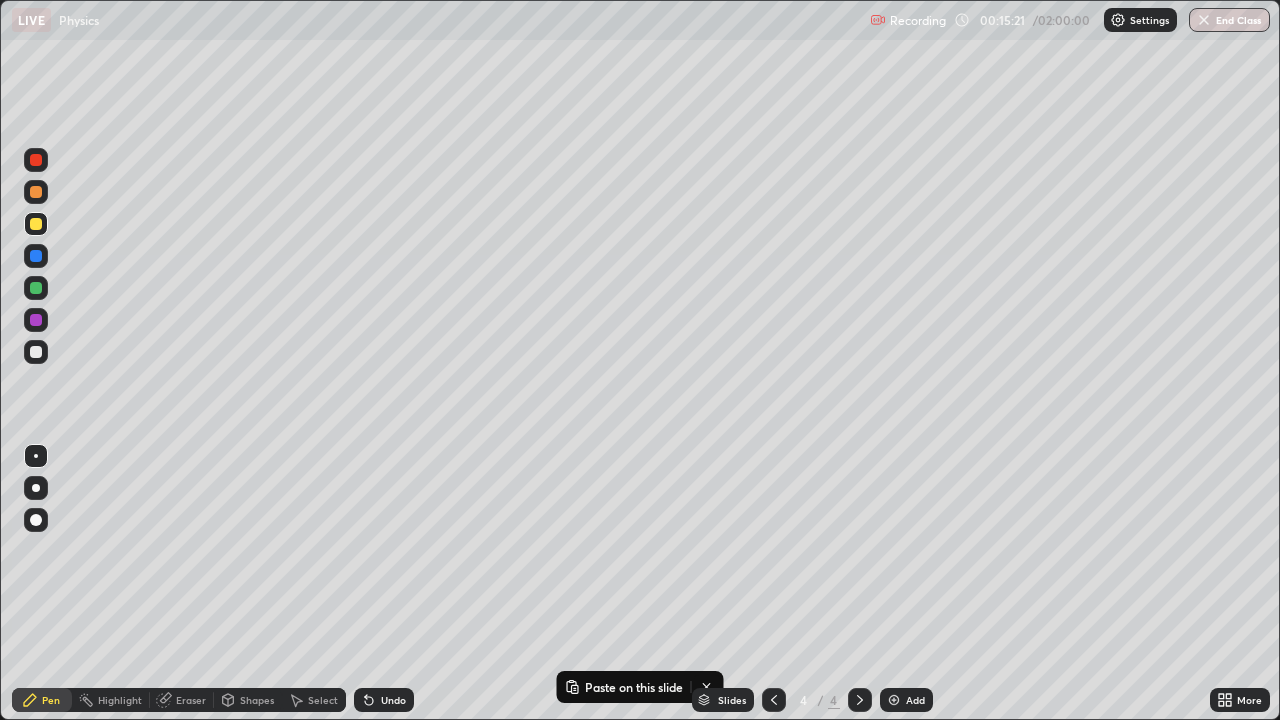 click on "Undo" at bounding box center (393, 700) 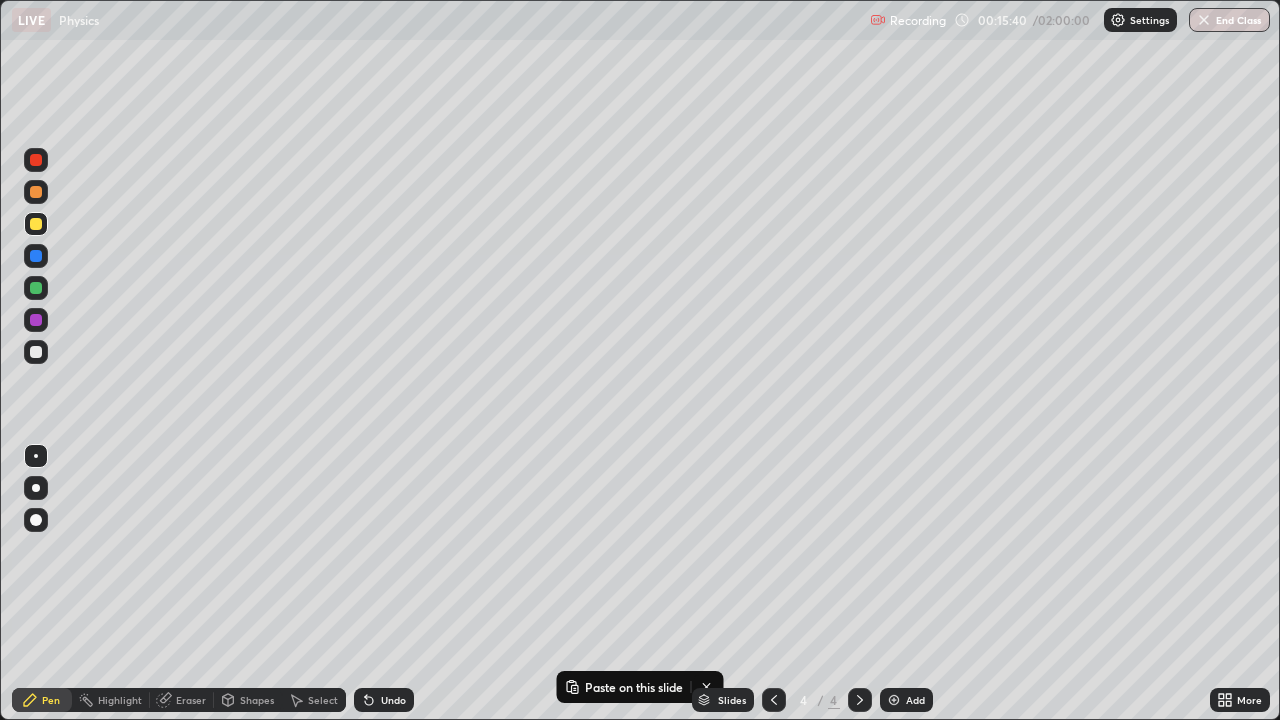 click on "Undo" at bounding box center (384, 700) 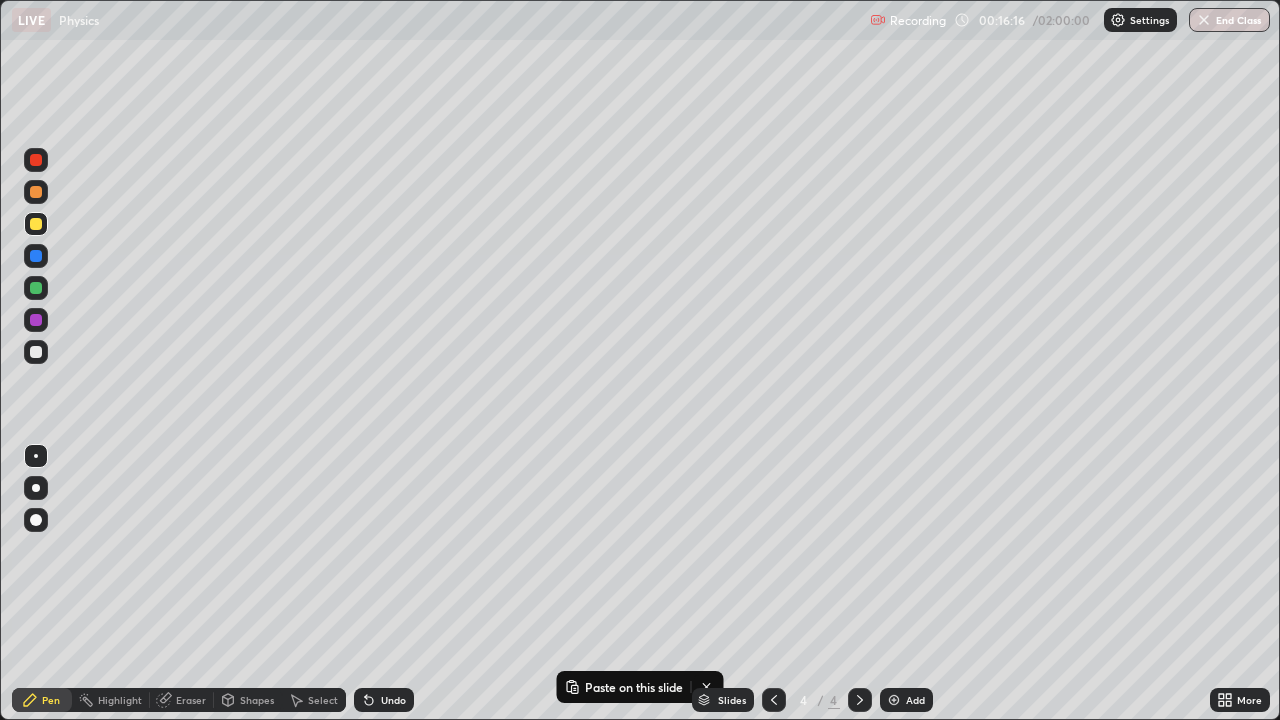 click on "Undo" at bounding box center [393, 700] 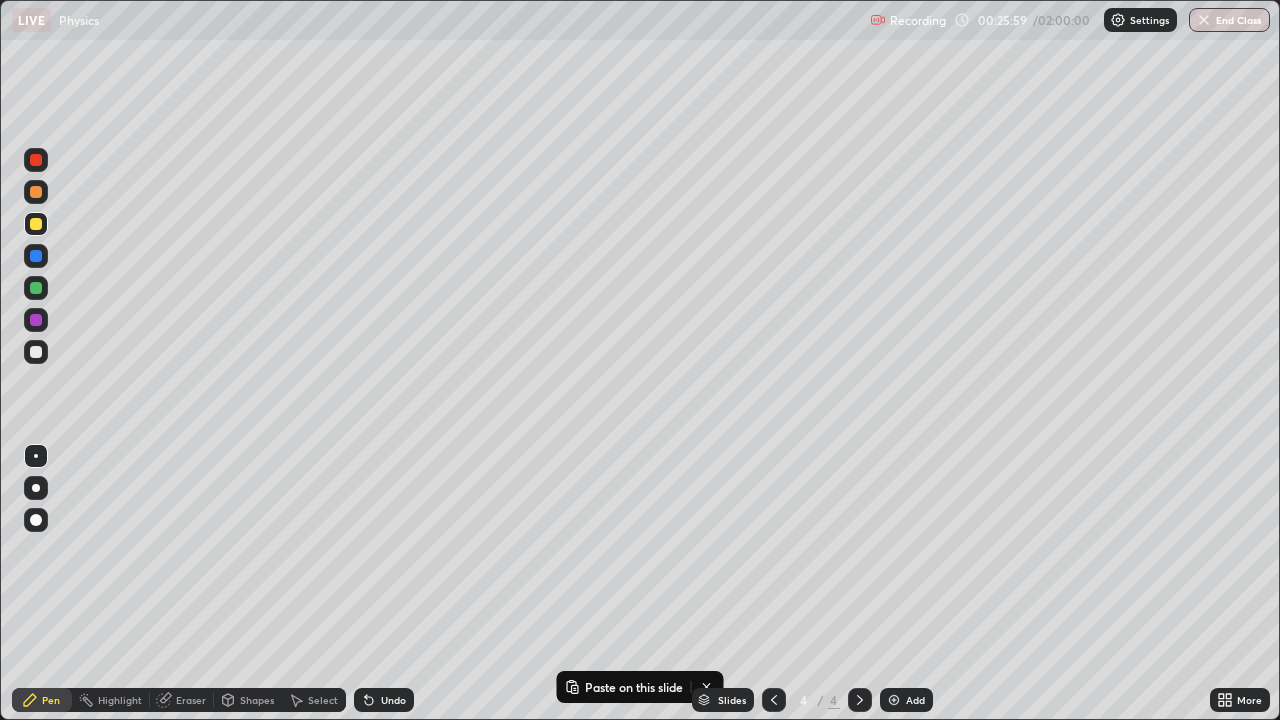 click on "Add" at bounding box center [906, 700] 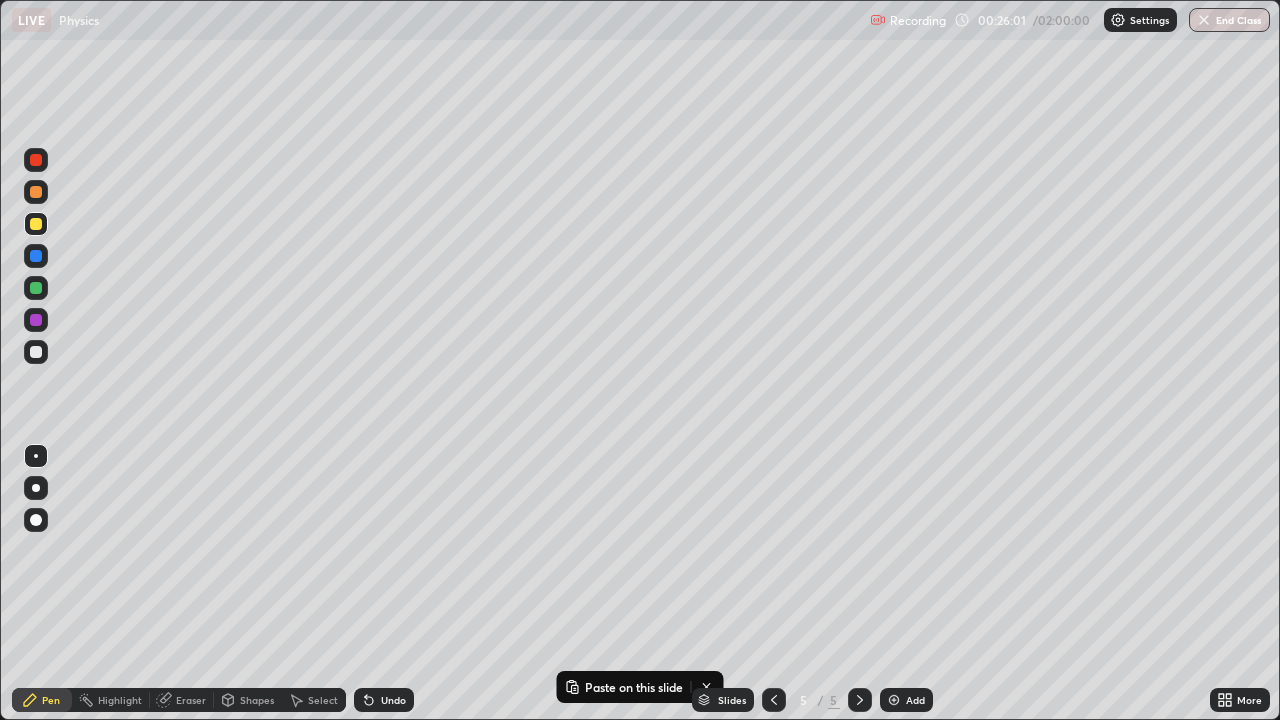 click on "Shapes" at bounding box center [257, 700] 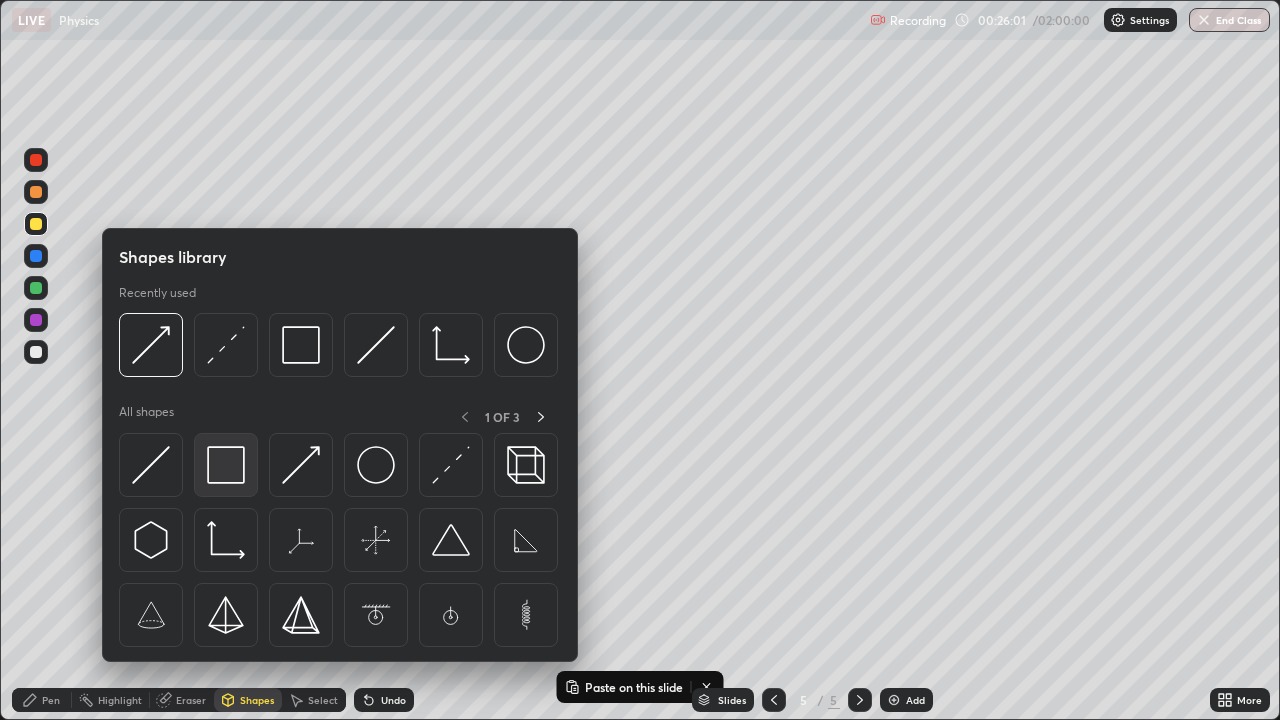 click at bounding box center (226, 465) 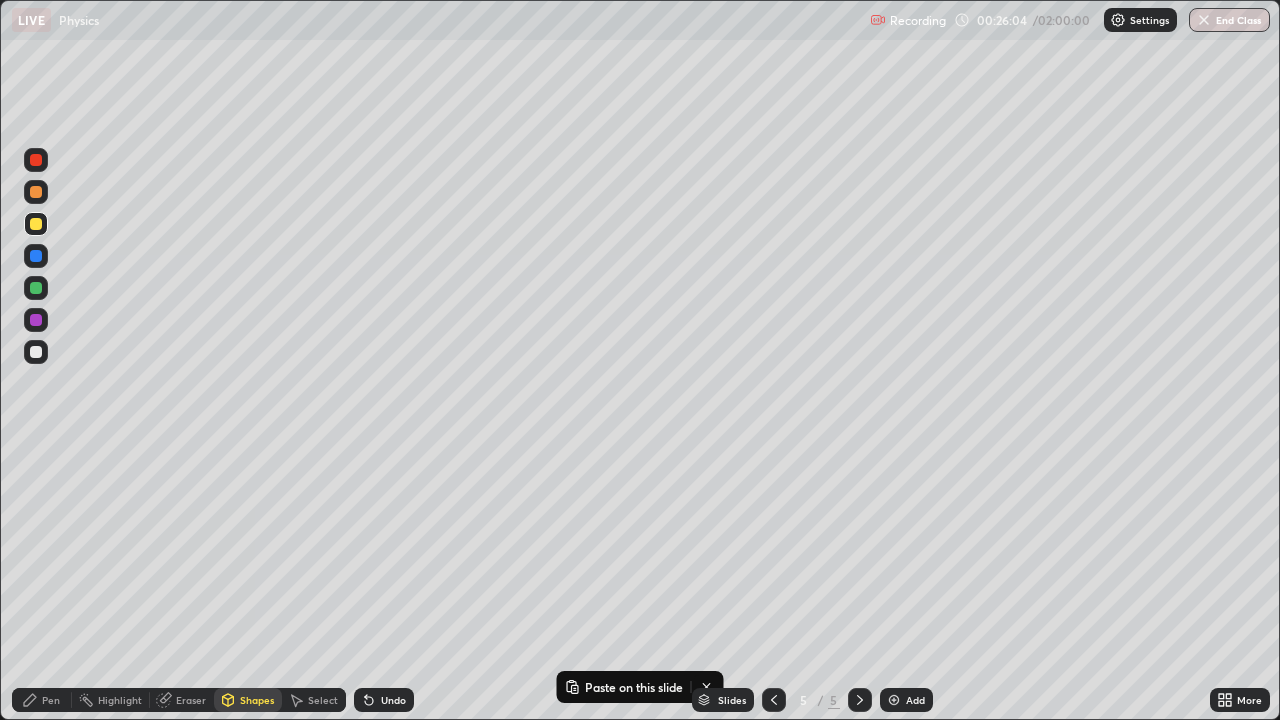 click on "Eraser" at bounding box center (191, 700) 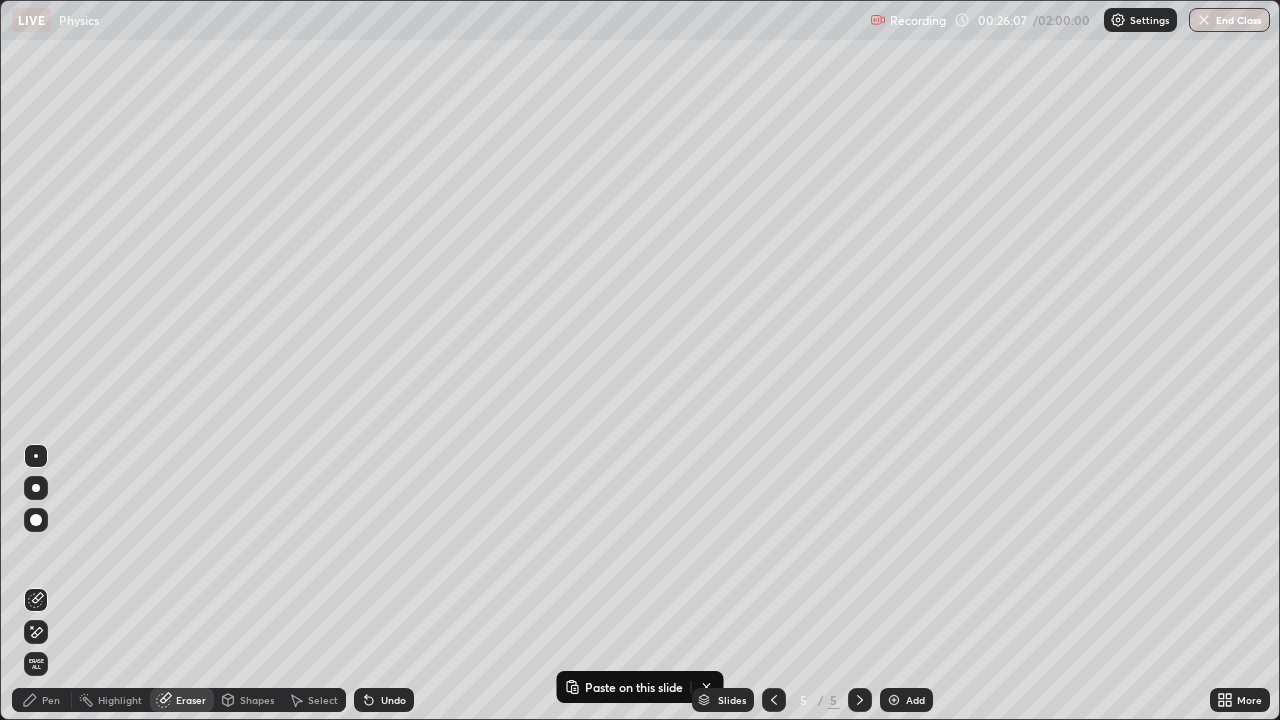 click on "Shapes" at bounding box center [257, 700] 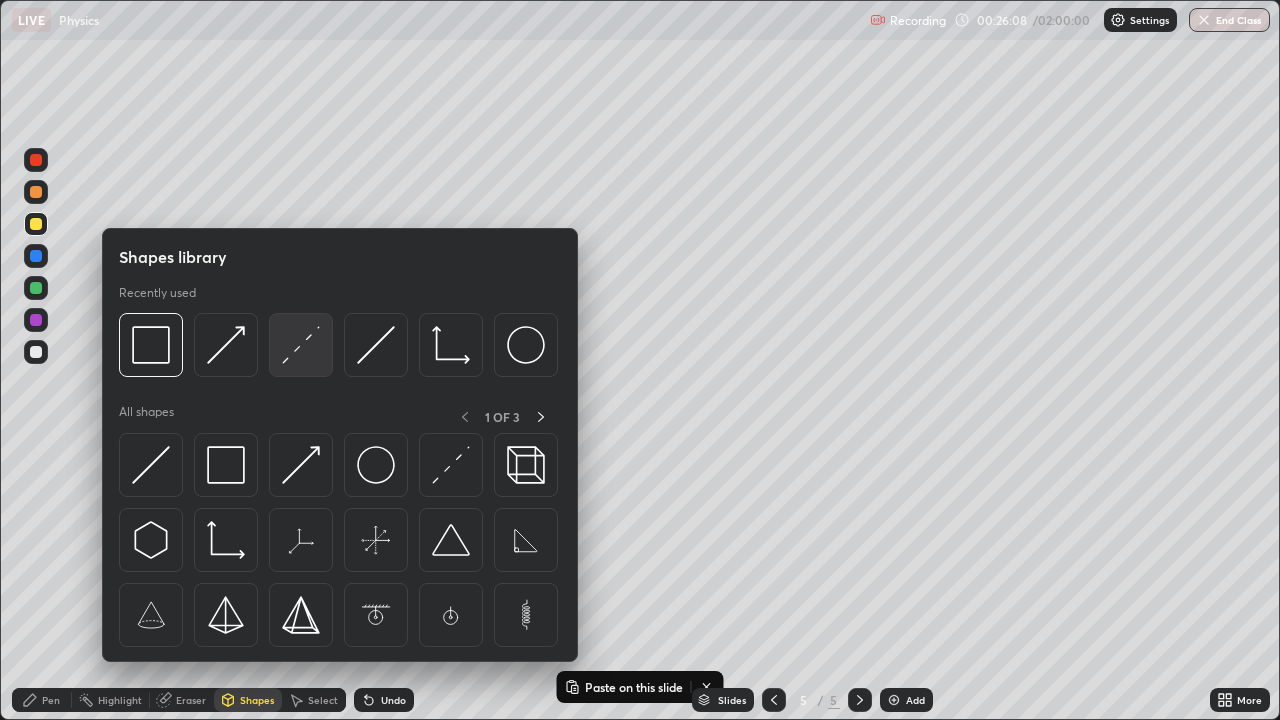 click at bounding box center (301, 345) 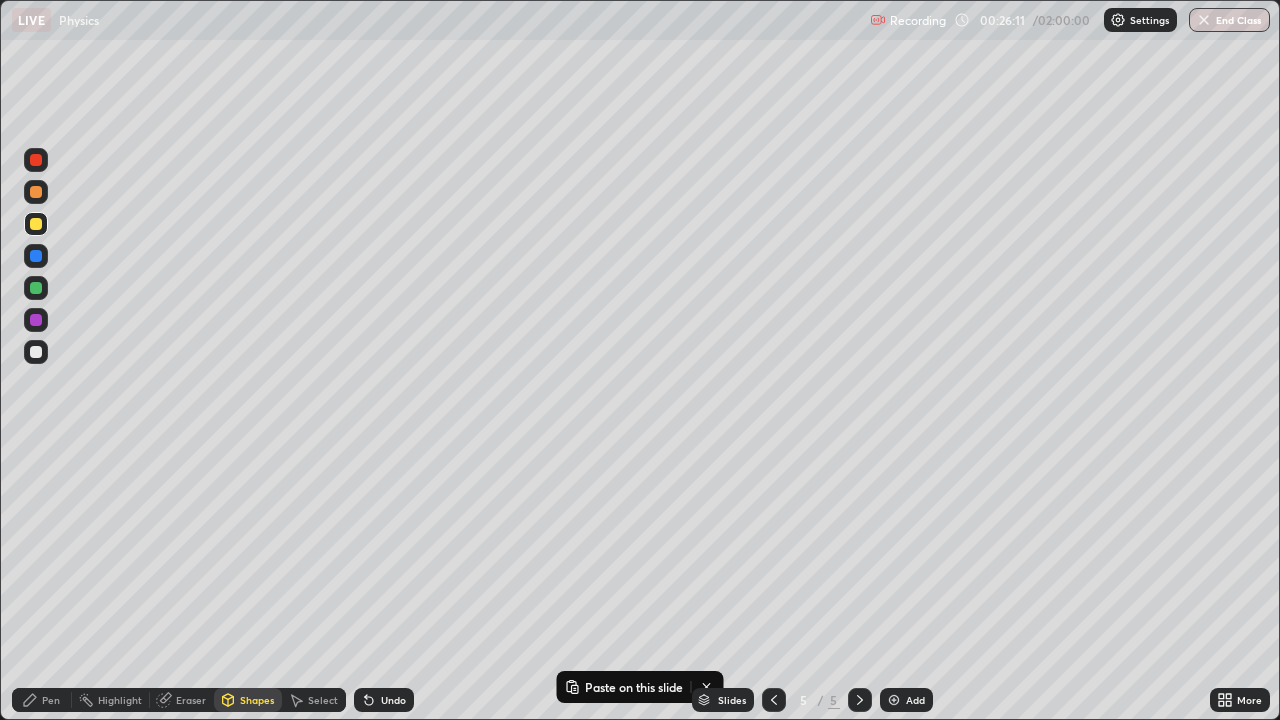 click on "Pen" at bounding box center [51, 700] 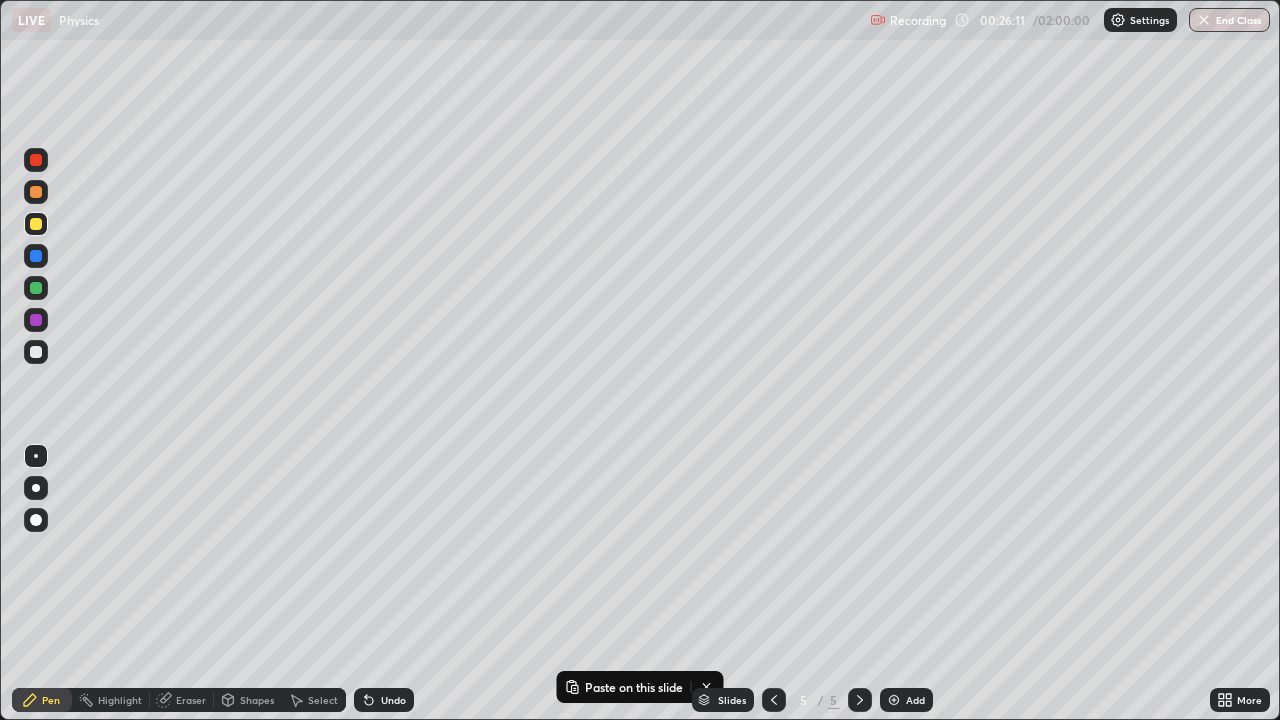 click at bounding box center [36, 352] 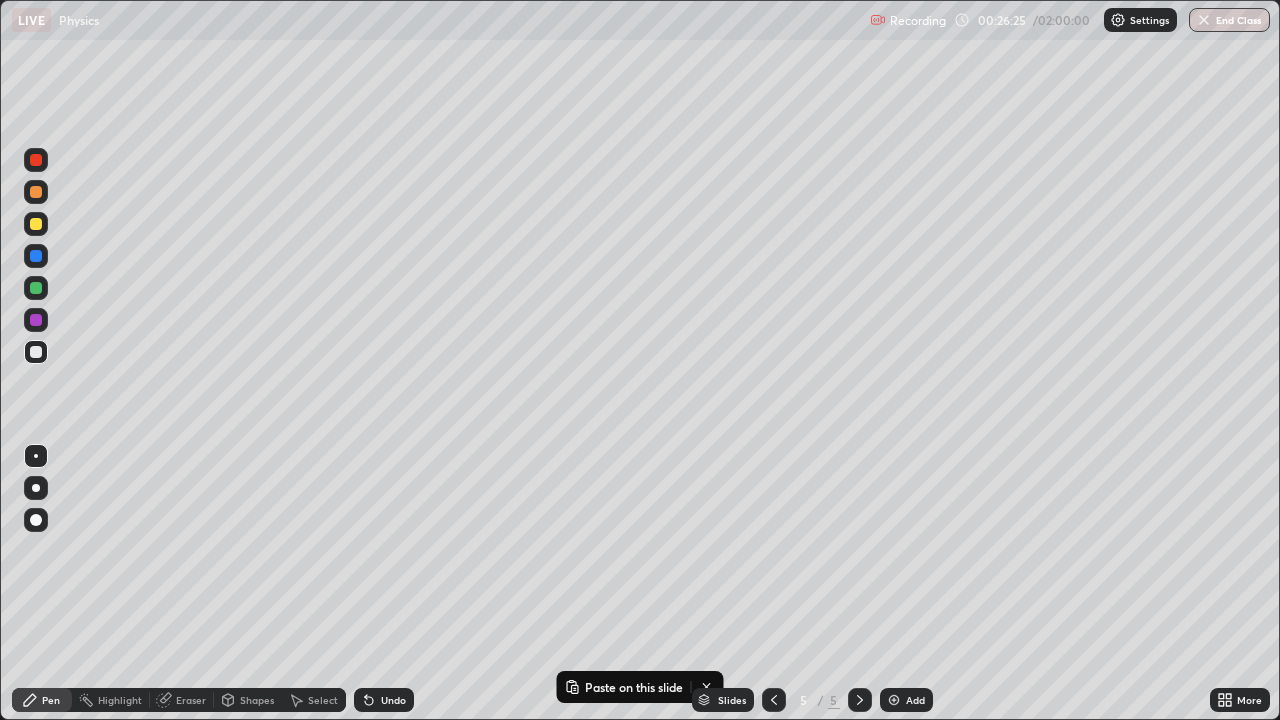 click on "Shapes" at bounding box center [257, 700] 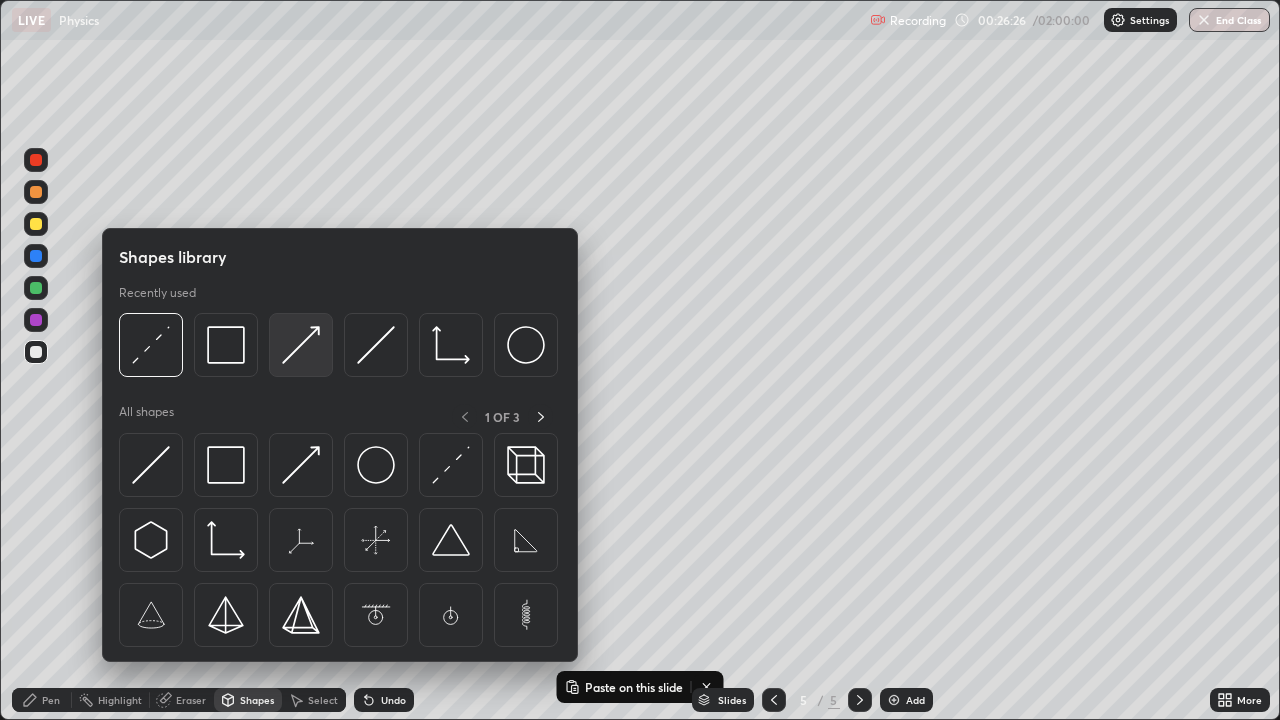 click at bounding box center (301, 345) 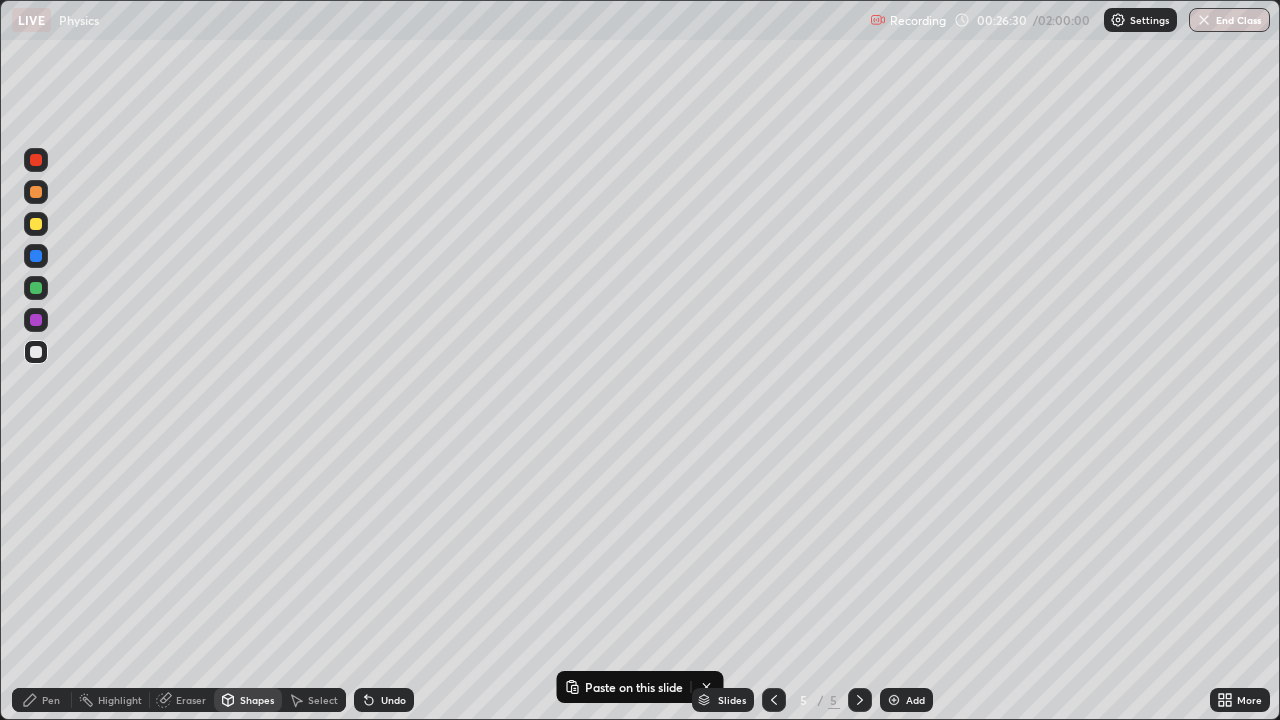 click at bounding box center (36, 288) 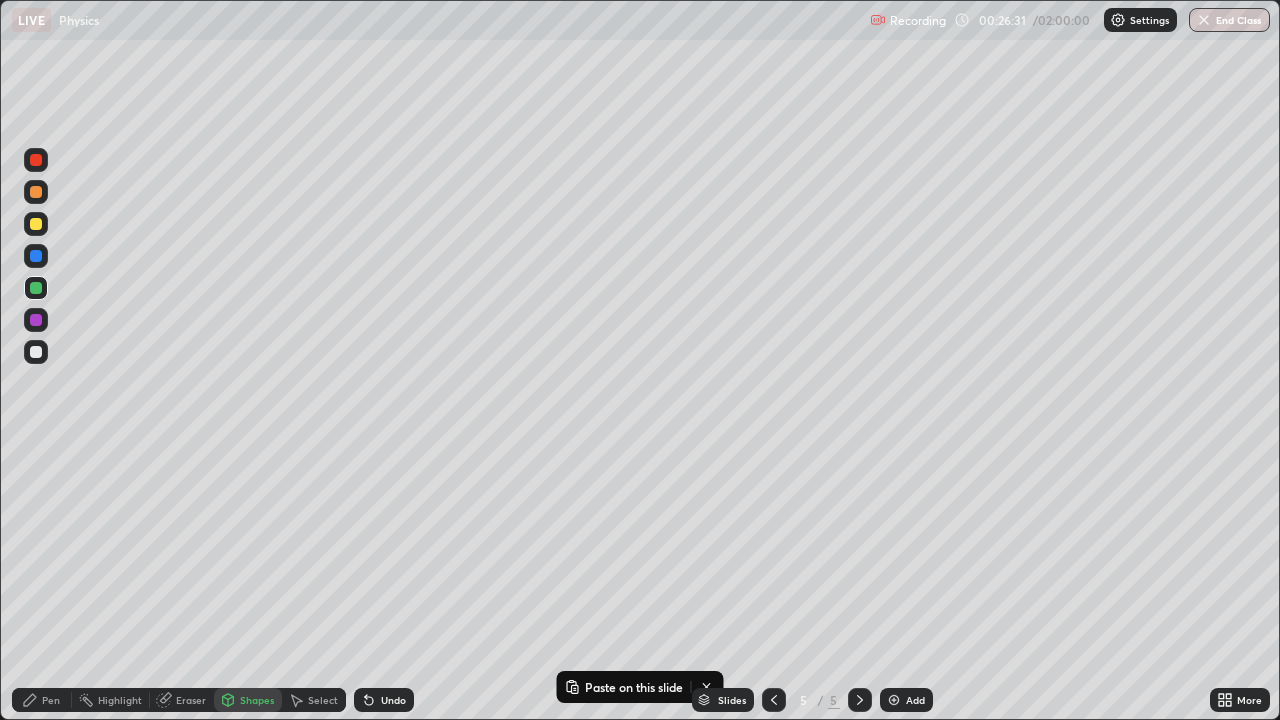click 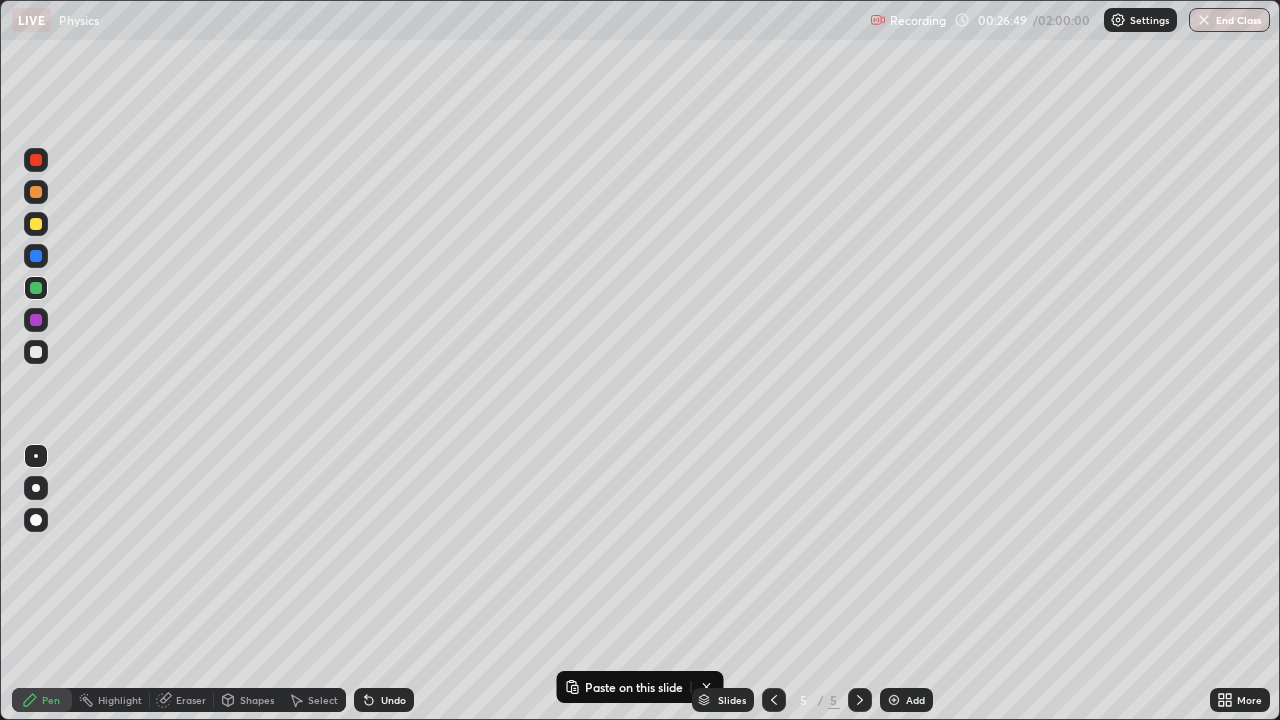 click at bounding box center [36, 352] 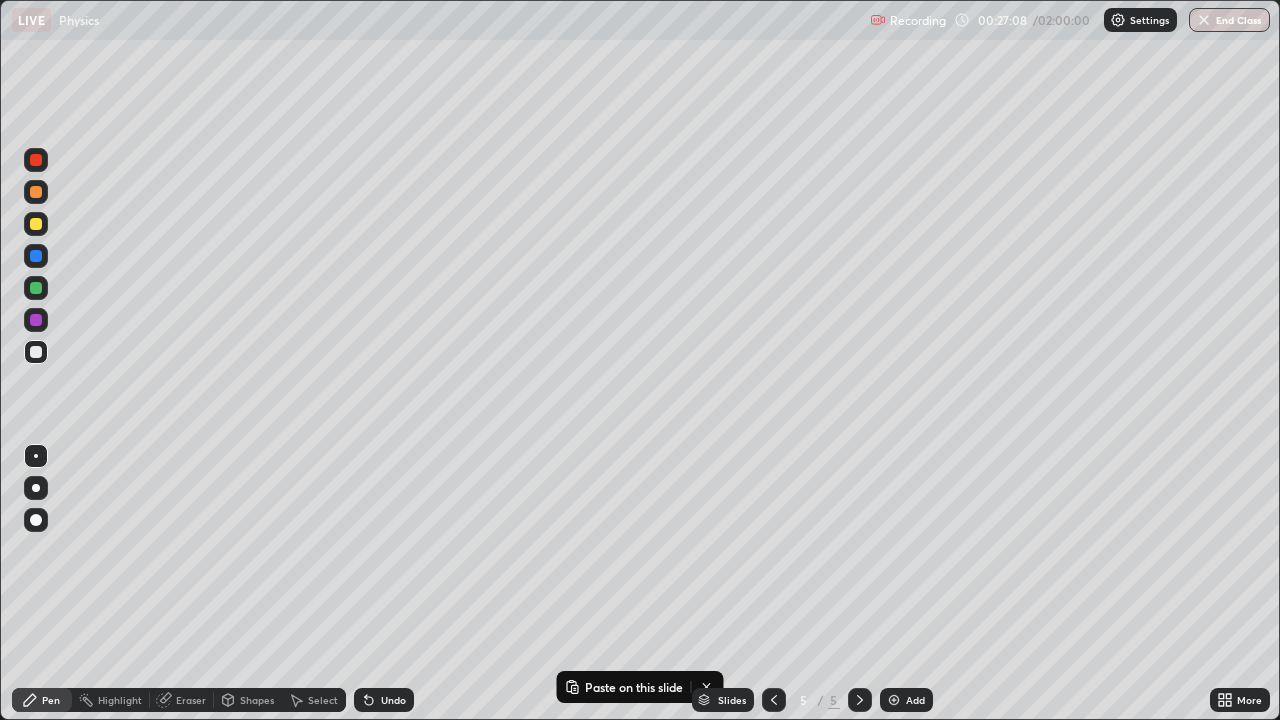 click at bounding box center (36, 224) 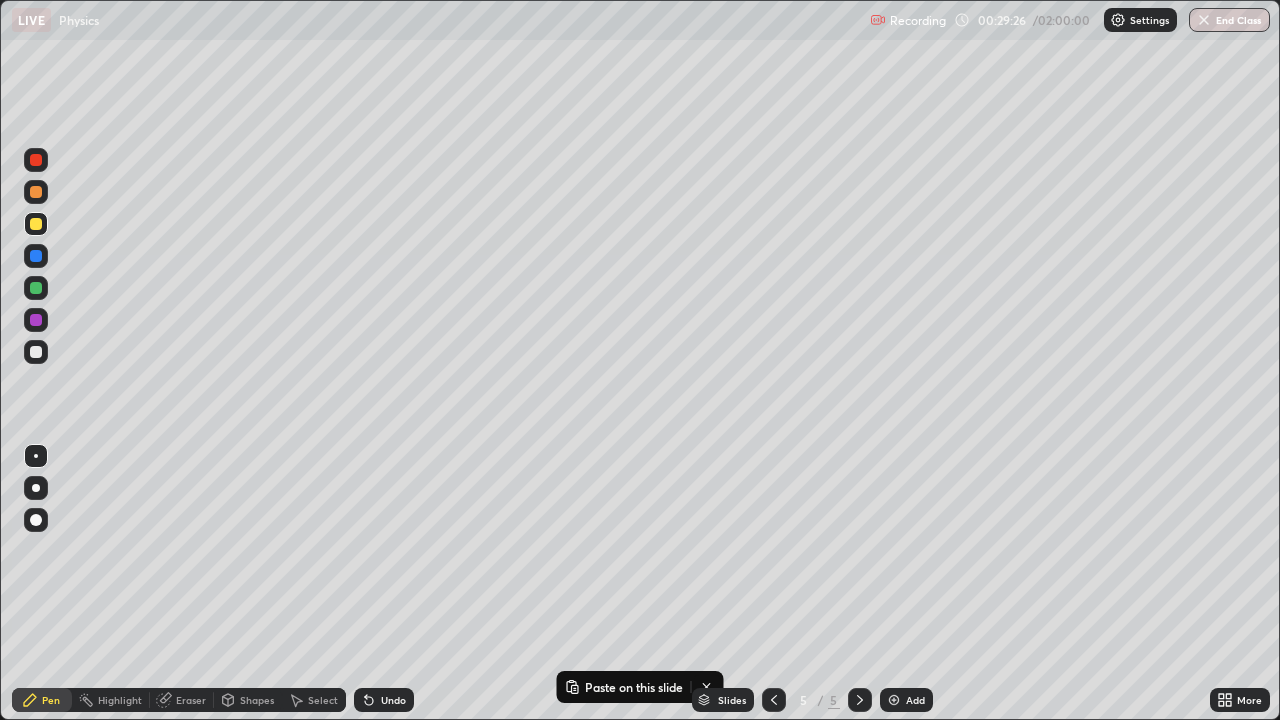 click on "Undo" at bounding box center (393, 700) 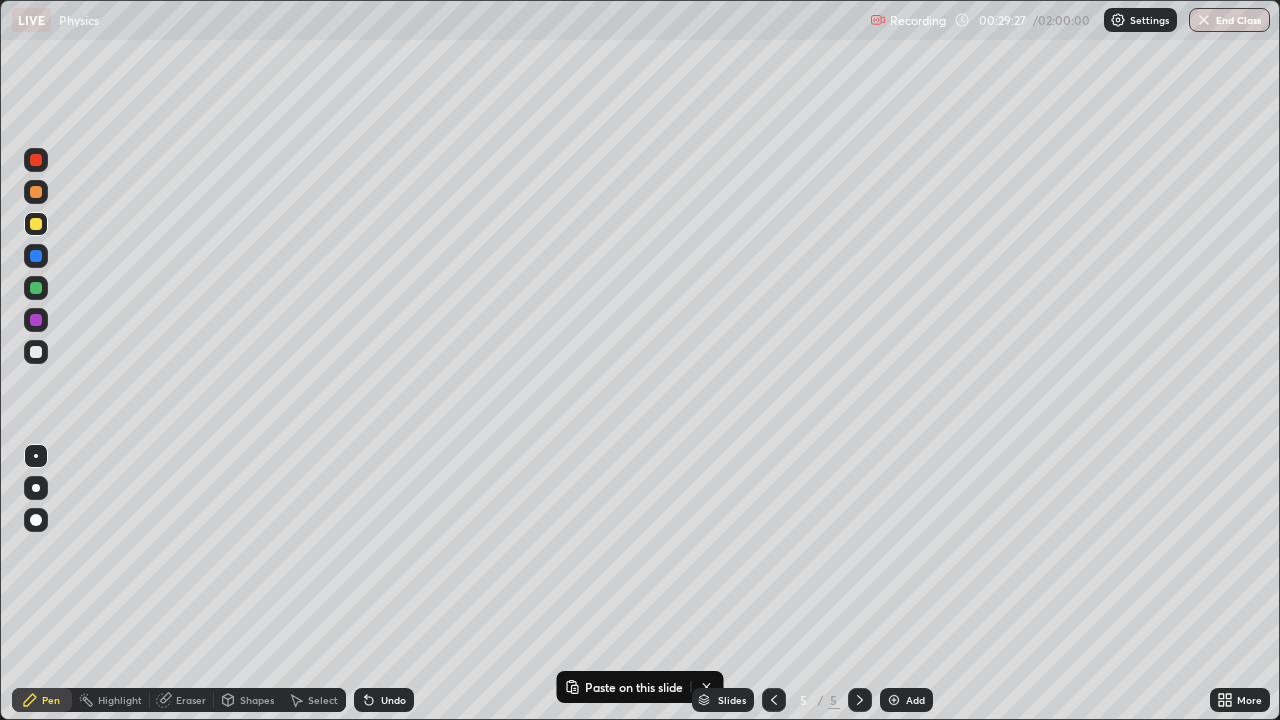 click on "Undo" at bounding box center (384, 700) 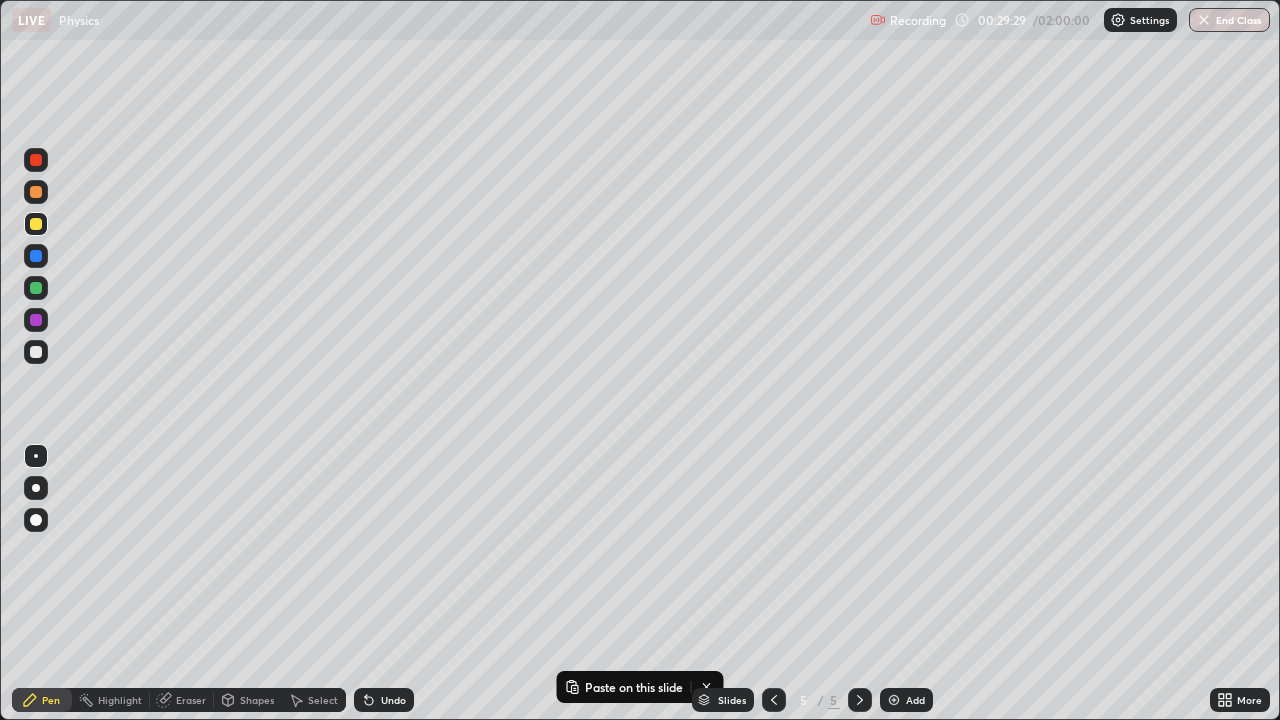 click at bounding box center (36, 288) 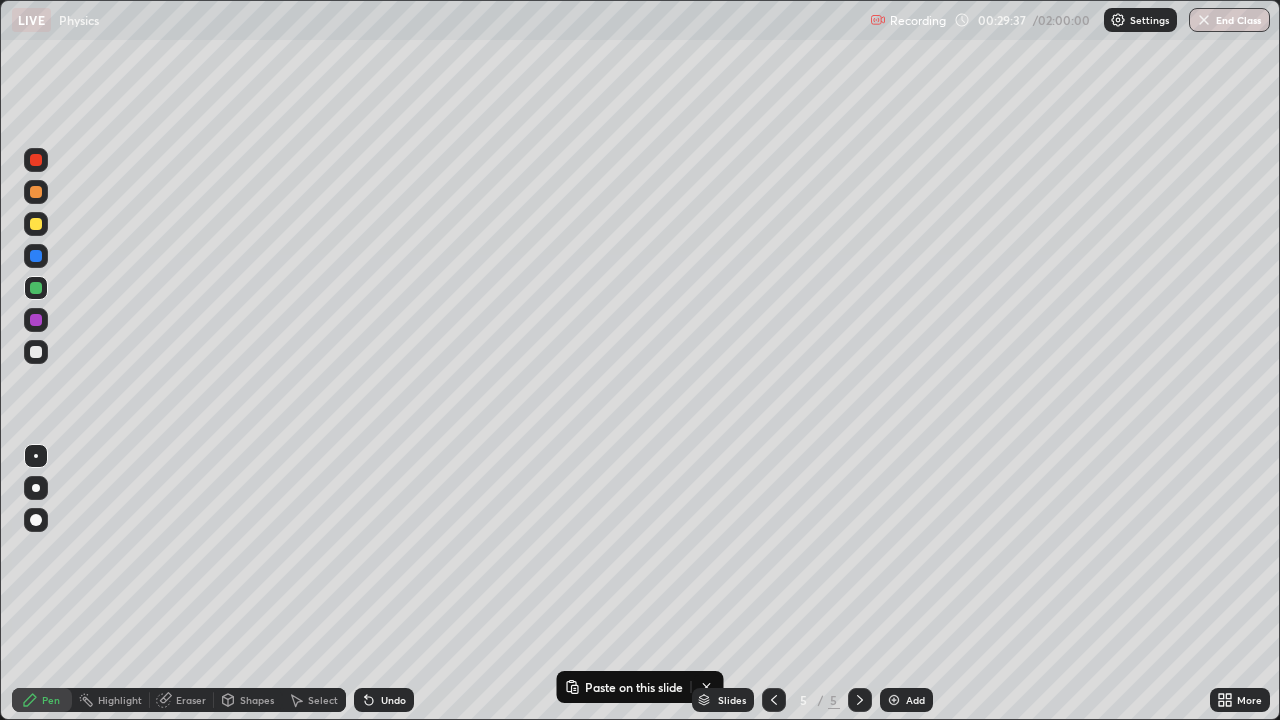 click on "Undo" at bounding box center (393, 700) 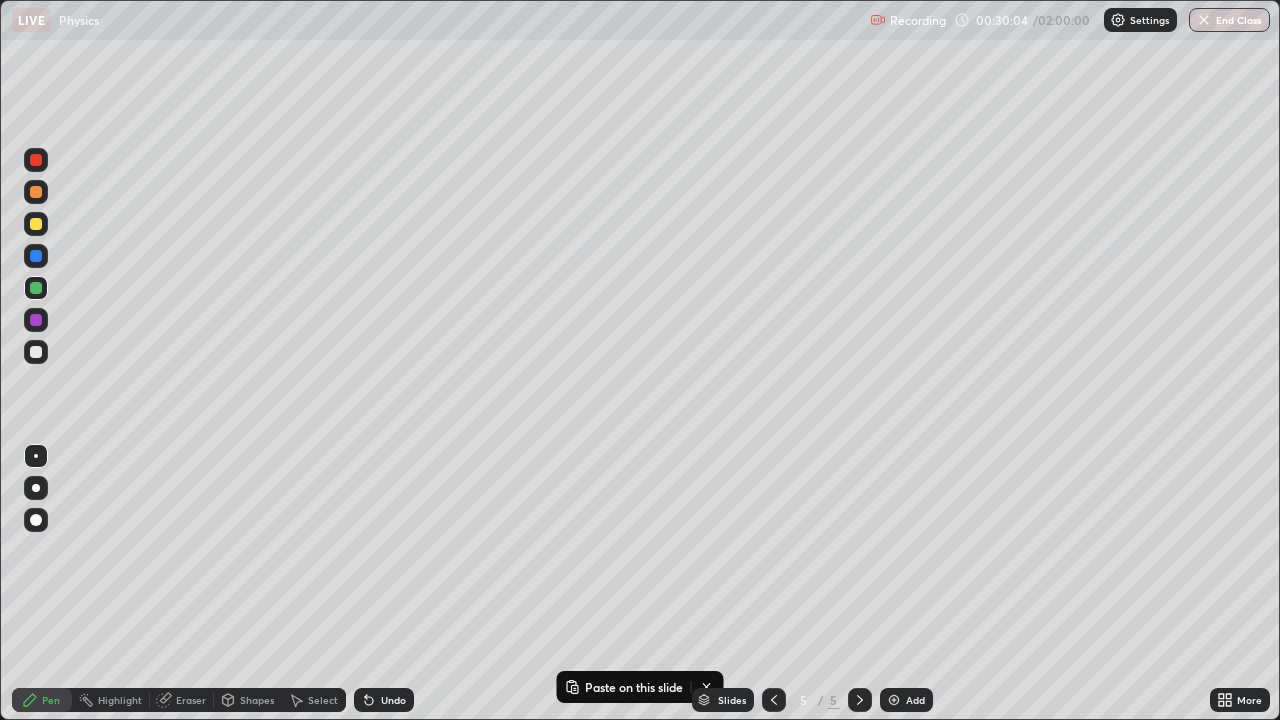 click on "Undo" at bounding box center (393, 700) 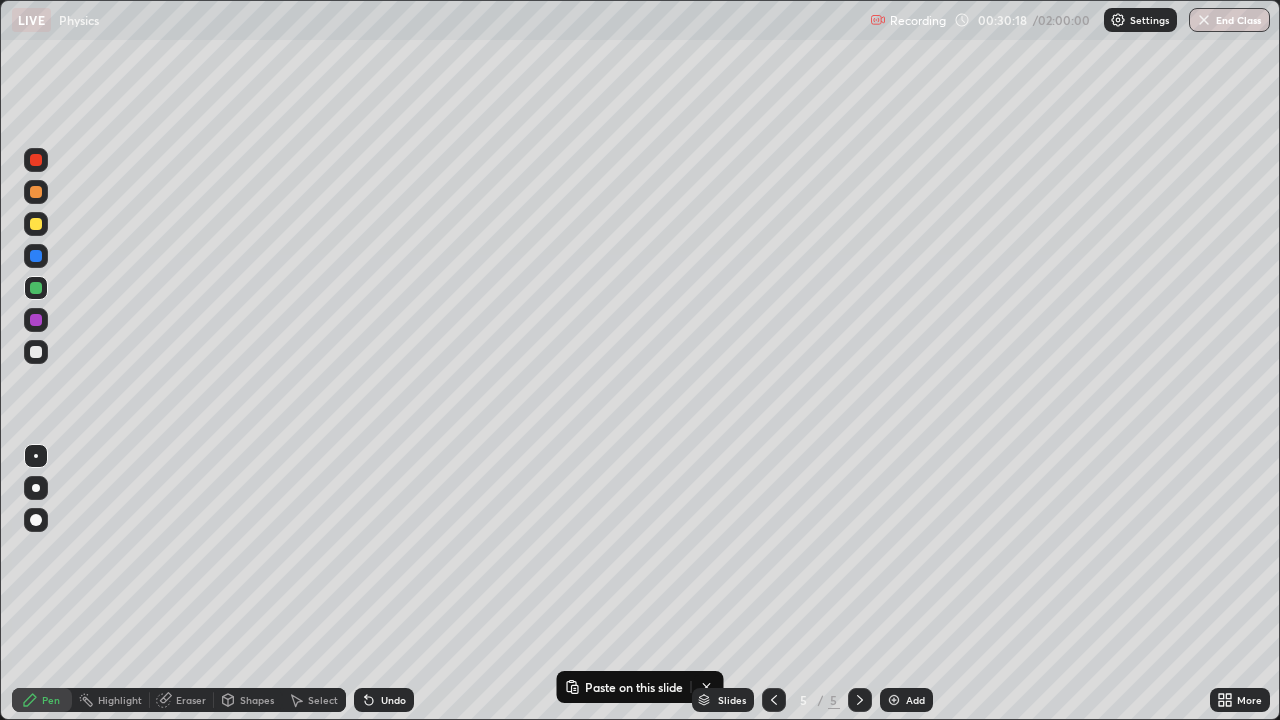 click on "Undo" at bounding box center [393, 700] 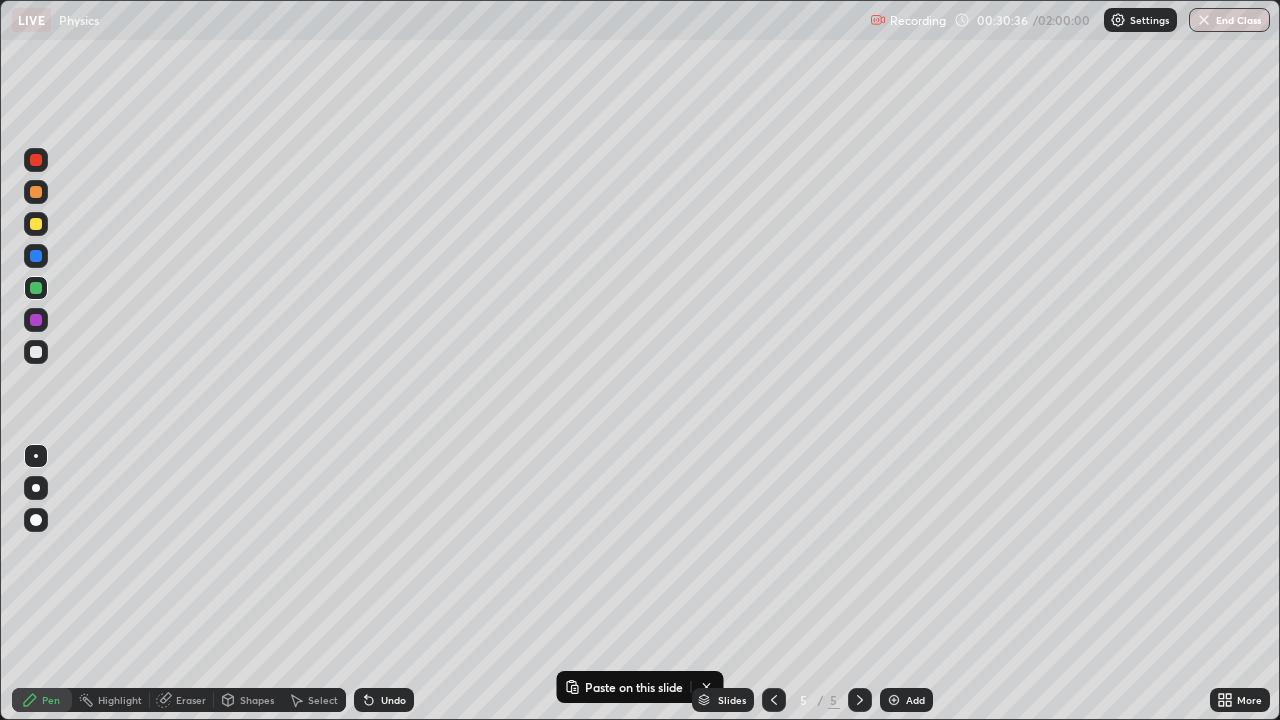 click at bounding box center [36, 352] 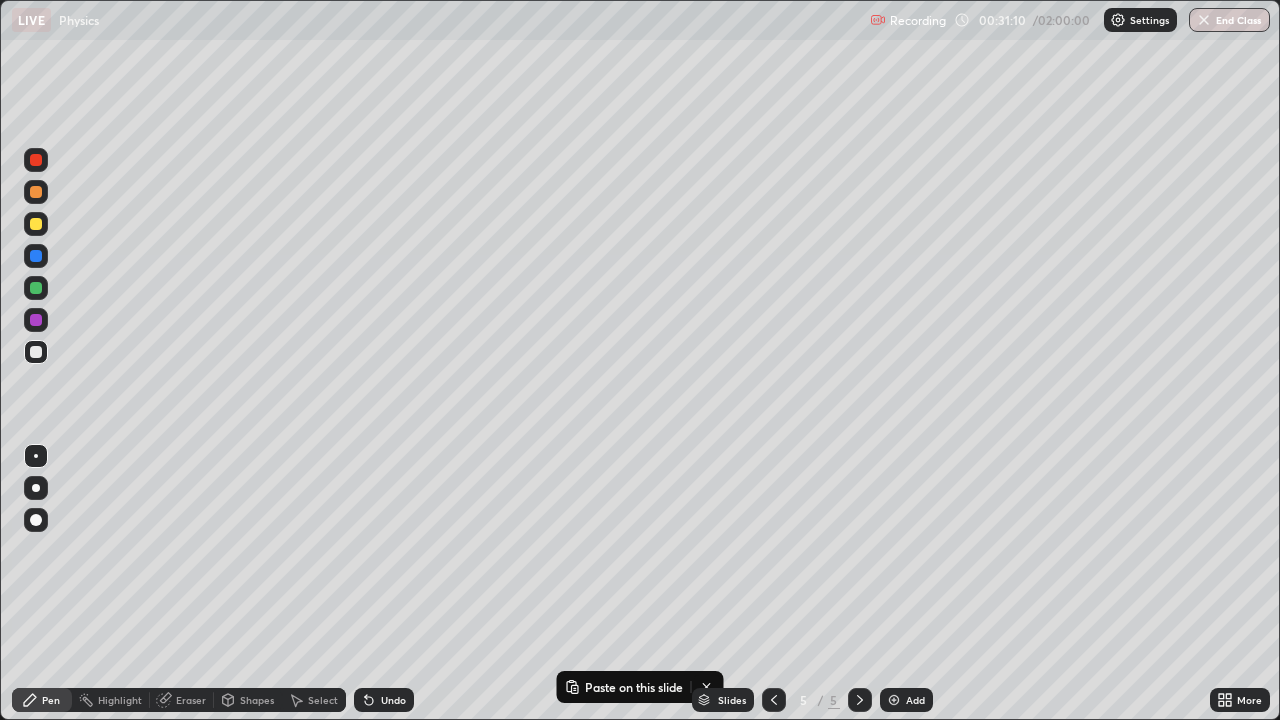 click on "Undo" at bounding box center [393, 700] 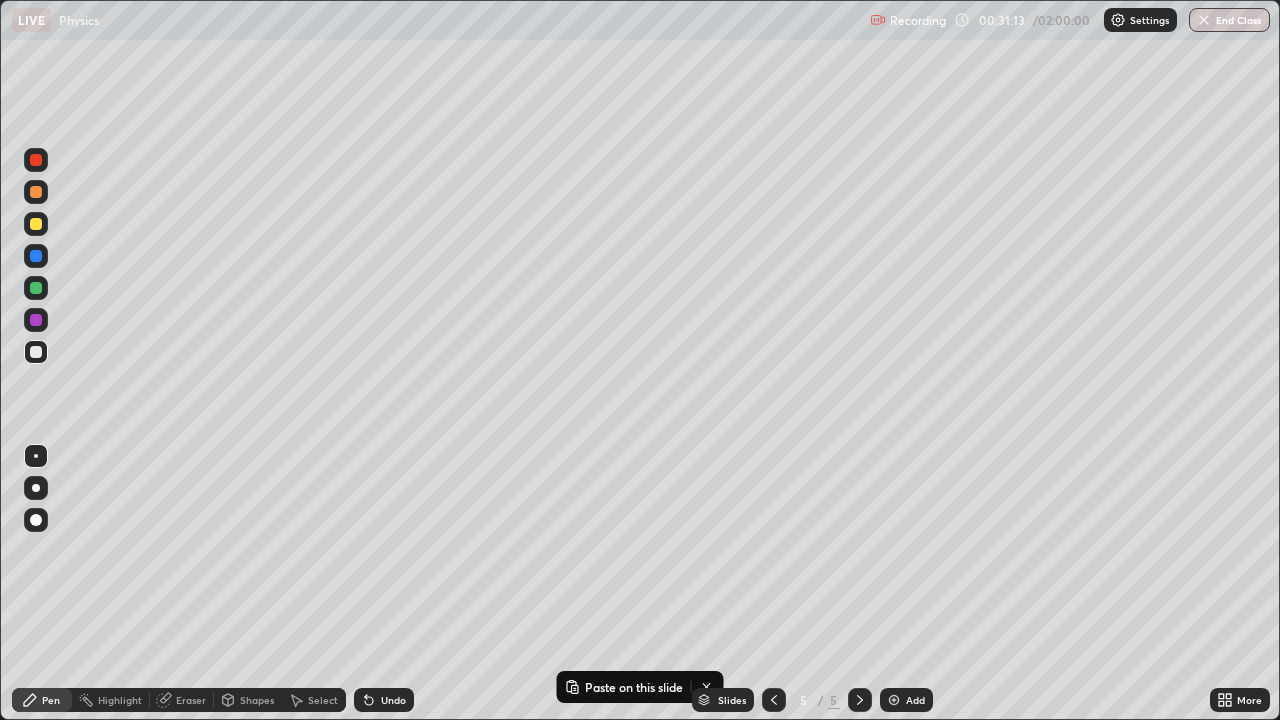 click on "Undo" at bounding box center (393, 700) 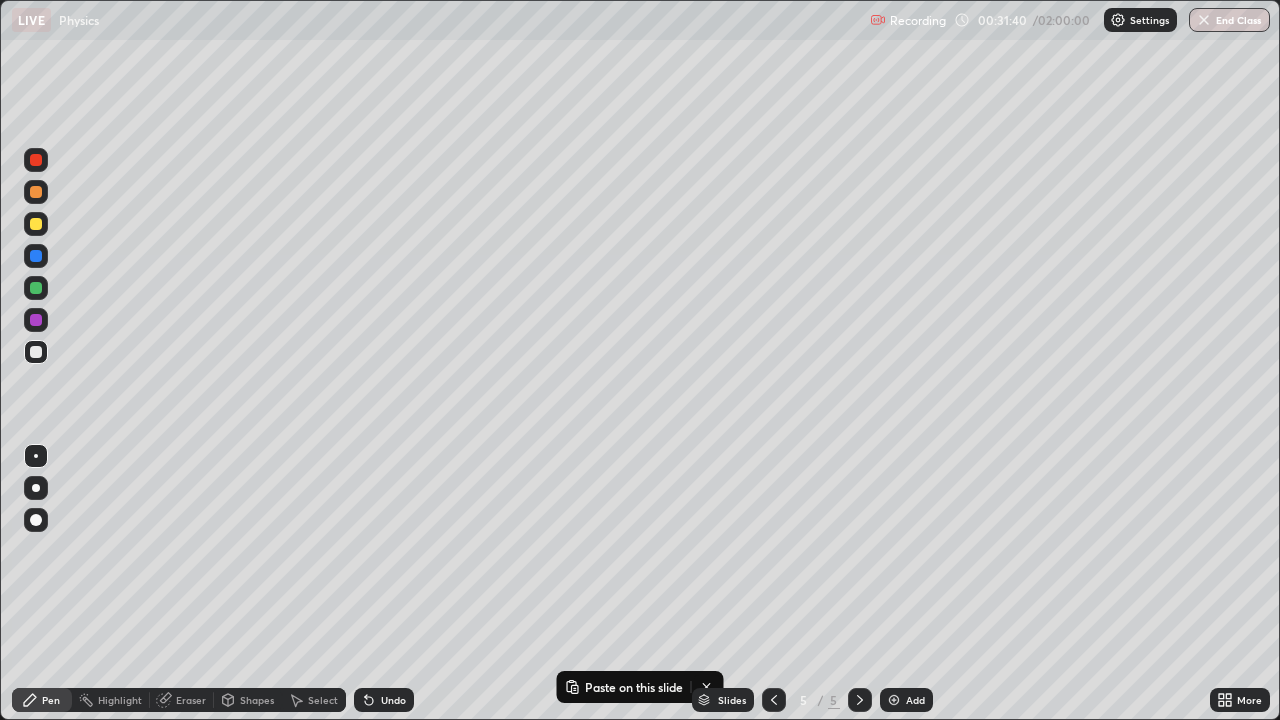 click 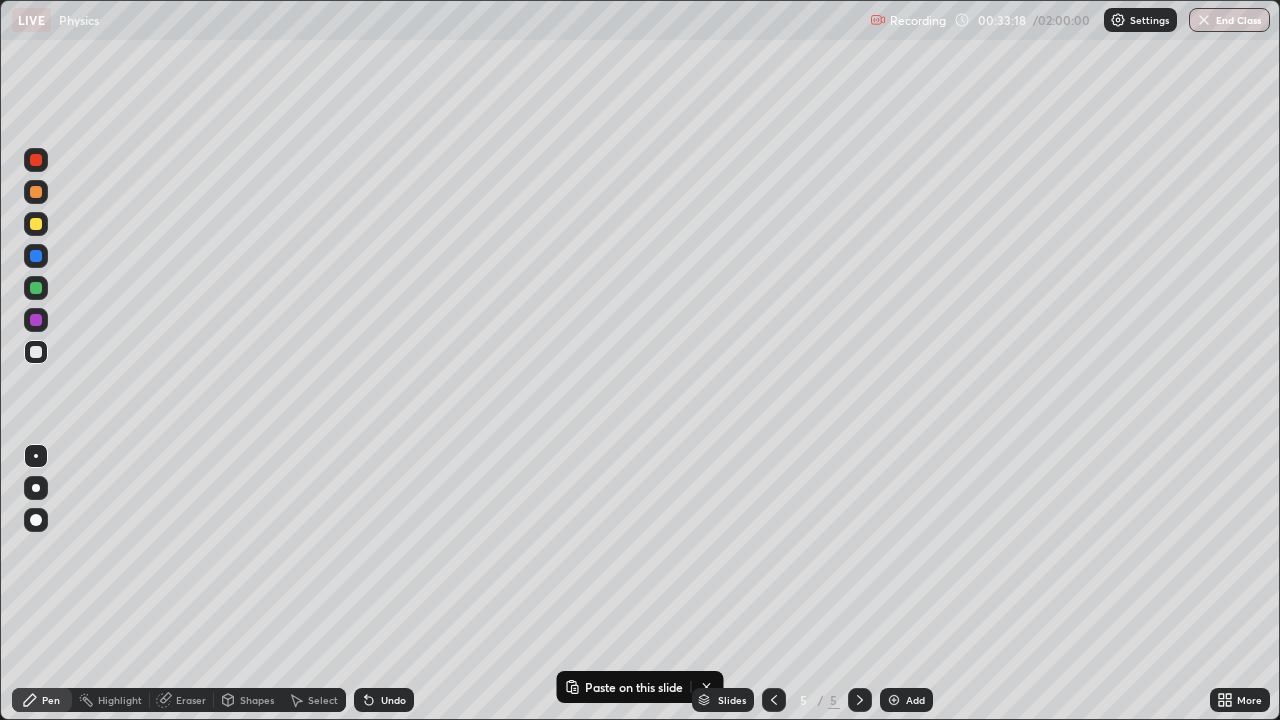 click on "Select" at bounding box center (323, 700) 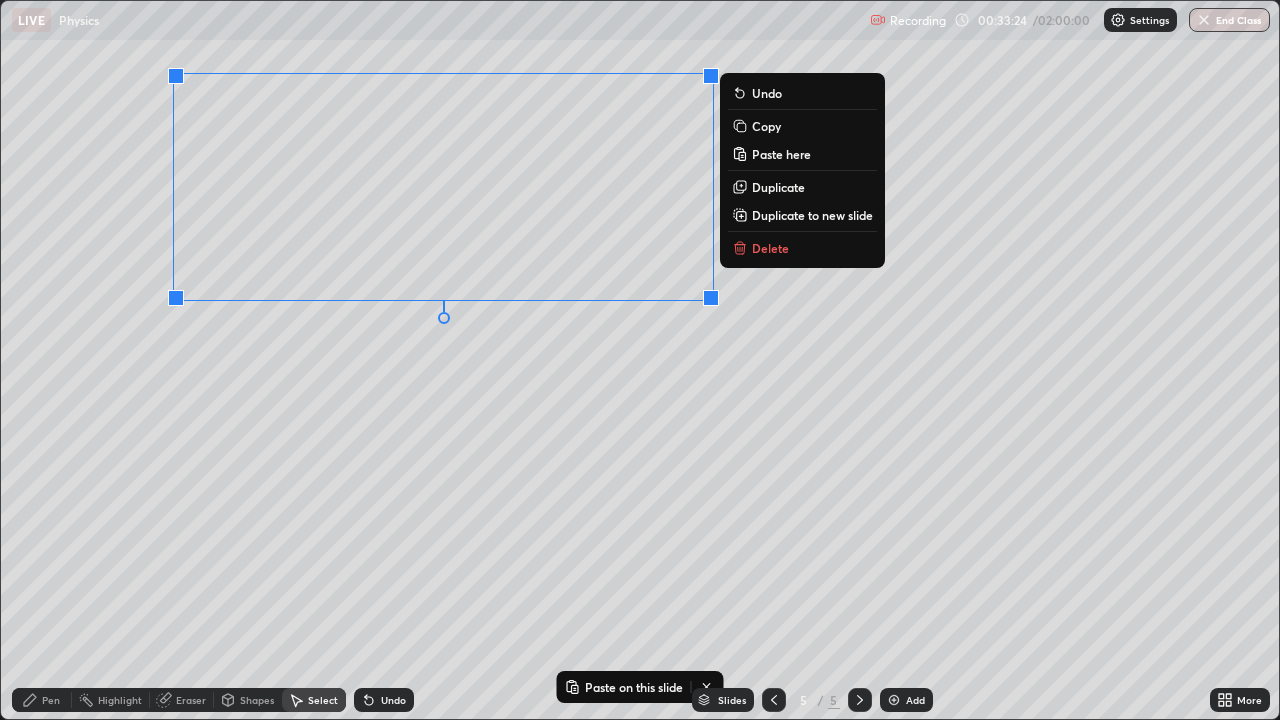 click on "0 ° Undo Copy Paste here Duplicate Duplicate to new slide Delete" at bounding box center (640, 360) 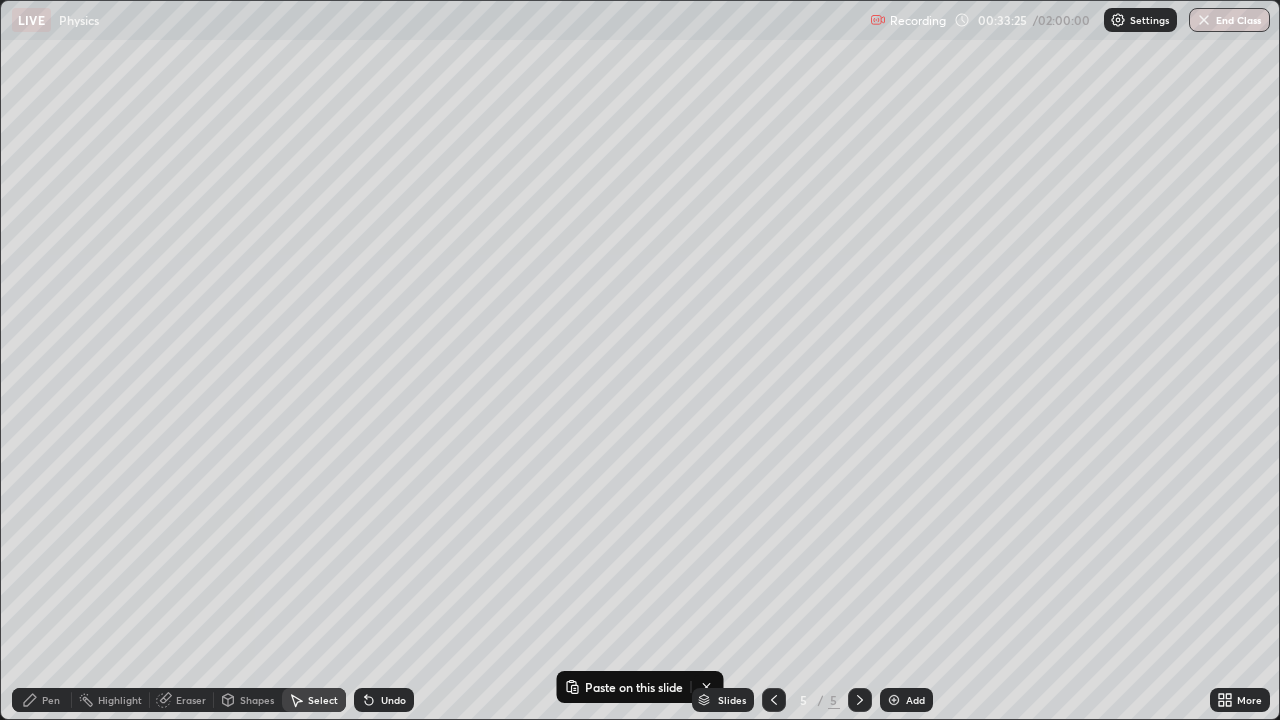 click on "Pen" at bounding box center [51, 700] 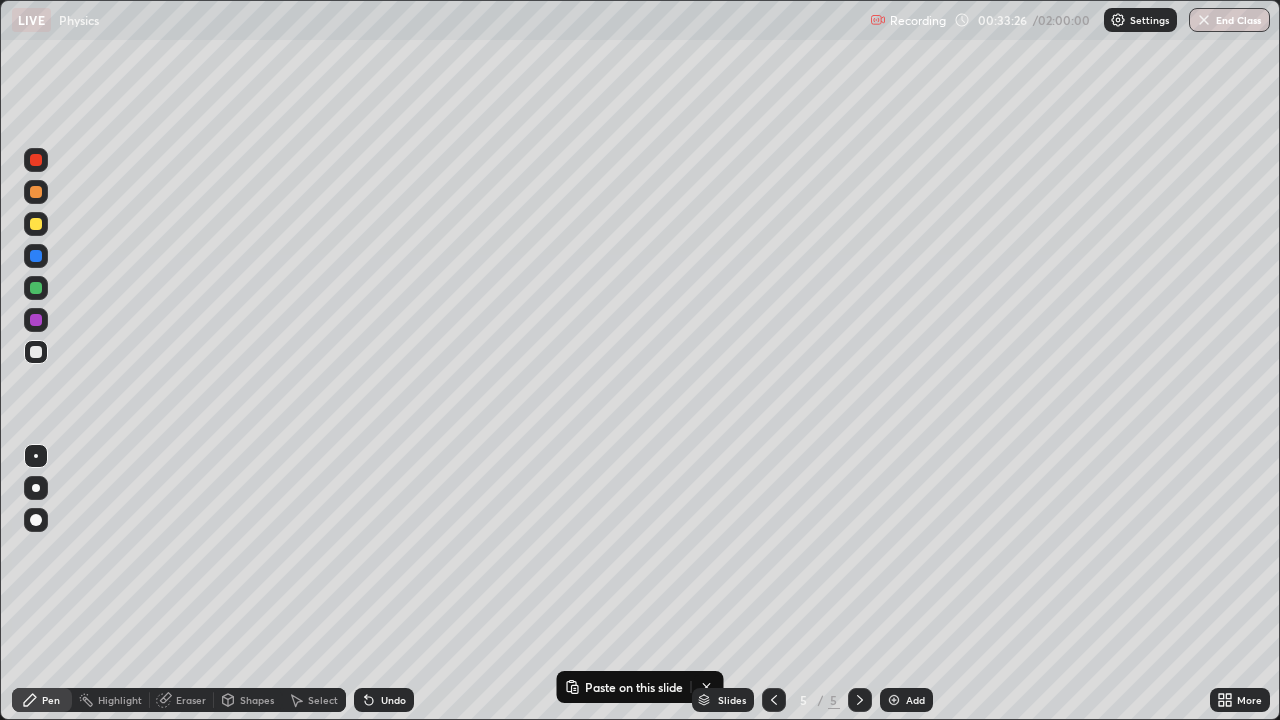 click at bounding box center [36, 224] 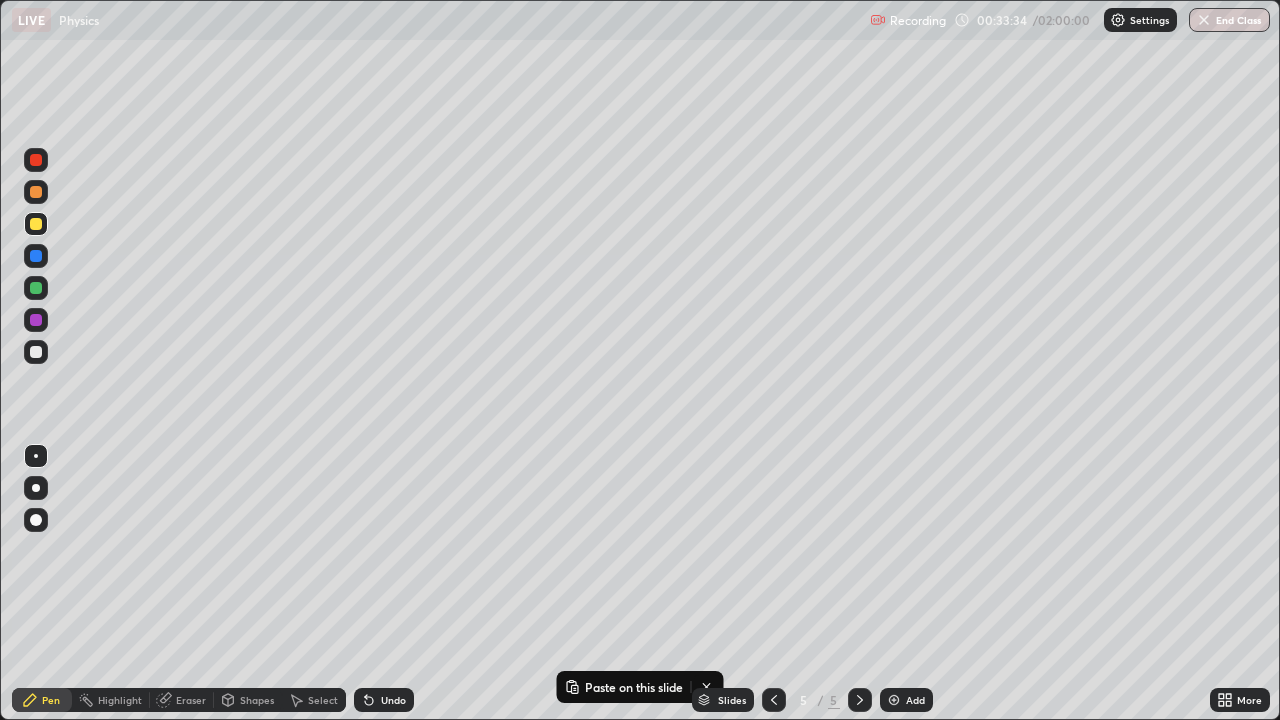 click on "Undo" at bounding box center (384, 700) 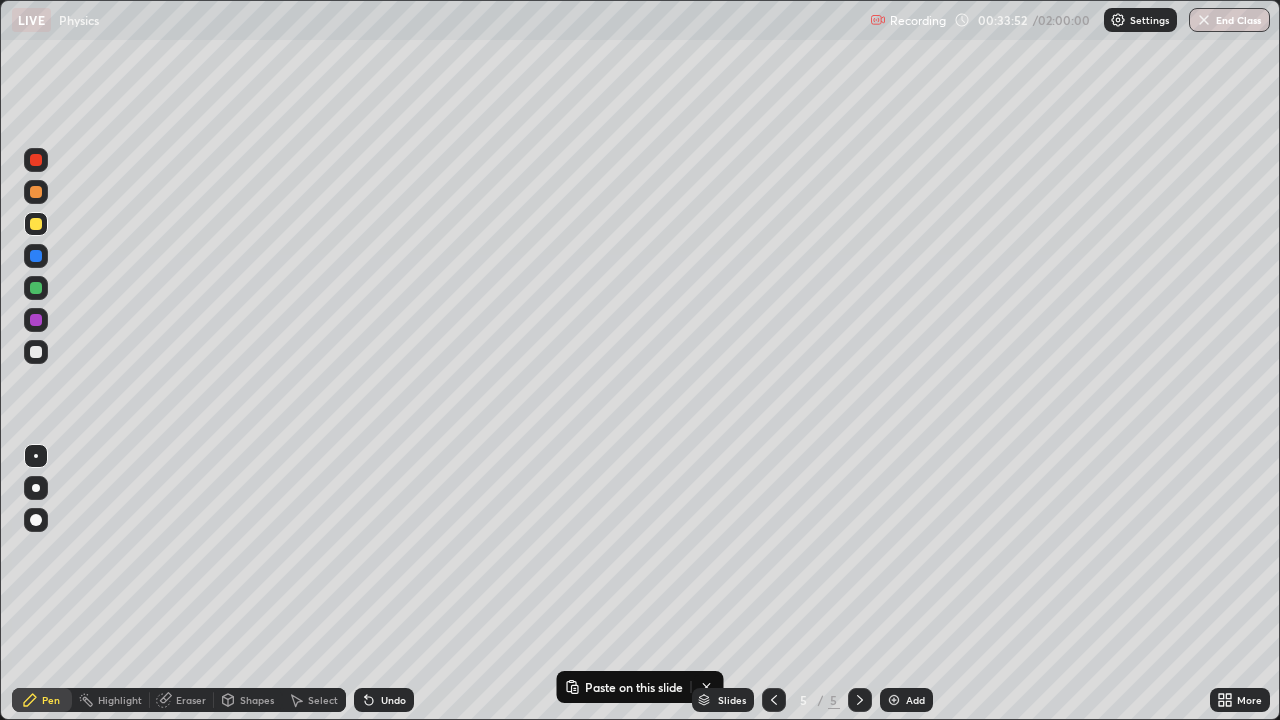 click on "Undo" at bounding box center [393, 700] 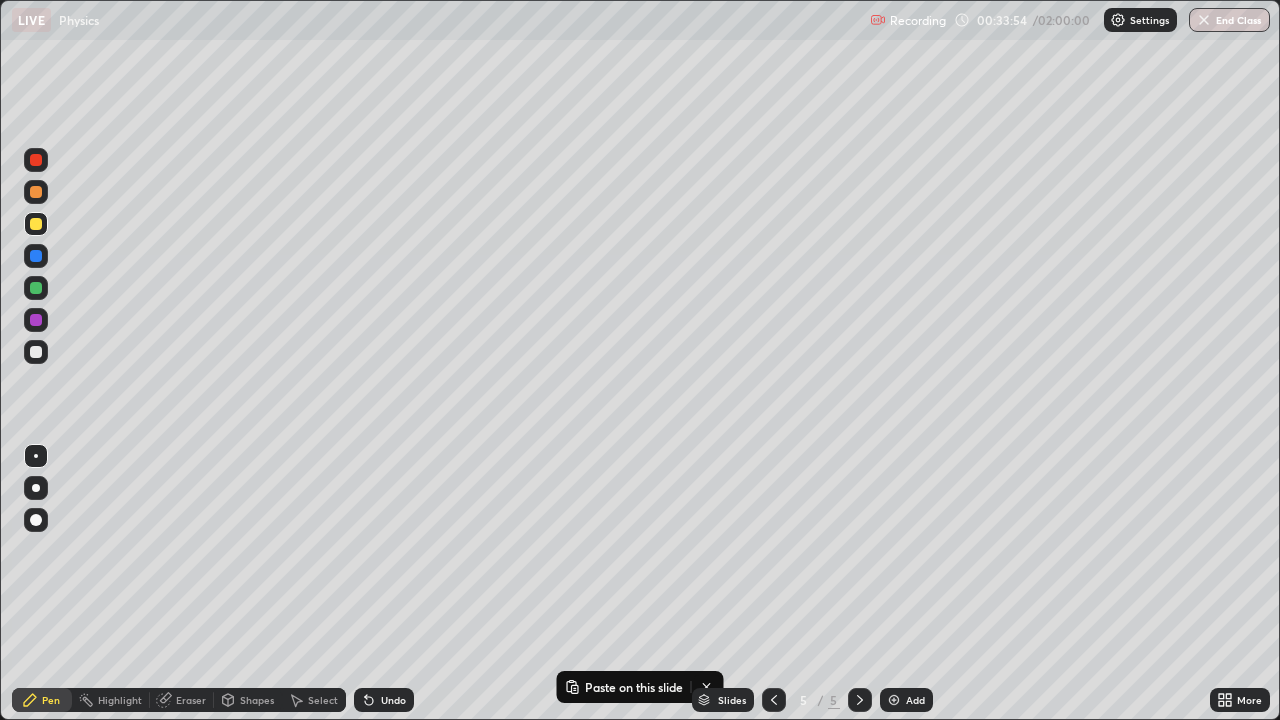 click on "Select" at bounding box center (323, 700) 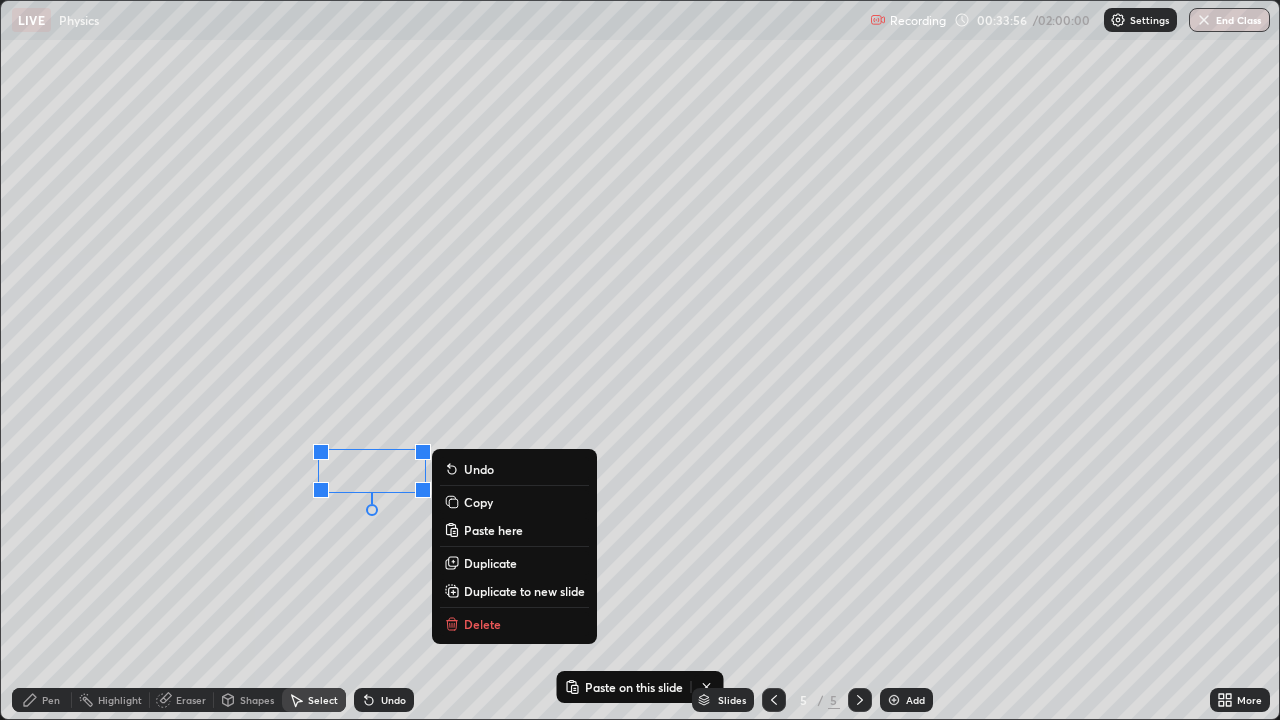 click on "0 ° Undo Copy Paste here Duplicate Duplicate to new slide Delete" at bounding box center (640, 360) 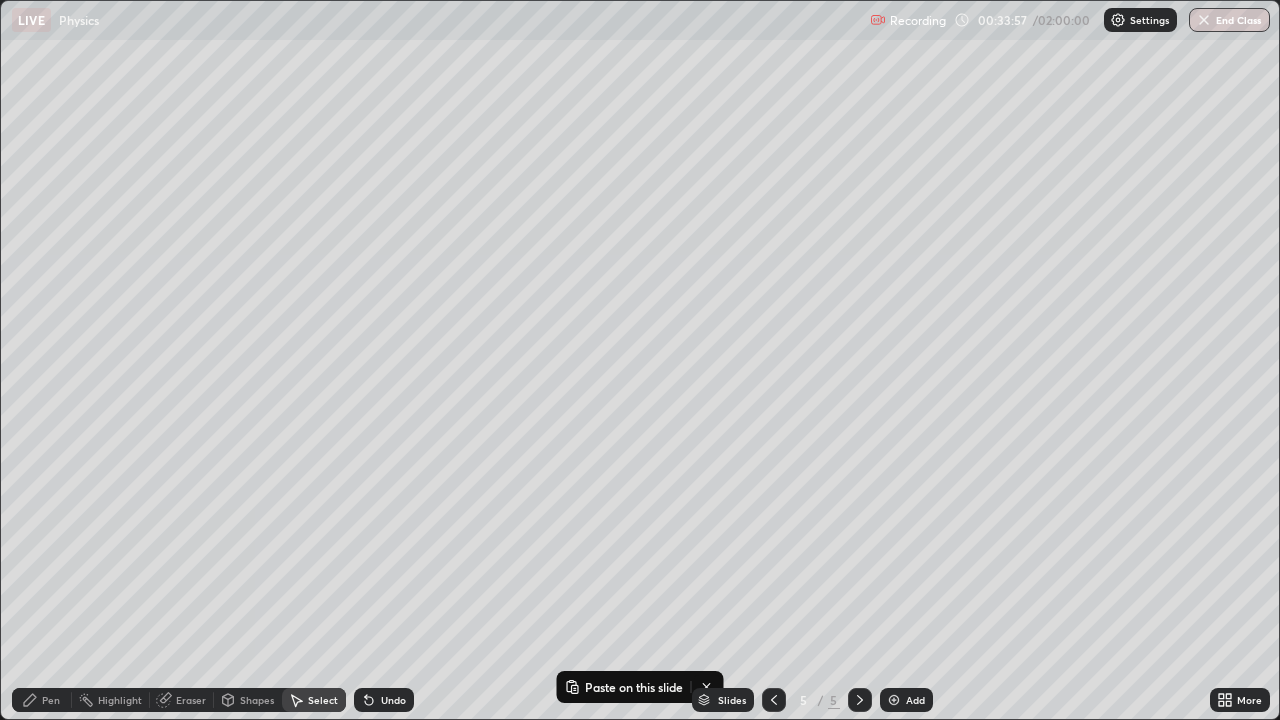 click on "Pen" at bounding box center [51, 700] 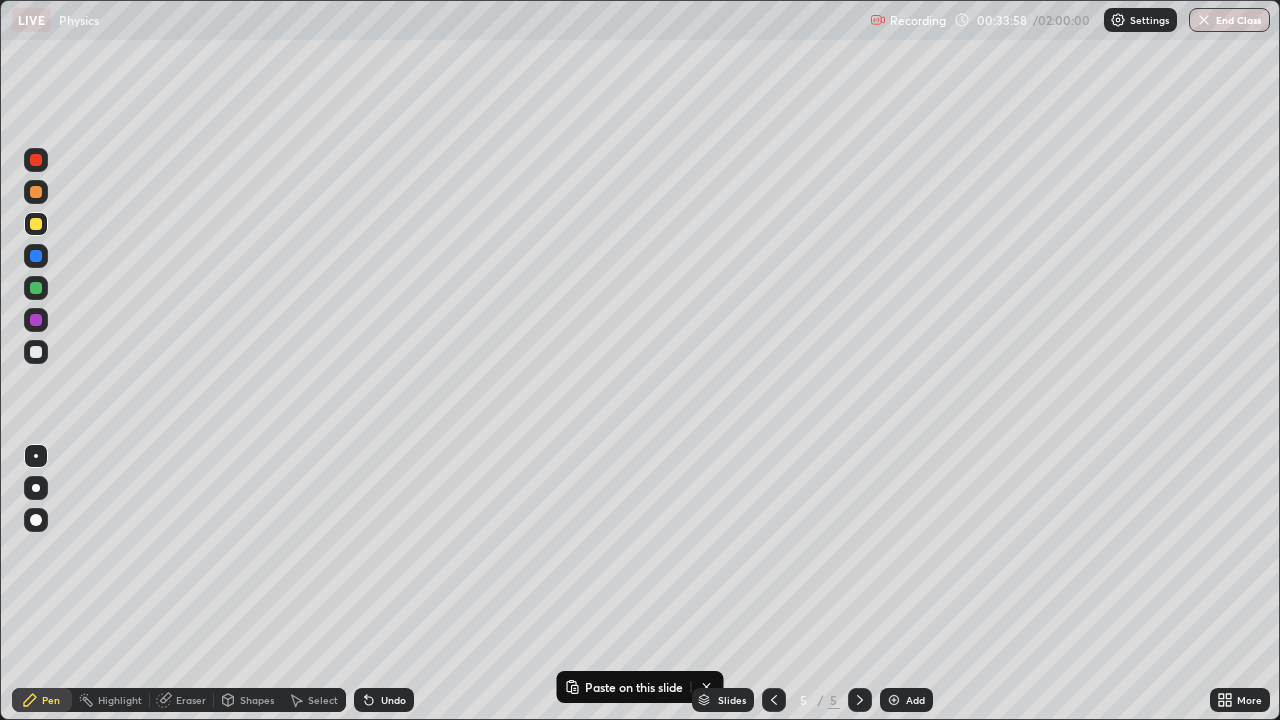 click on "Shapes" at bounding box center (248, 700) 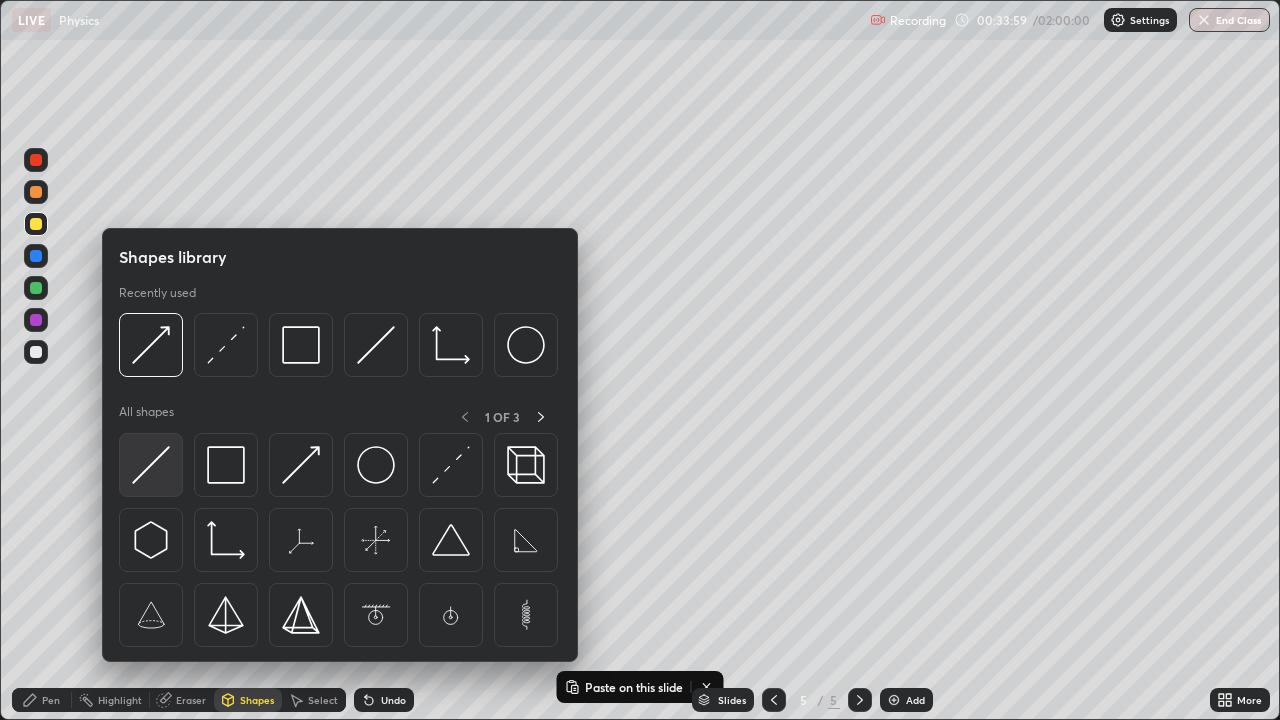 click at bounding box center (151, 465) 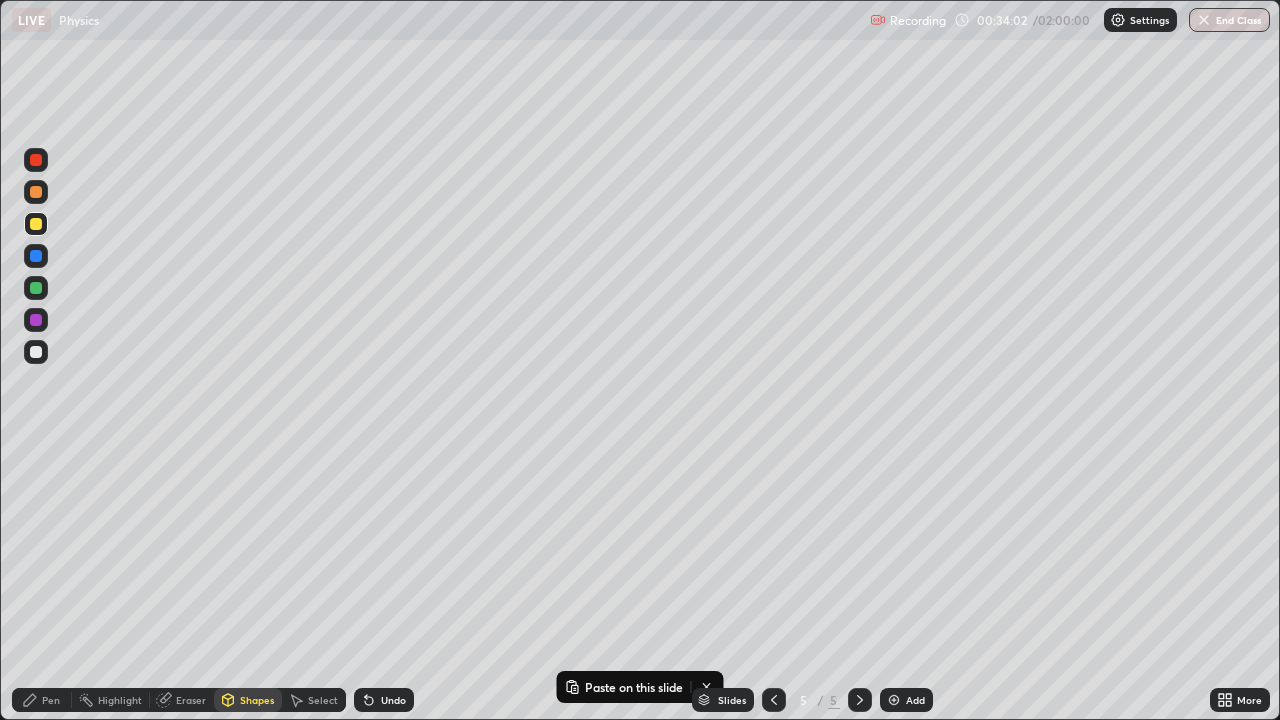click on "Select" at bounding box center (314, 700) 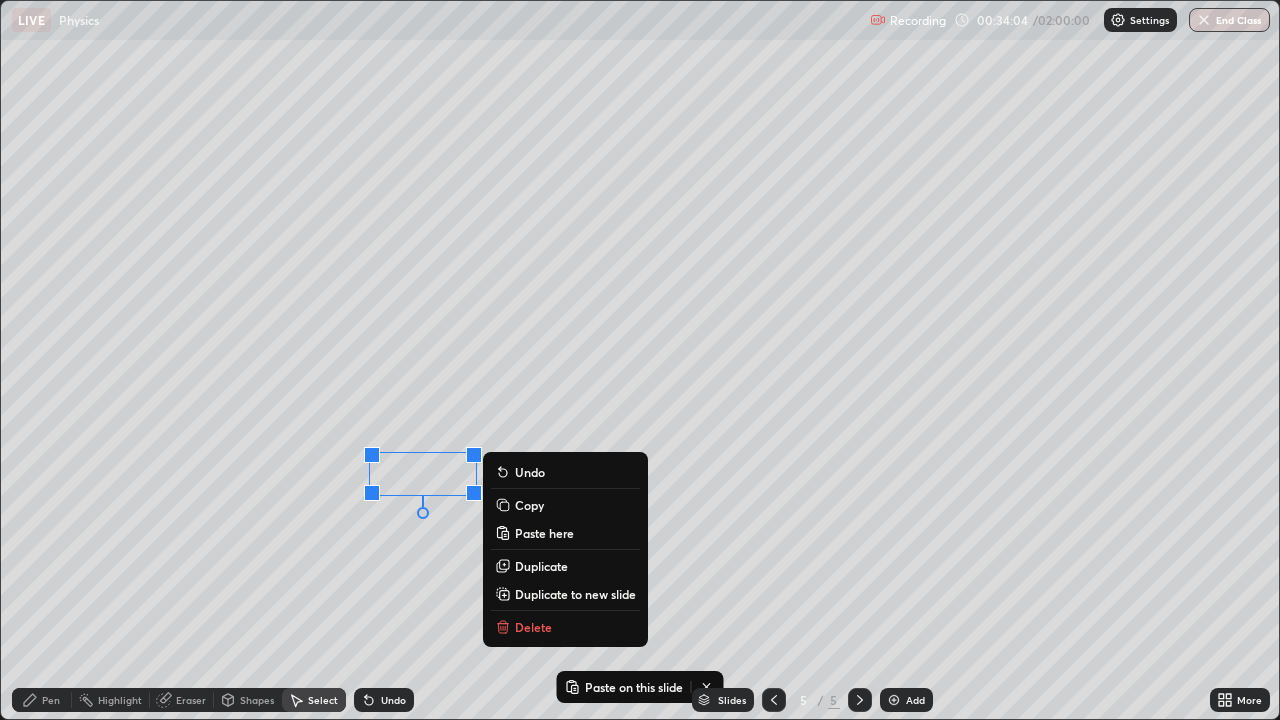 click on "0 ° Undo Copy Paste here Duplicate Duplicate to new slide Delete" at bounding box center (640, 360) 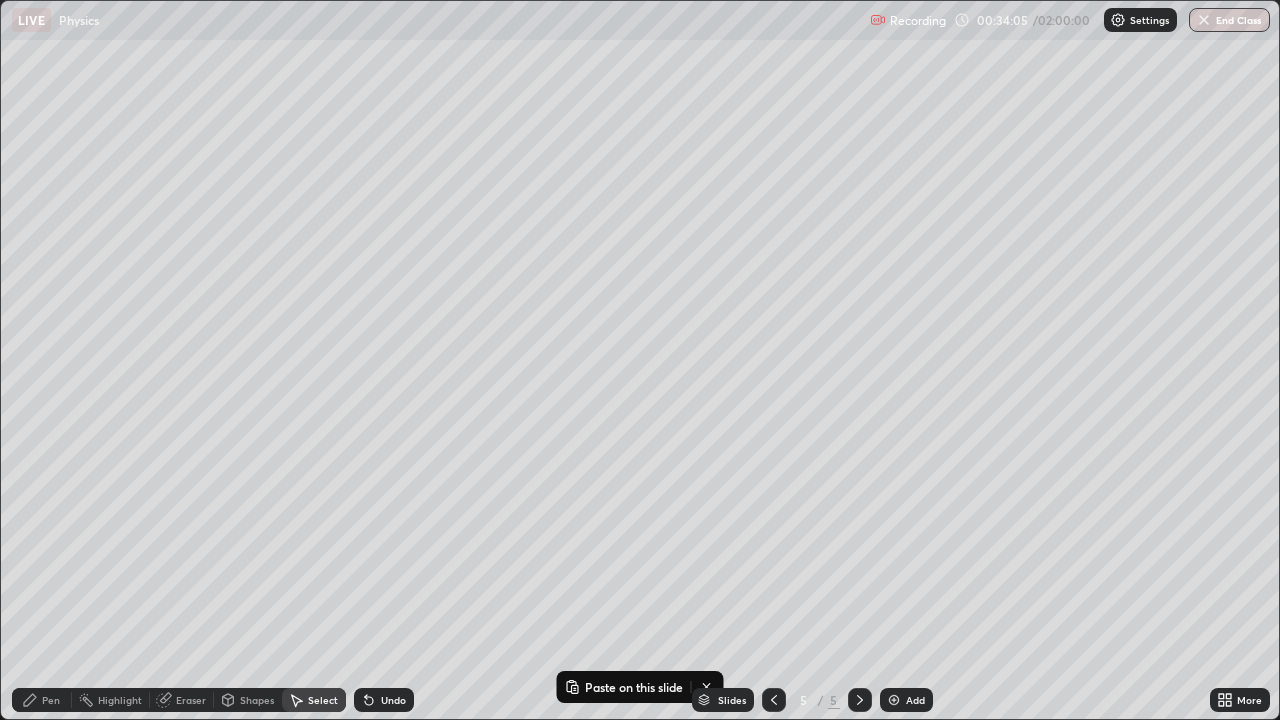 click on "Pen" at bounding box center (51, 700) 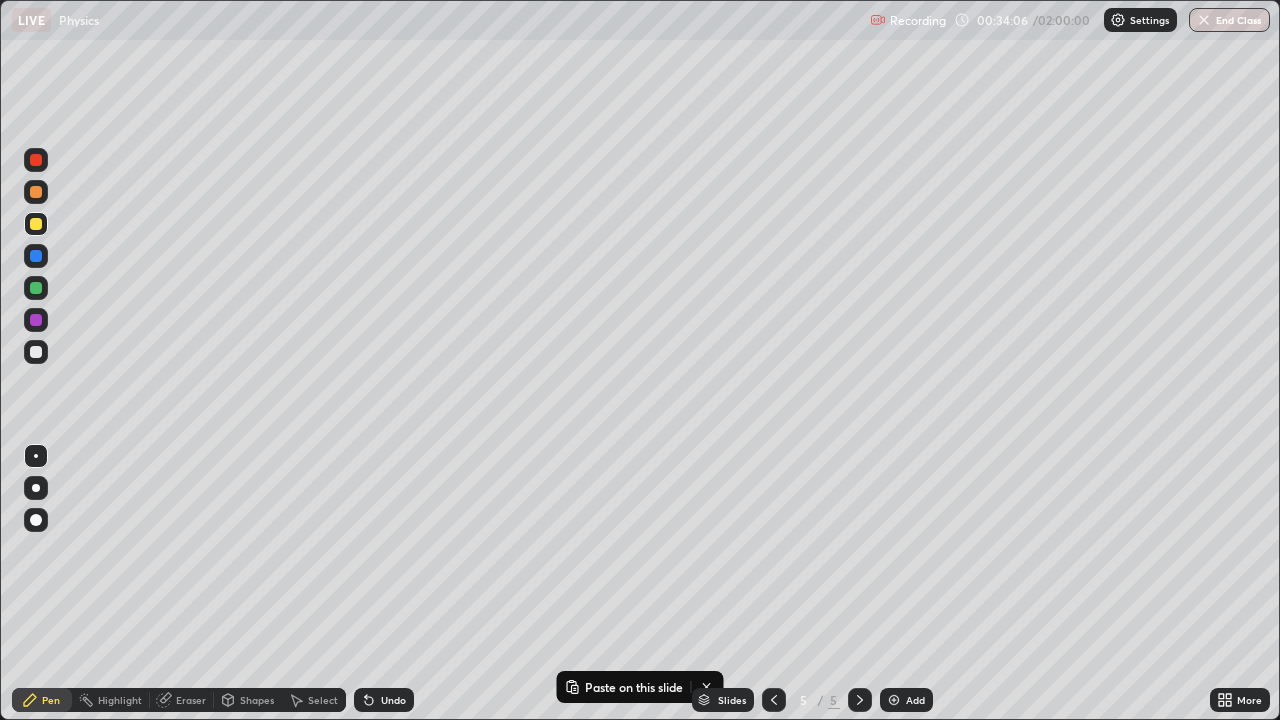 click at bounding box center [36, 352] 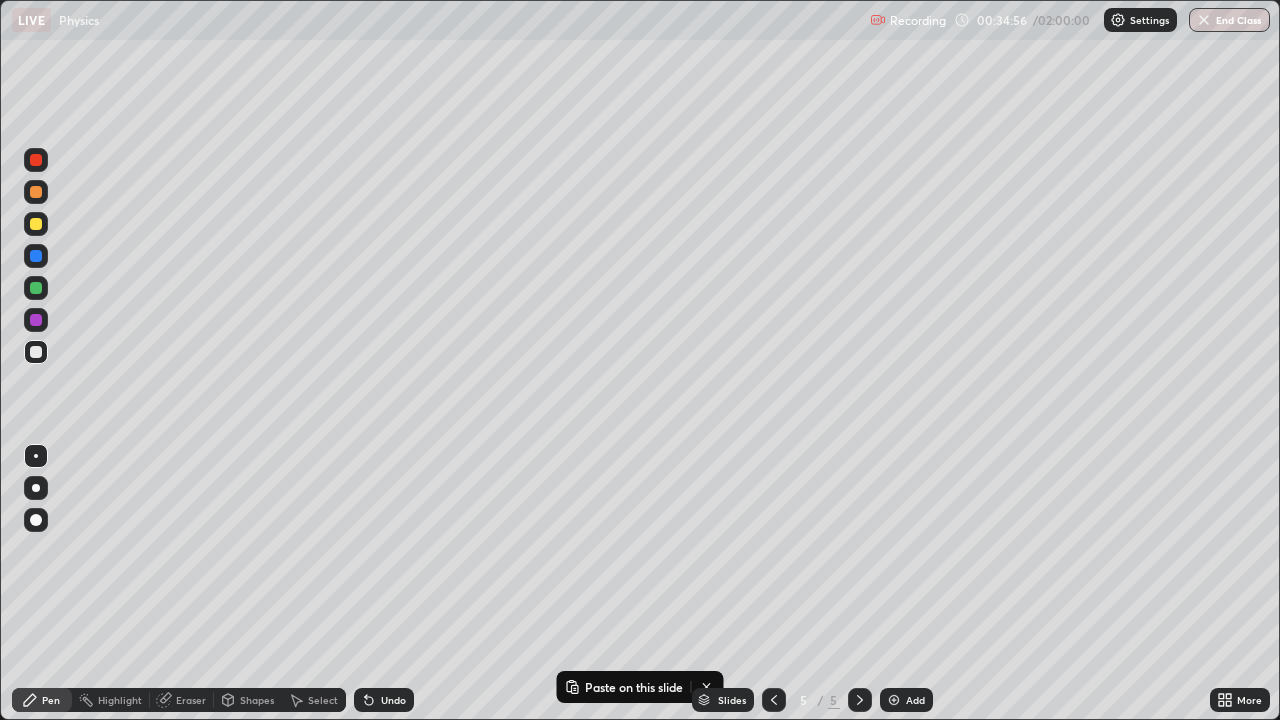 click on "Select" at bounding box center (323, 700) 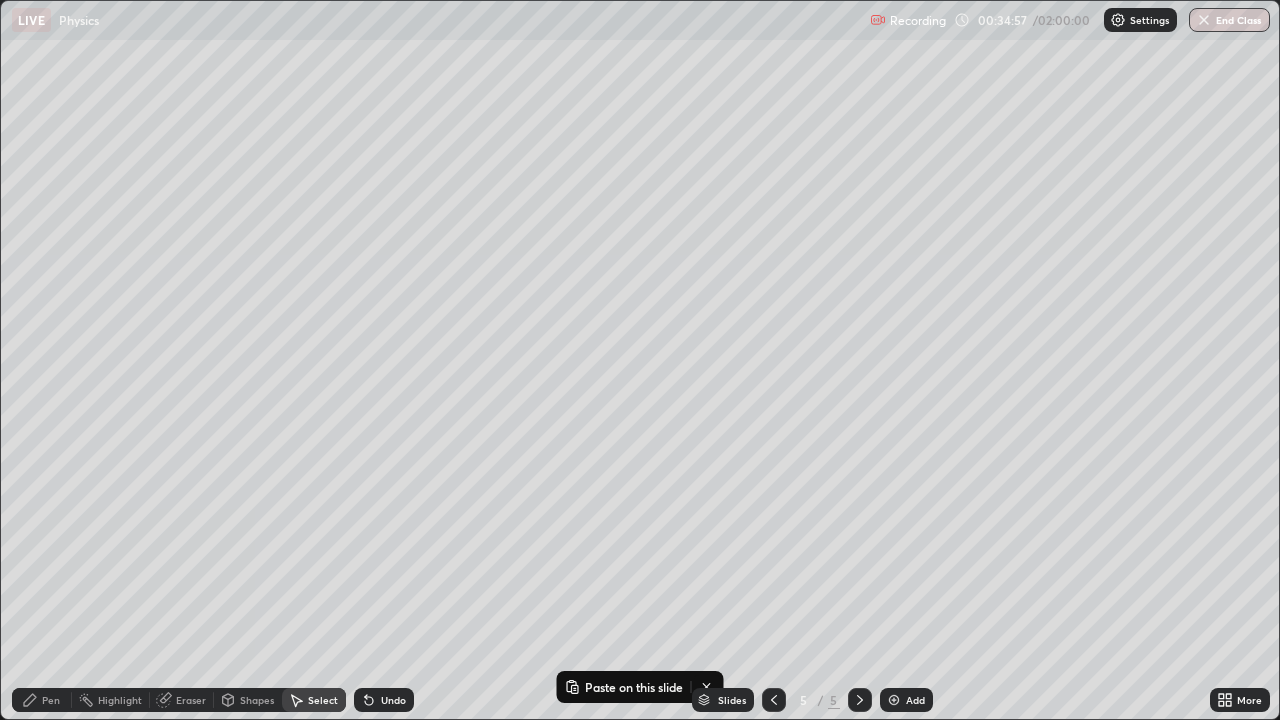 click on "Pen" at bounding box center [42, 700] 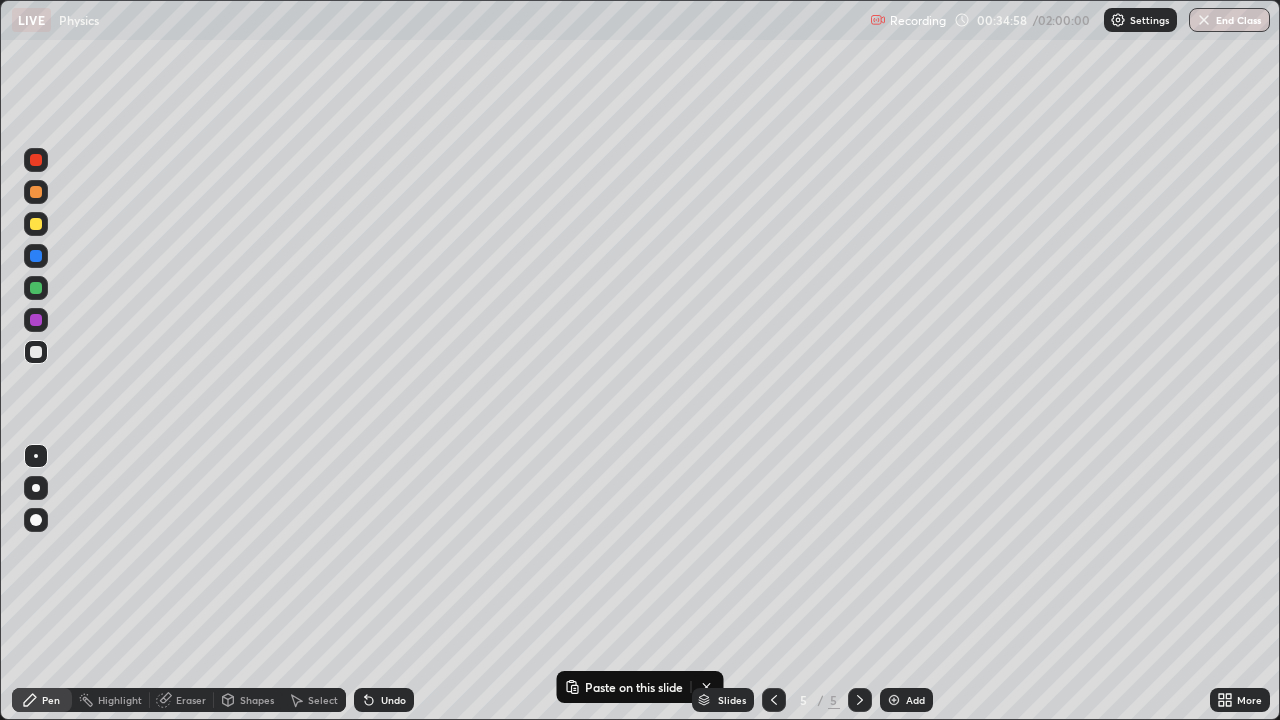 click on "Shapes" at bounding box center [257, 700] 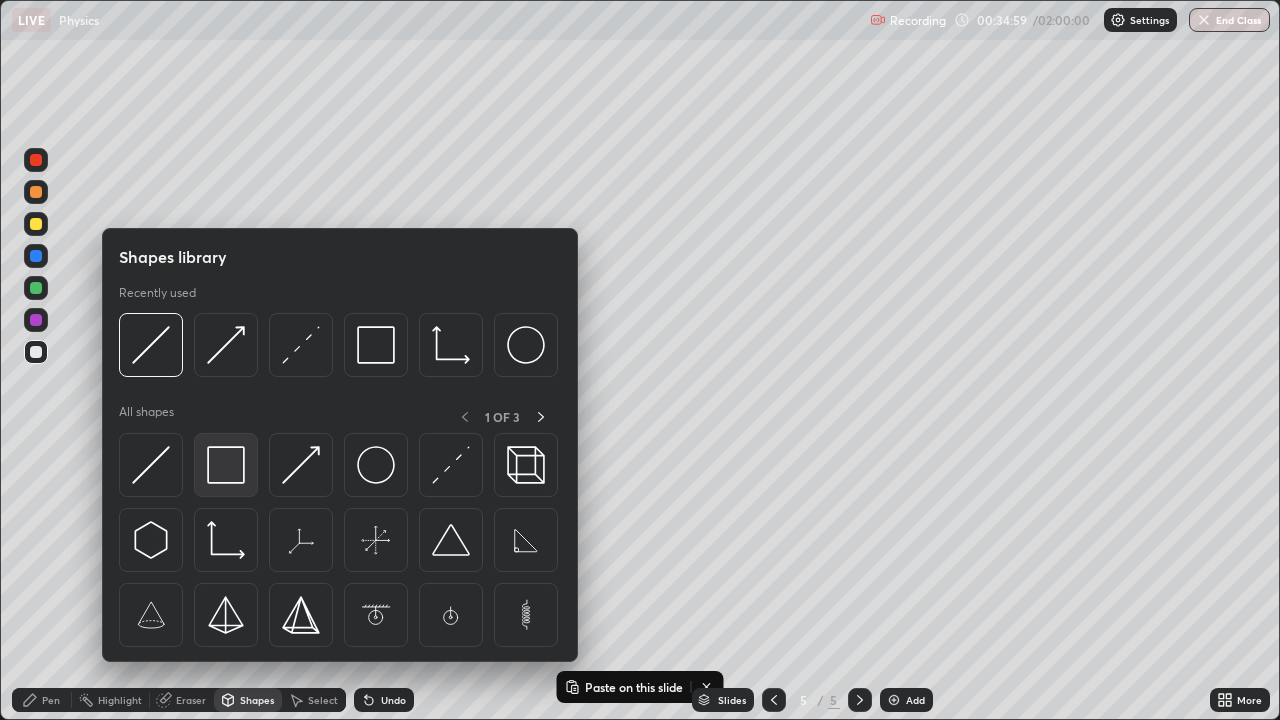 click at bounding box center [226, 465] 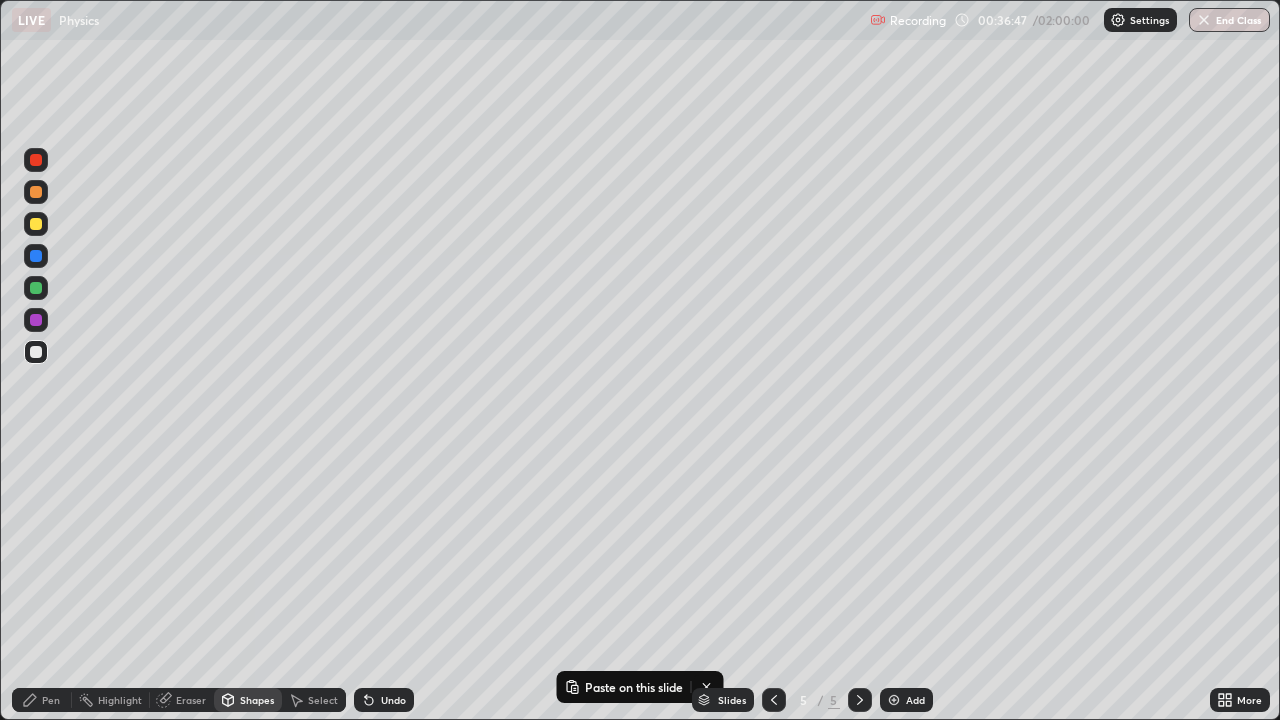 click on "Select" at bounding box center [323, 700] 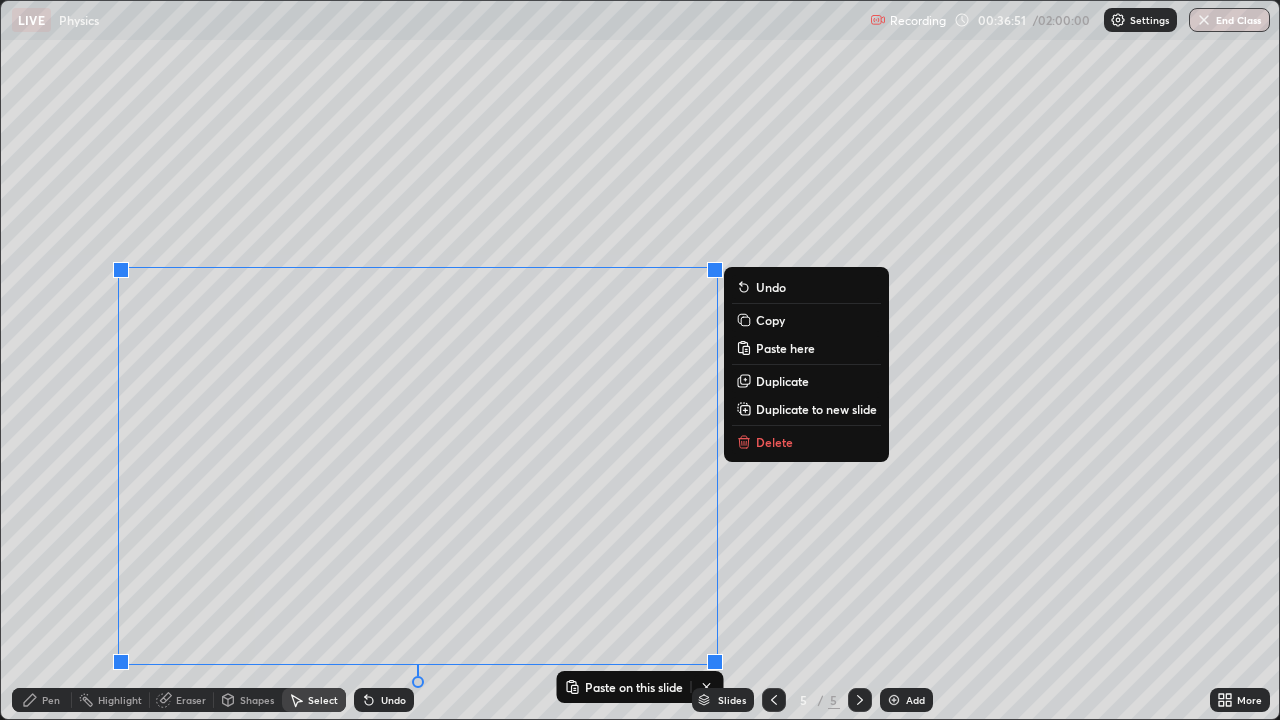 click on "Duplicate to new slide" at bounding box center [816, 409] 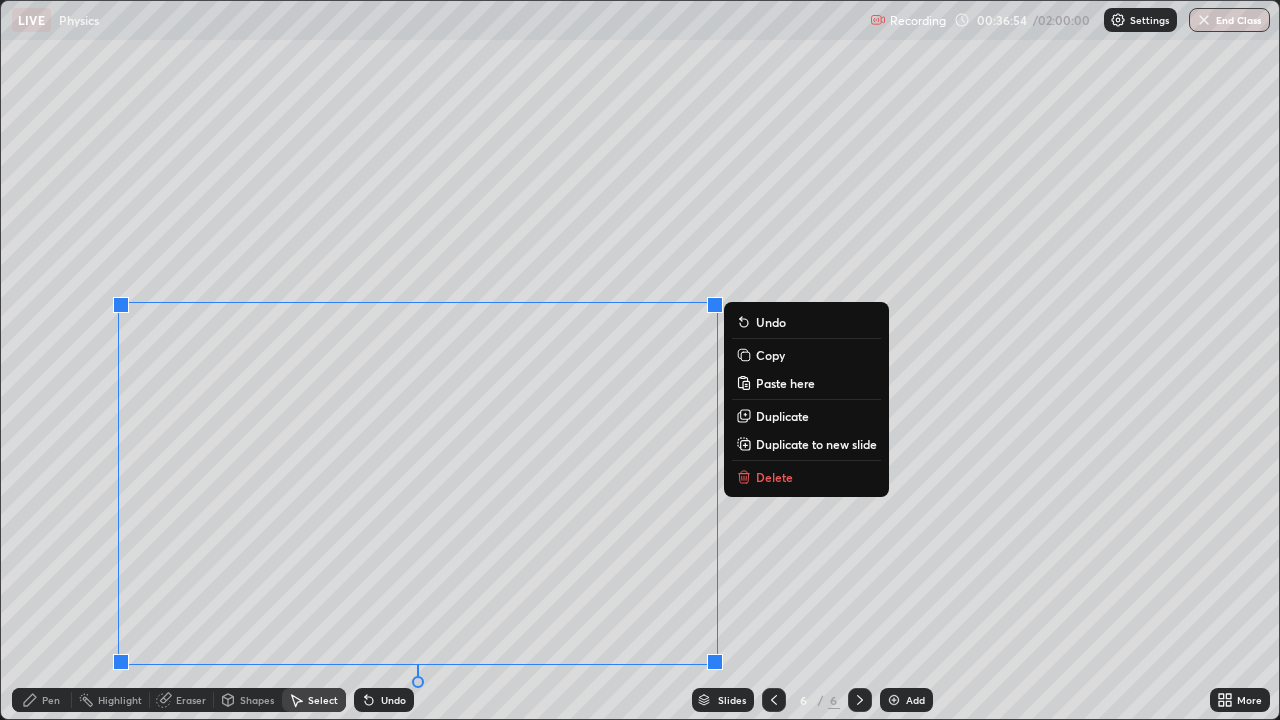click on "Delete" at bounding box center (774, 477) 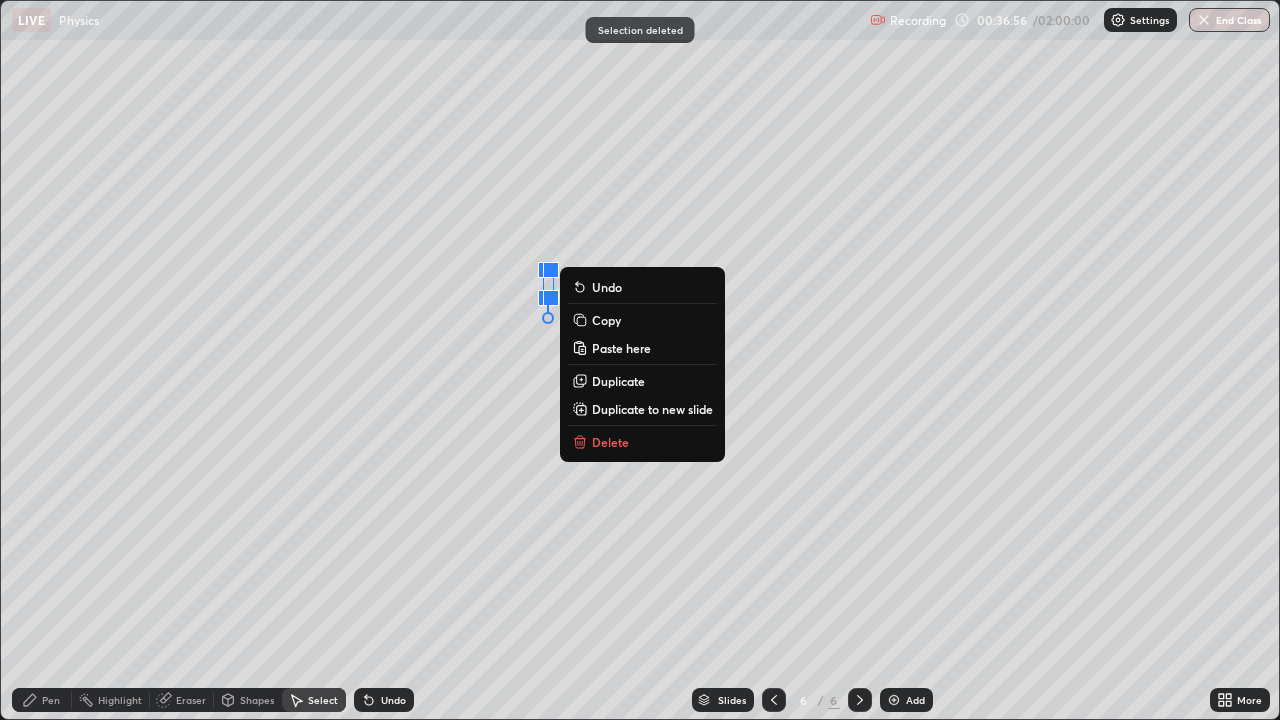 click on "Delete" at bounding box center (610, 442) 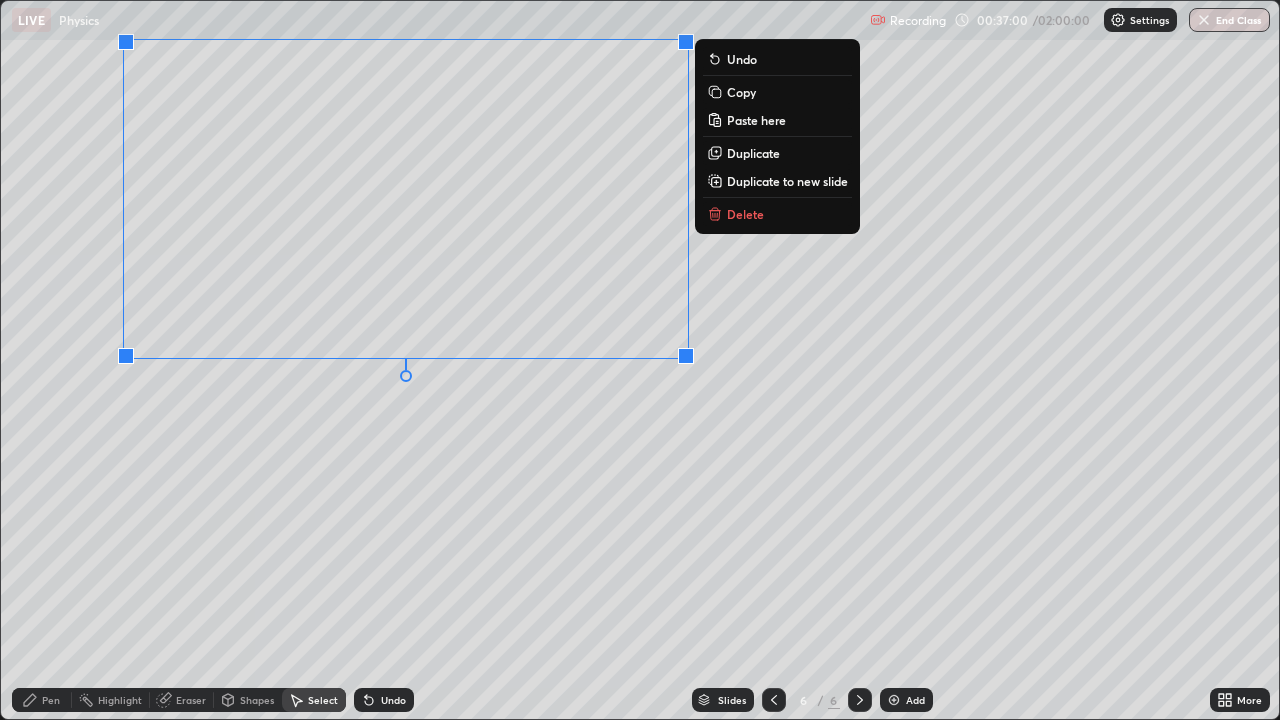 click on "0 ° Undo Copy Paste here Duplicate Duplicate to new slide Delete" at bounding box center [640, 360] 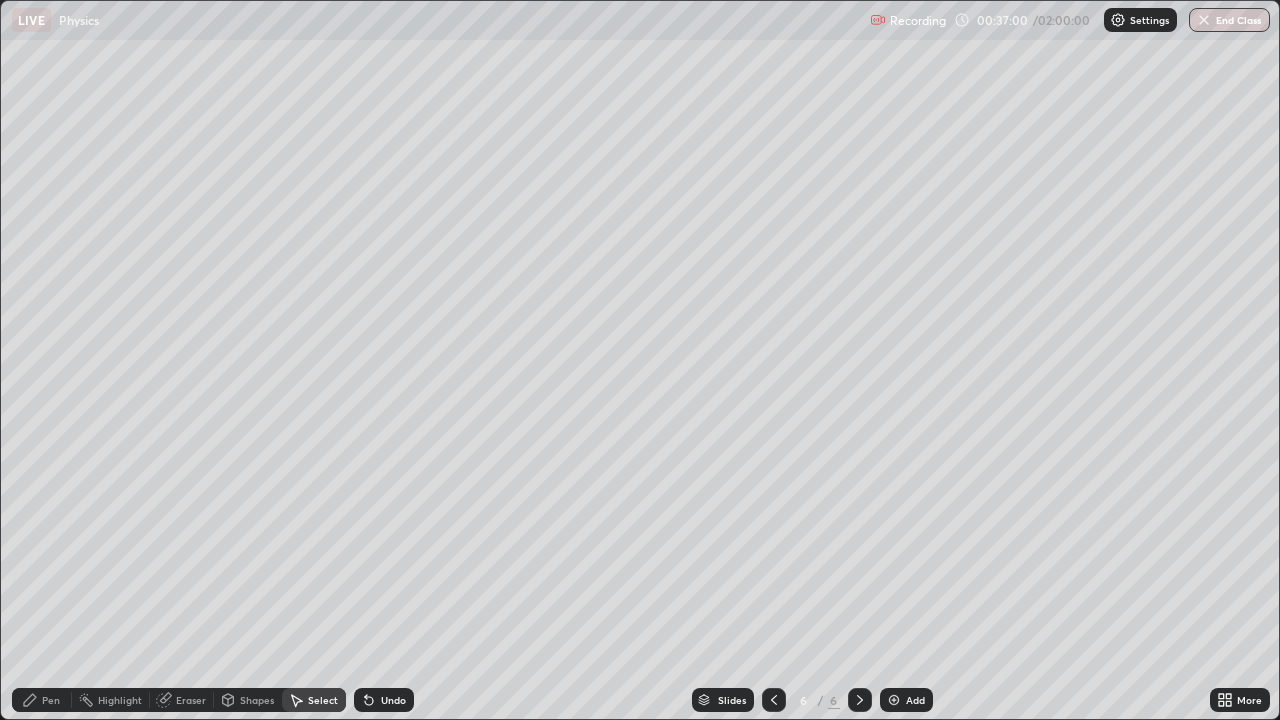 click on "Pen" at bounding box center [42, 700] 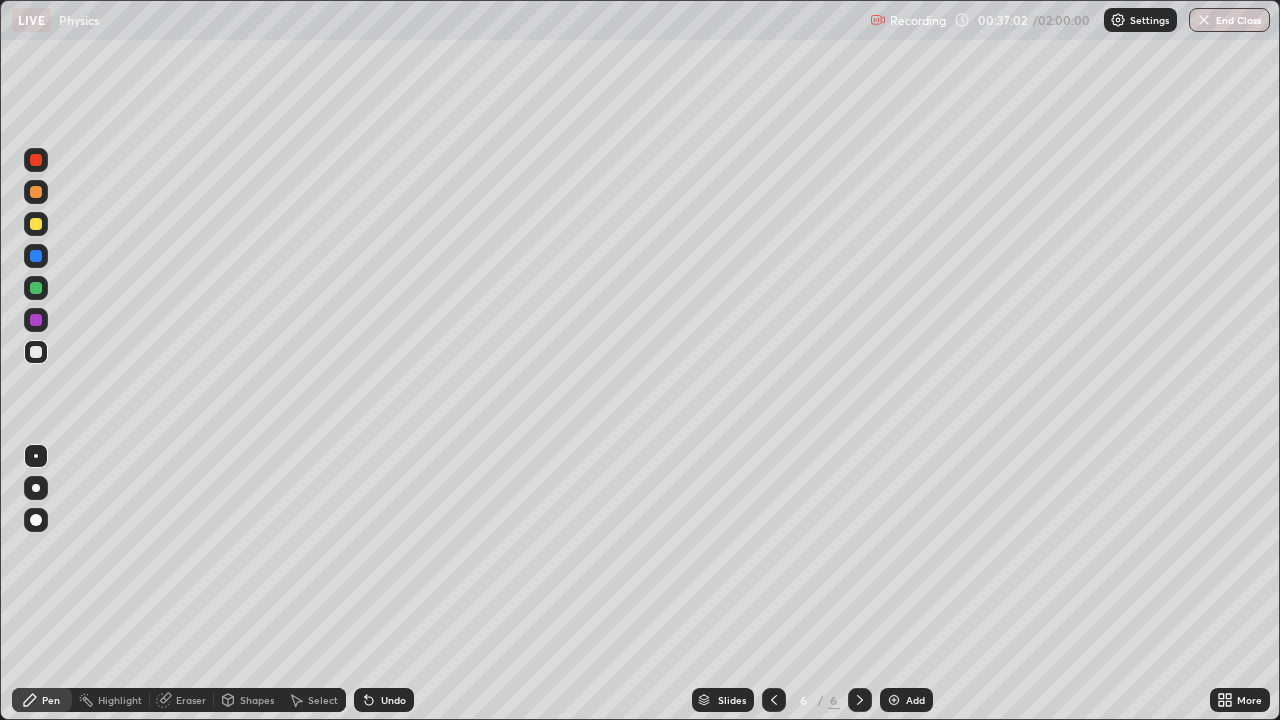 click at bounding box center [36, 256] 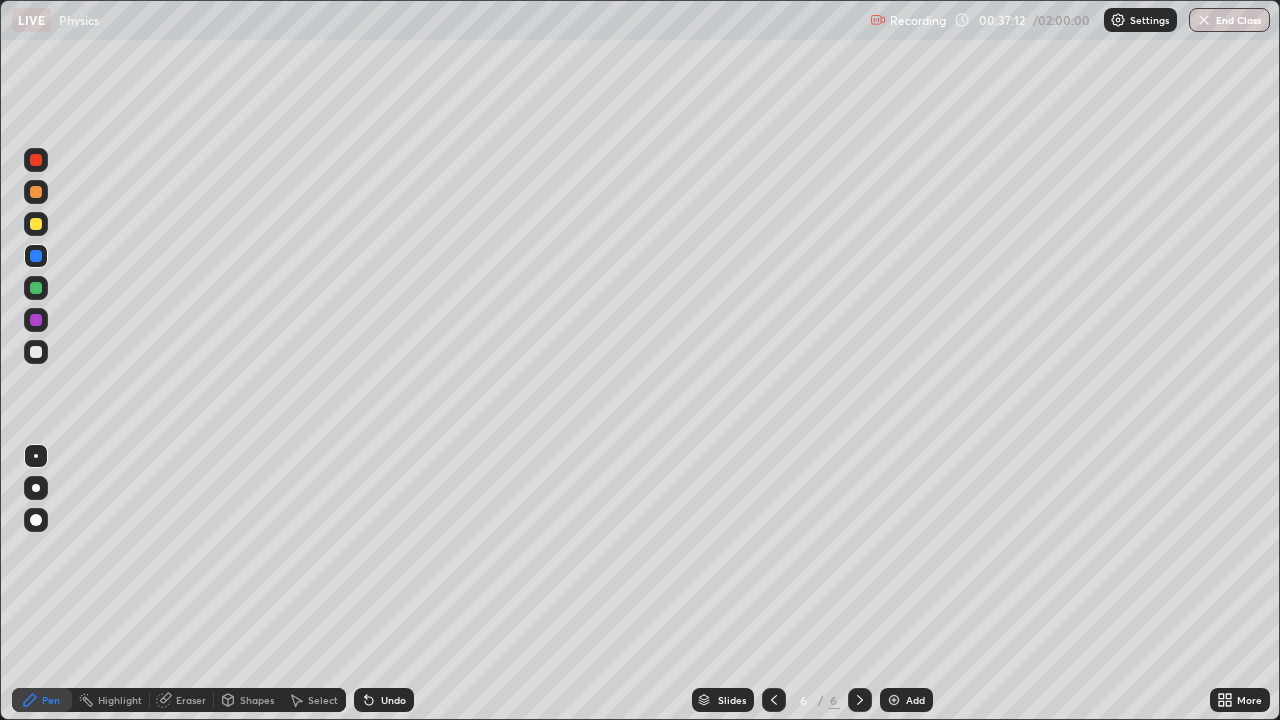 click at bounding box center [36, 320] 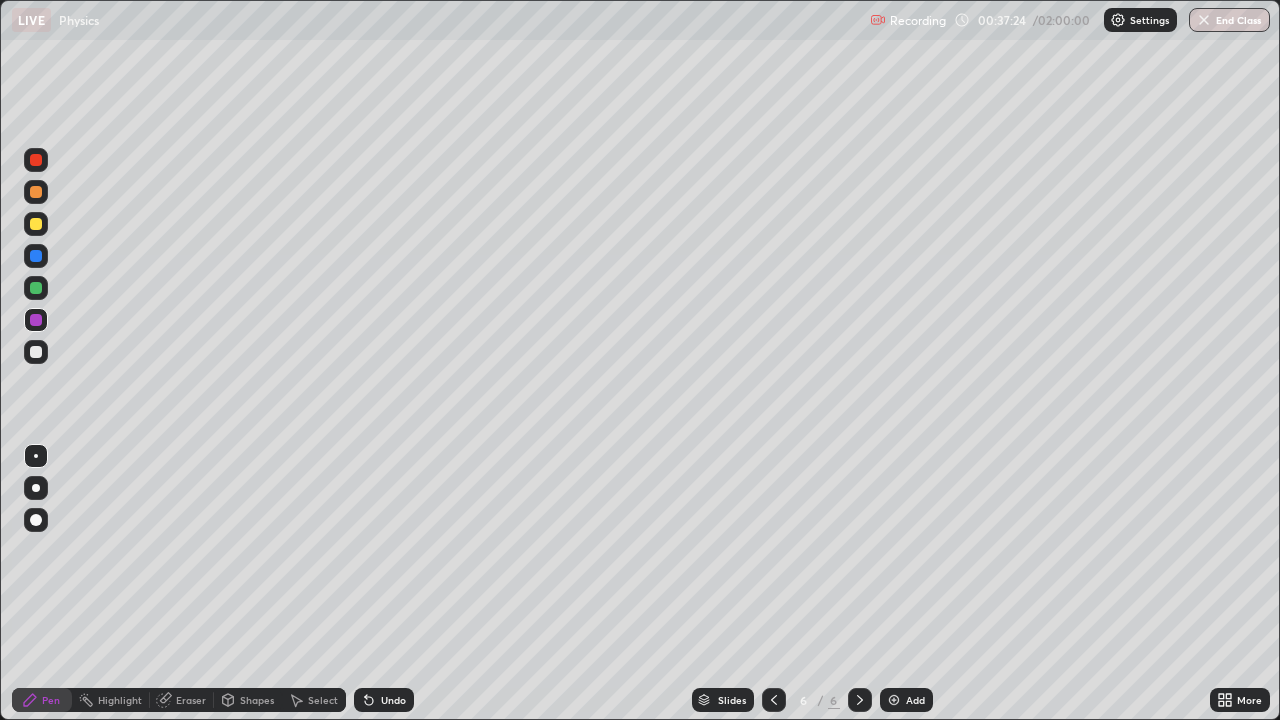 click at bounding box center [36, 352] 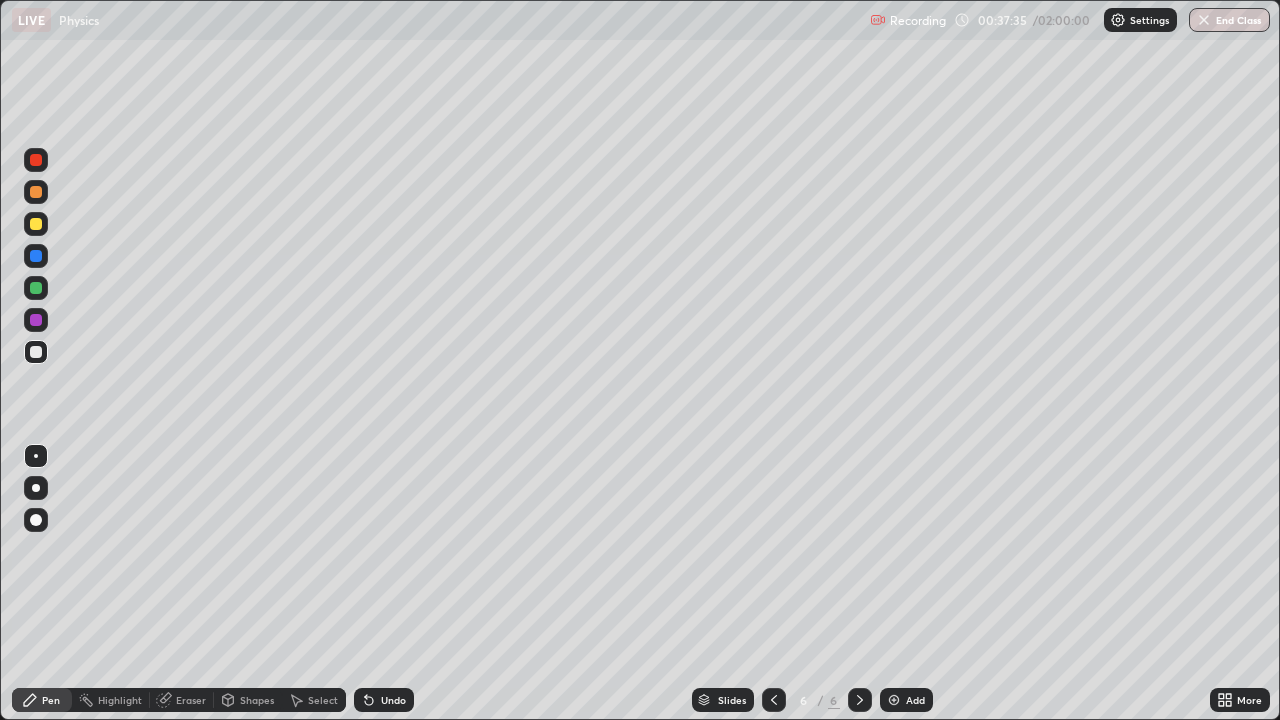 click at bounding box center [36, 288] 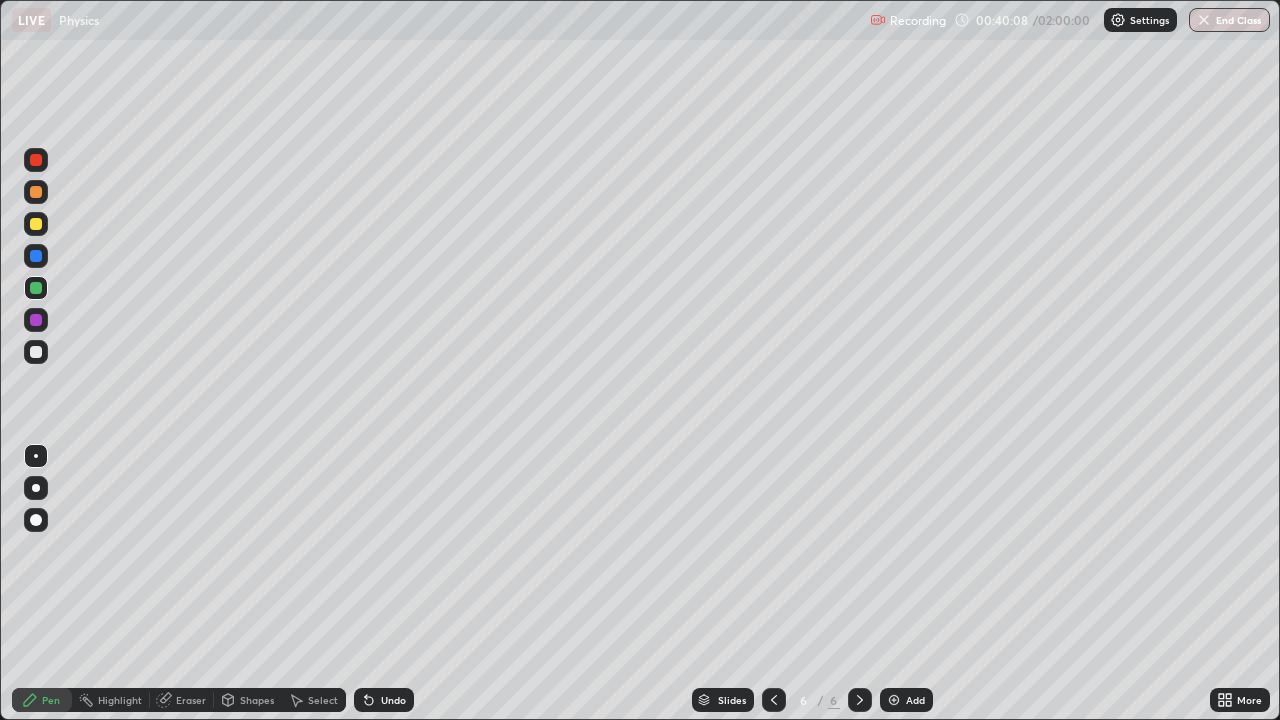 click on "Select" at bounding box center [323, 700] 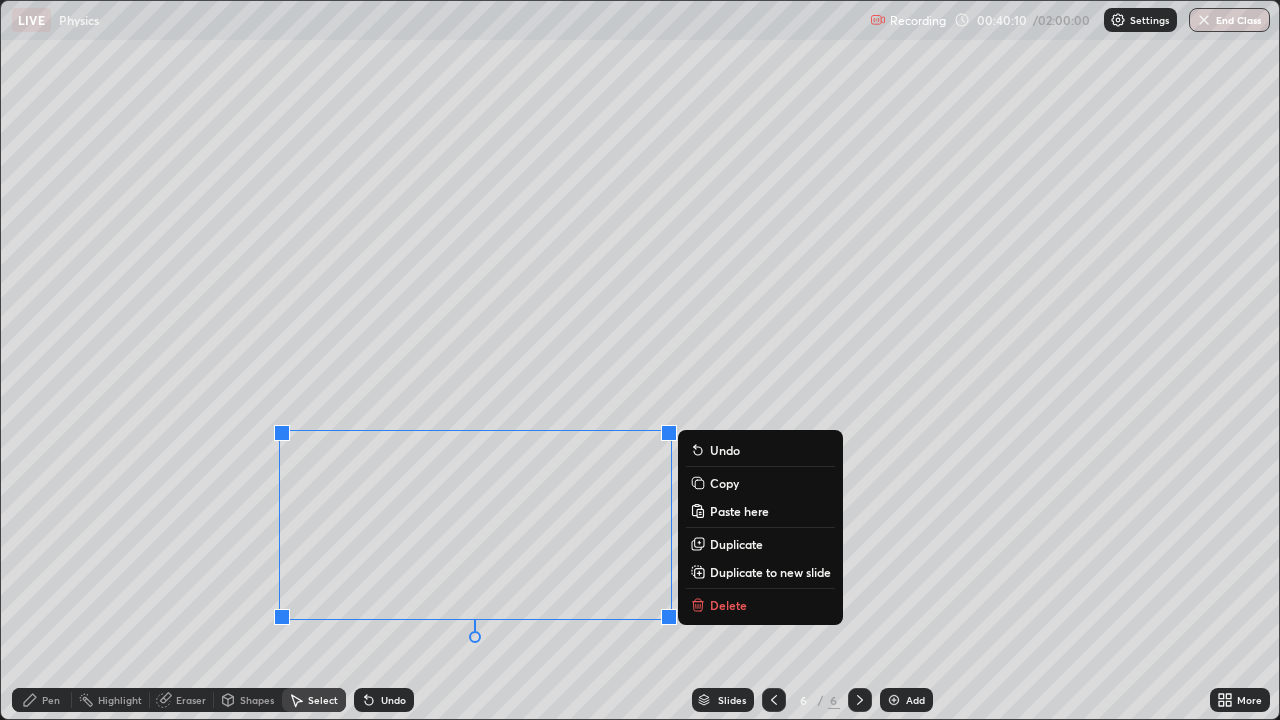 click on "Duplicate" at bounding box center [736, 544] 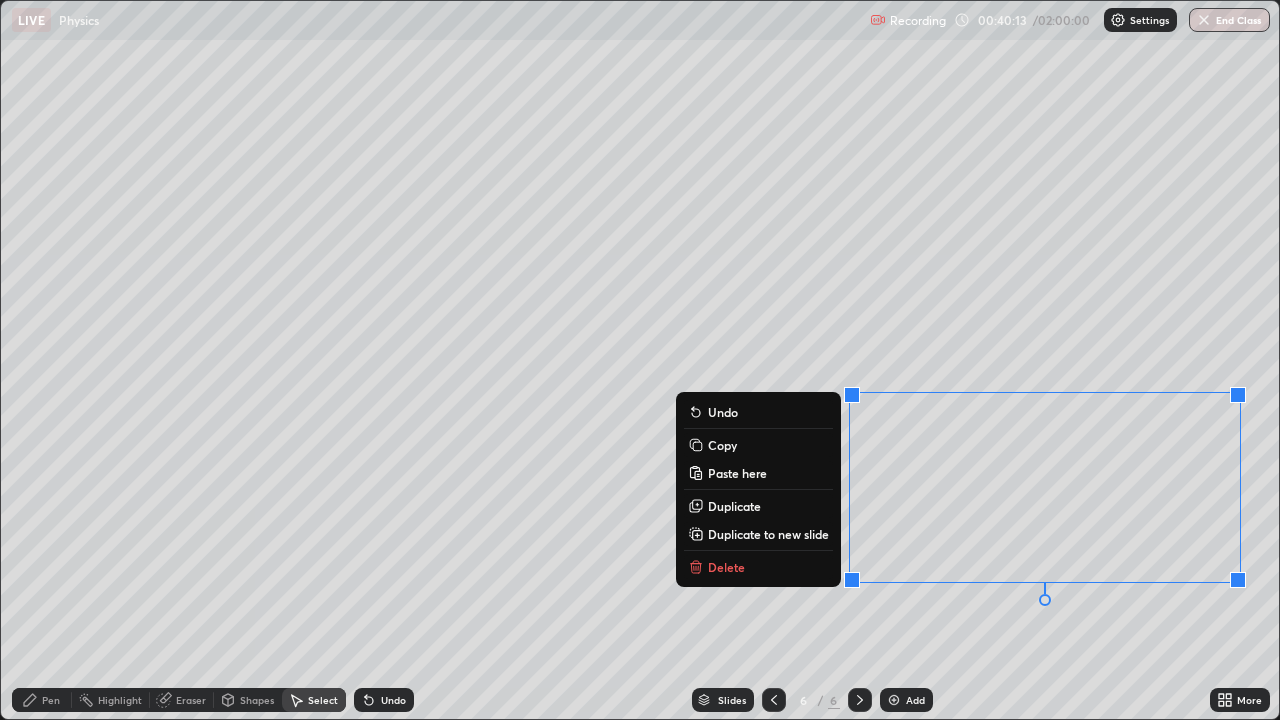click on "0 ° Undo Copy Paste here Duplicate Duplicate to new slide Delete" at bounding box center [640, 360] 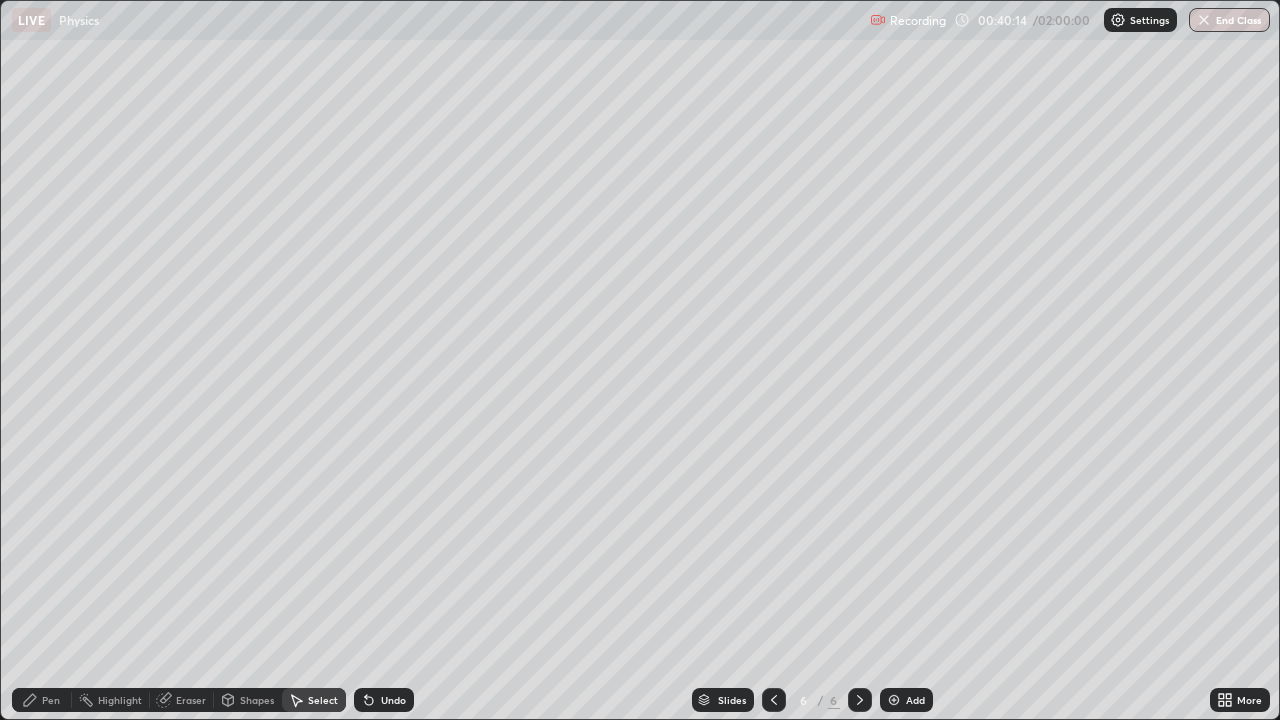 click on "Select" at bounding box center (314, 700) 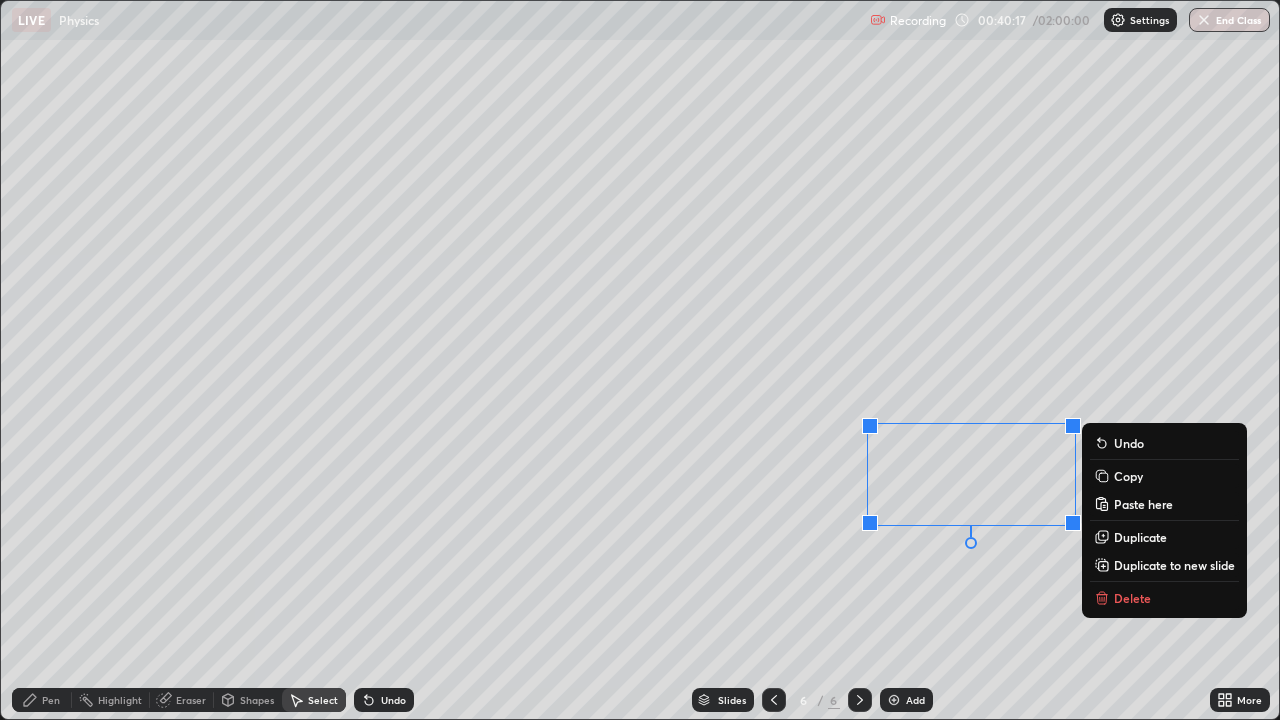 click on "Delete" at bounding box center (1132, 598) 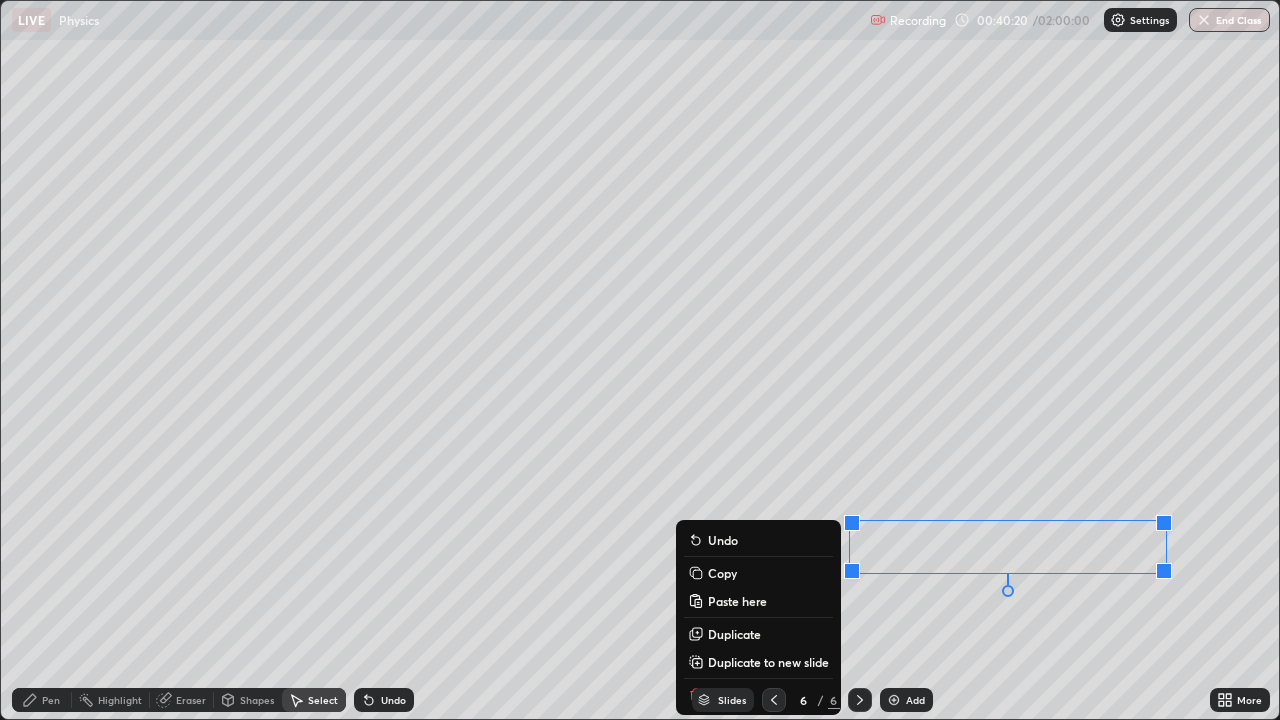click on "0 ° Undo Copy Paste here Duplicate Duplicate to new slide Delete" at bounding box center [640, 360] 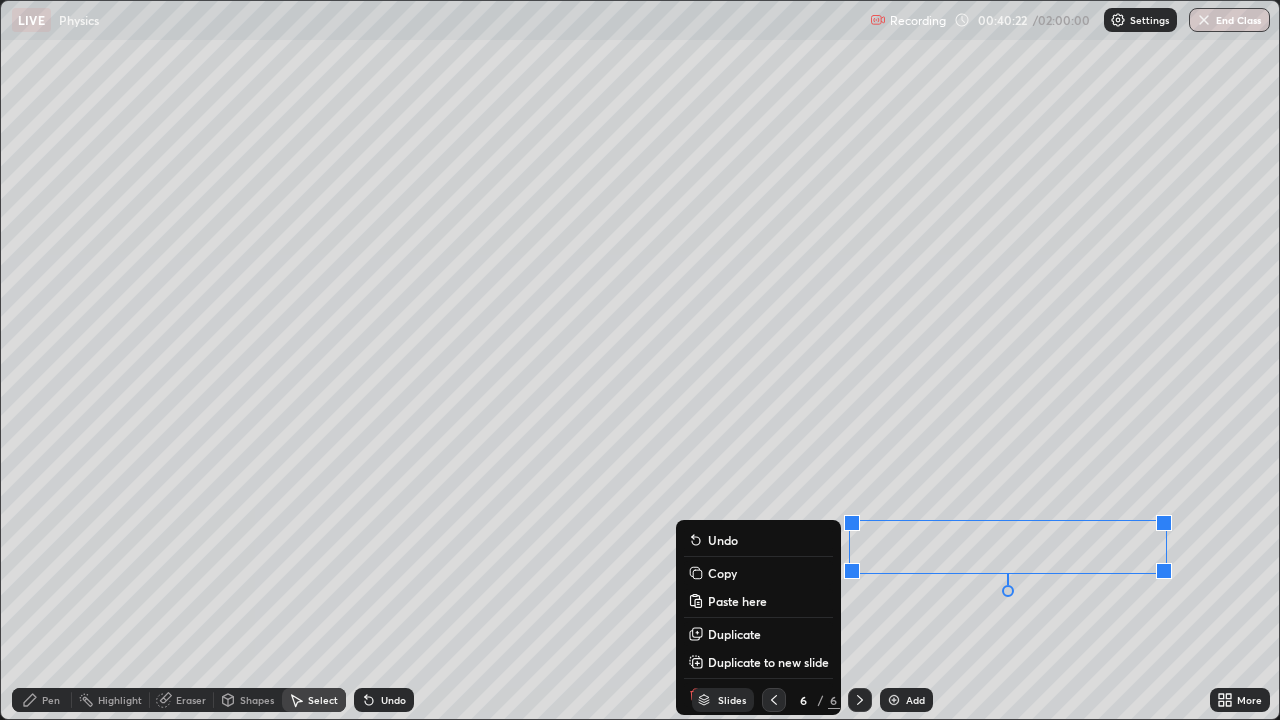 click on "0 ° Undo Copy Paste here Duplicate Duplicate to new slide Delete" at bounding box center [640, 360] 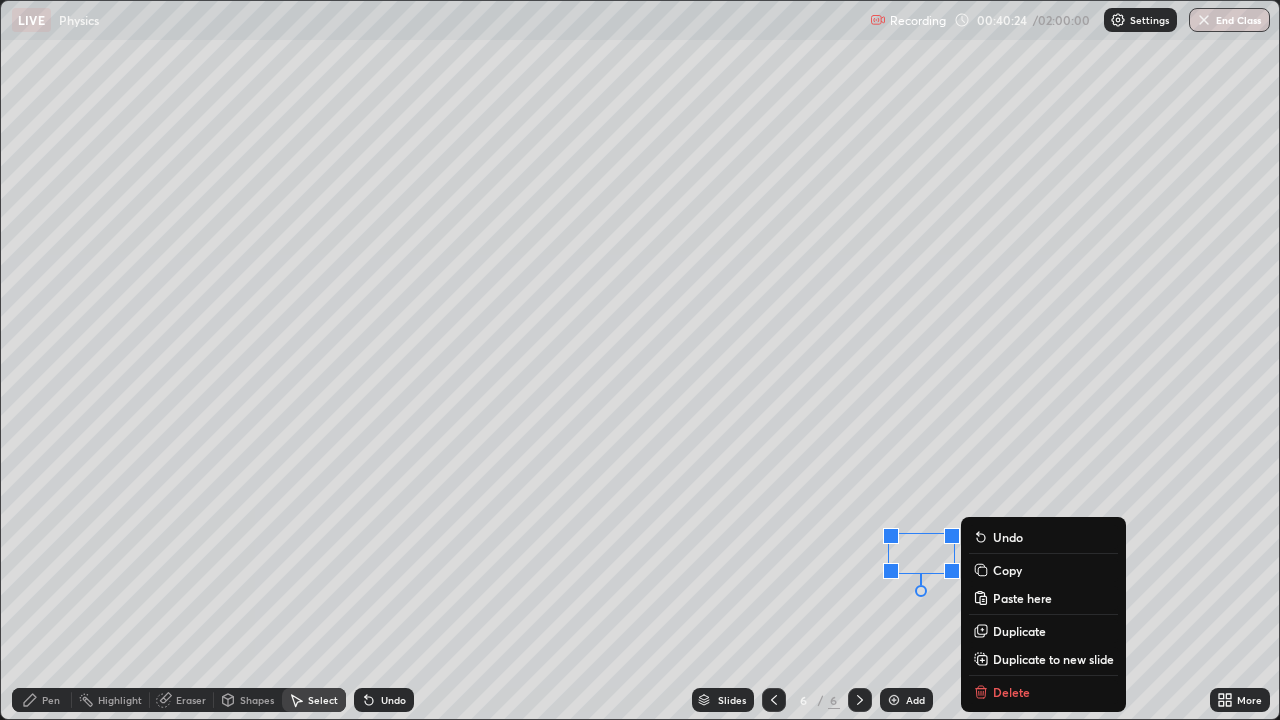 click on "Slides 6 / 6 Add" at bounding box center [812, 700] 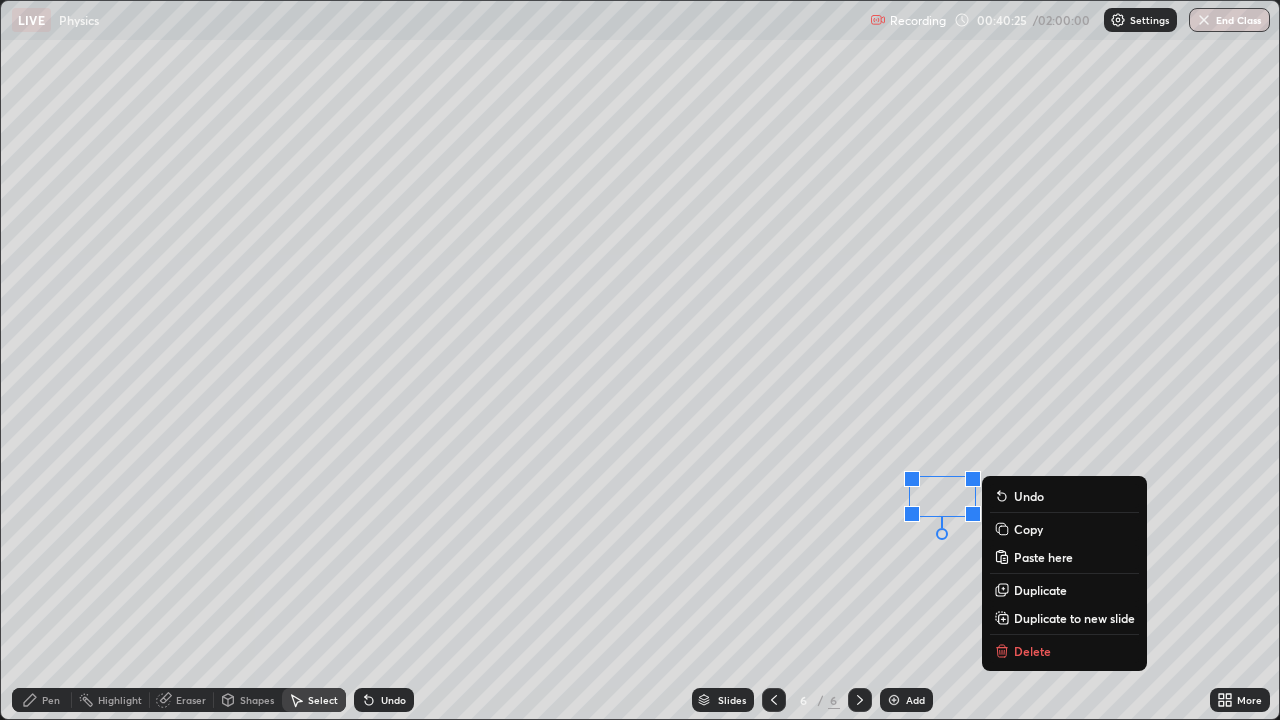 click on "Delete" at bounding box center (1032, 651) 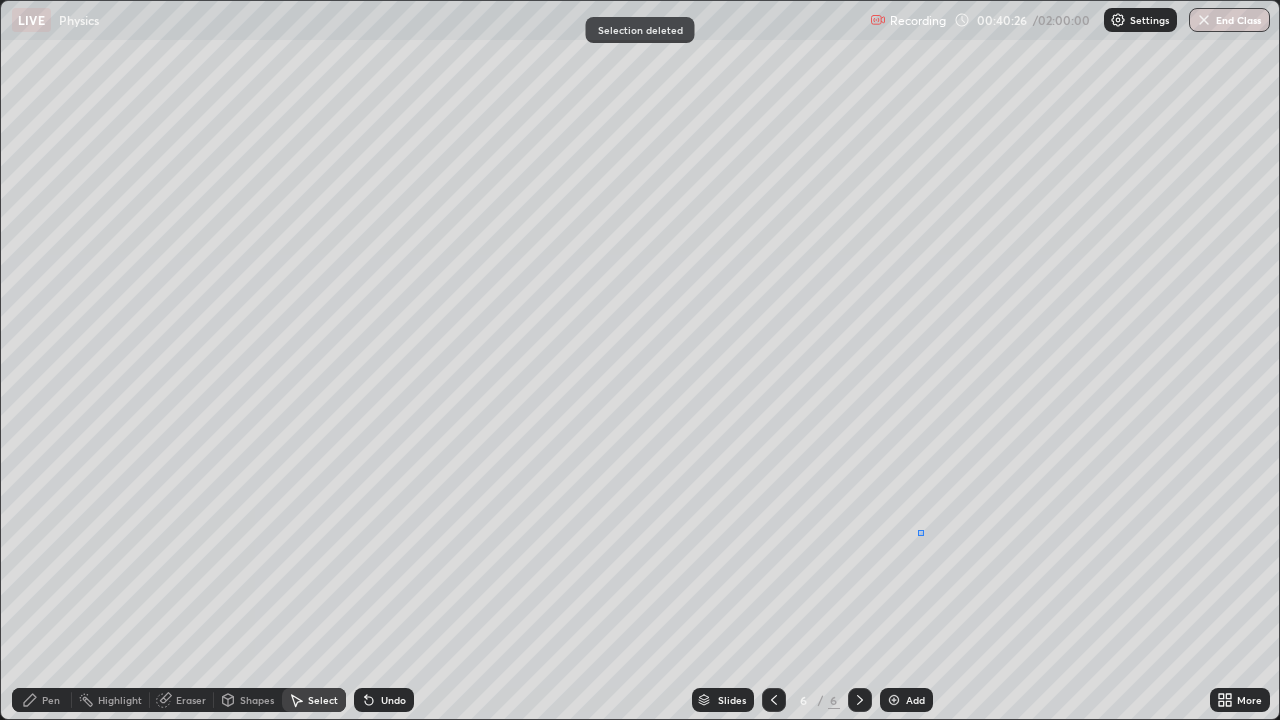 click at bounding box center (0, 0) 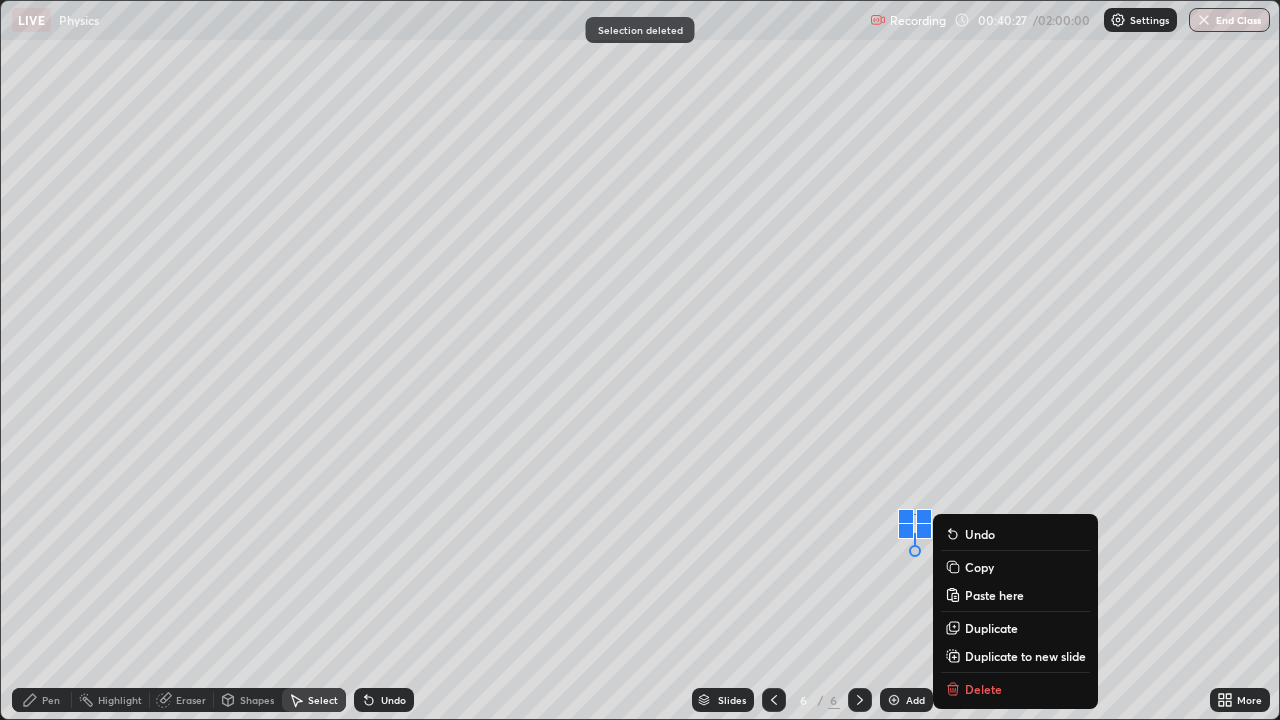 click on "Slides 6 / 6 Add" at bounding box center (812, 700) 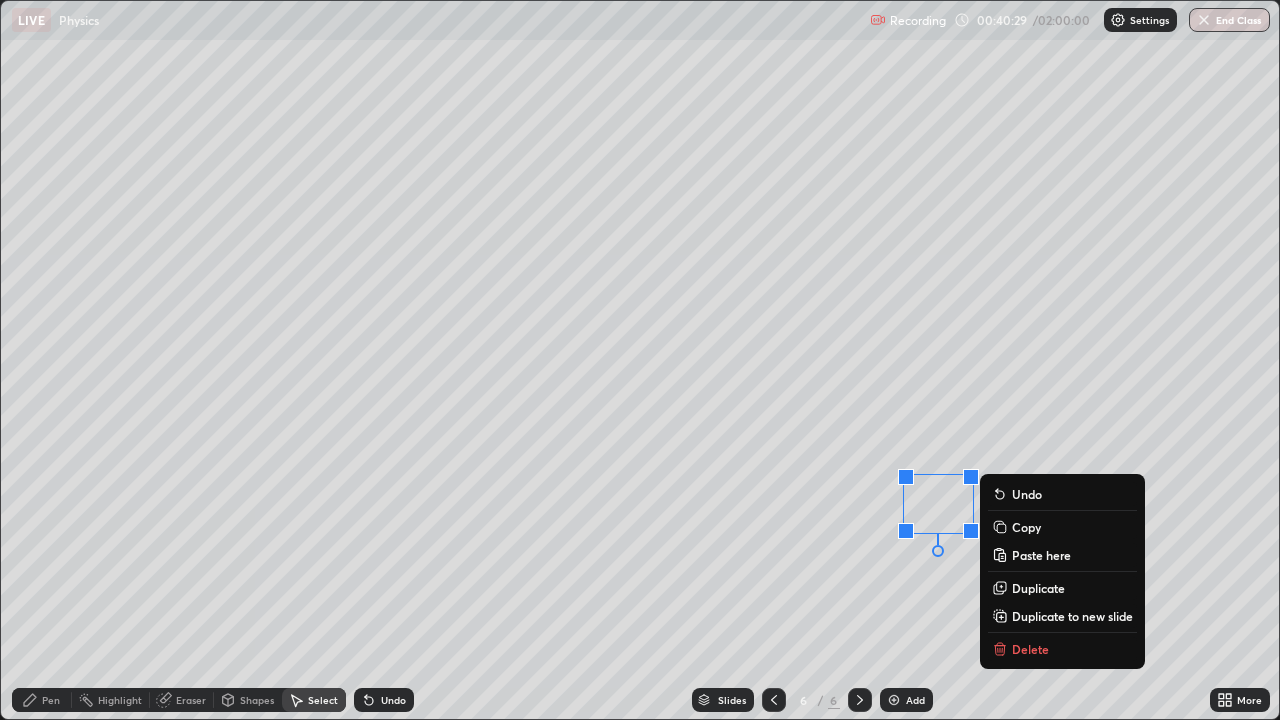 click on "Delete" at bounding box center [1030, 649] 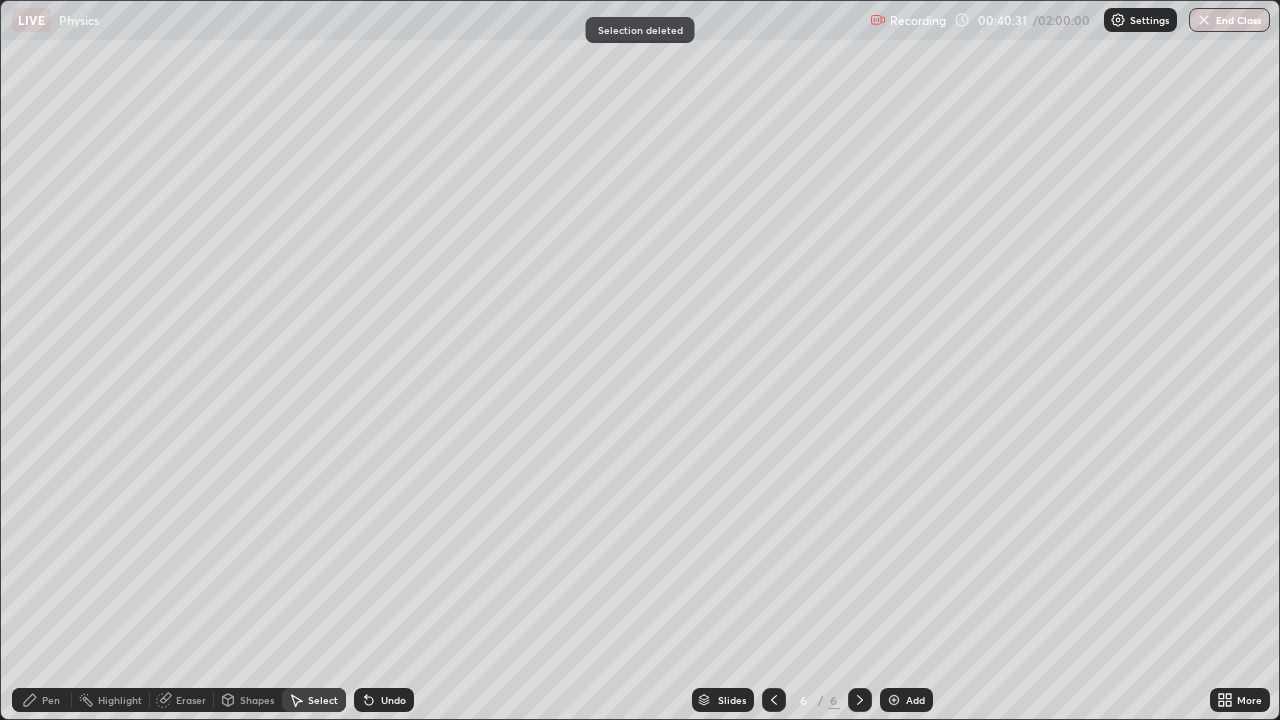 click on "Pen" at bounding box center [51, 700] 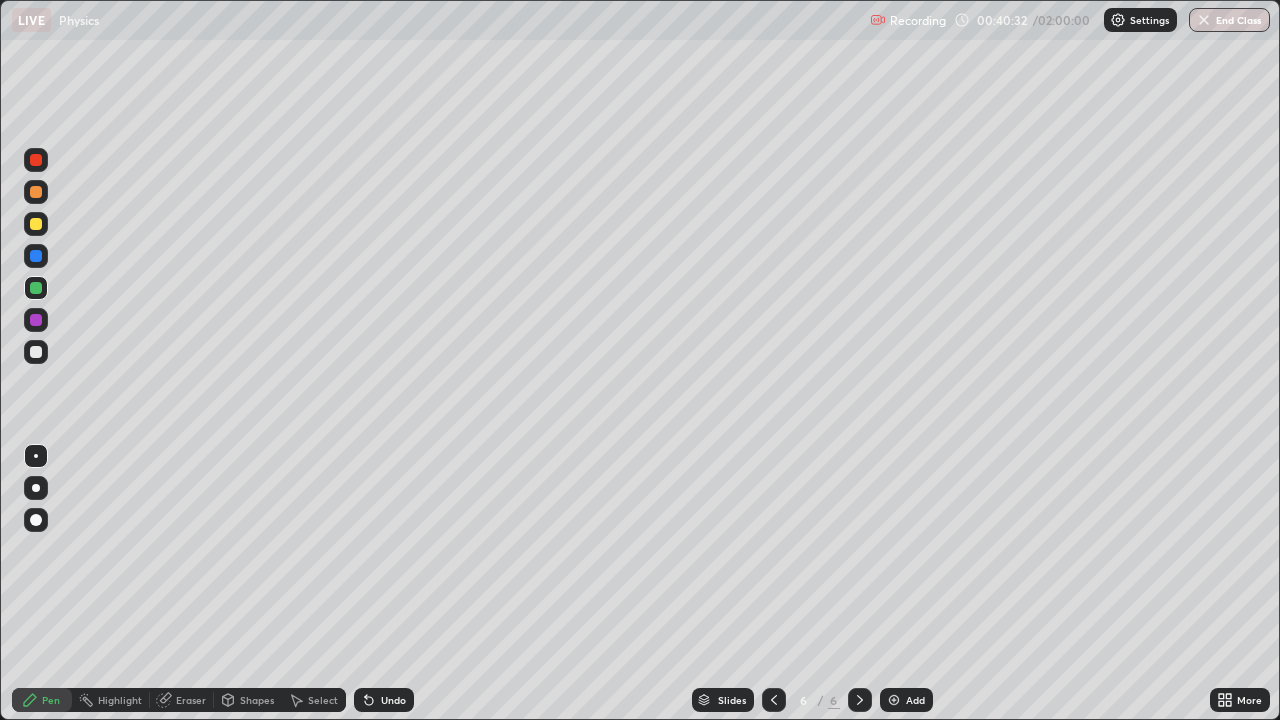 click at bounding box center [36, 352] 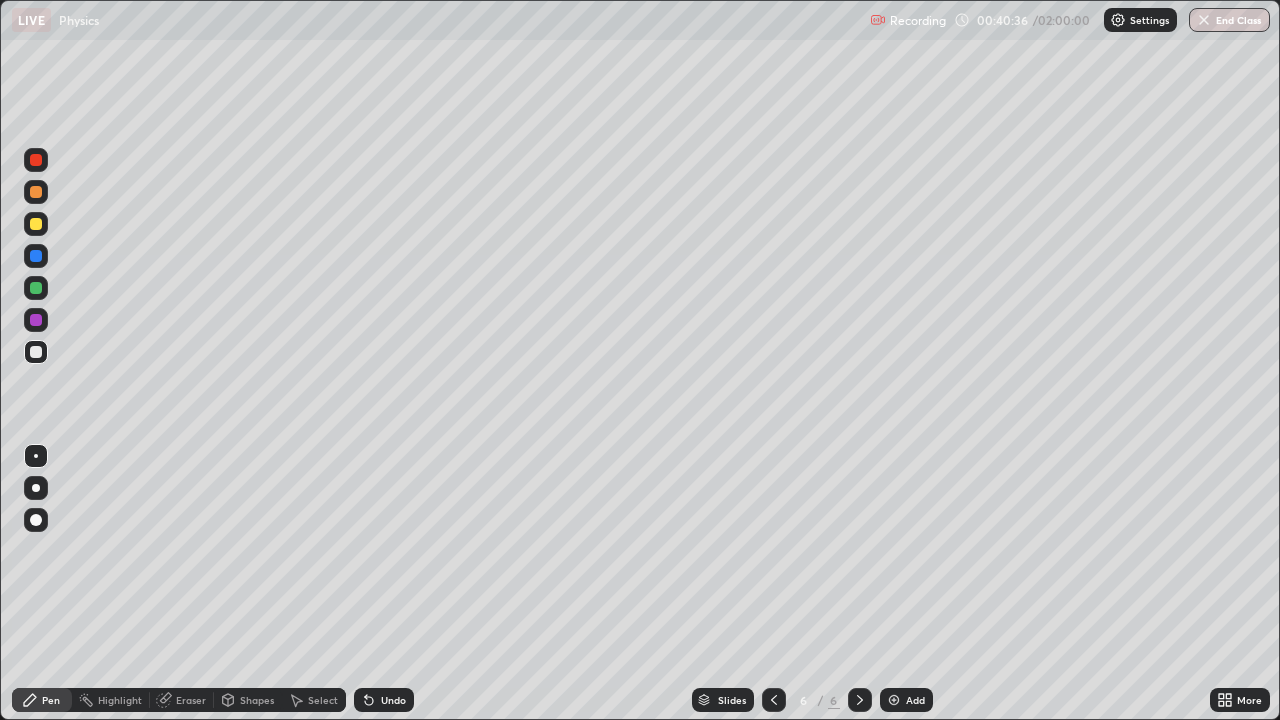 click at bounding box center (36, 320) 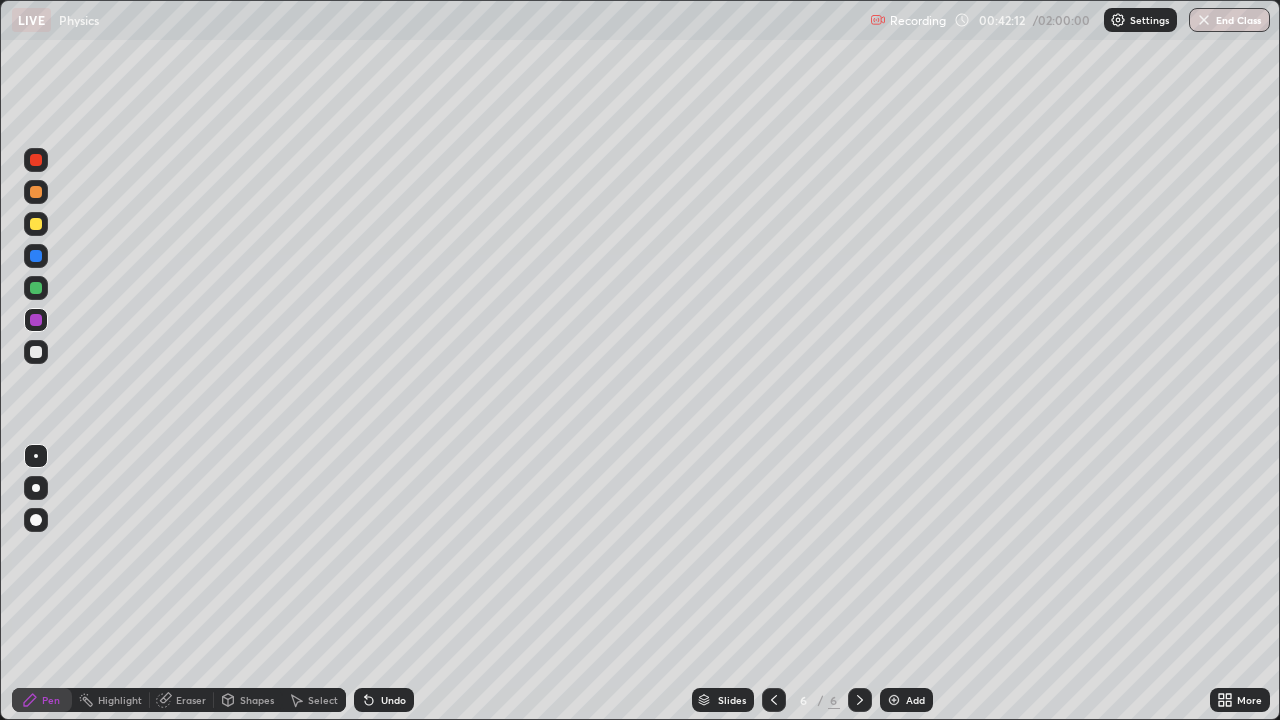 click on "Undo" at bounding box center (384, 700) 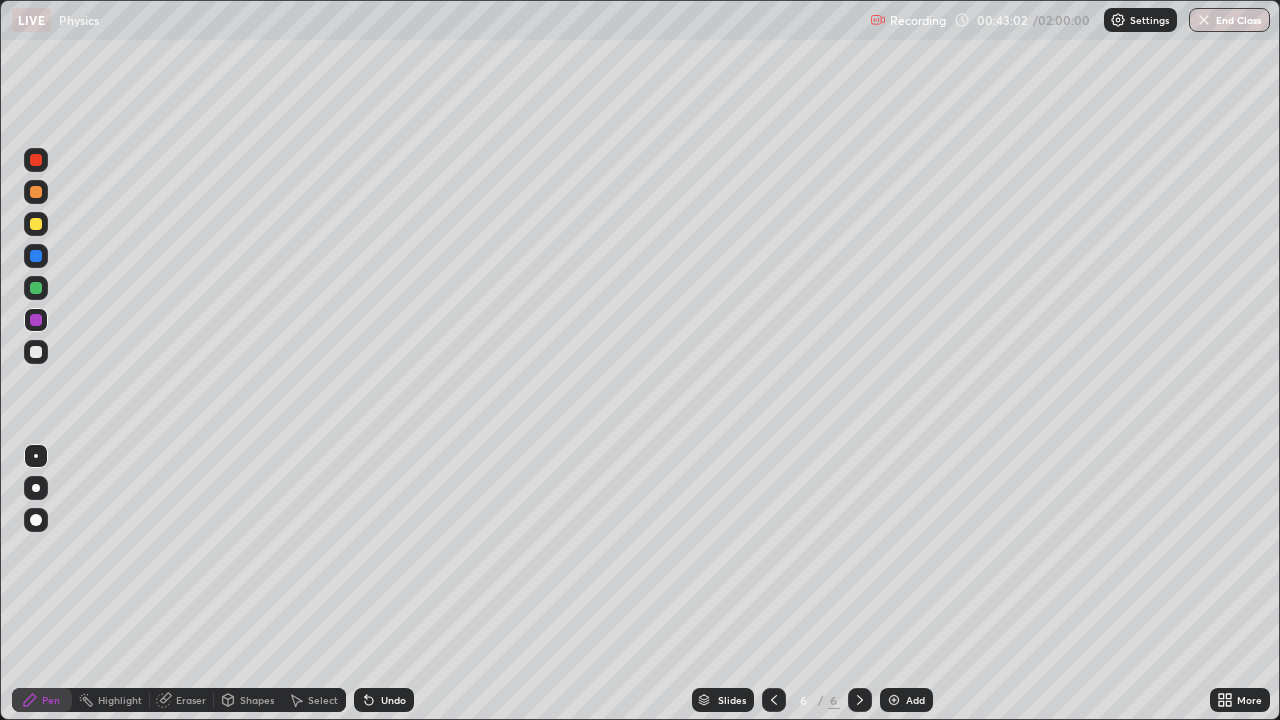 click on "Select" at bounding box center (314, 700) 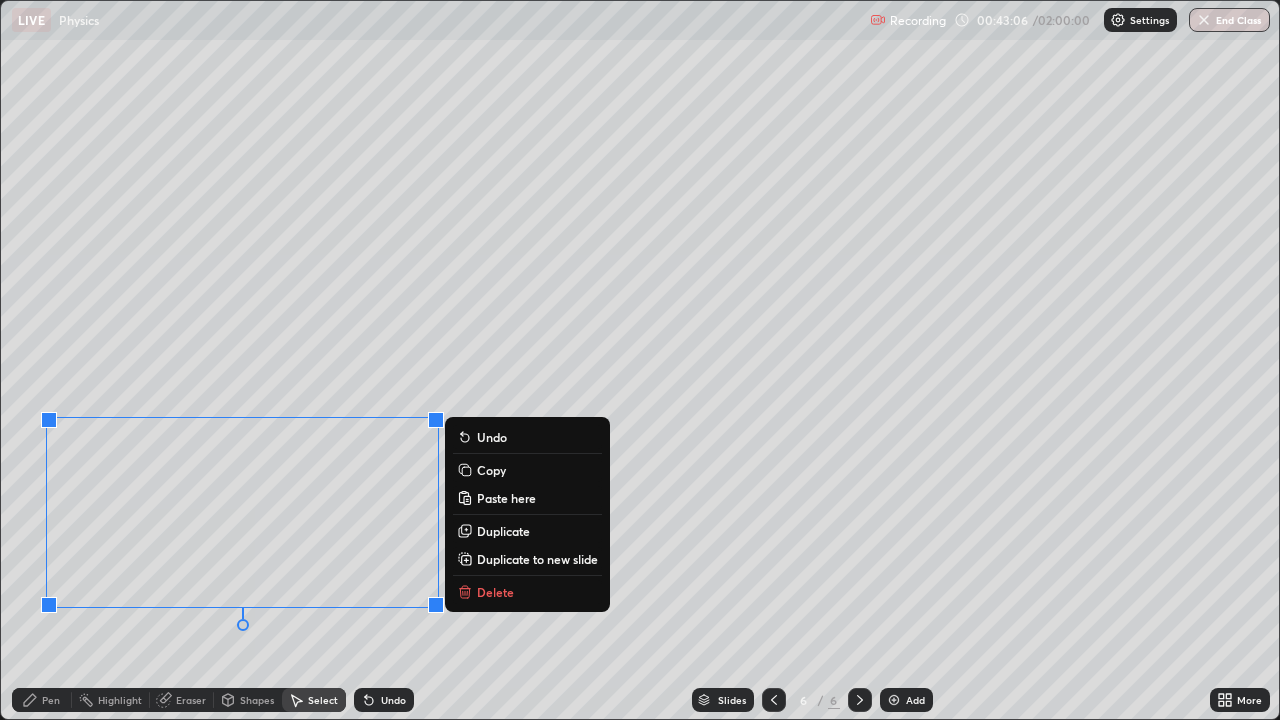 click on "Pen" at bounding box center [42, 700] 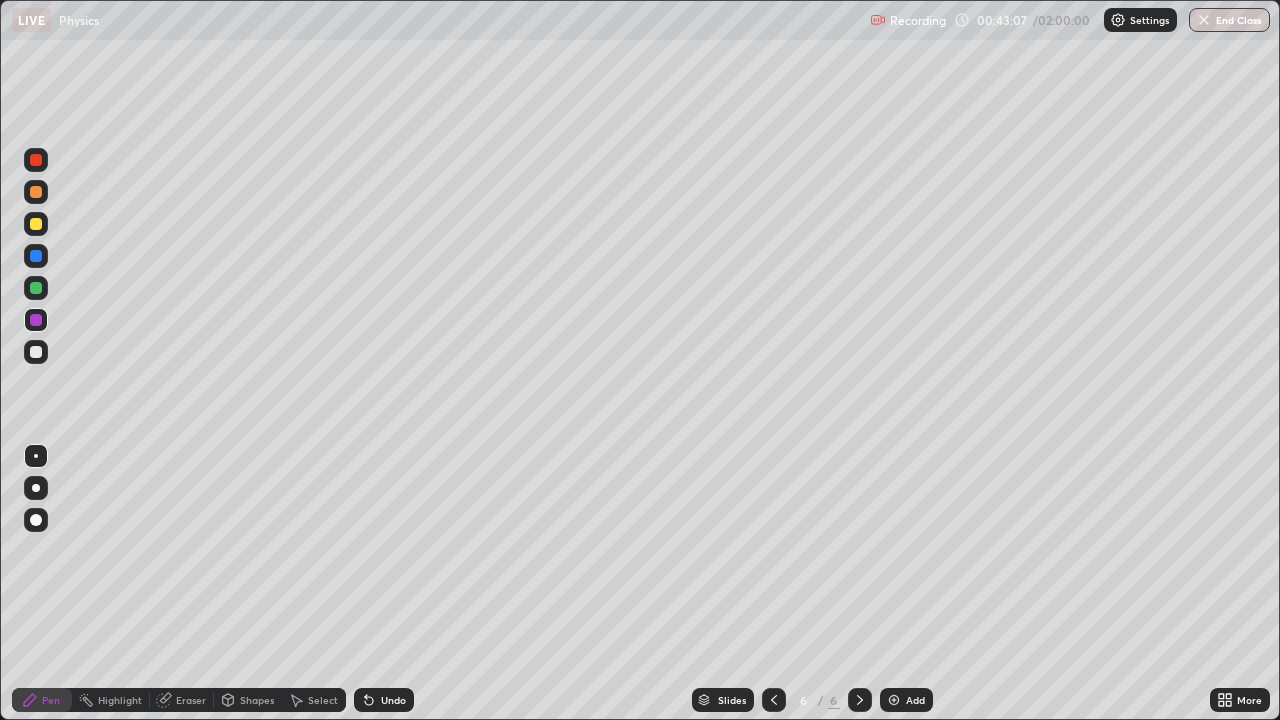 click at bounding box center (36, 352) 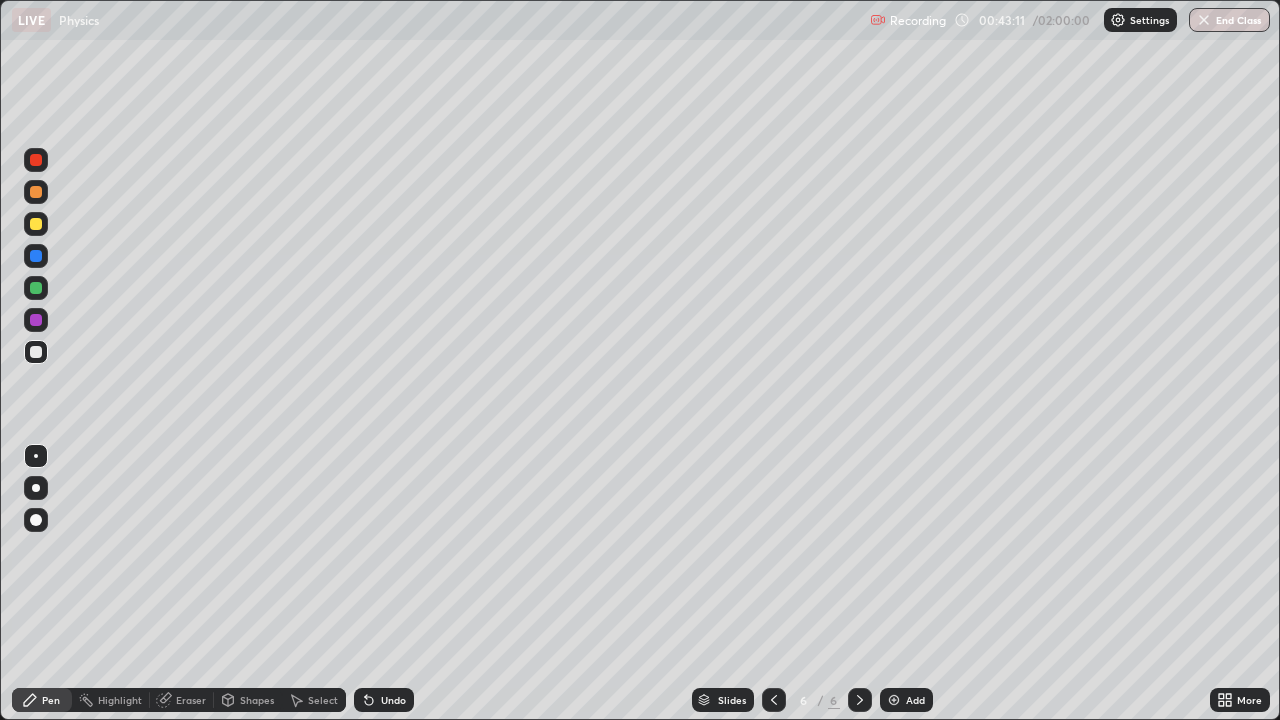 click on "Undo" at bounding box center (384, 700) 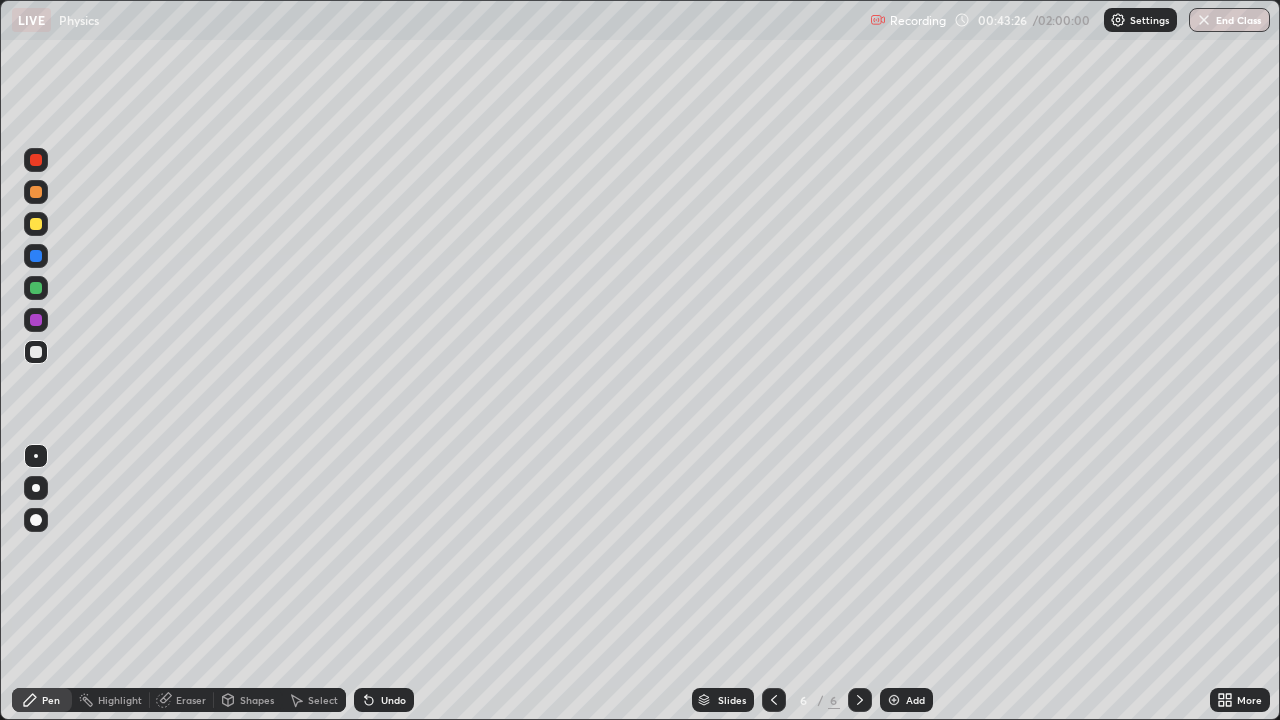 click 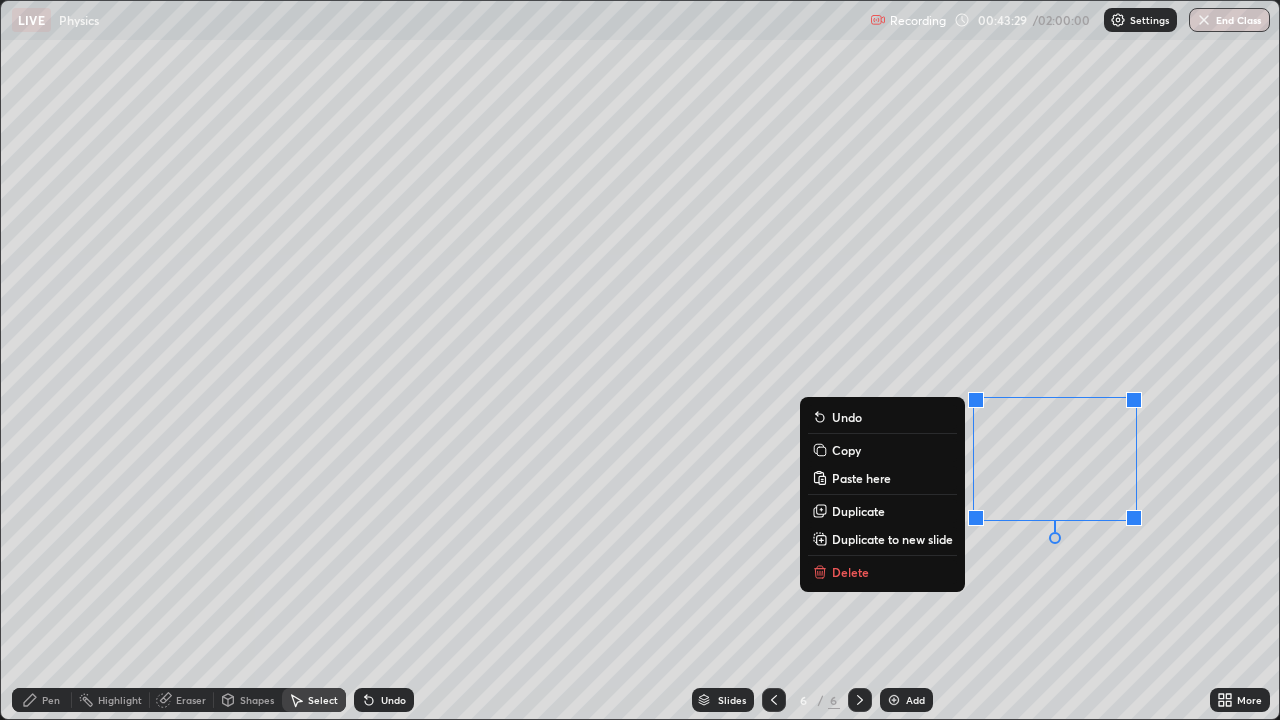 click on "Delete" at bounding box center [882, 572] 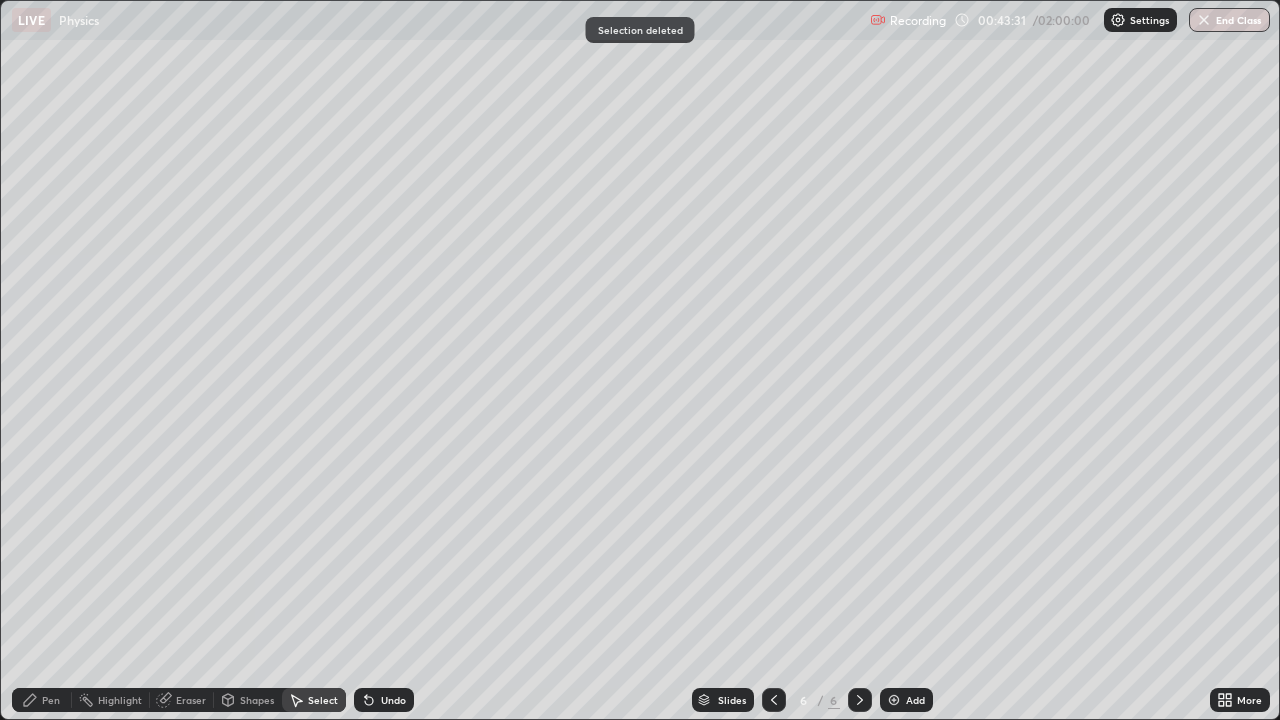 click on "Pen" at bounding box center (51, 700) 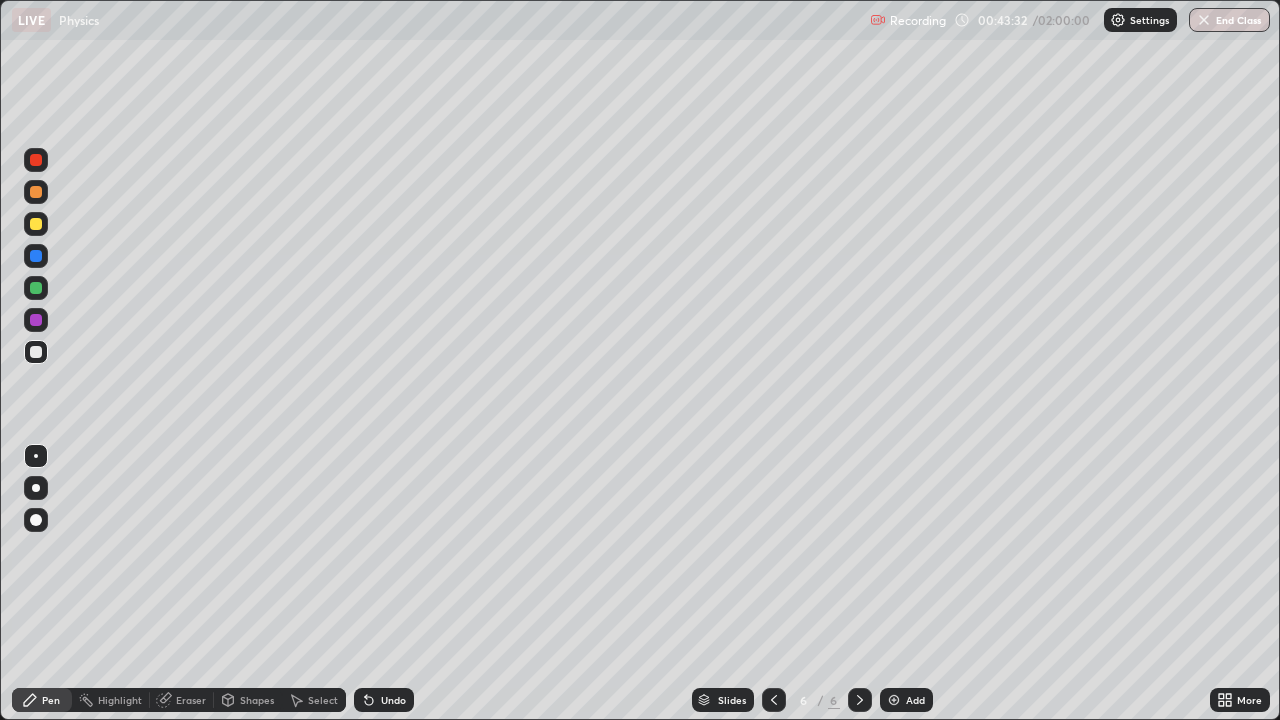 click at bounding box center [36, 288] 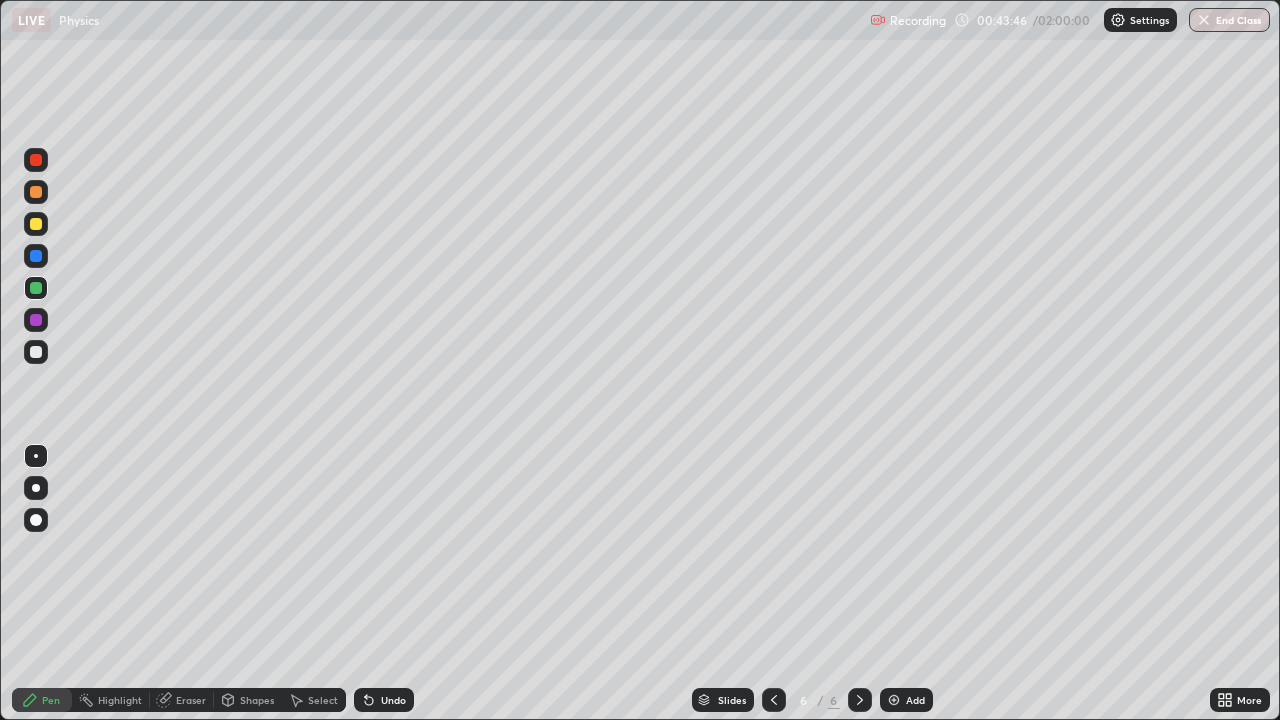 click on "Undo" at bounding box center (393, 700) 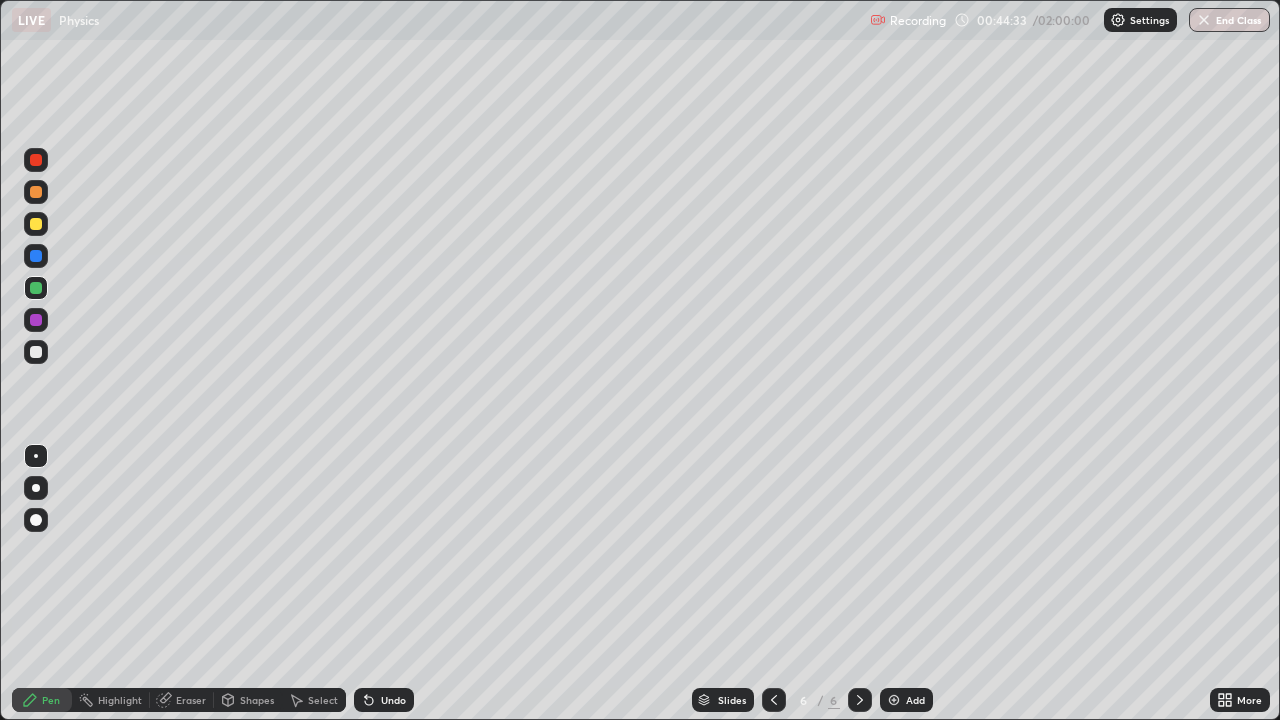 click on "Undo" at bounding box center (393, 700) 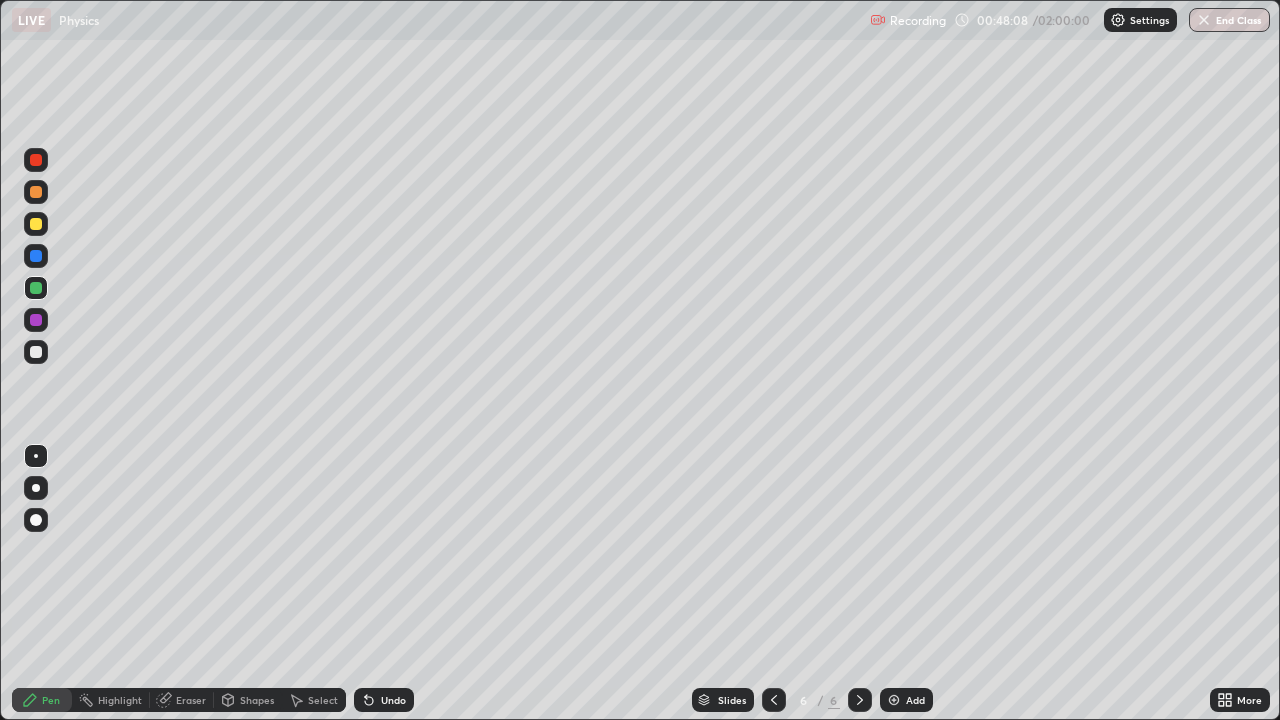 click on "Add" at bounding box center (906, 700) 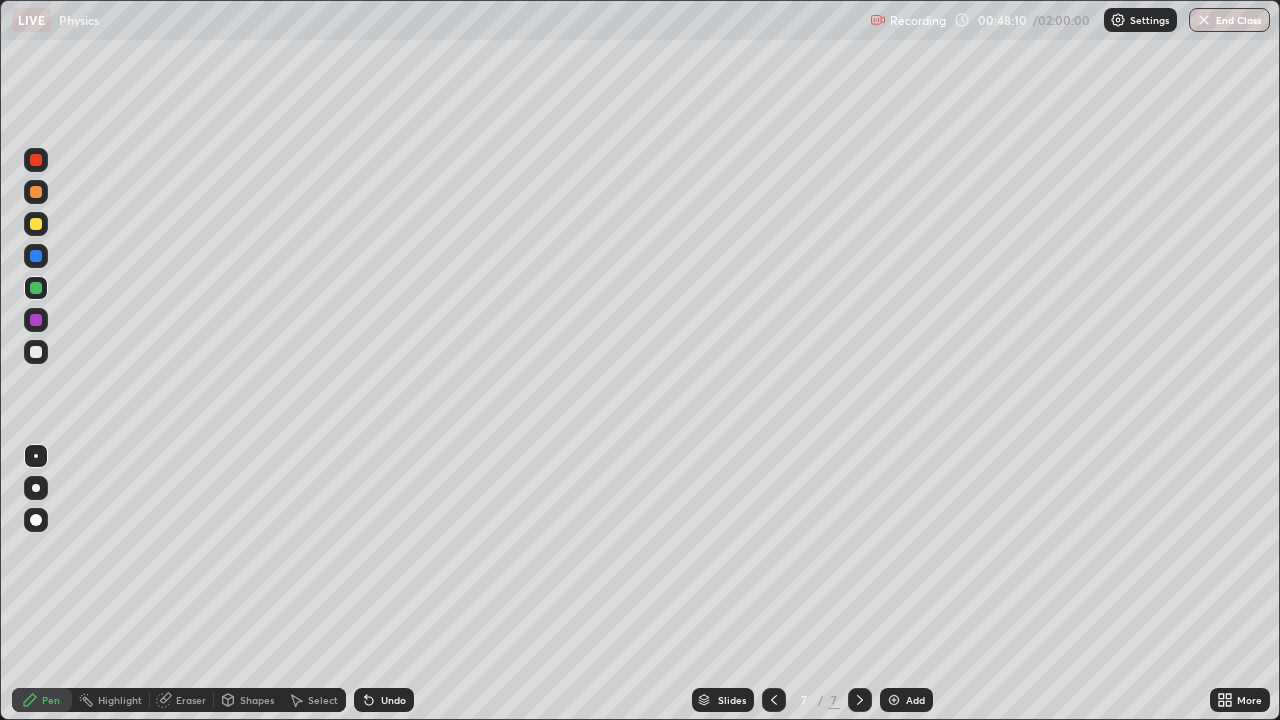 click at bounding box center [36, 224] 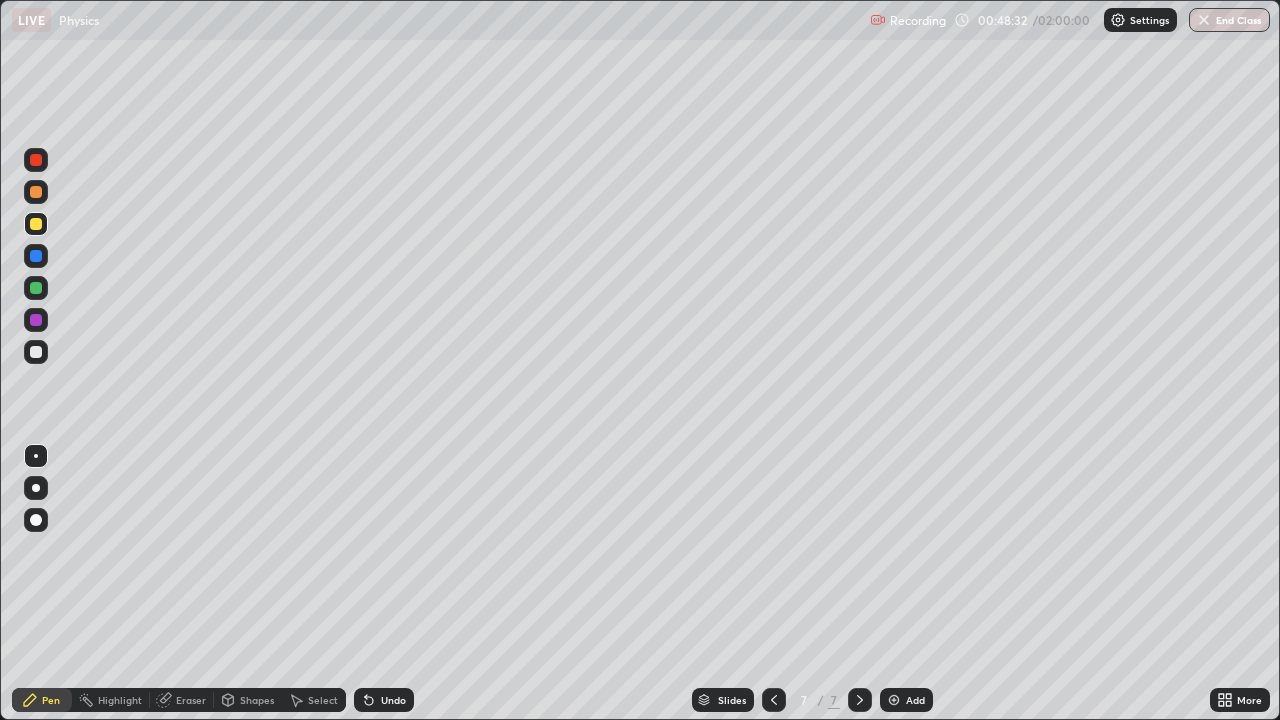 click on "Select" at bounding box center [314, 700] 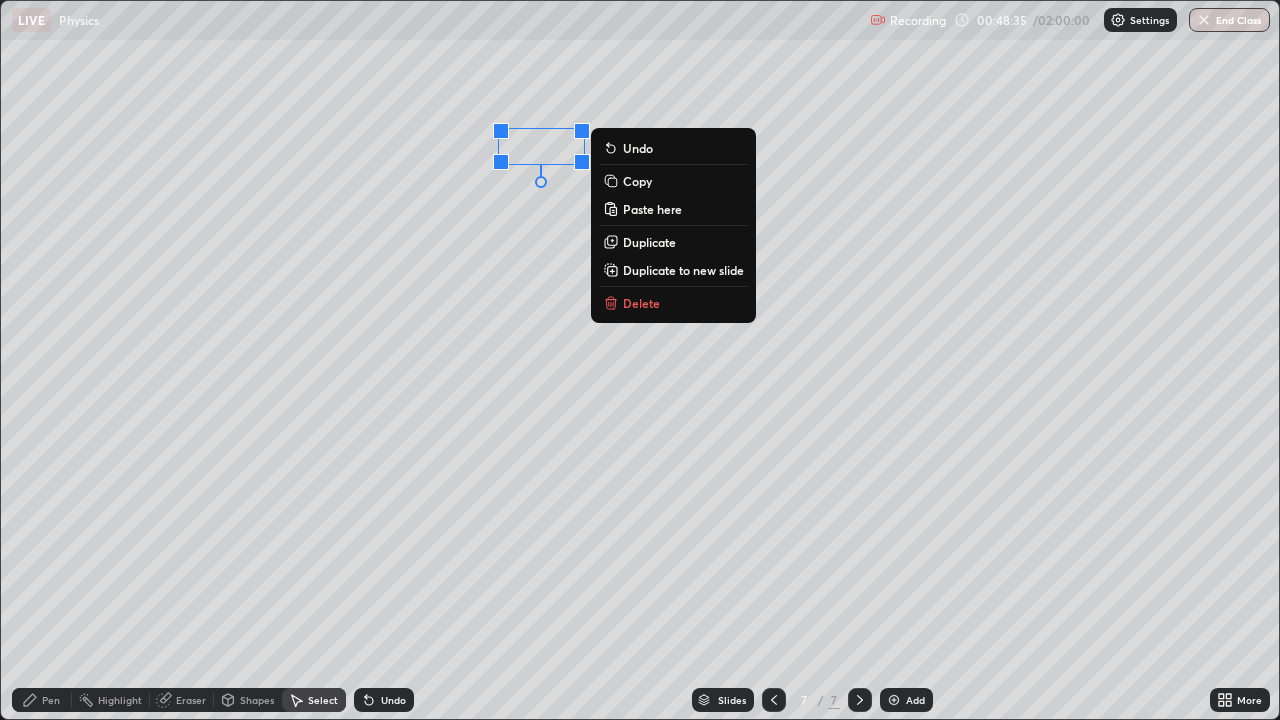 click on "0 ° Undo Copy Paste here Duplicate Duplicate to new slide Delete" at bounding box center [640, 360] 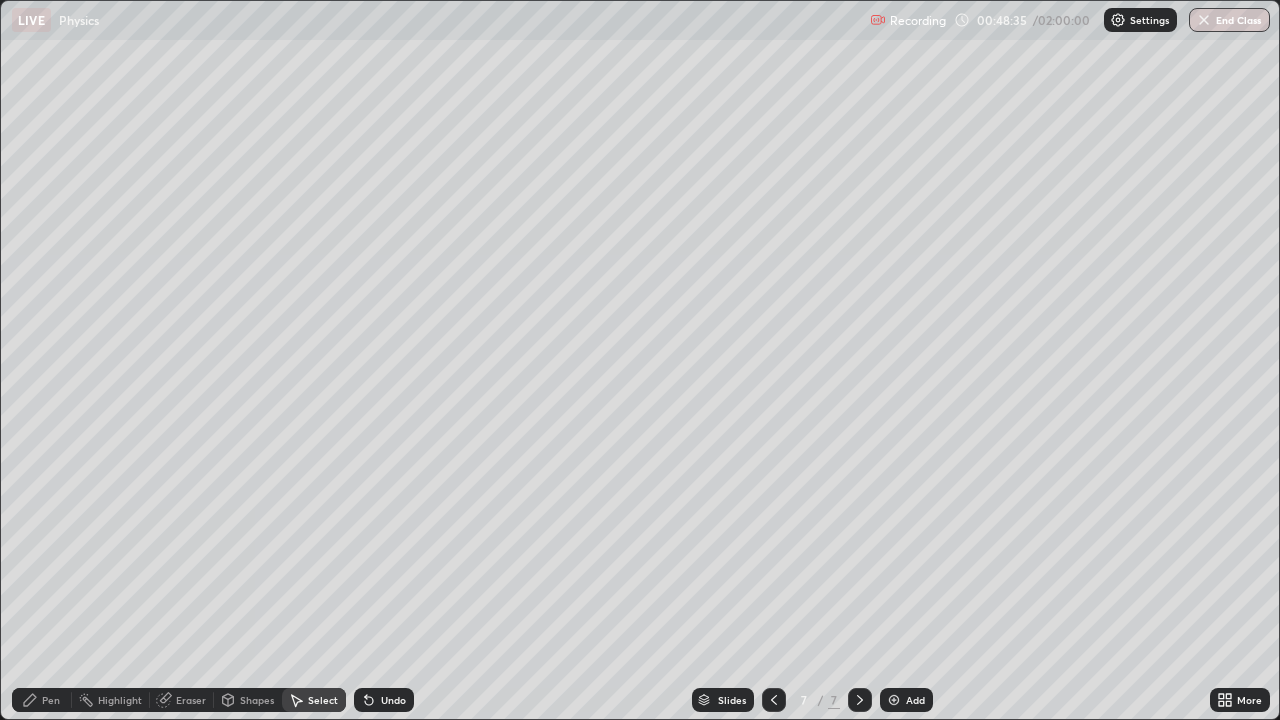 click on "Pen" at bounding box center (51, 700) 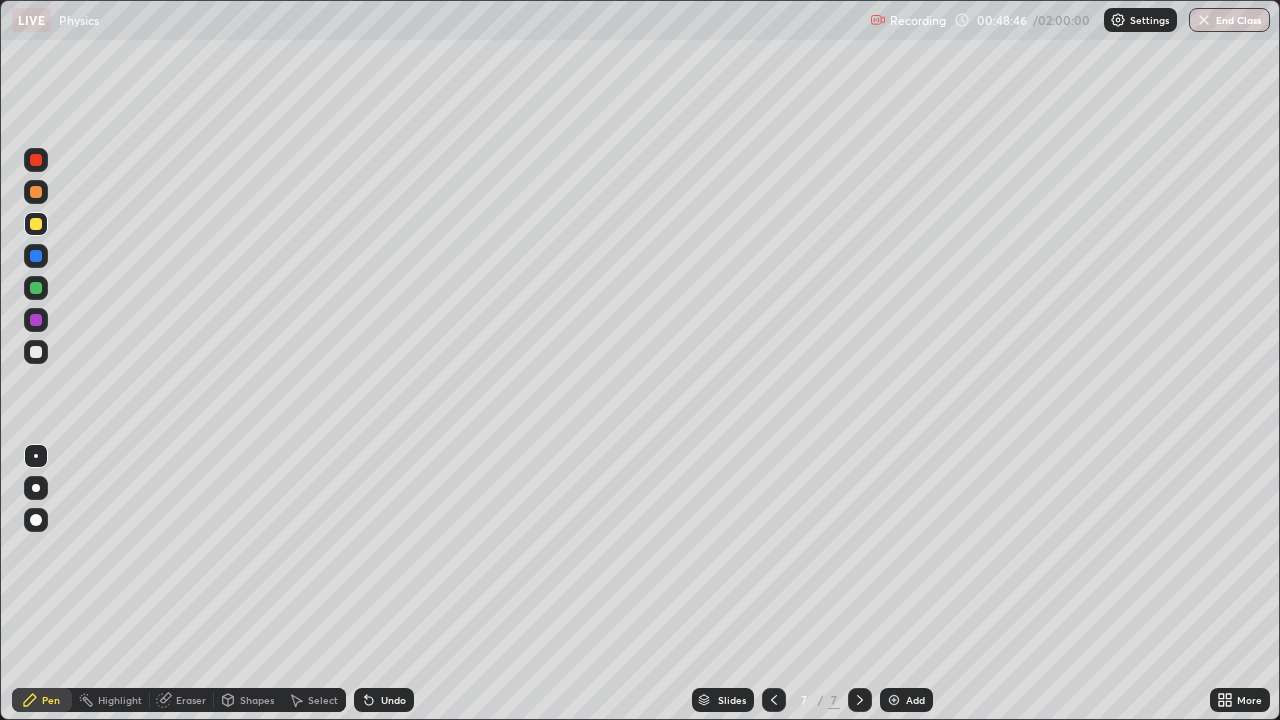 click on "Shapes" at bounding box center [248, 700] 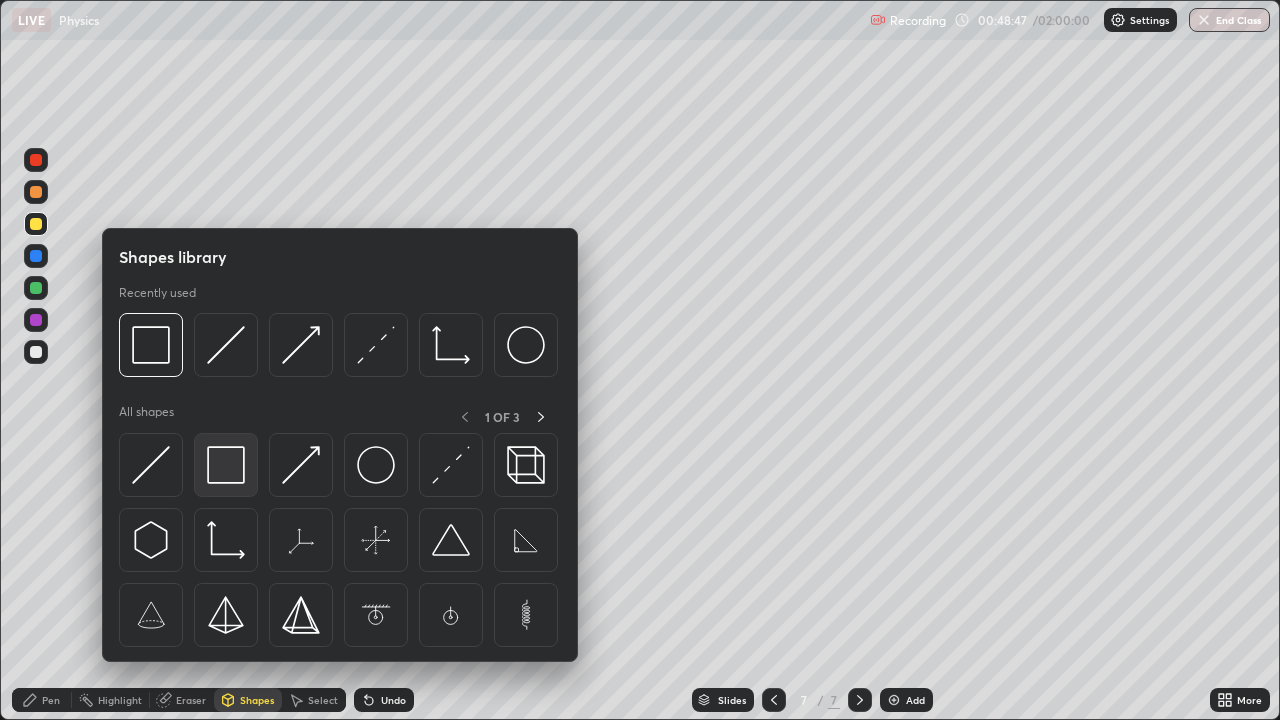 click at bounding box center [226, 465] 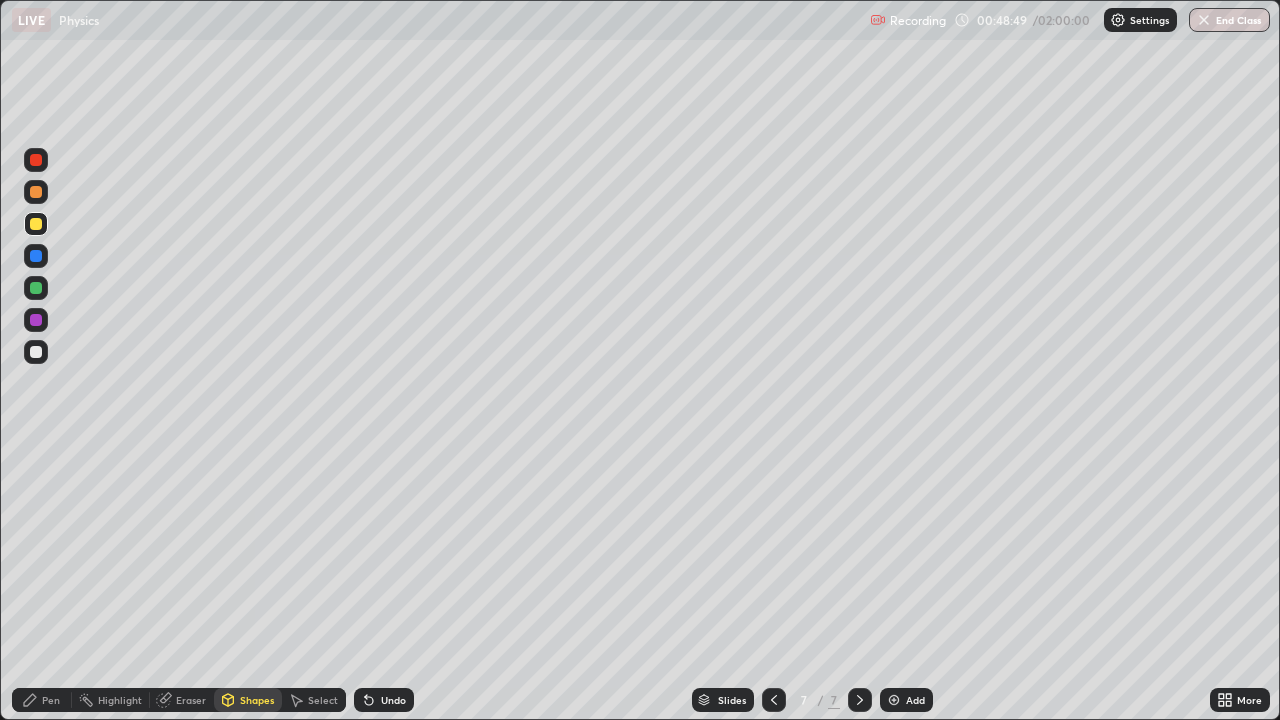 click on "Eraser" at bounding box center [191, 700] 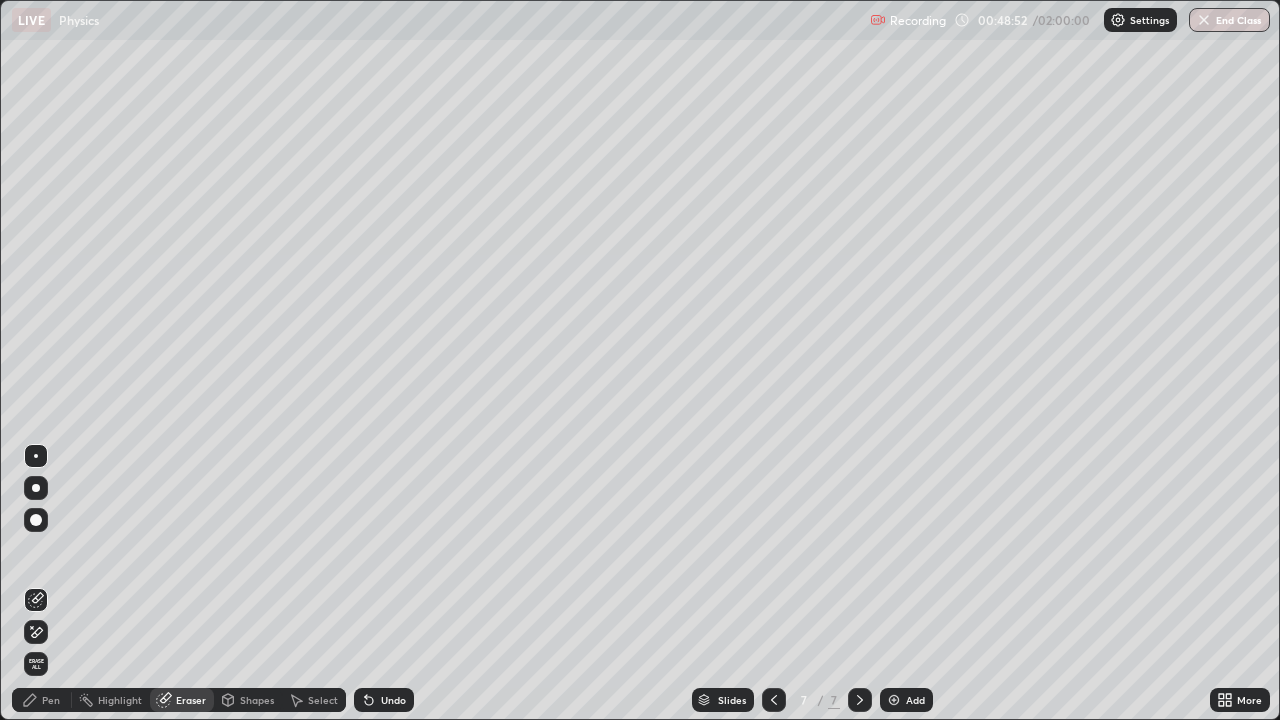 click on "Pen" at bounding box center [51, 700] 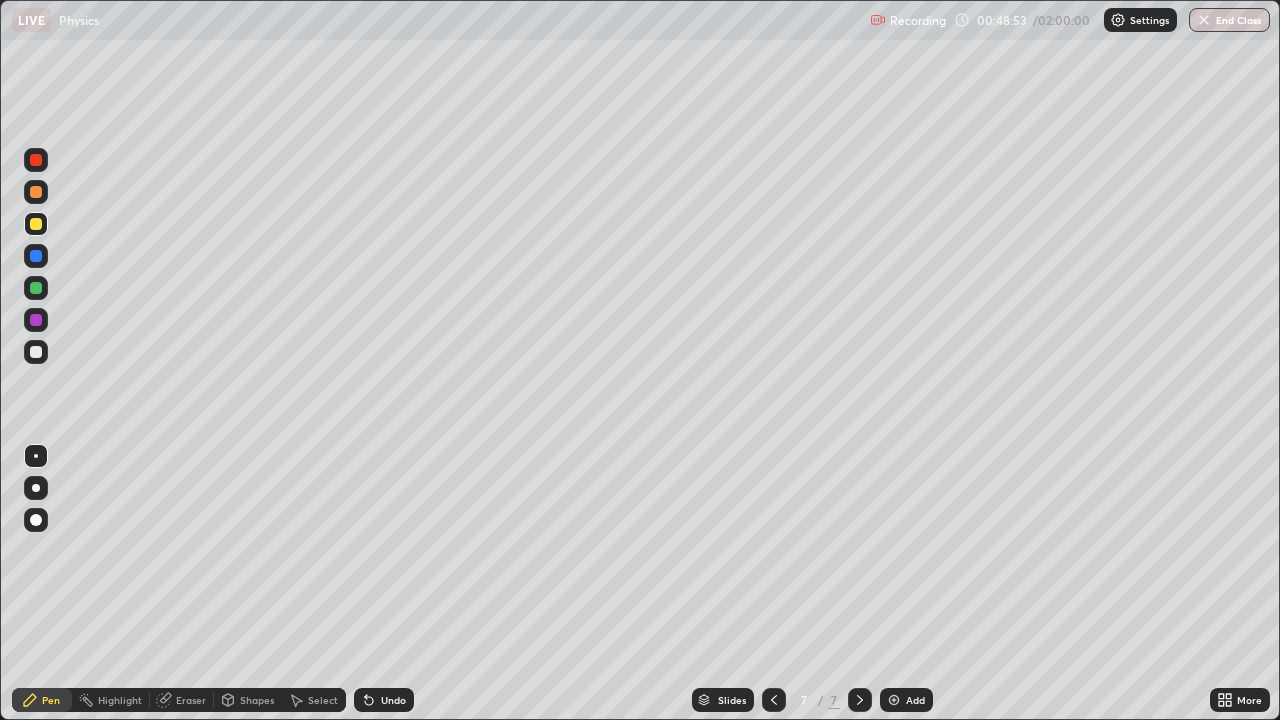 click at bounding box center (36, 352) 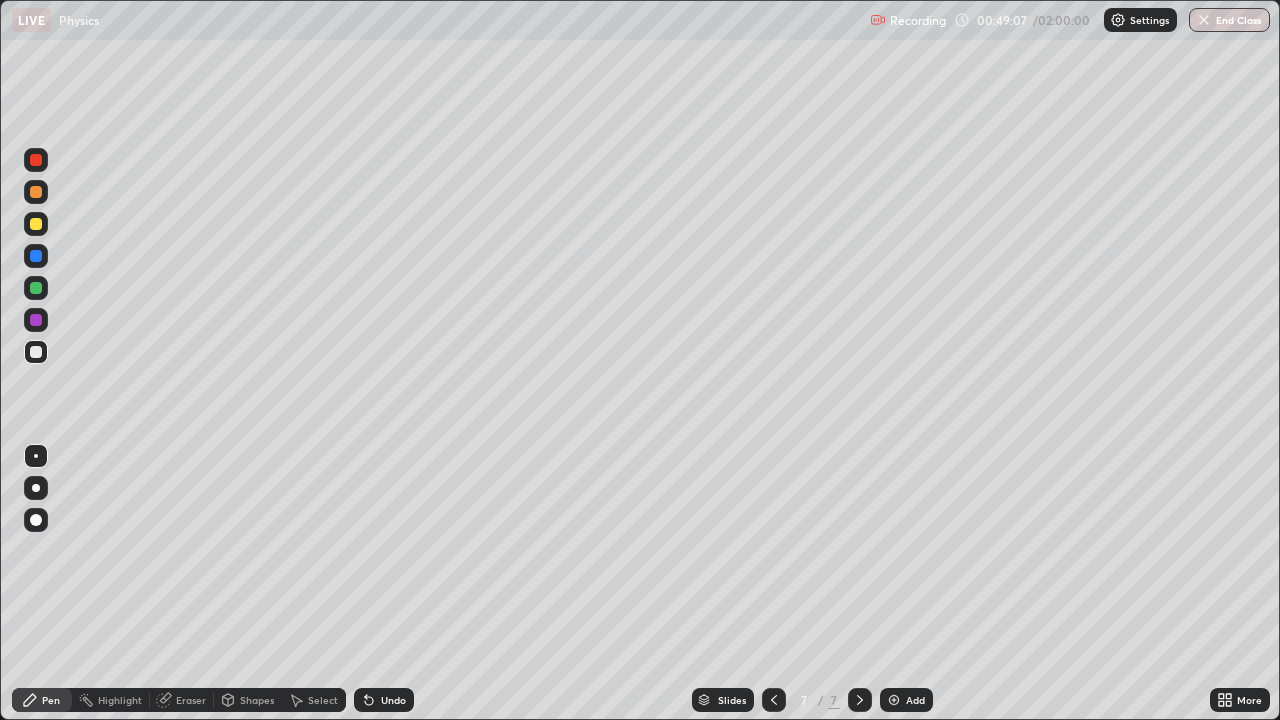 click at bounding box center (36, 288) 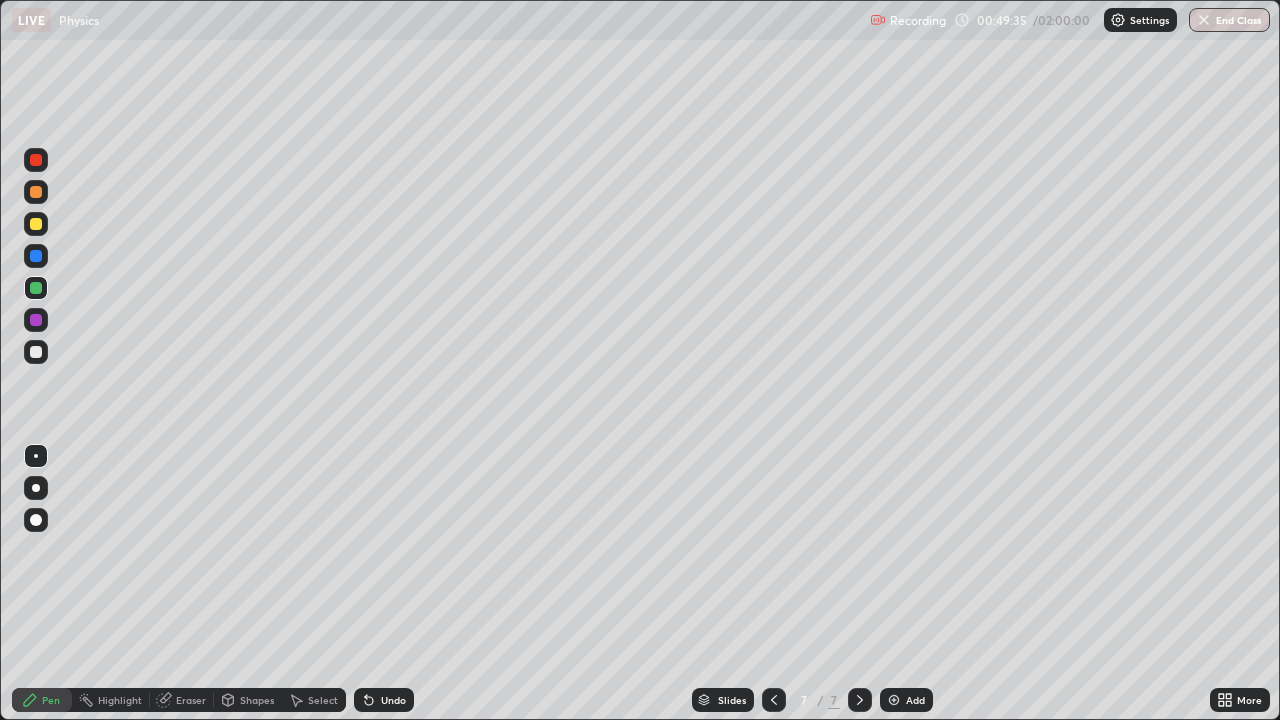 click on "Undo" at bounding box center [384, 700] 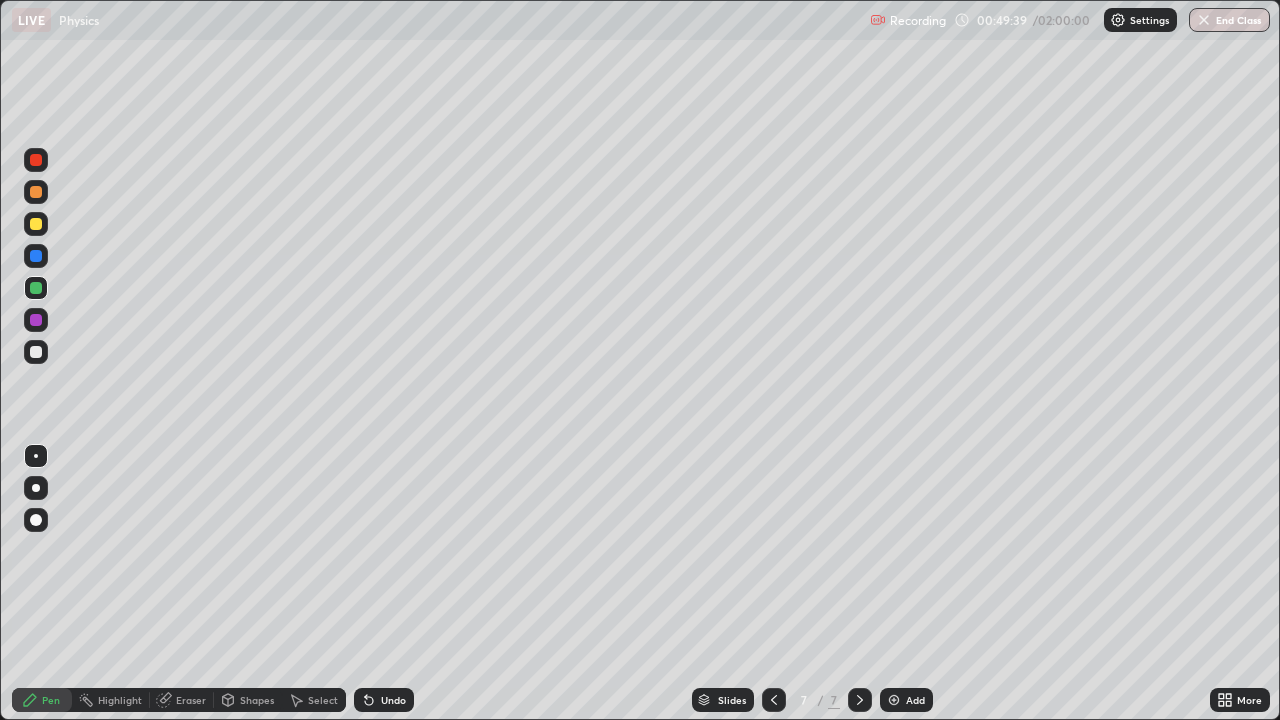 click at bounding box center [36, 352] 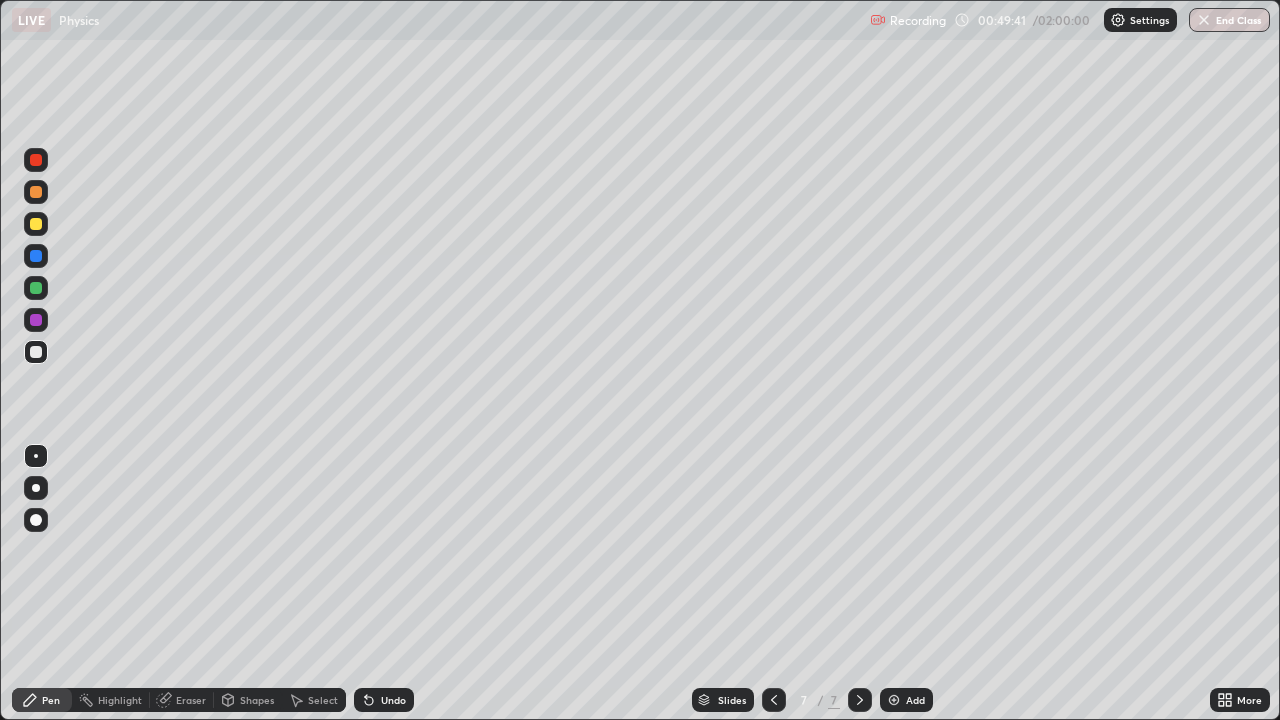 click at bounding box center [36, 288] 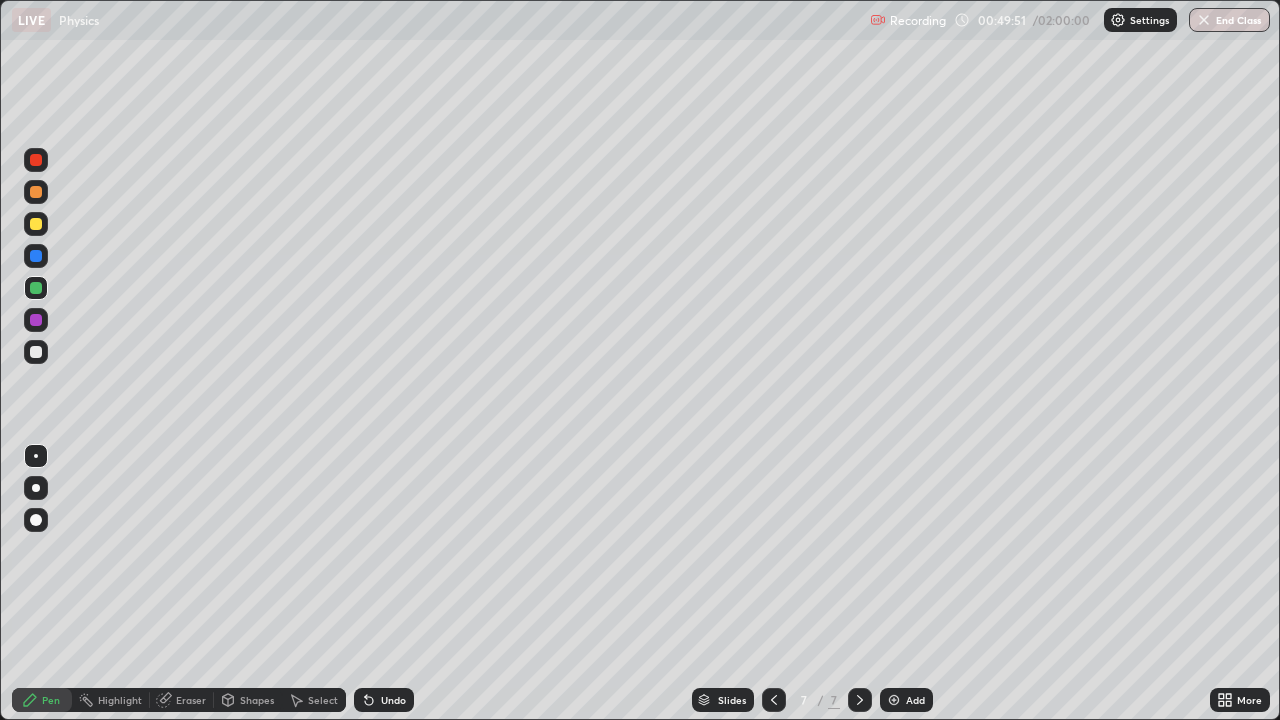 click at bounding box center (36, 224) 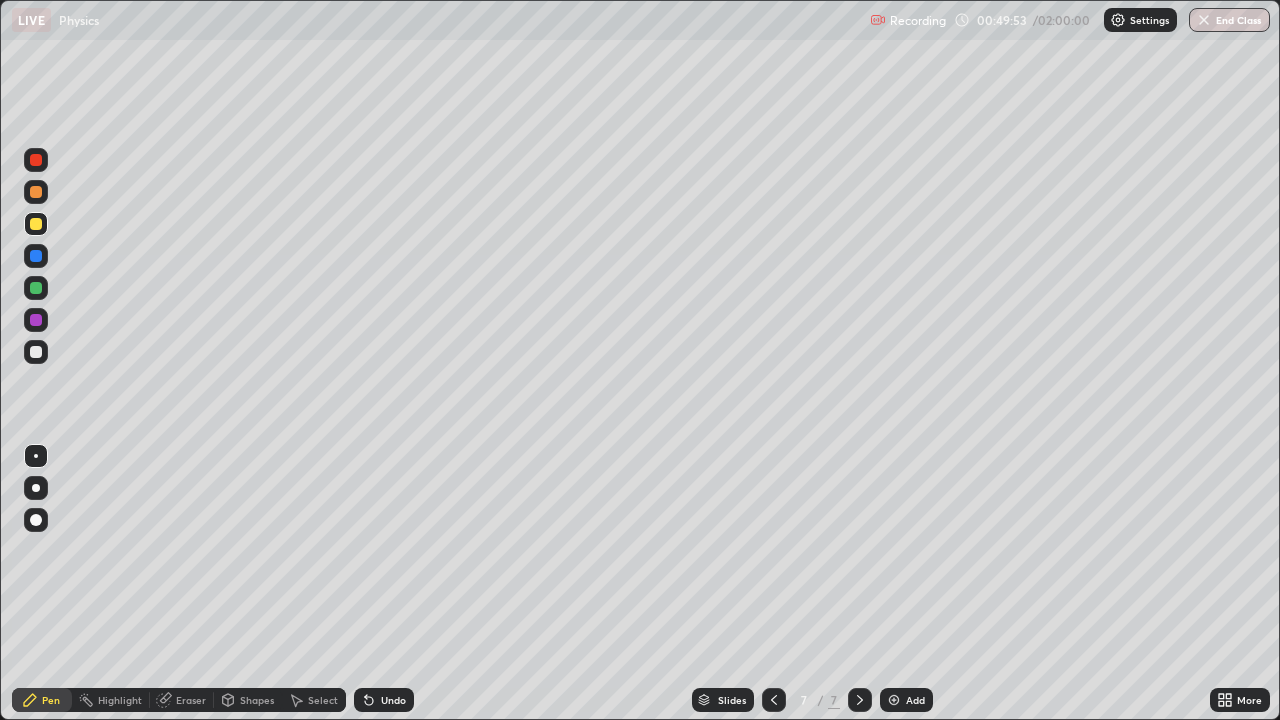click at bounding box center [36, 256] 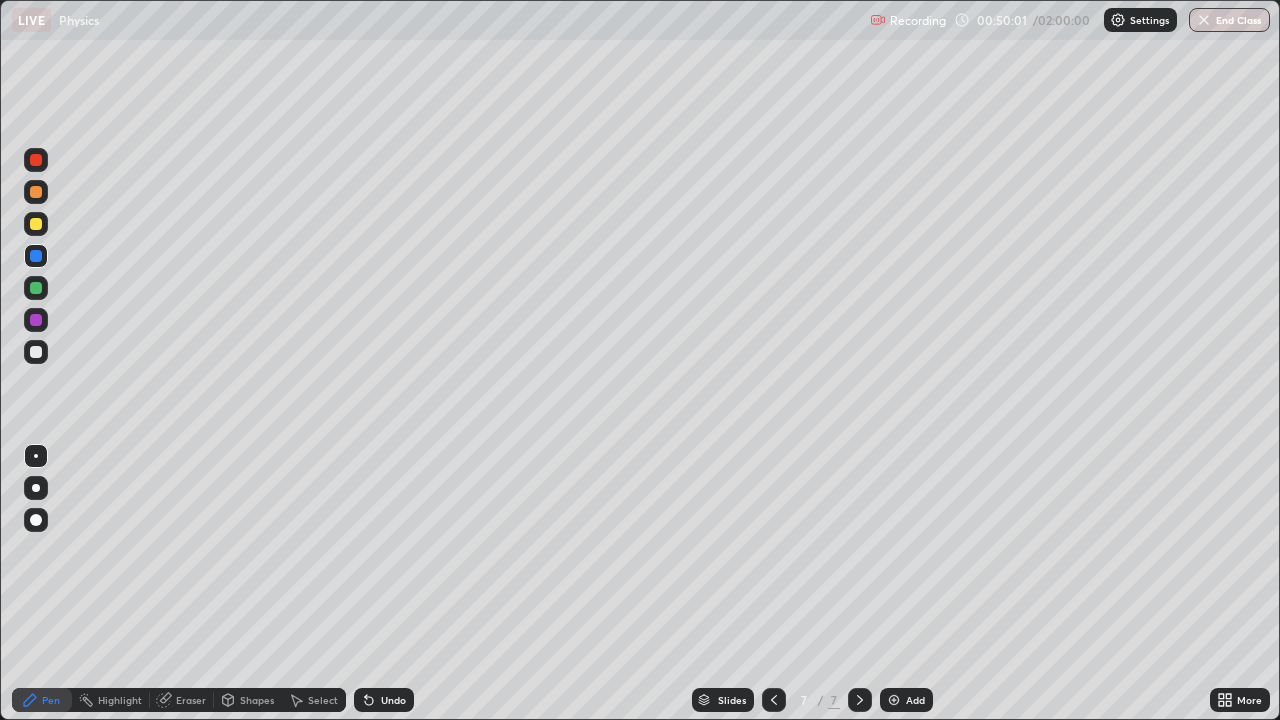 click on "Undo" at bounding box center [393, 700] 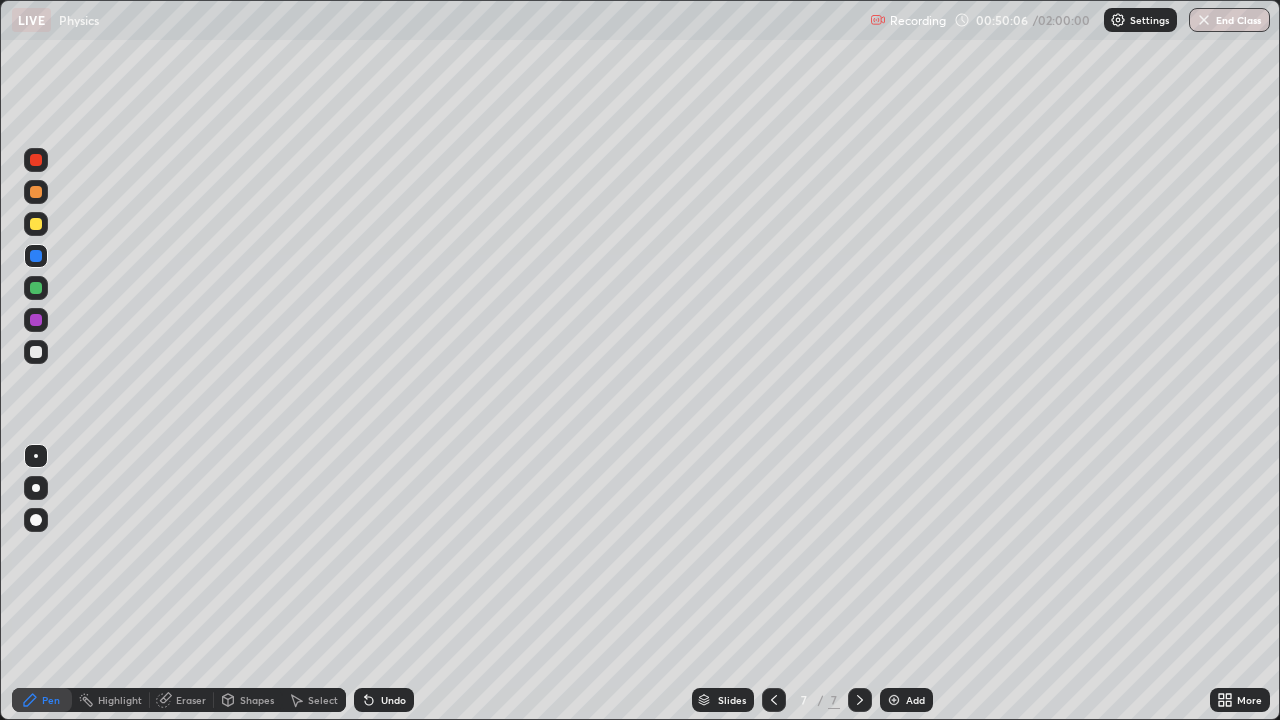 click on "Select" at bounding box center [323, 700] 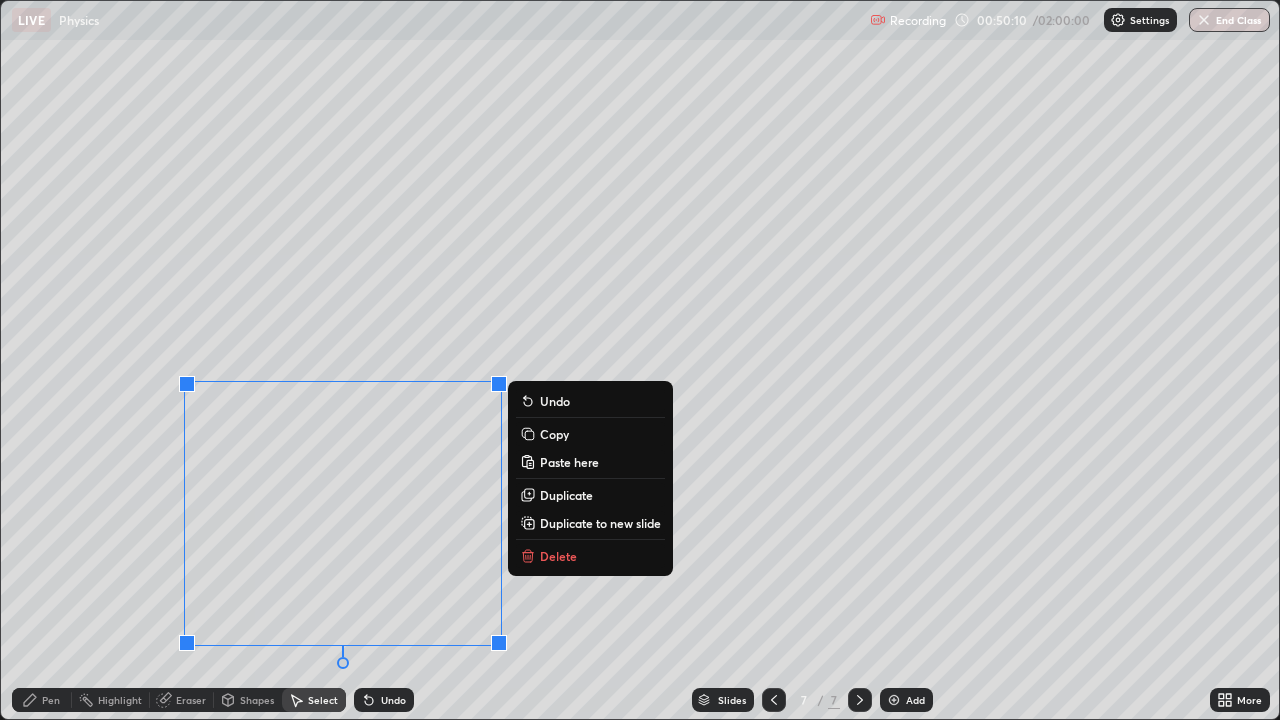 click on "0 ° Undo Copy Paste here Duplicate Duplicate to new slide Delete" at bounding box center [640, 360] 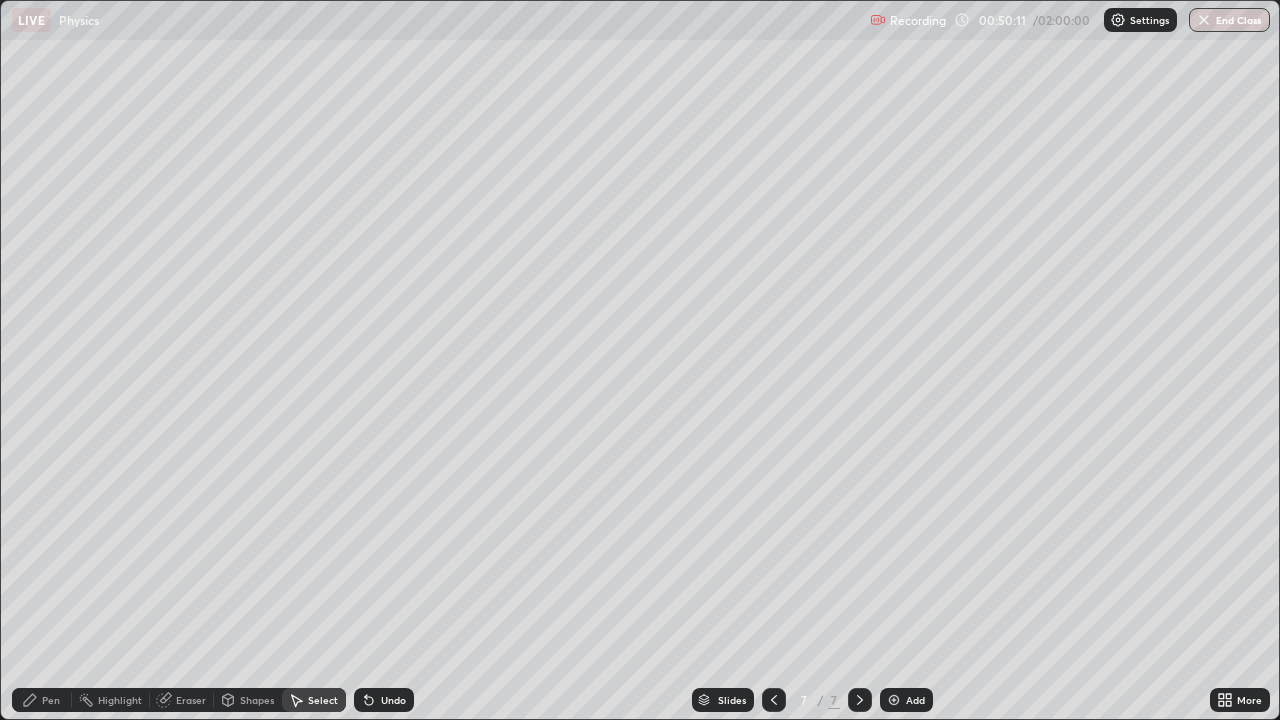 click on "Pen" at bounding box center (51, 700) 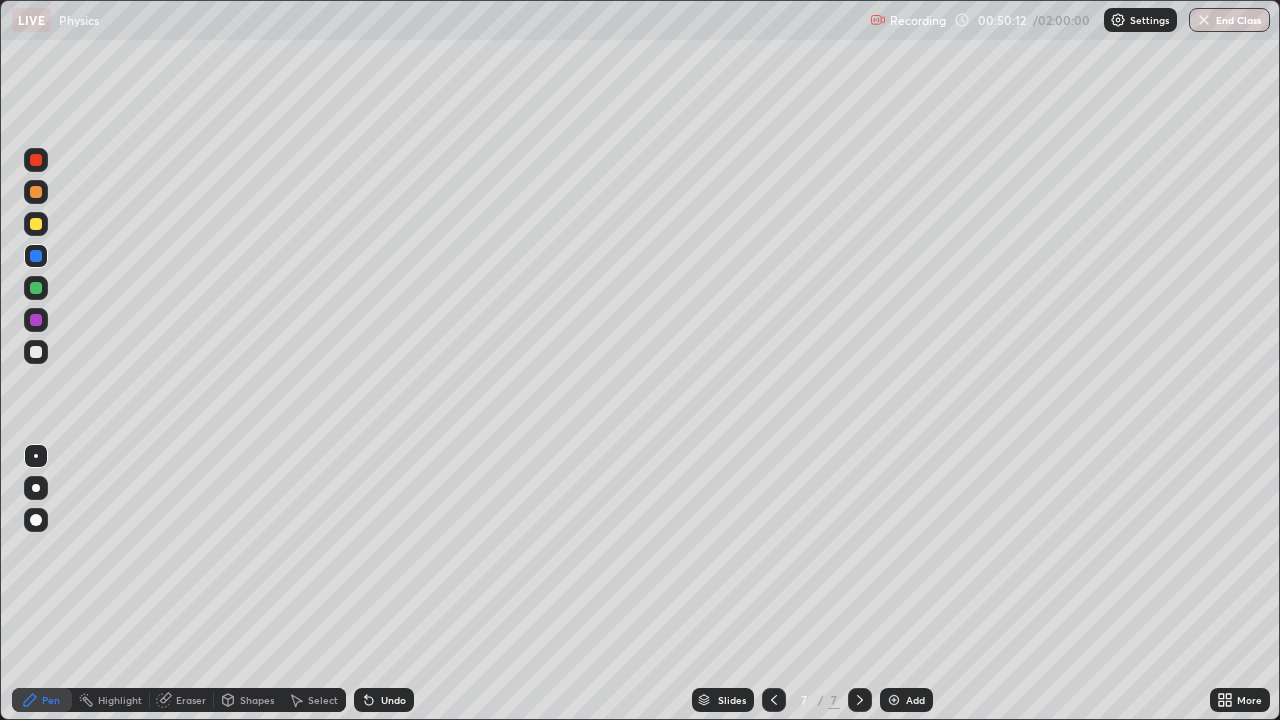 click at bounding box center (36, 192) 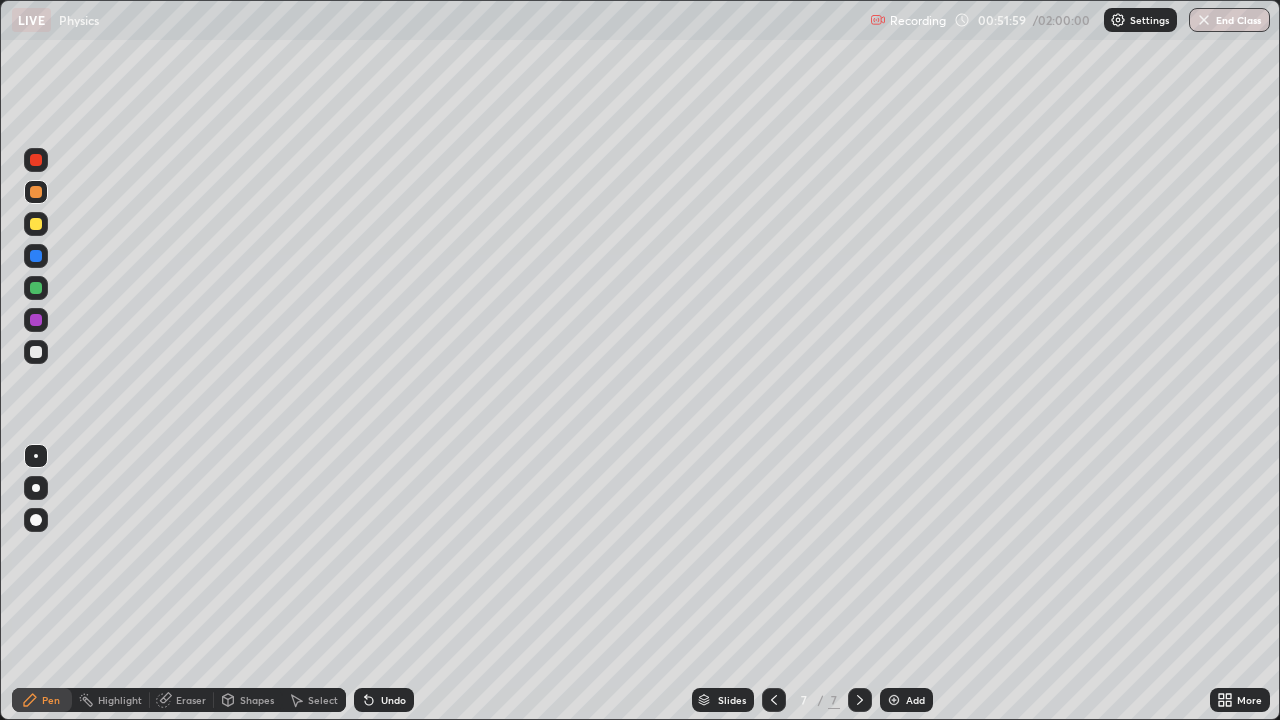 click on "Eraser" at bounding box center (191, 700) 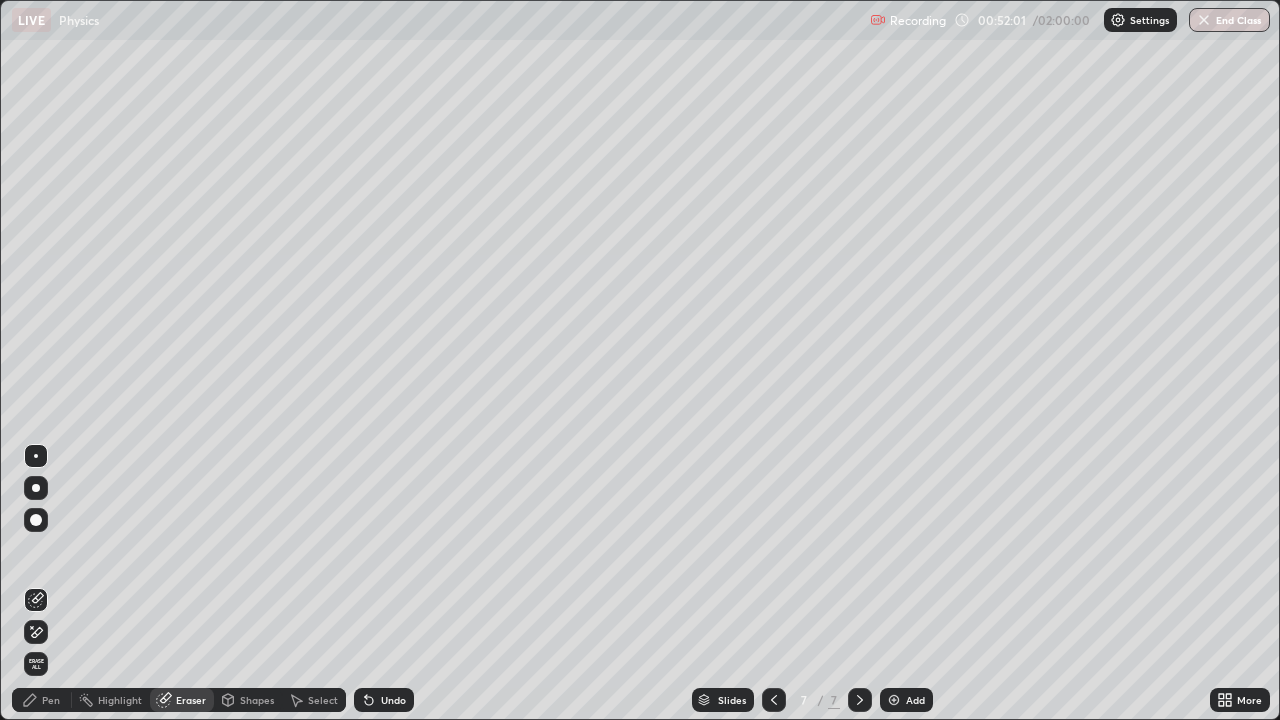 click on "Pen" at bounding box center (42, 700) 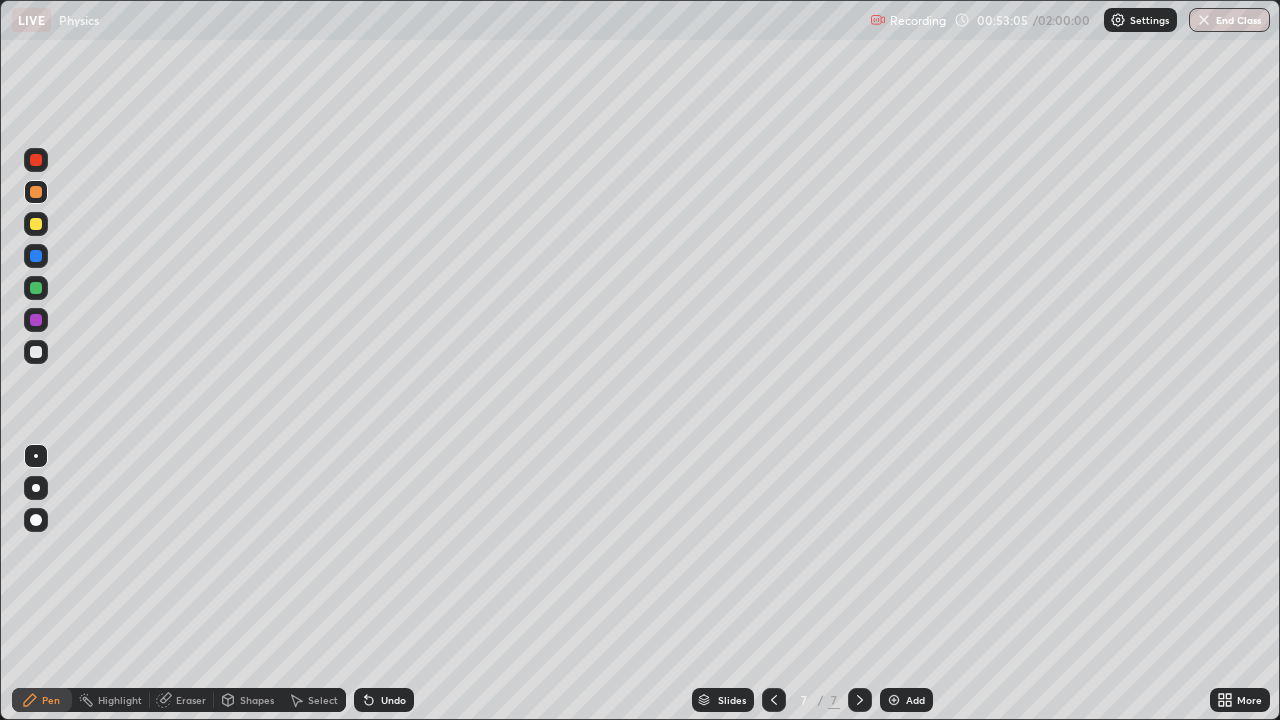 click on "Undo" at bounding box center [393, 700] 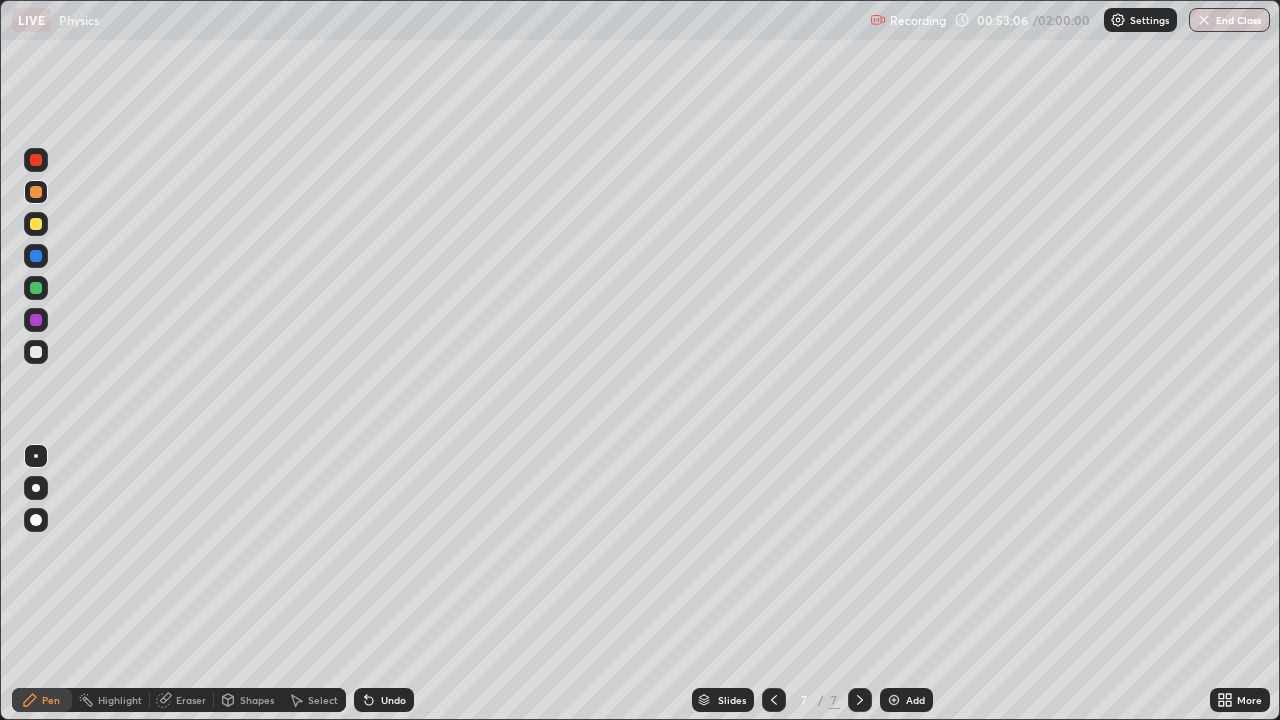 click on "Undo" at bounding box center [393, 700] 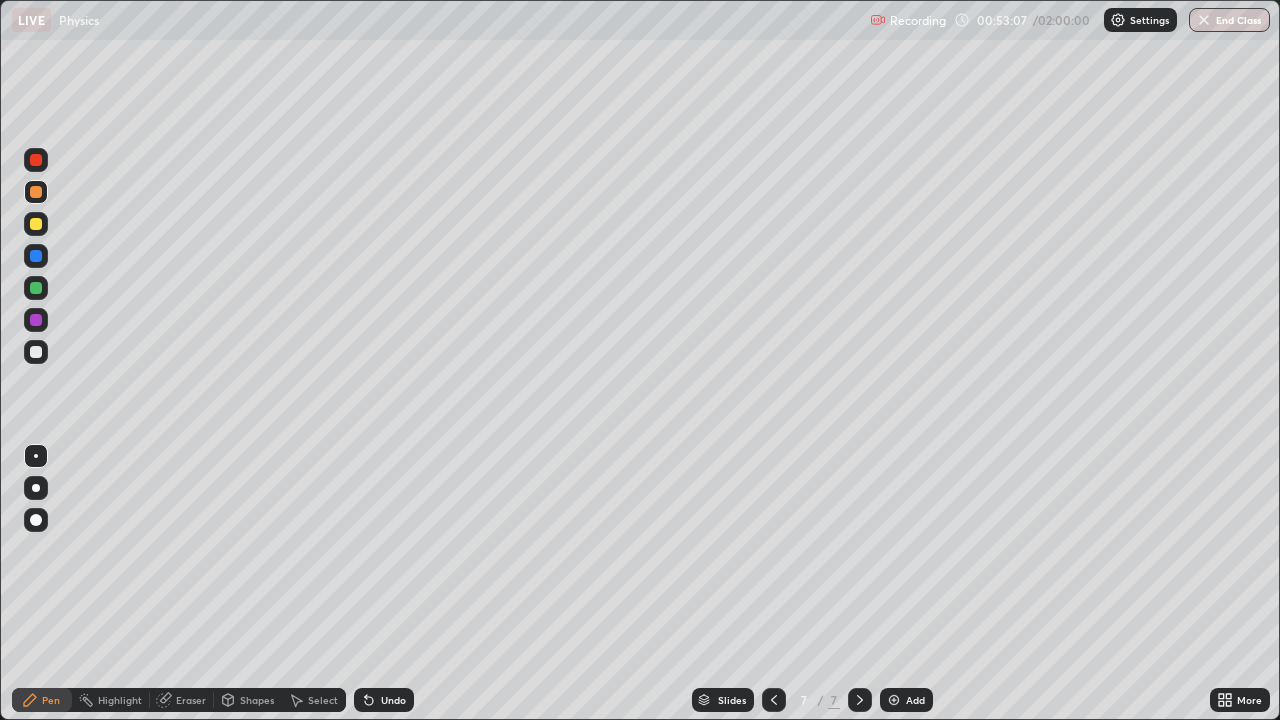 click on "Undo" at bounding box center (393, 700) 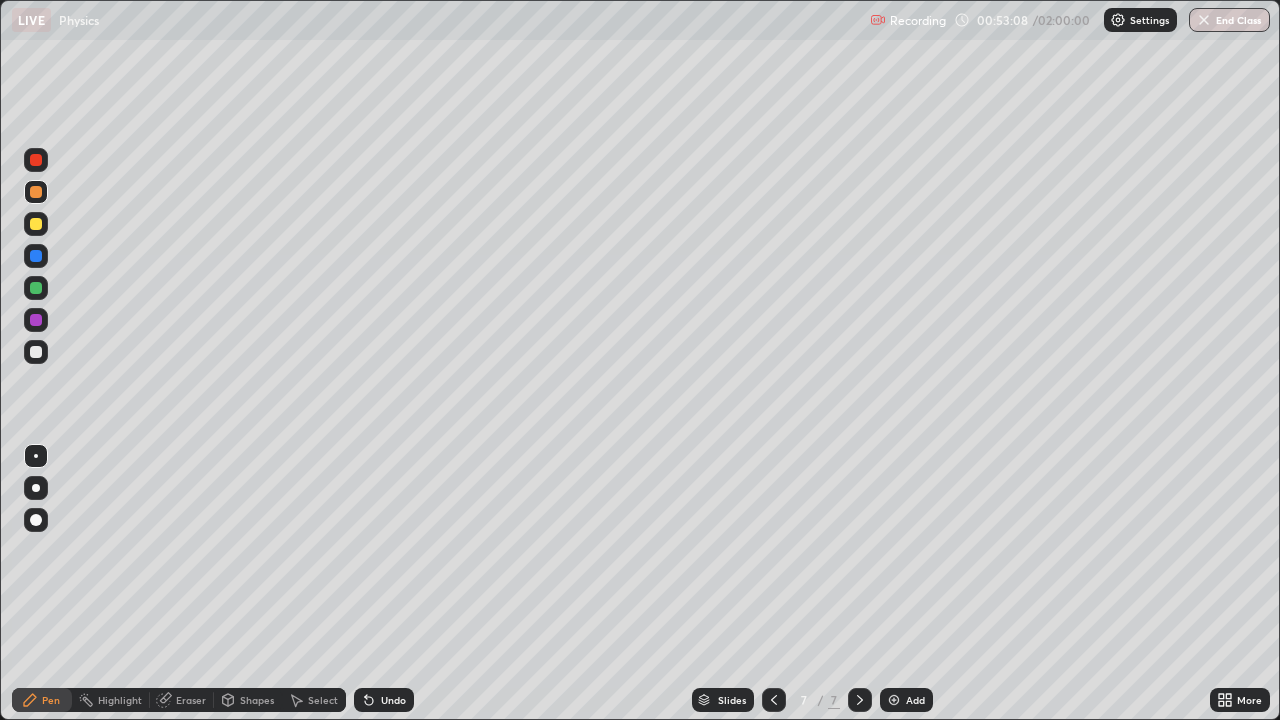 click on "Undo" at bounding box center [393, 700] 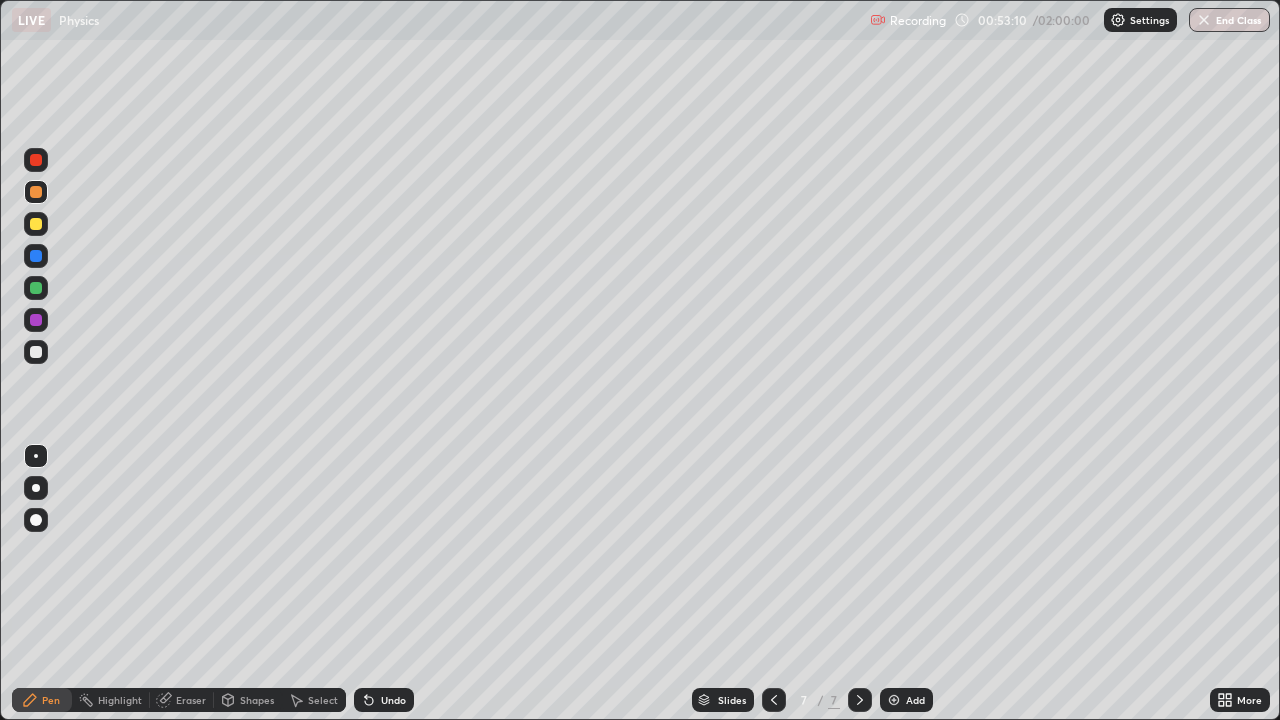 click at bounding box center [36, 352] 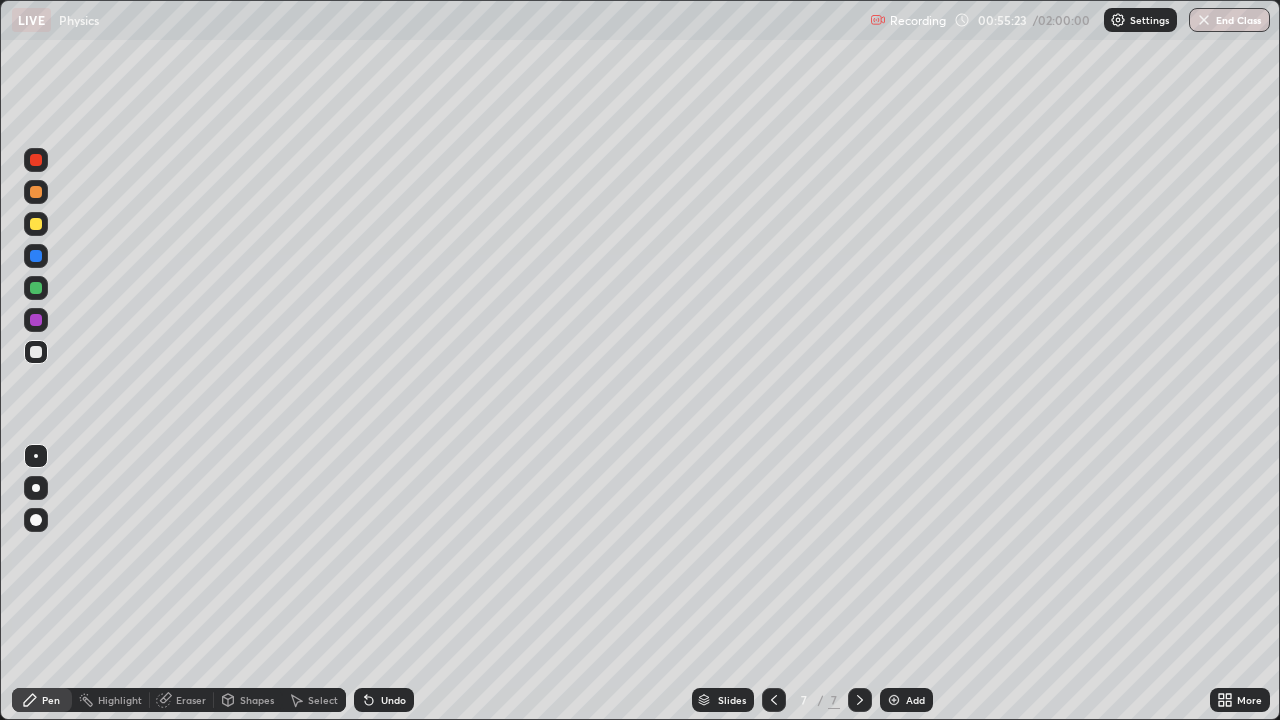 click at bounding box center (36, 288) 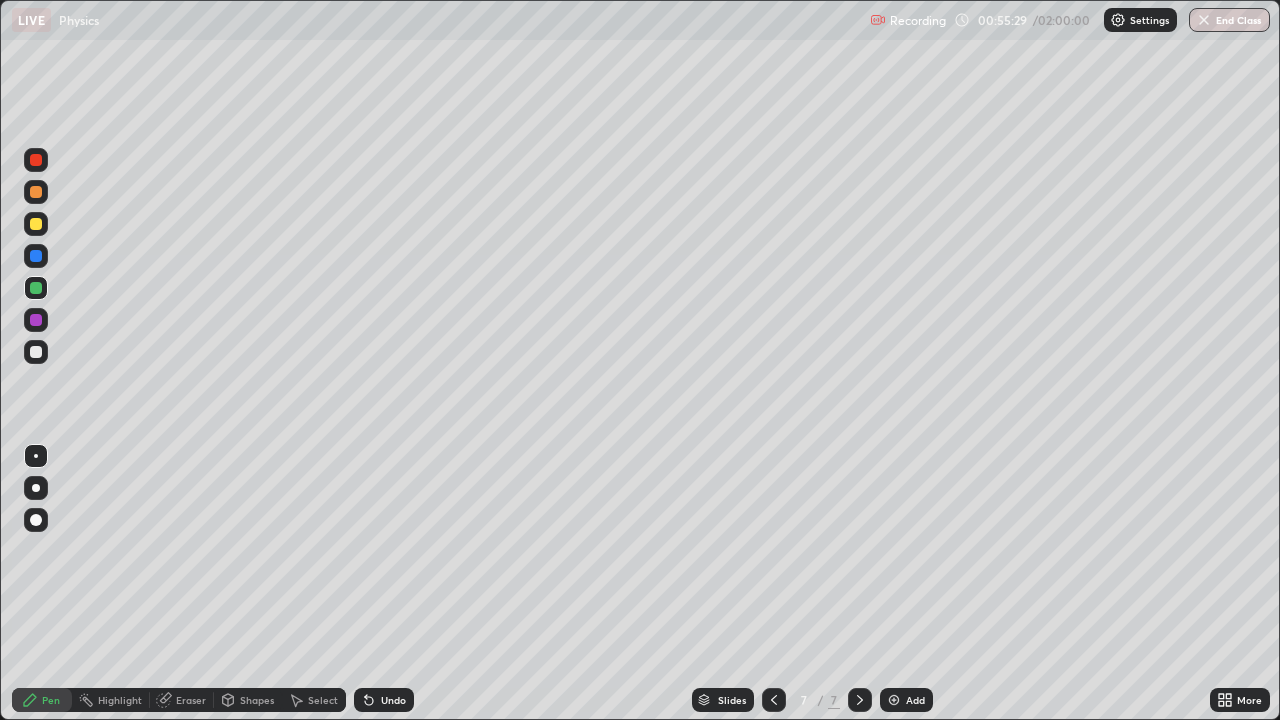 click on "Select" at bounding box center (323, 700) 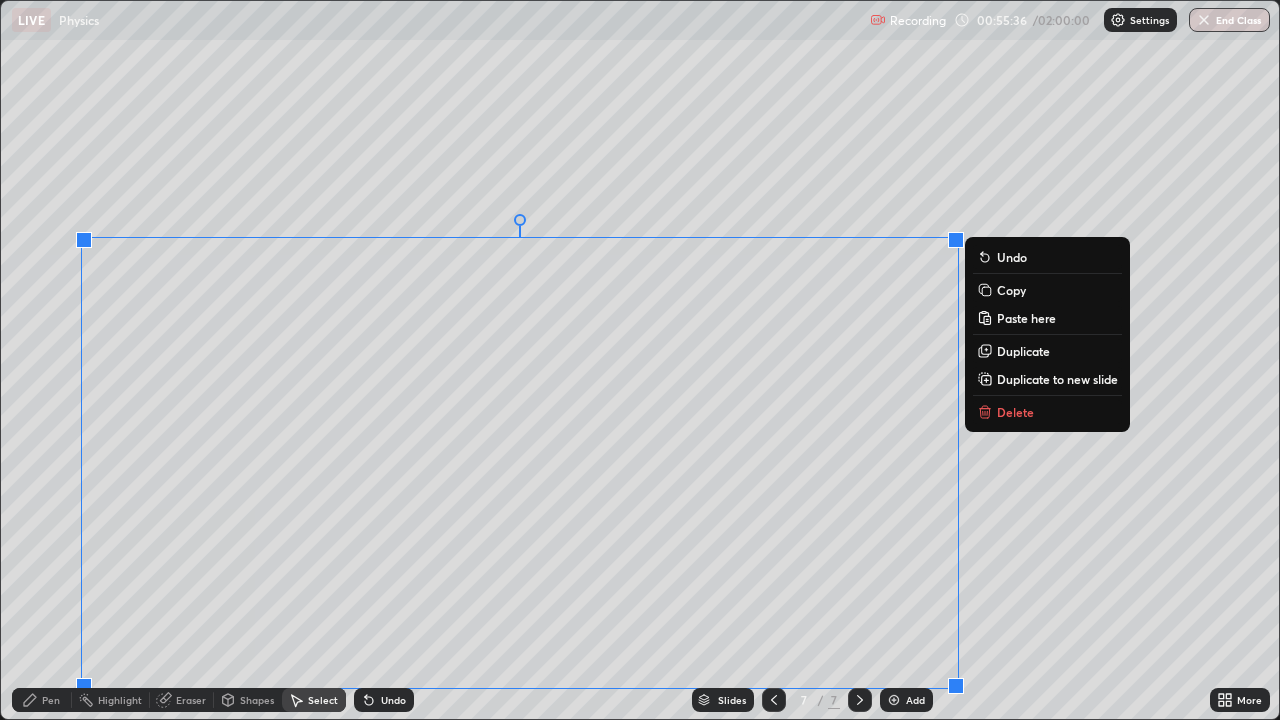 click on "Pen" at bounding box center (51, 700) 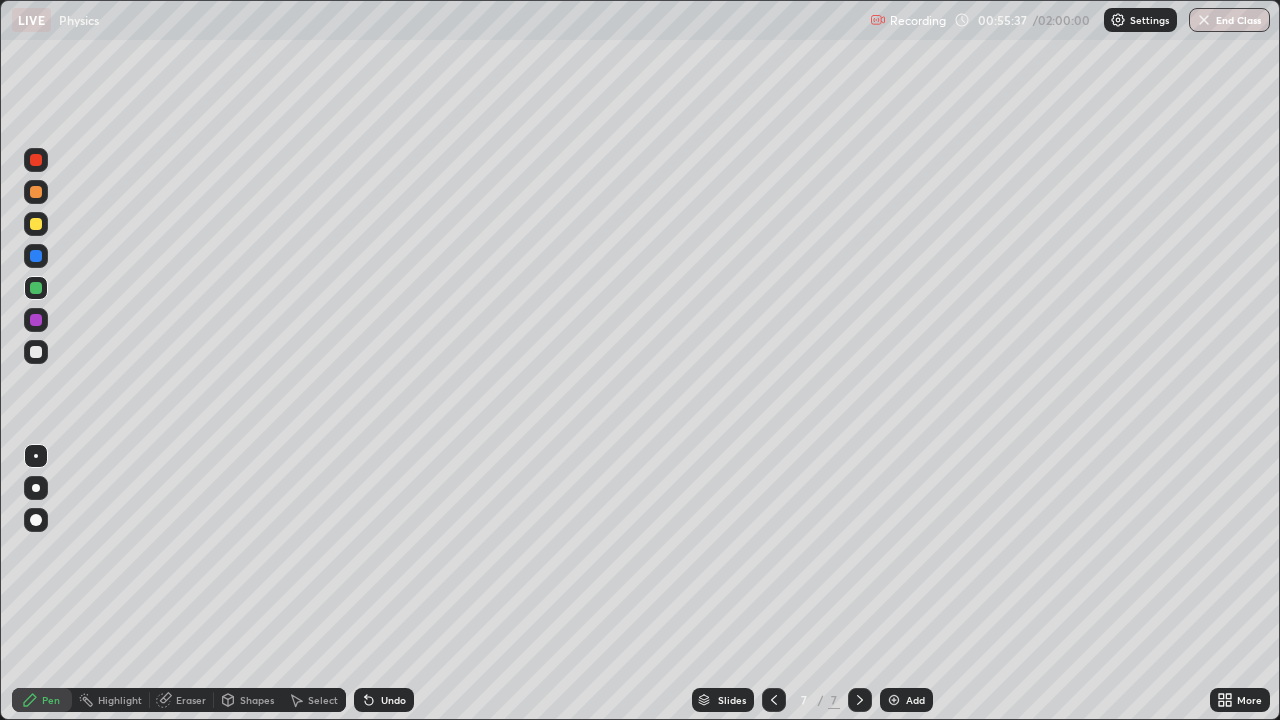 click at bounding box center [36, 224] 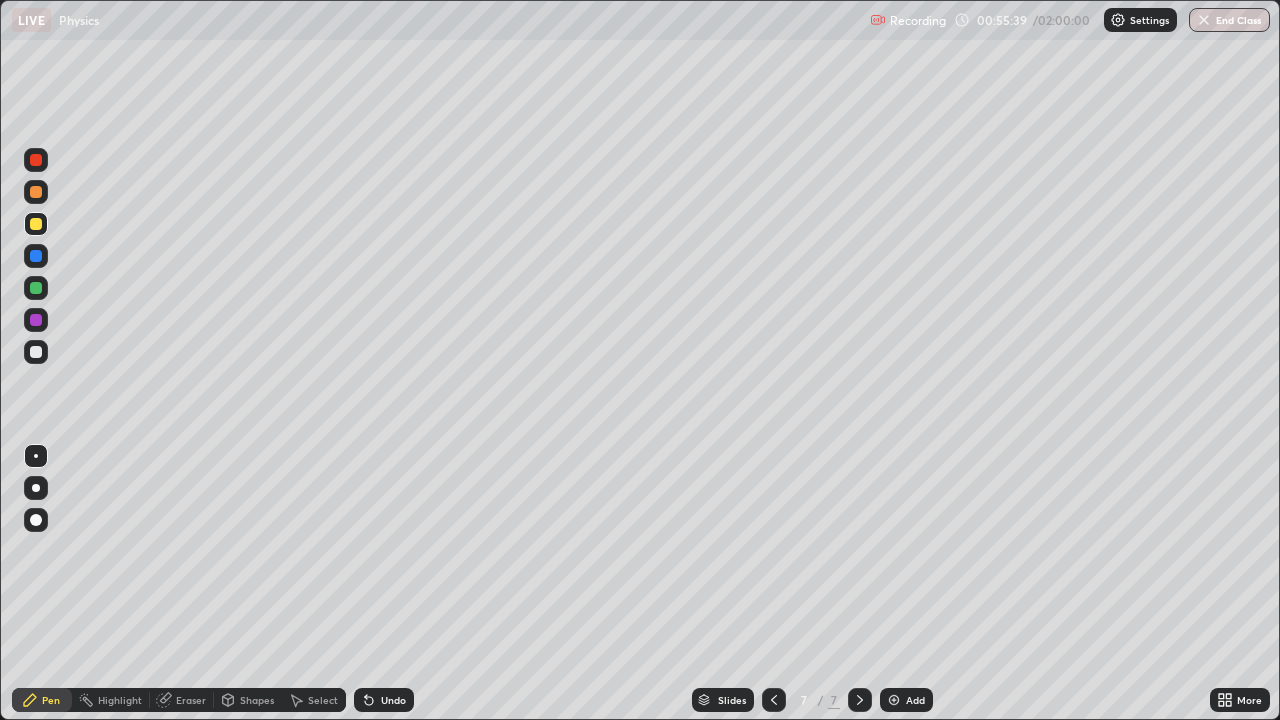 click at bounding box center [36, 320] 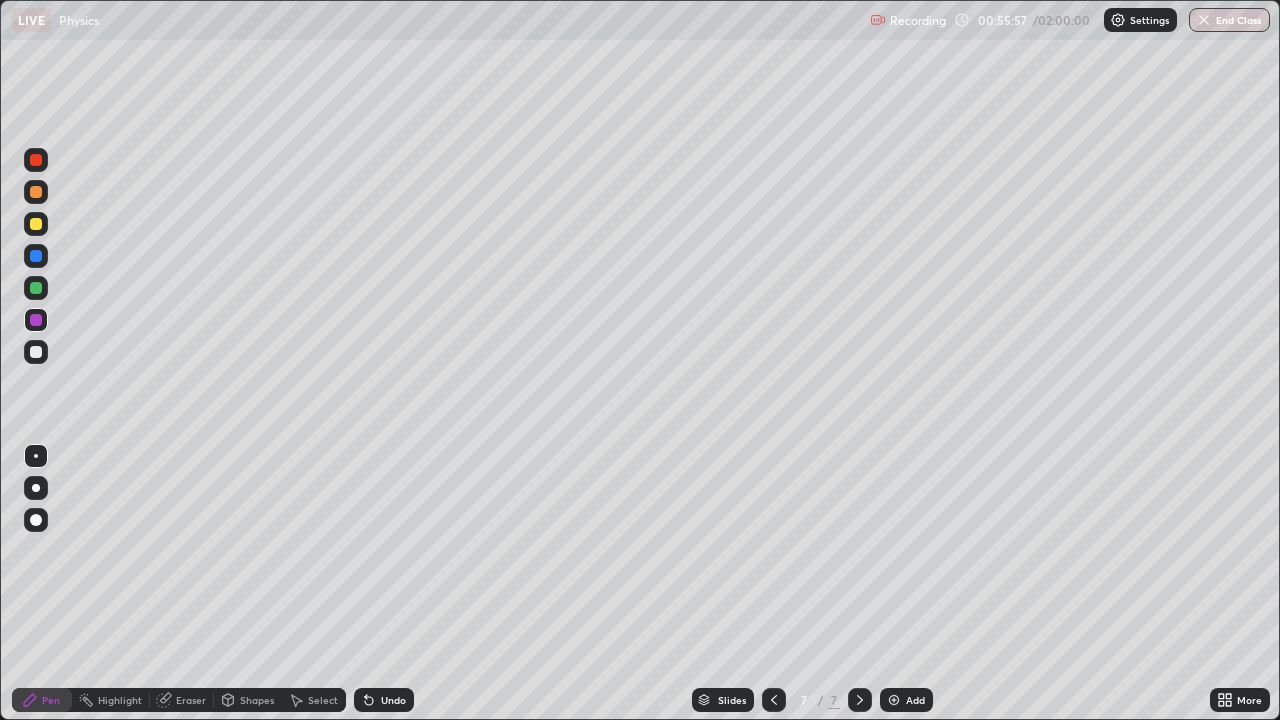 click on "Undo" at bounding box center [393, 700] 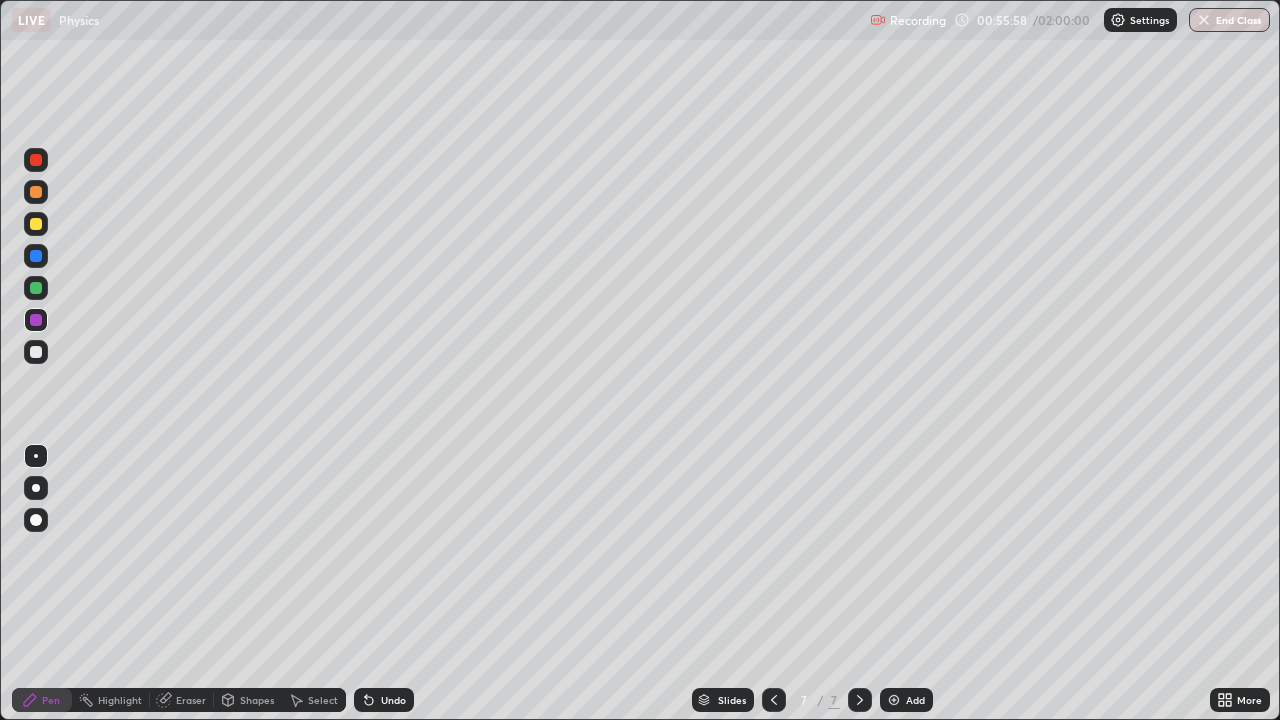 click on "Undo" at bounding box center (384, 700) 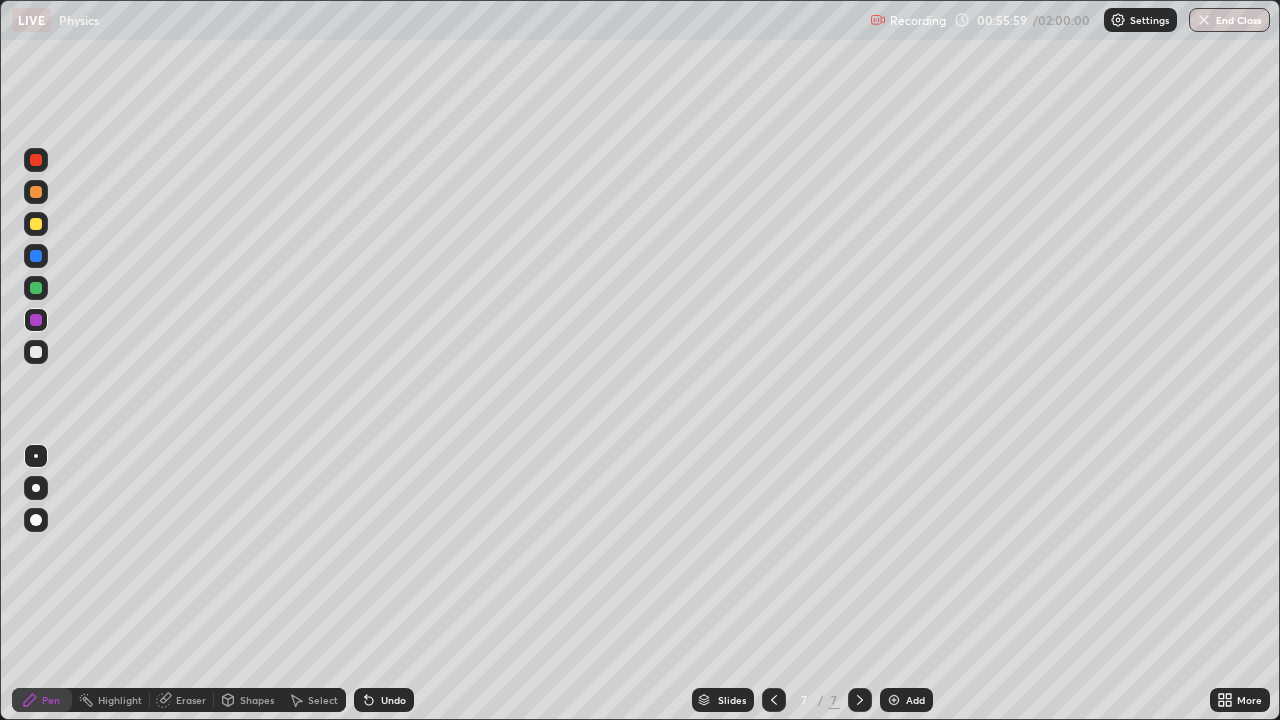click on "Undo" at bounding box center (384, 700) 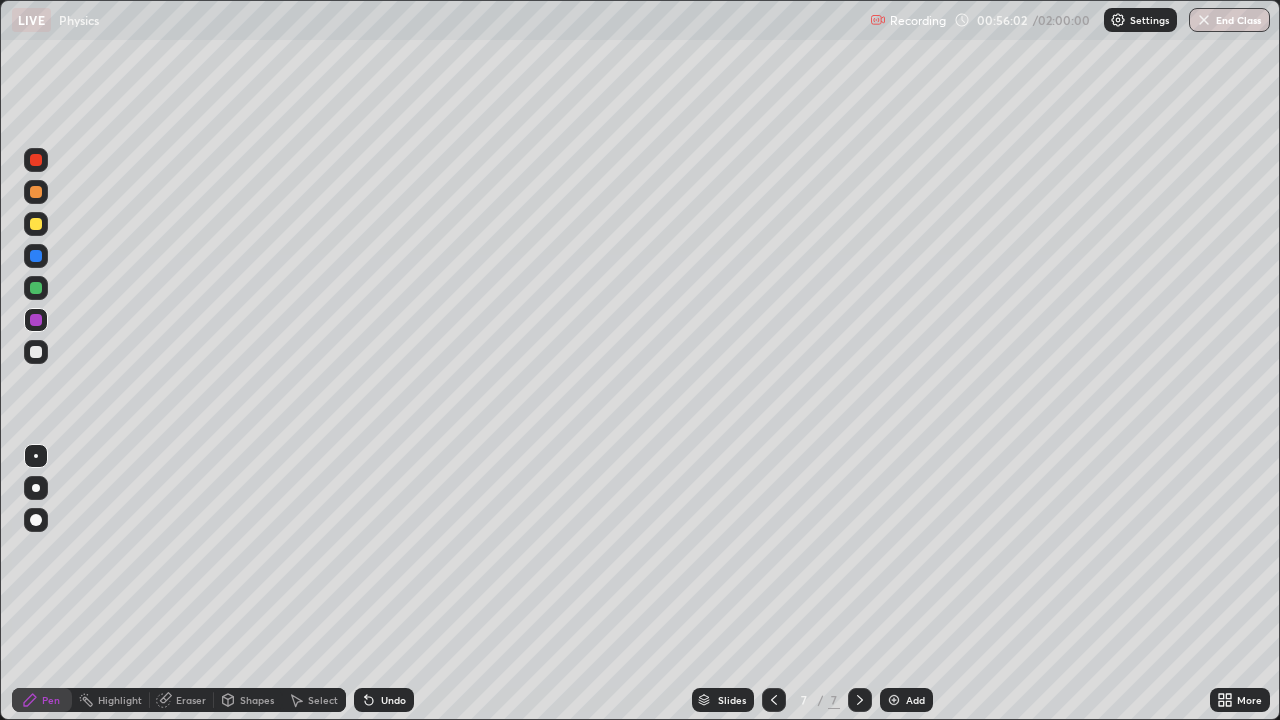 click 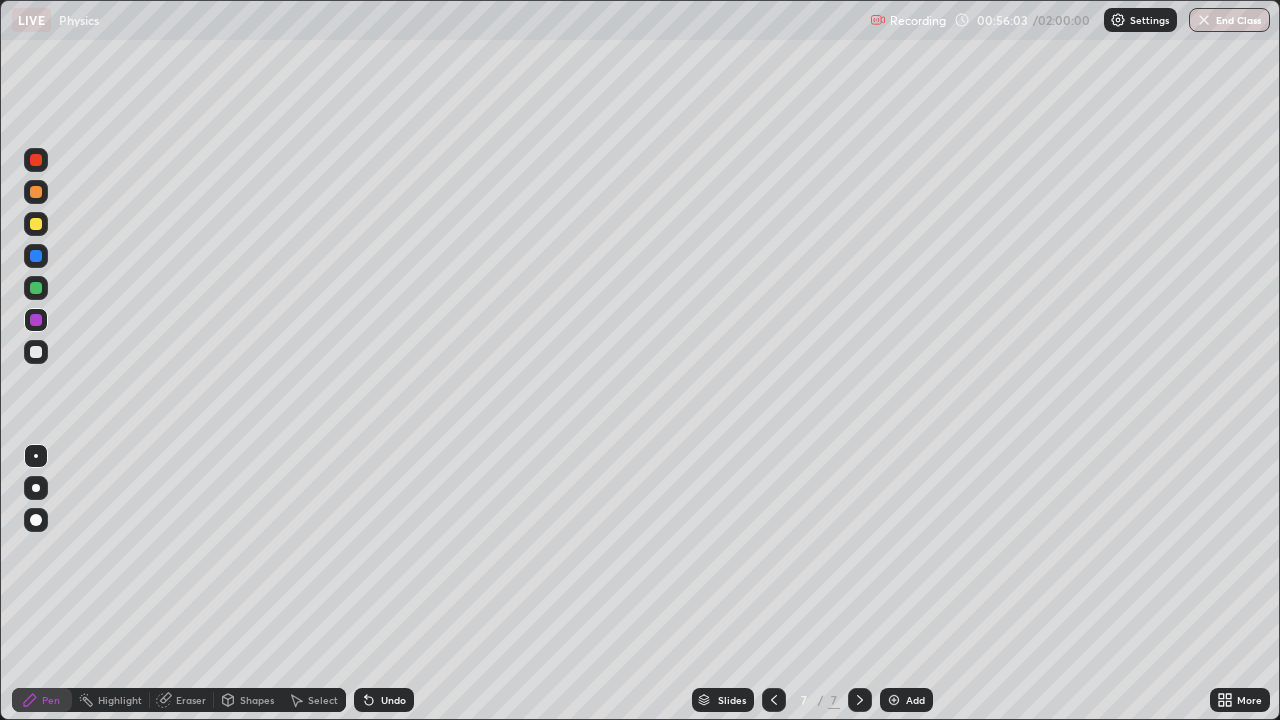 click 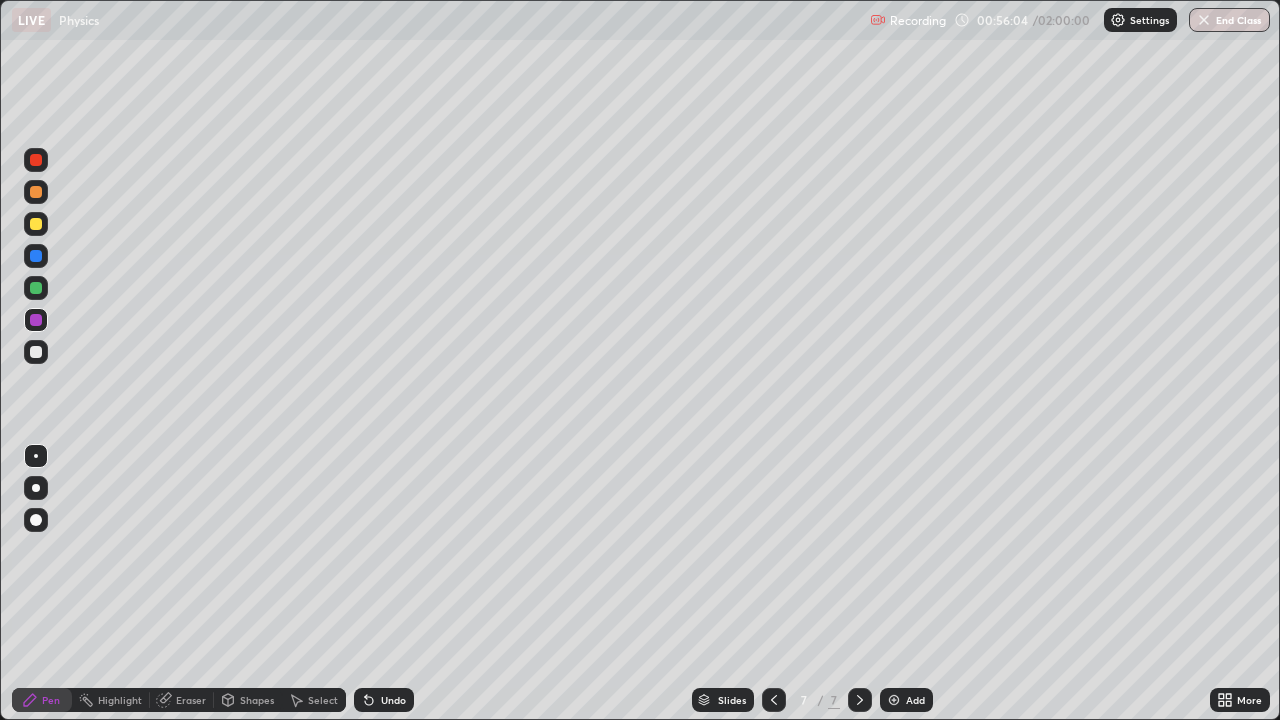 click 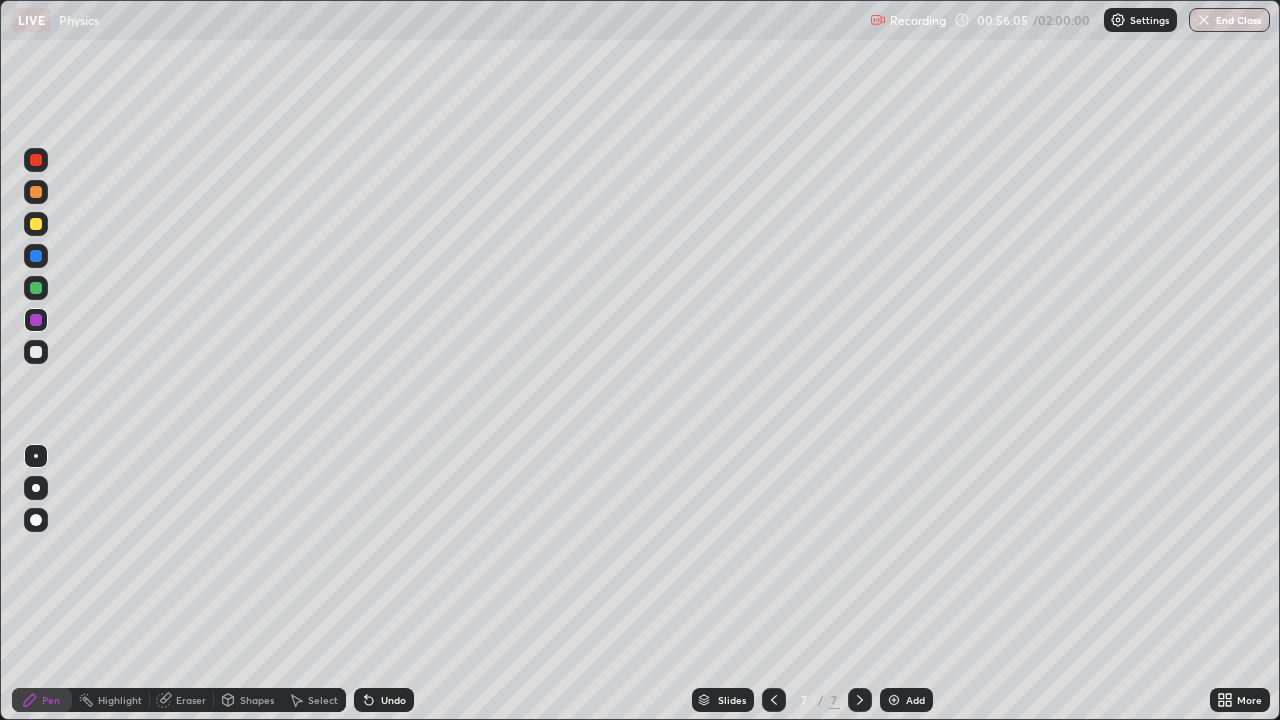 click 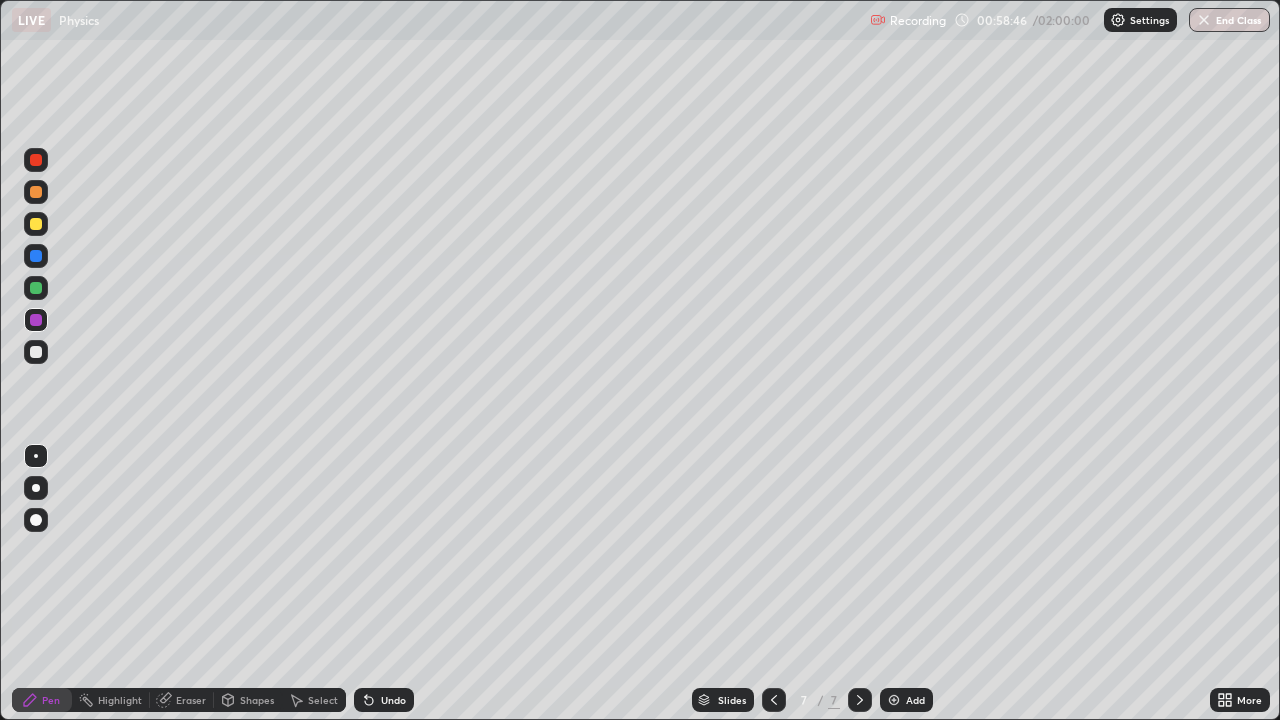click at bounding box center [894, 700] 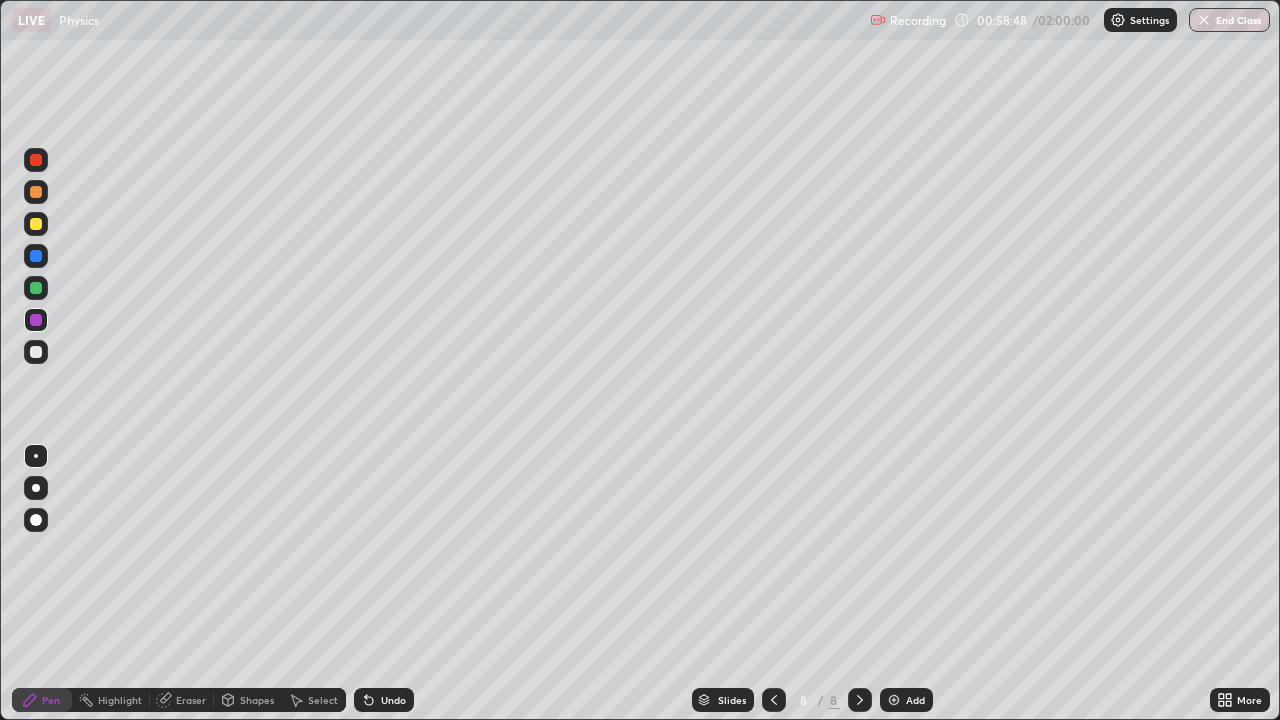 click at bounding box center (36, 224) 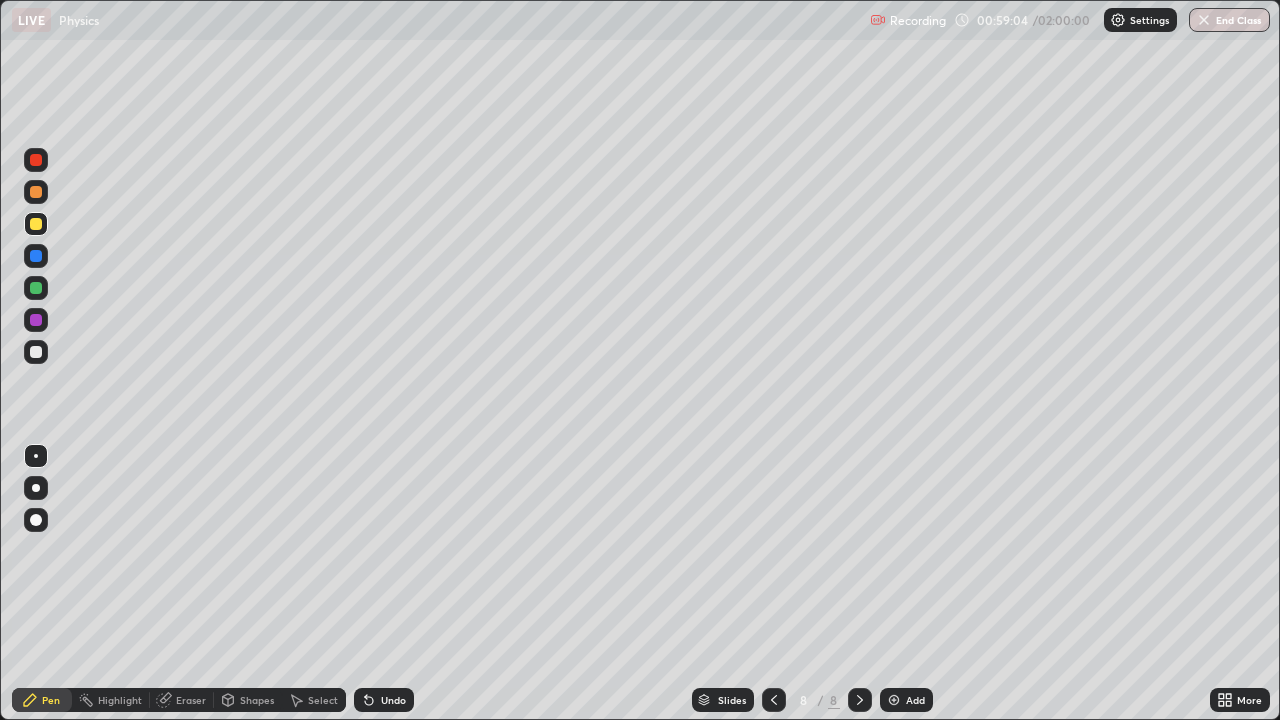 click at bounding box center (36, 288) 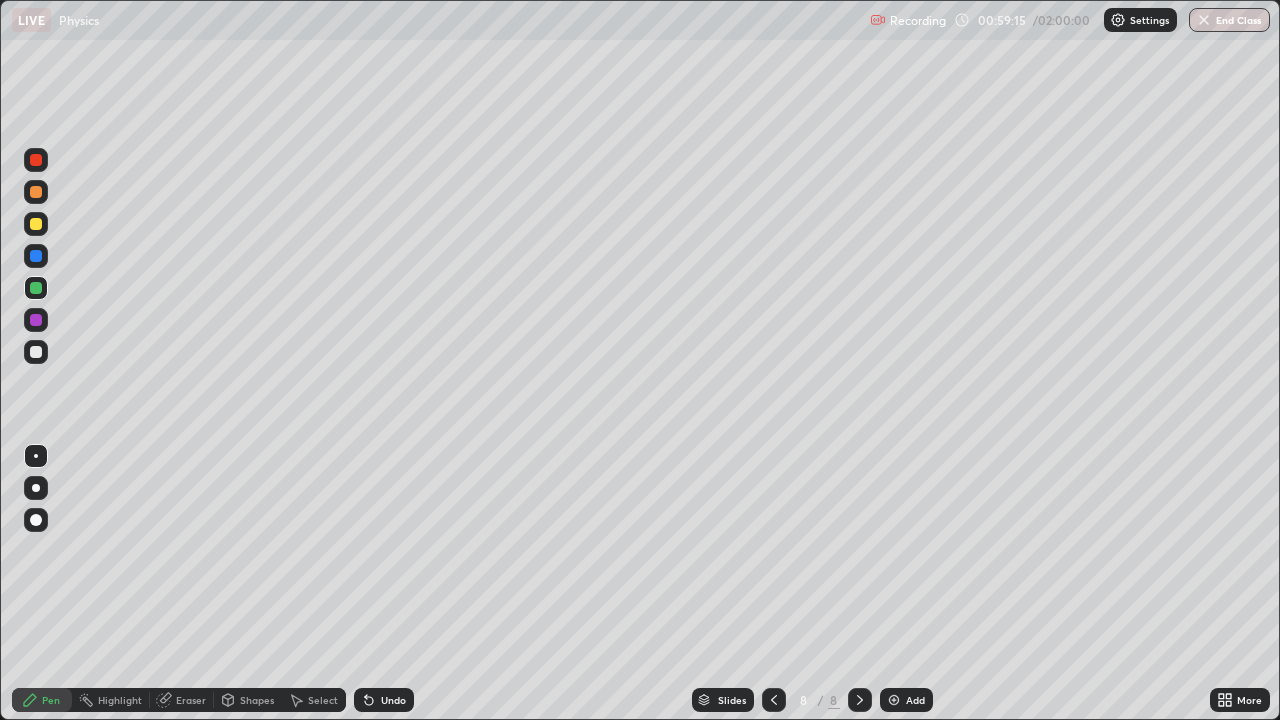 click at bounding box center [36, 288] 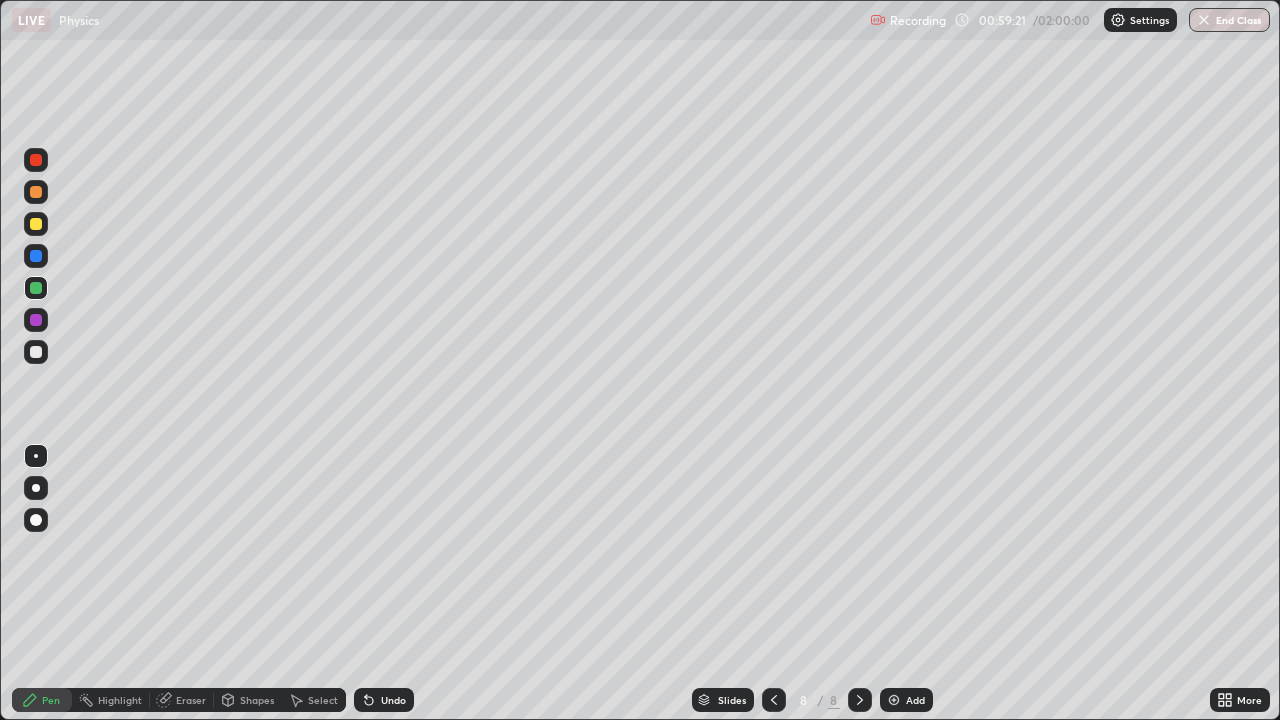 click at bounding box center (36, 320) 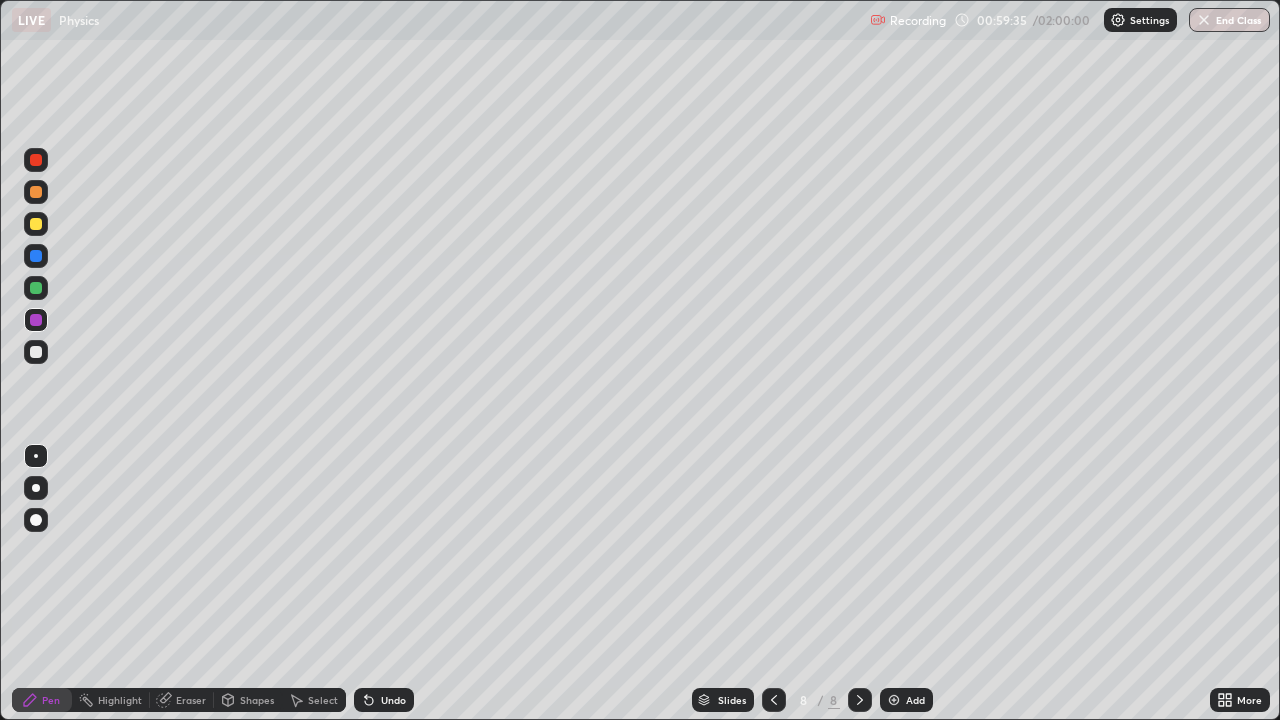 click at bounding box center [36, 256] 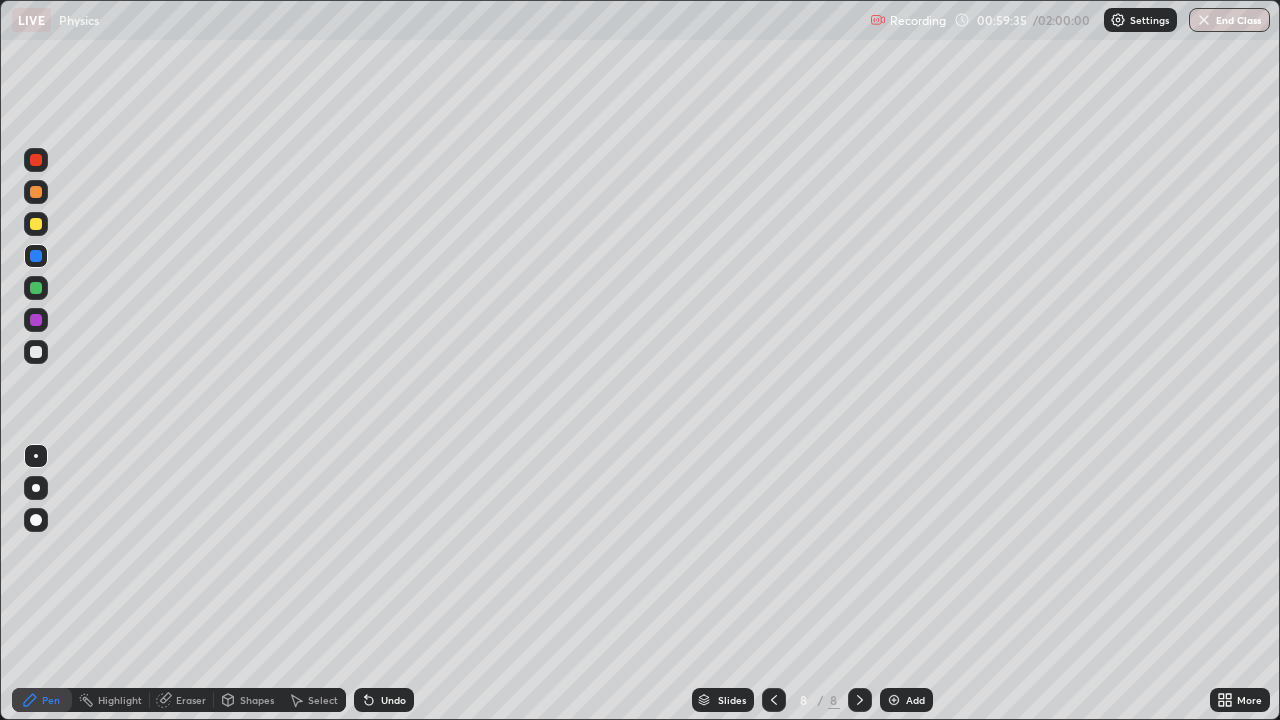 click at bounding box center [36, 224] 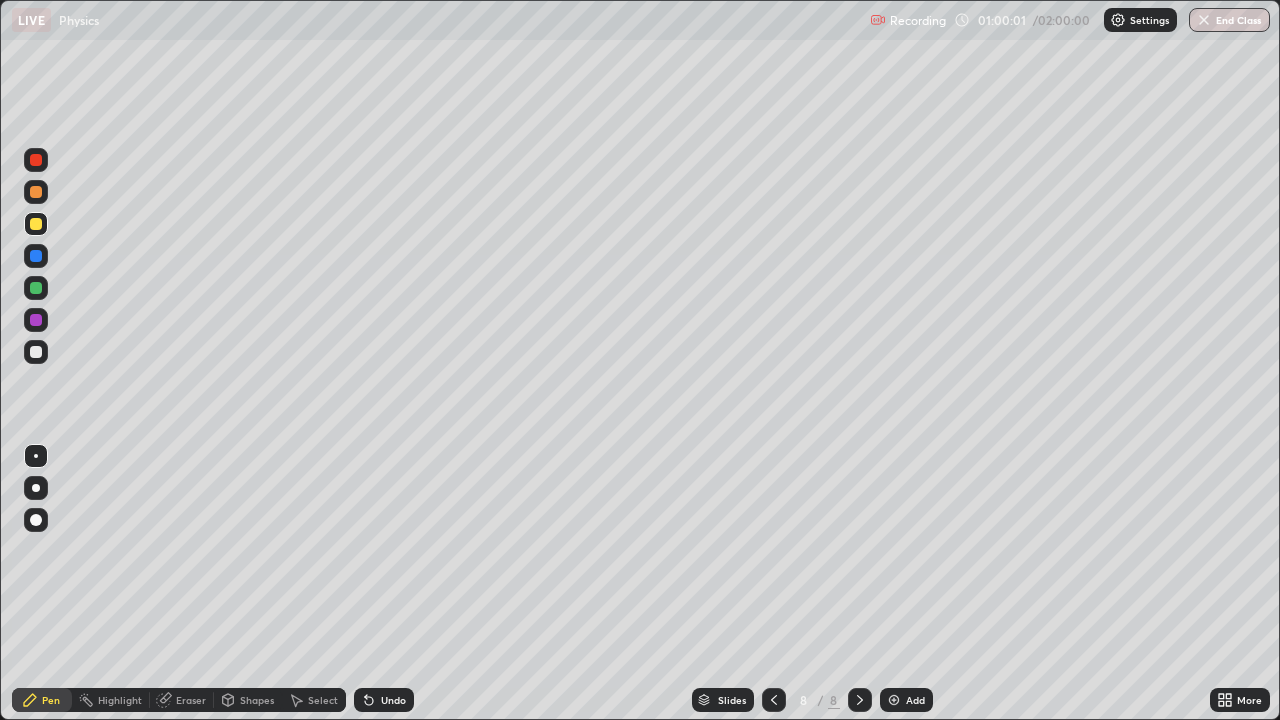 click at bounding box center [36, 352] 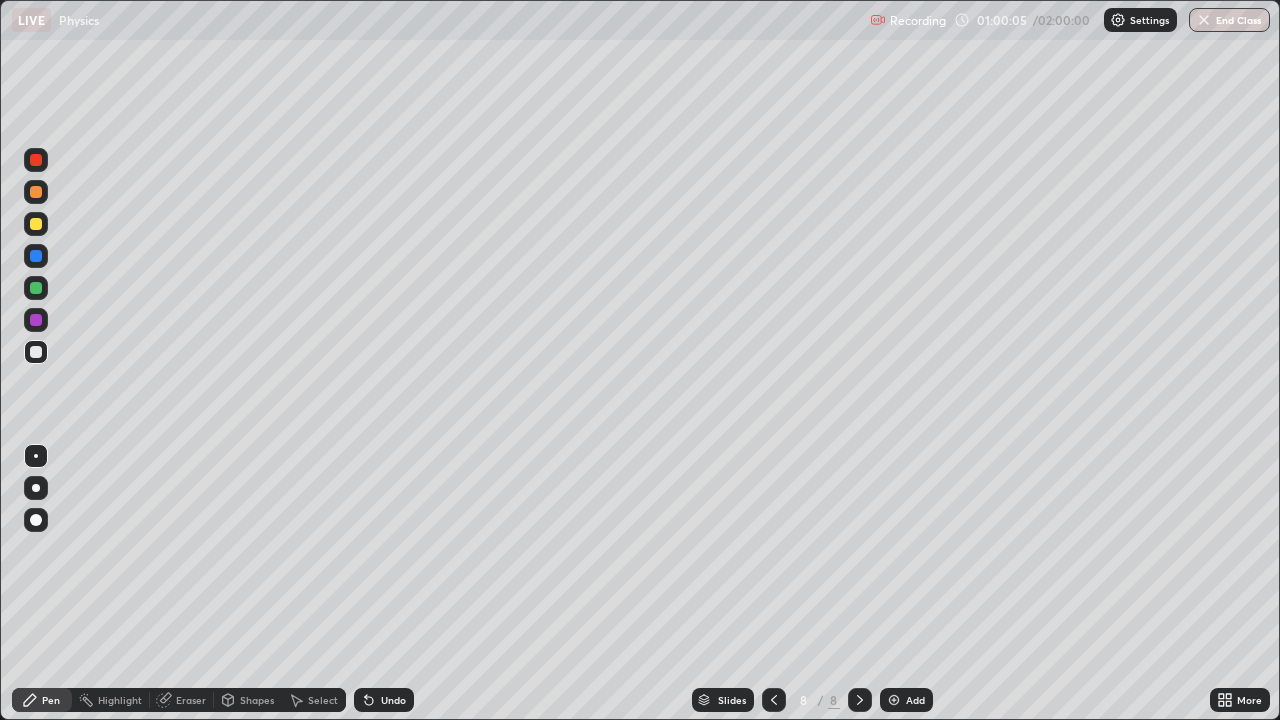 click on "Select" at bounding box center [314, 700] 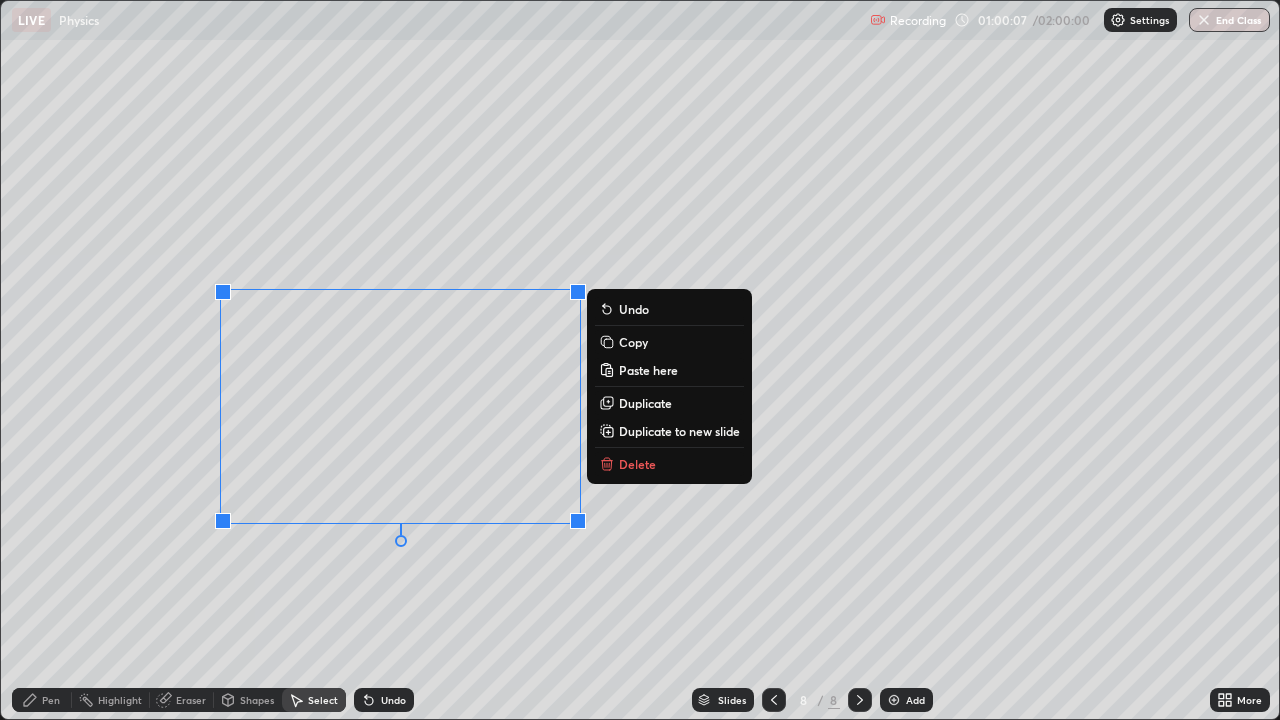 click on "Delete" at bounding box center [637, 464] 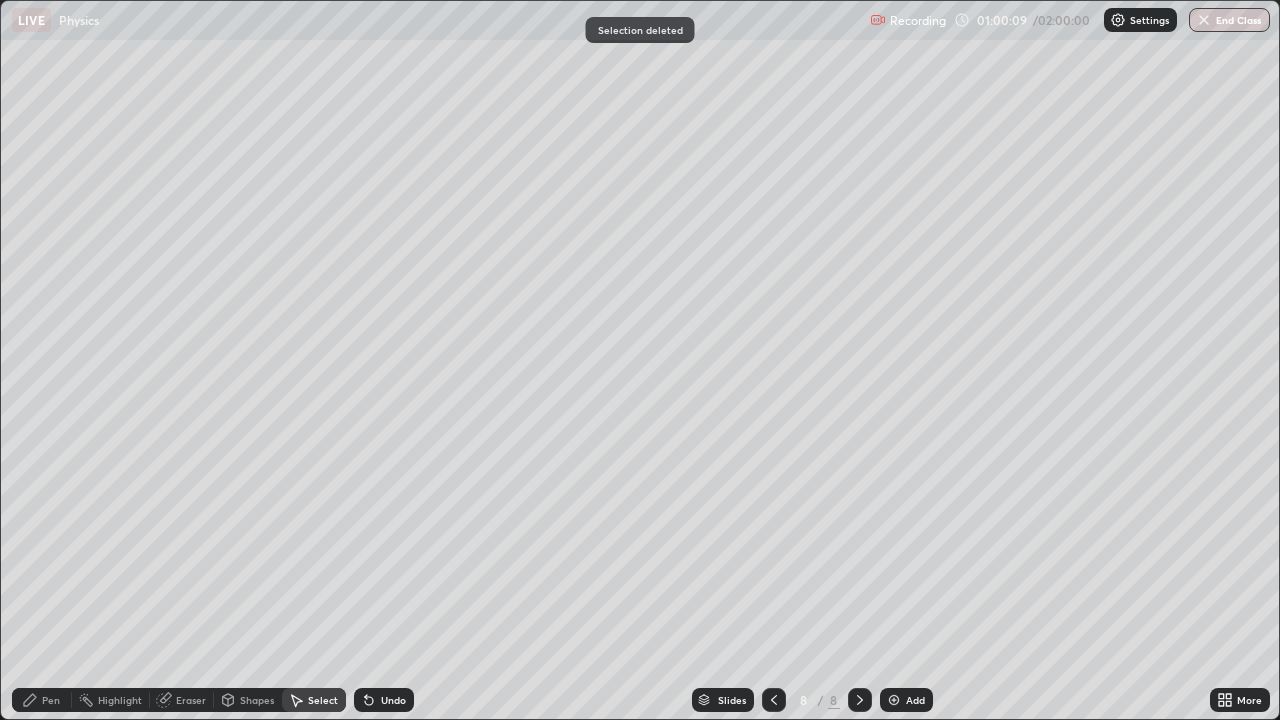 click 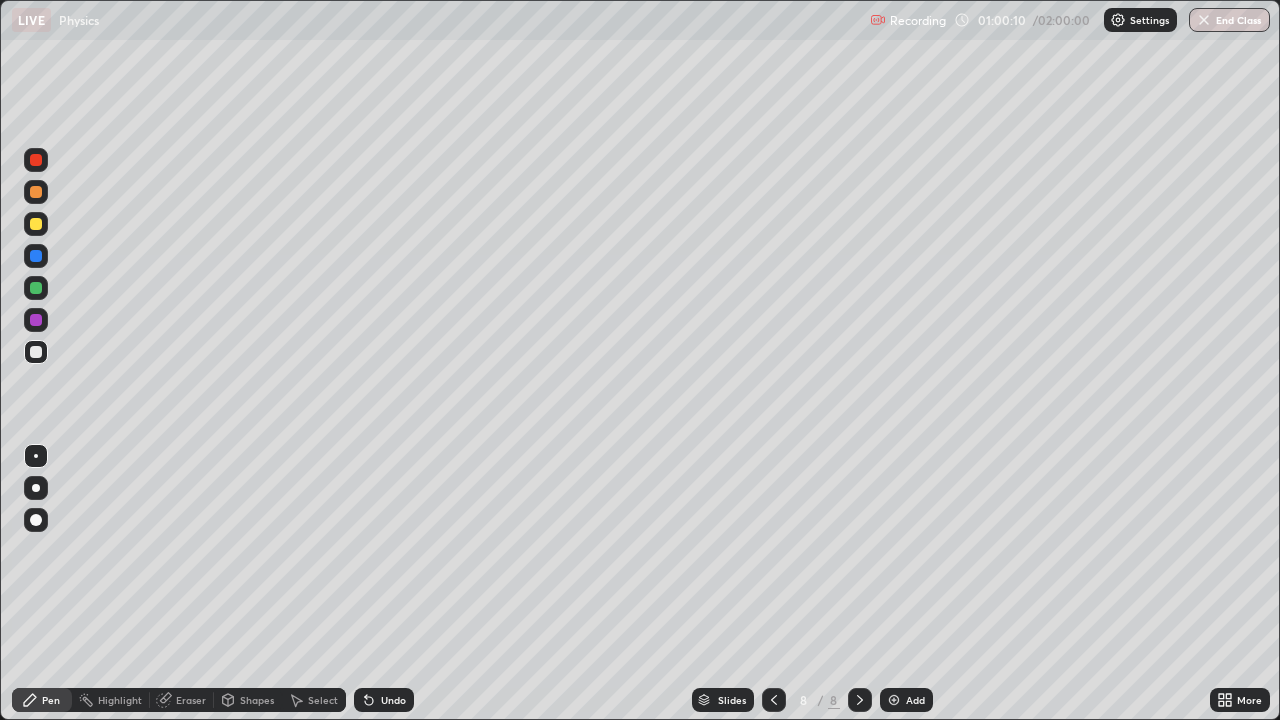 click at bounding box center (36, 224) 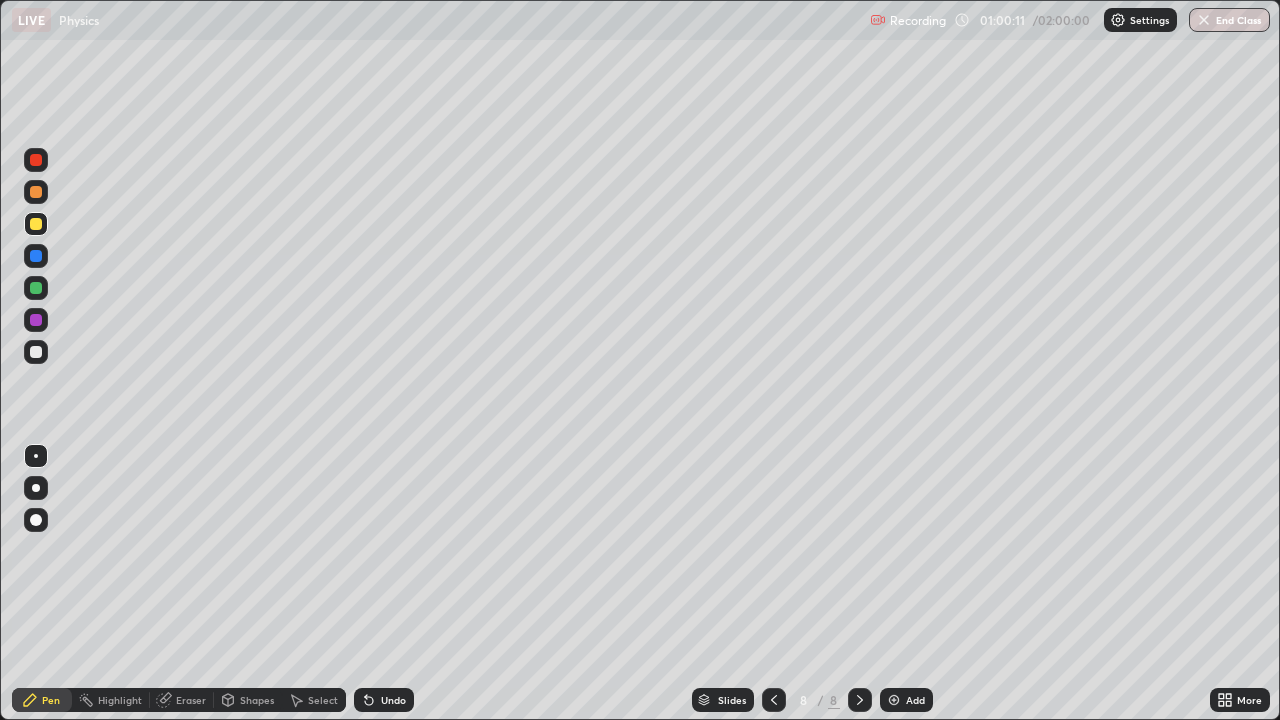click 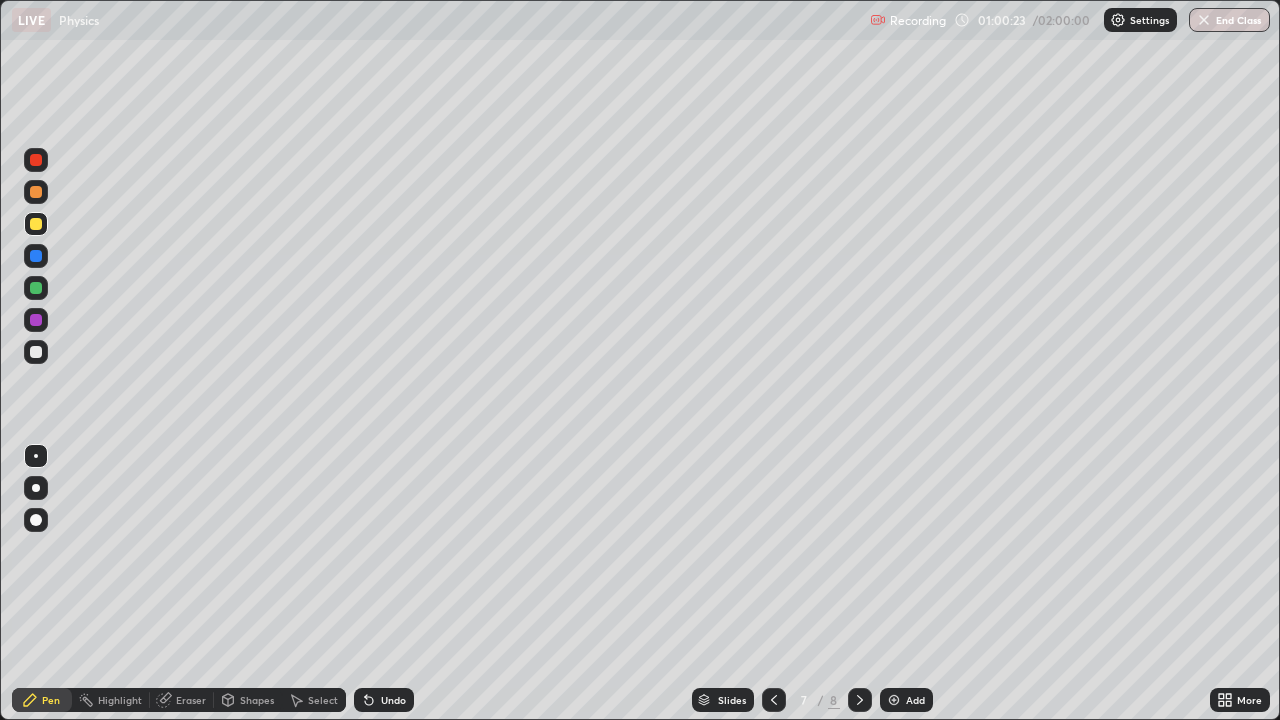 click at bounding box center (36, 352) 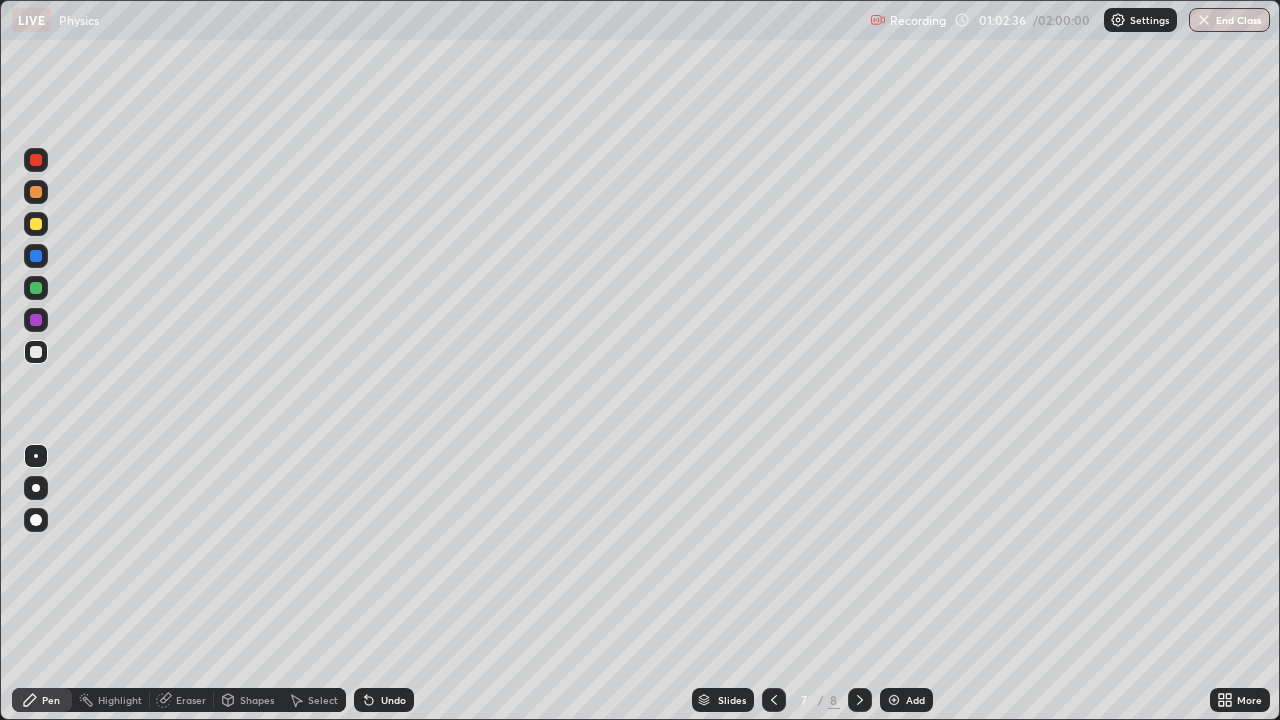 click at bounding box center [894, 700] 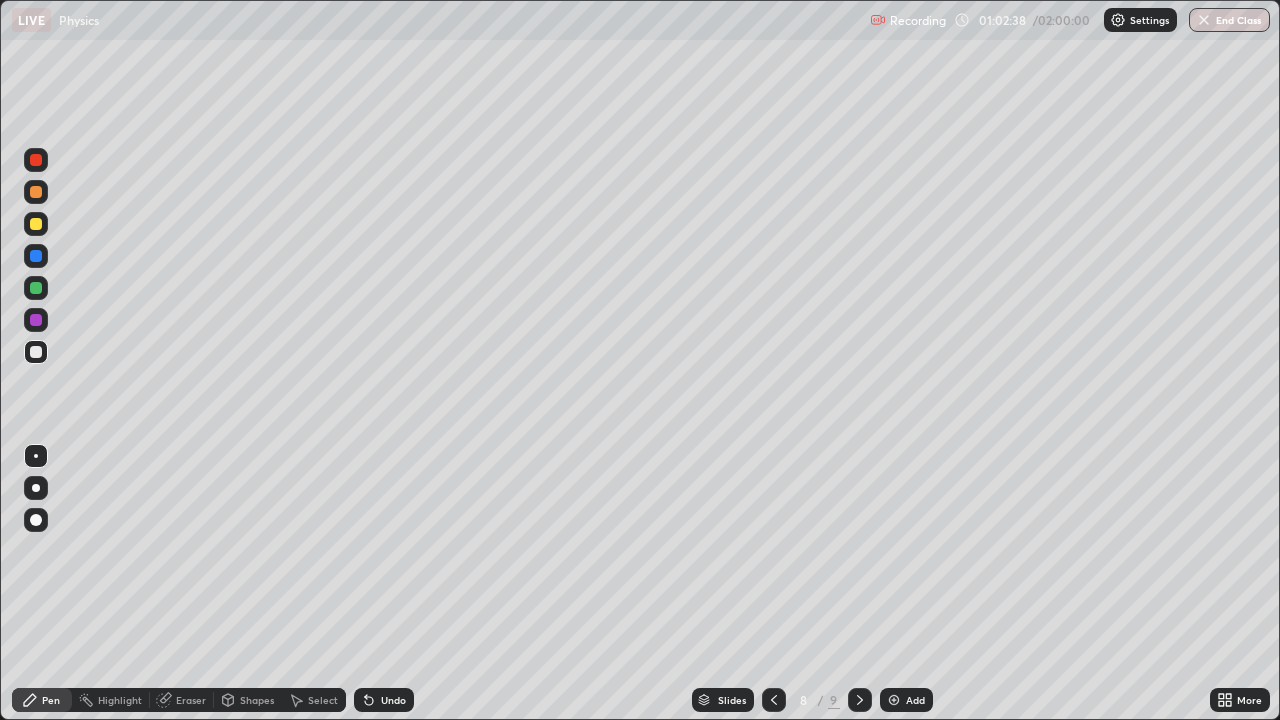 click at bounding box center (36, 224) 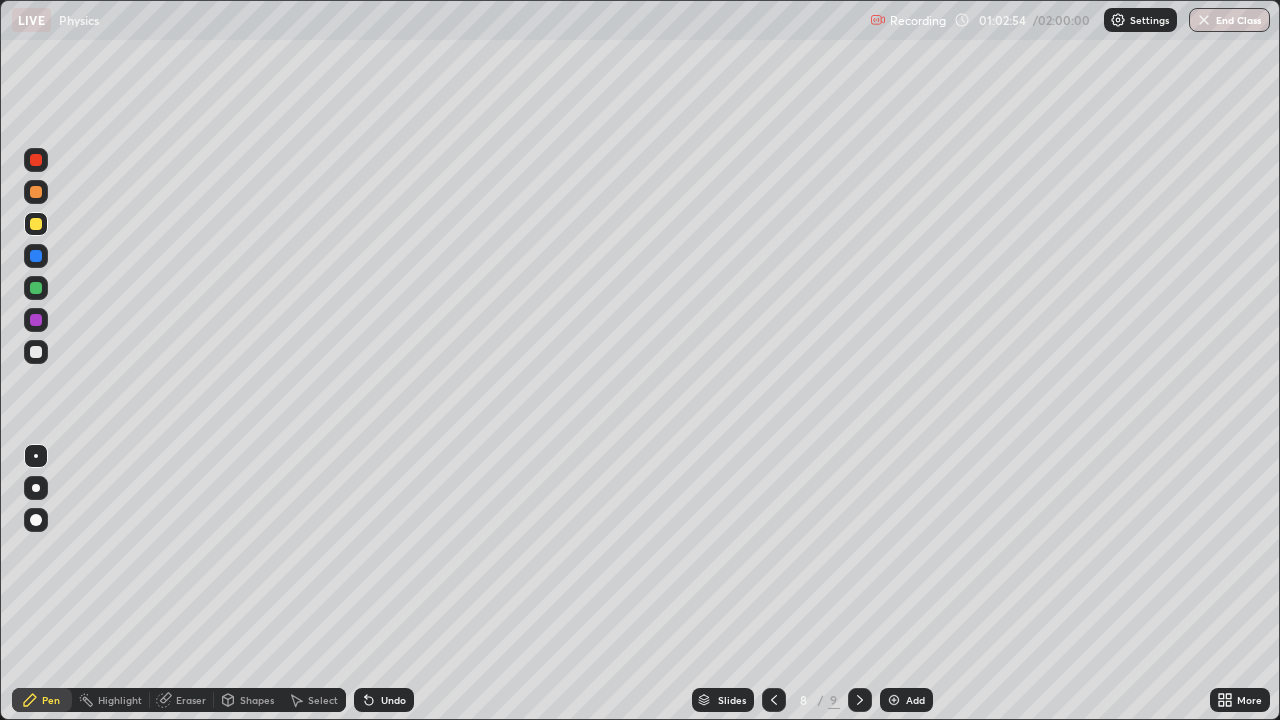 click 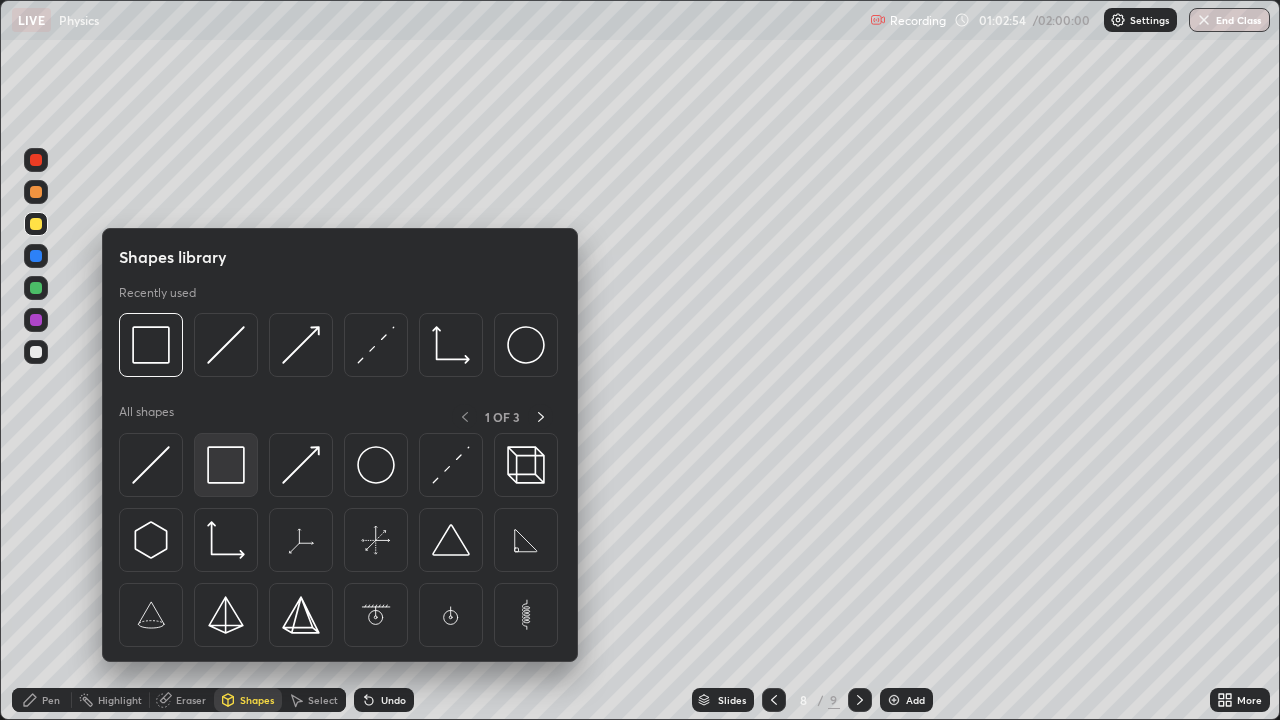 click at bounding box center [226, 465] 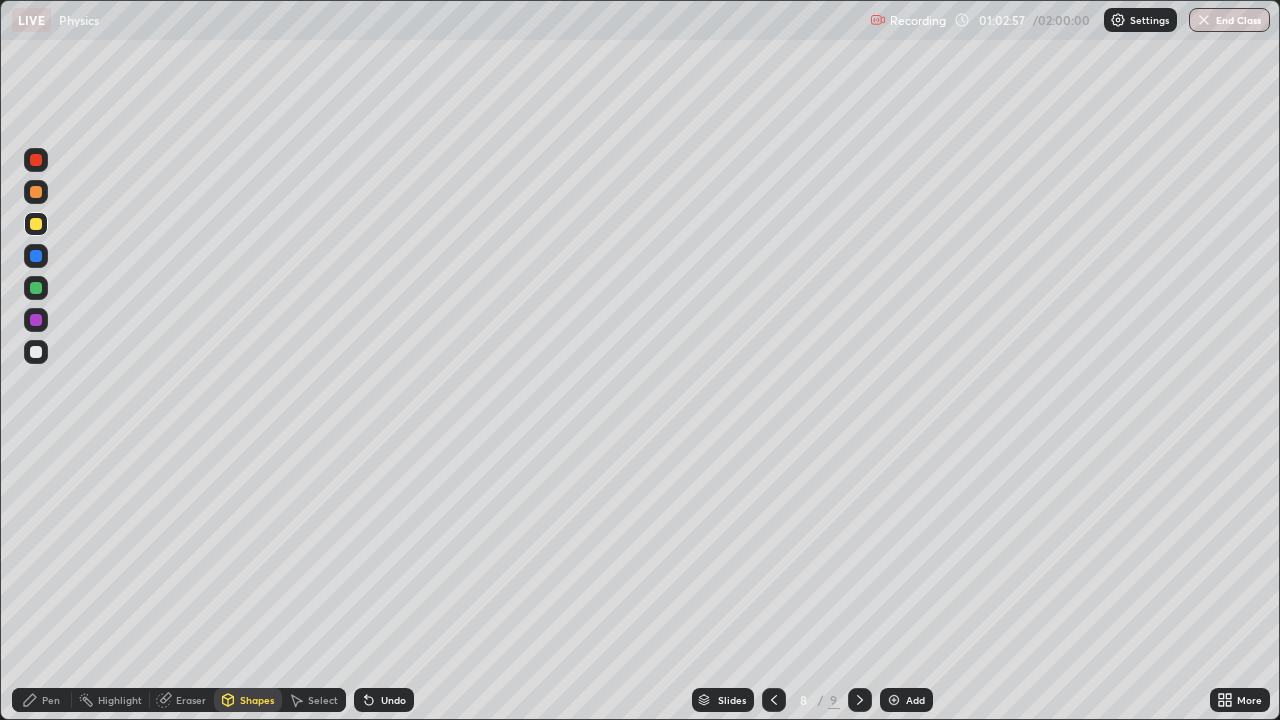 click on "Eraser" at bounding box center (191, 700) 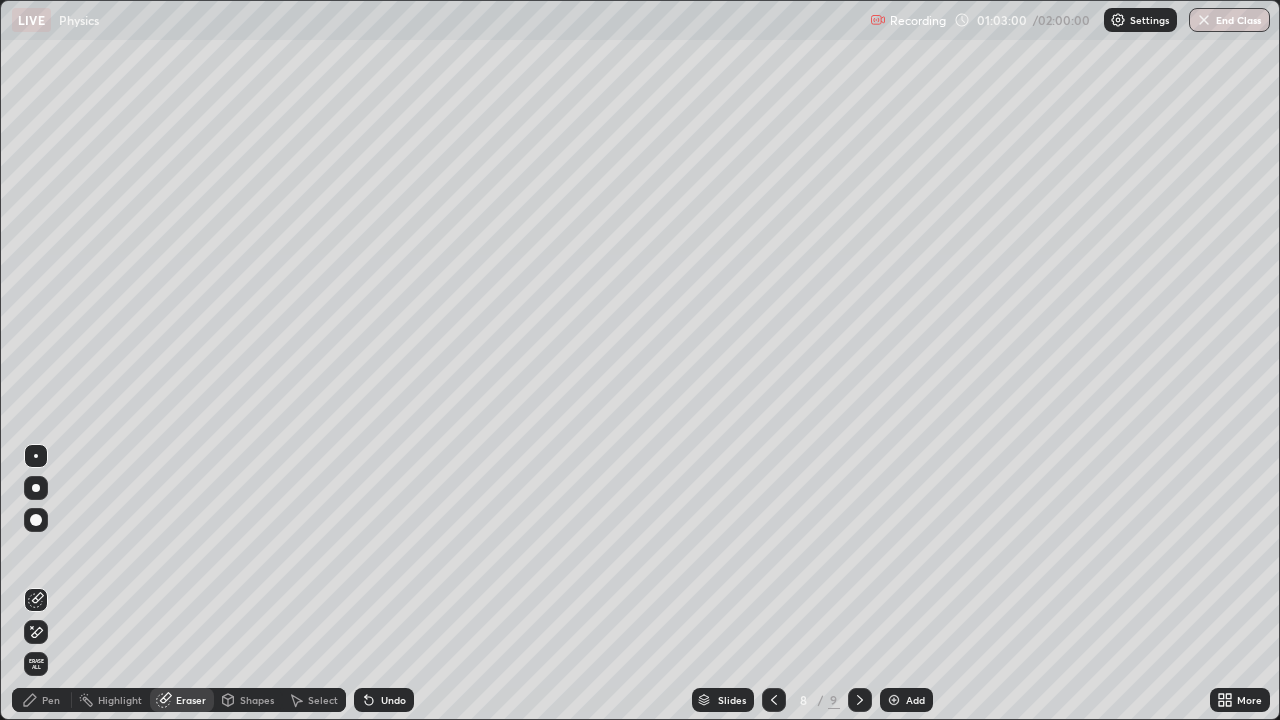 click on "Shapes" at bounding box center (248, 700) 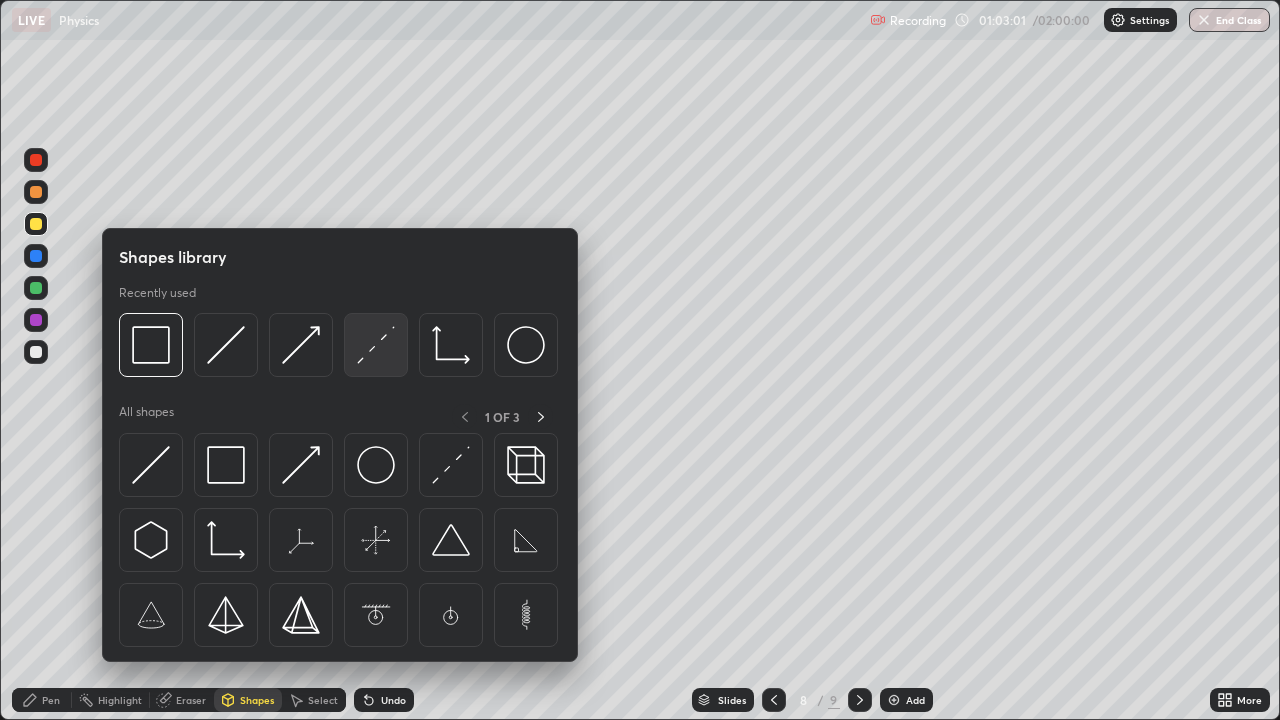 click at bounding box center [376, 345] 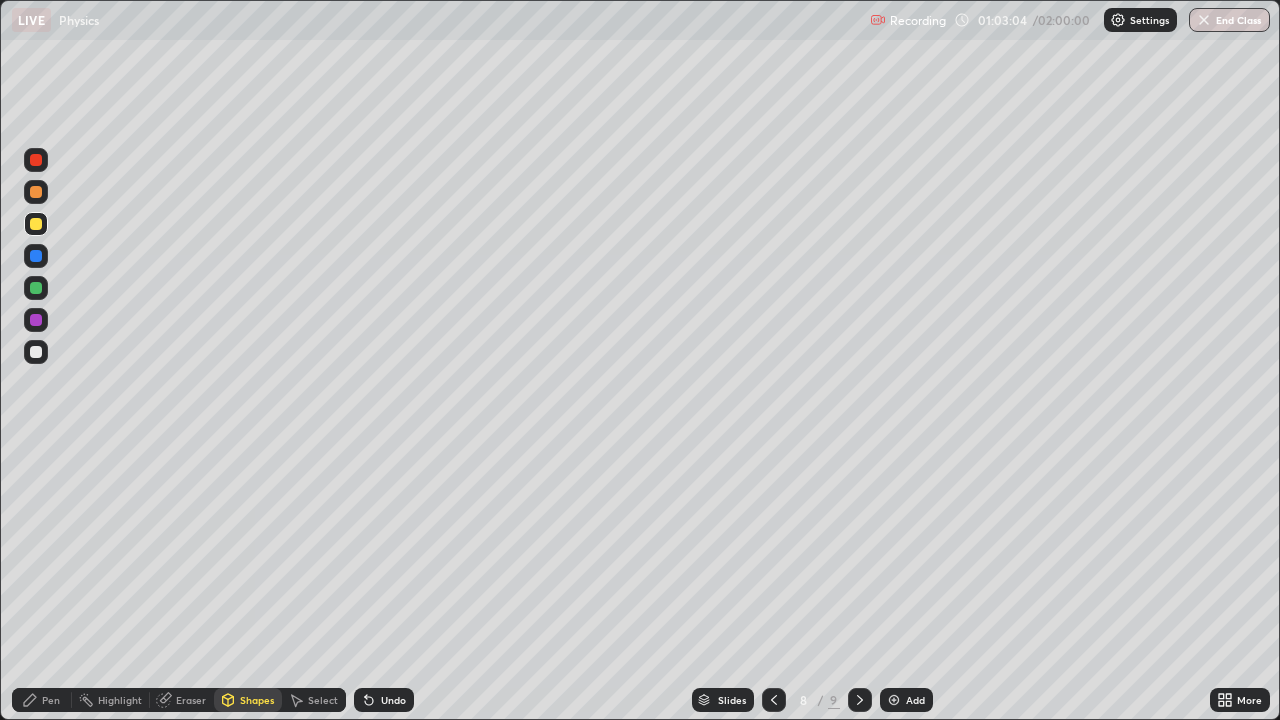 click at bounding box center [36, 352] 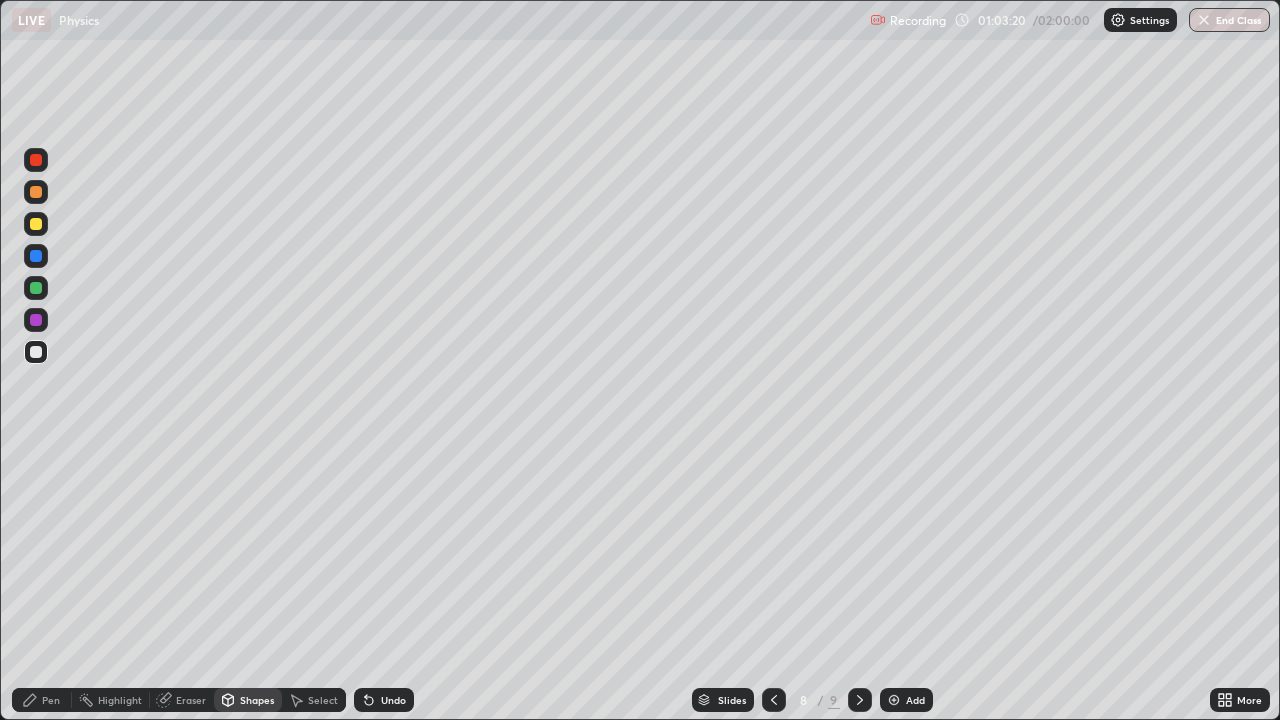 click at bounding box center [36, 352] 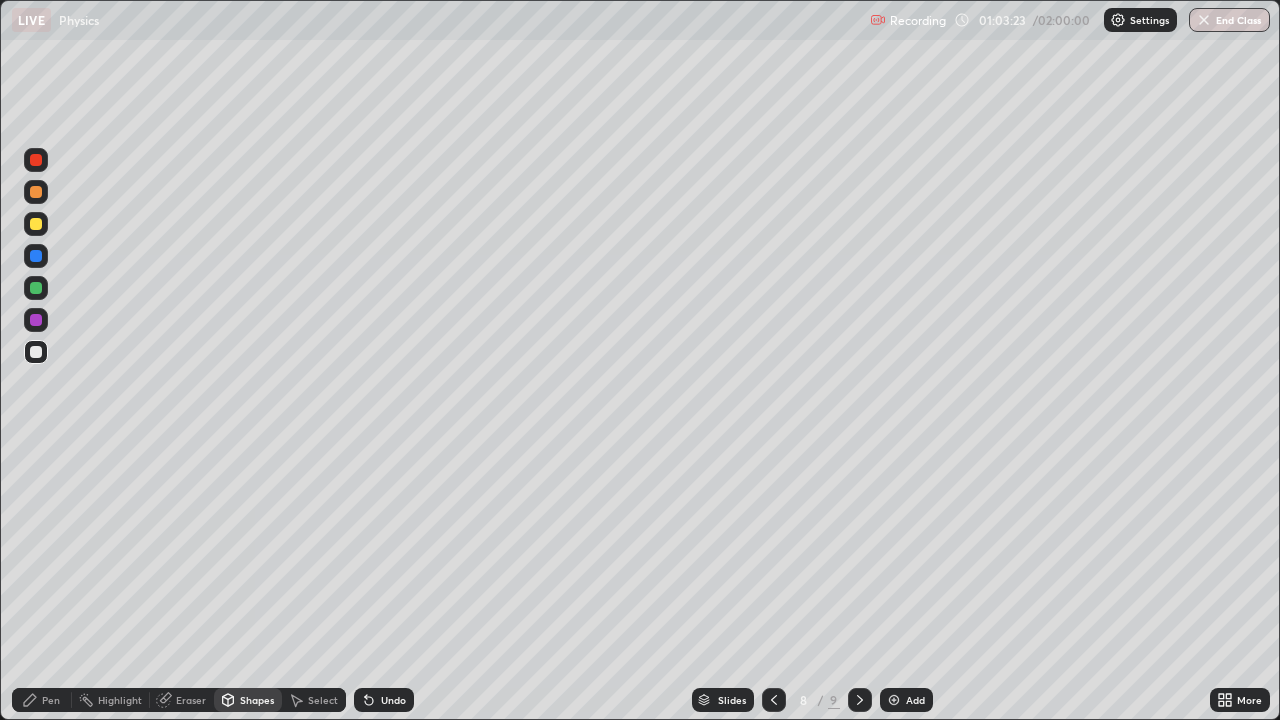 click on "Undo" at bounding box center [393, 700] 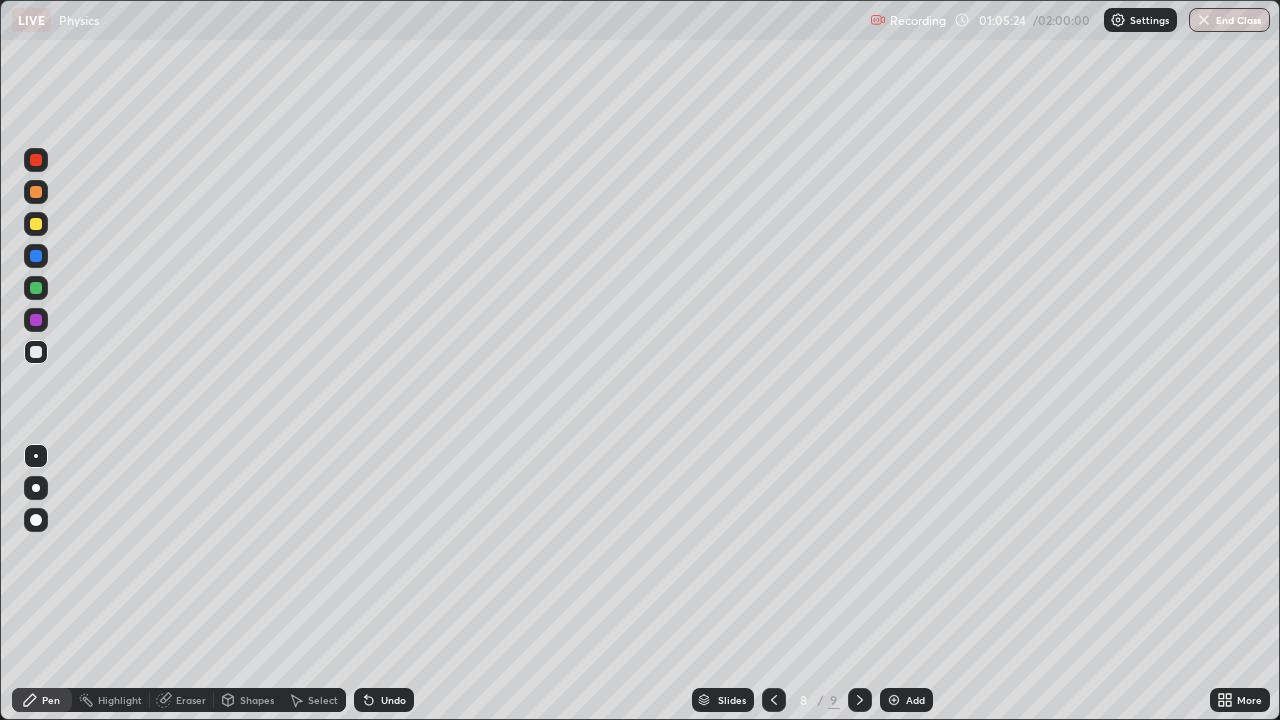 click on "Select" at bounding box center [323, 700] 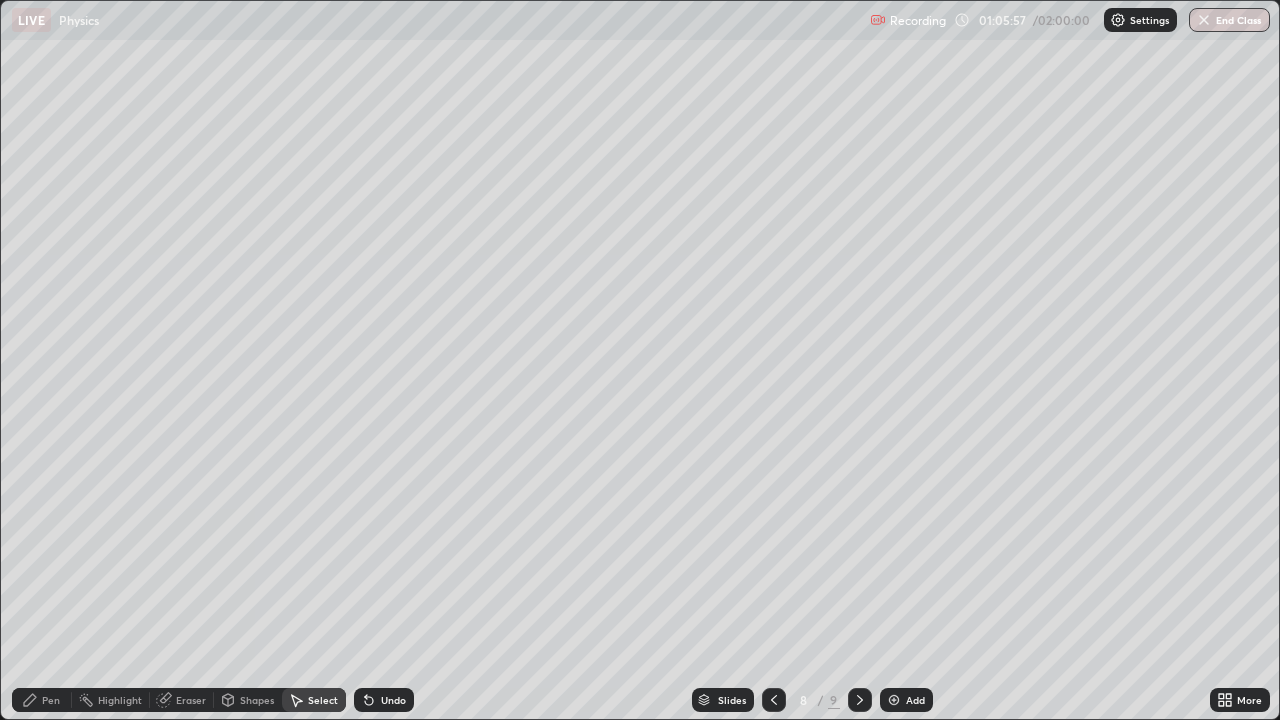 click on "Undo" at bounding box center (393, 700) 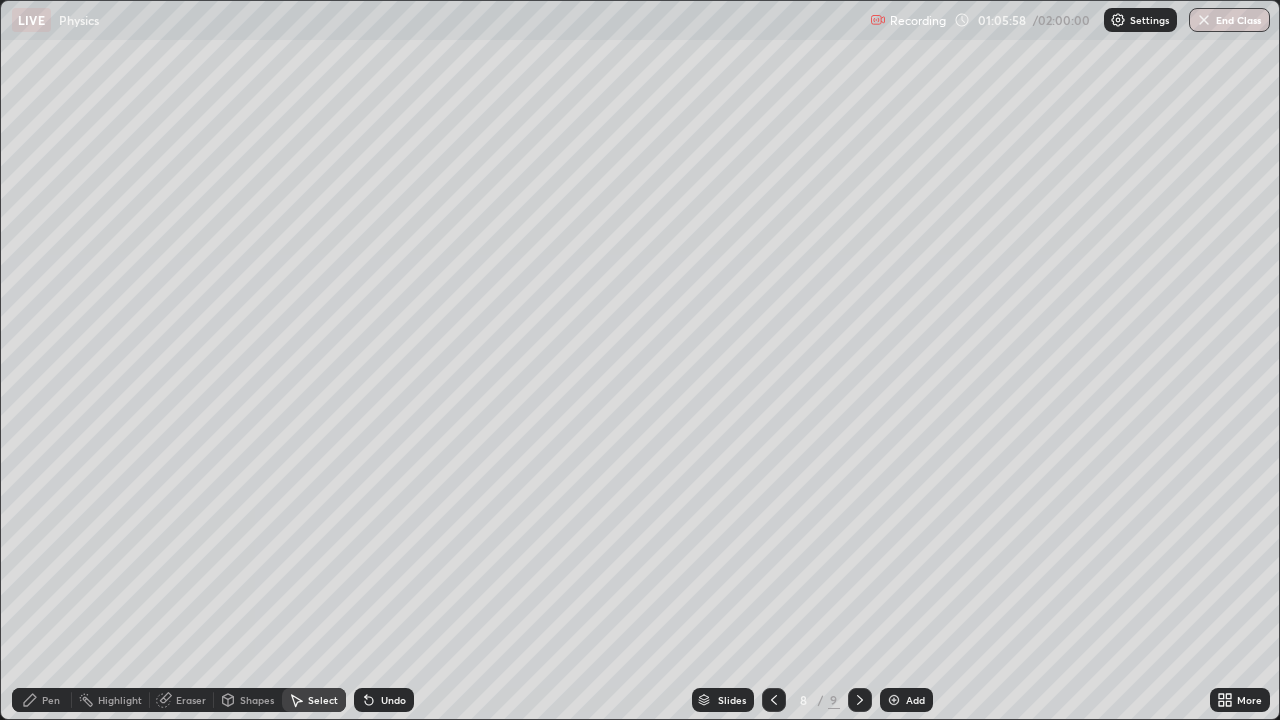 click on "Undo" at bounding box center [393, 700] 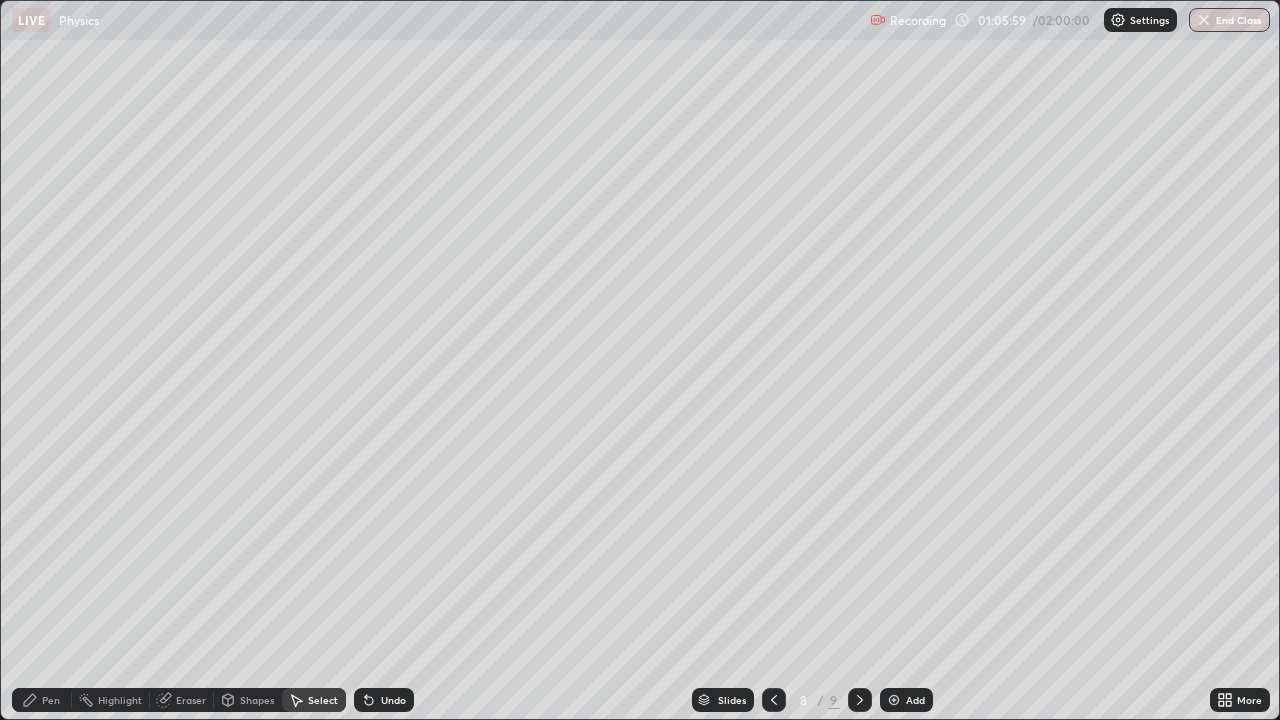 click on "Undo" at bounding box center (393, 700) 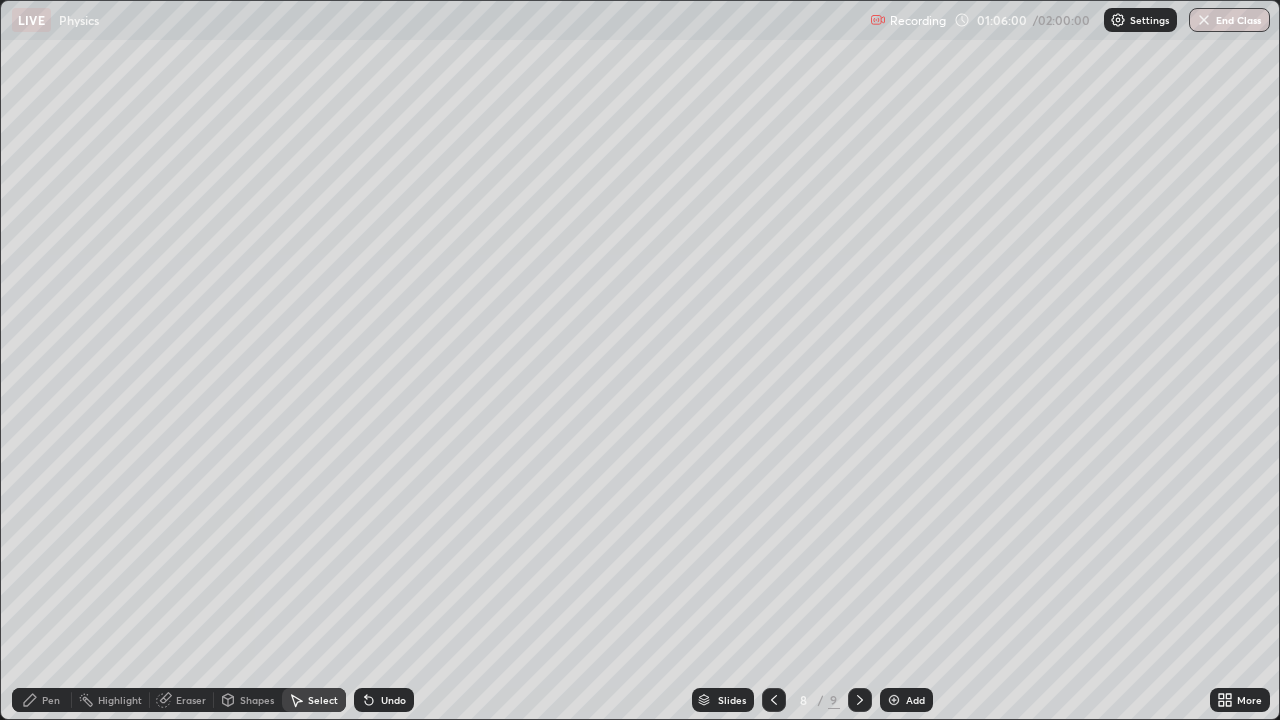 click on "Undo" at bounding box center [393, 700] 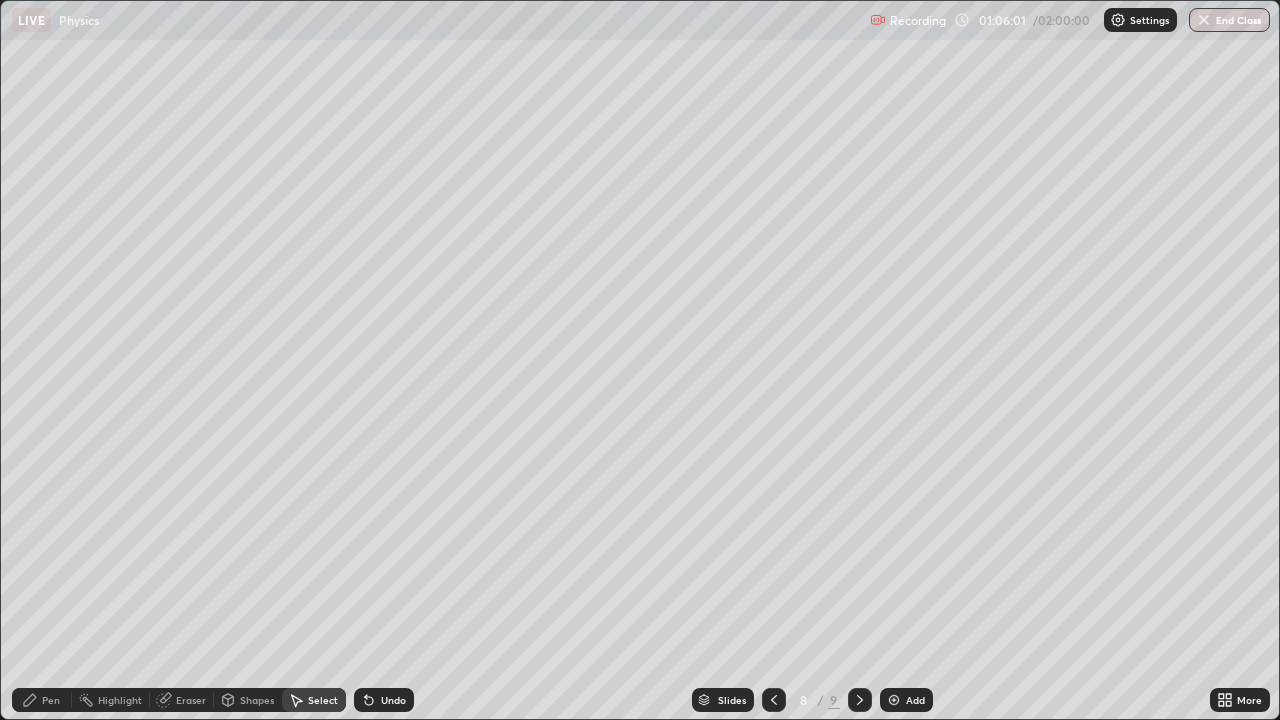 click on "Undo" at bounding box center [393, 700] 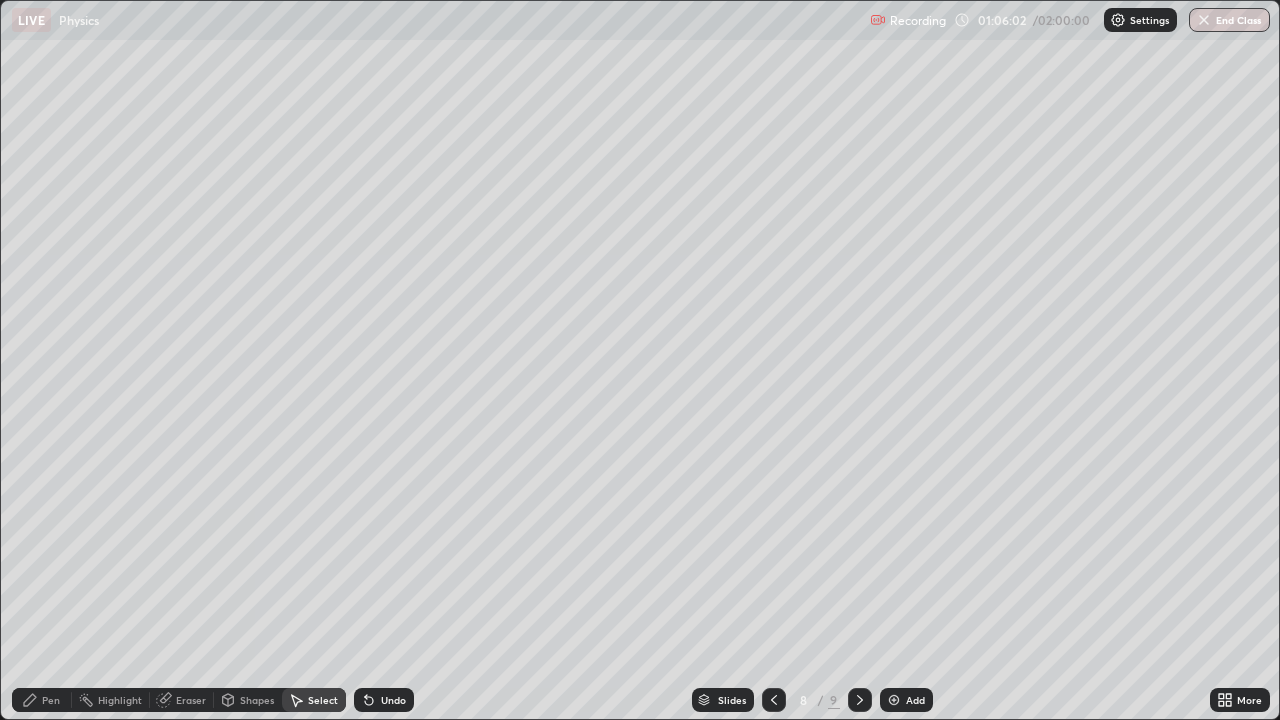 click on "Undo" at bounding box center [393, 700] 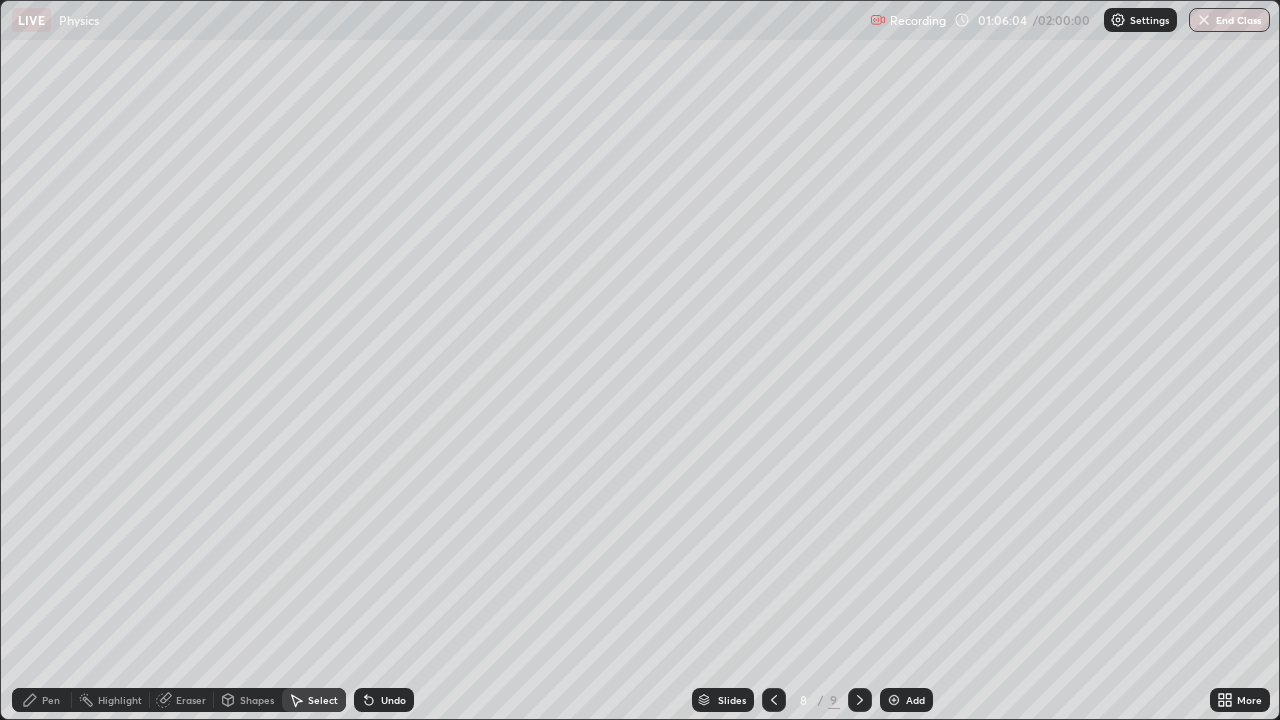 click on "Pen" at bounding box center (42, 700) 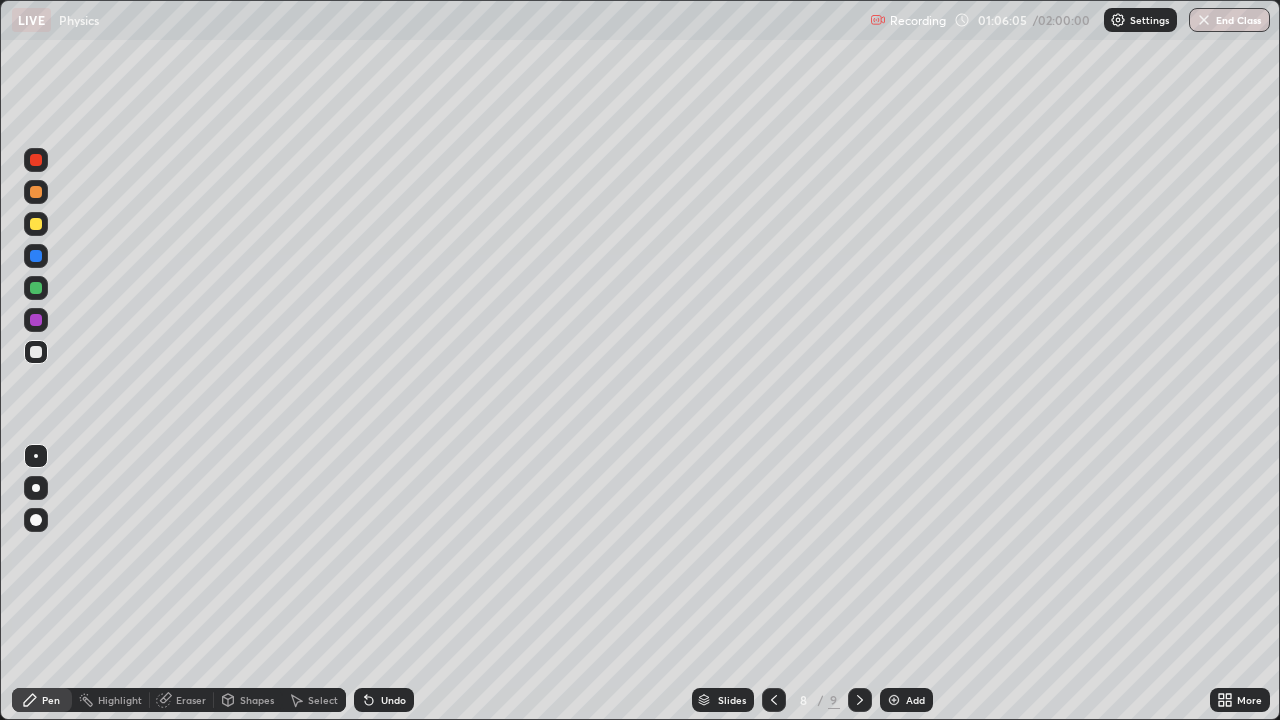 click at bounding box center (36, 224) 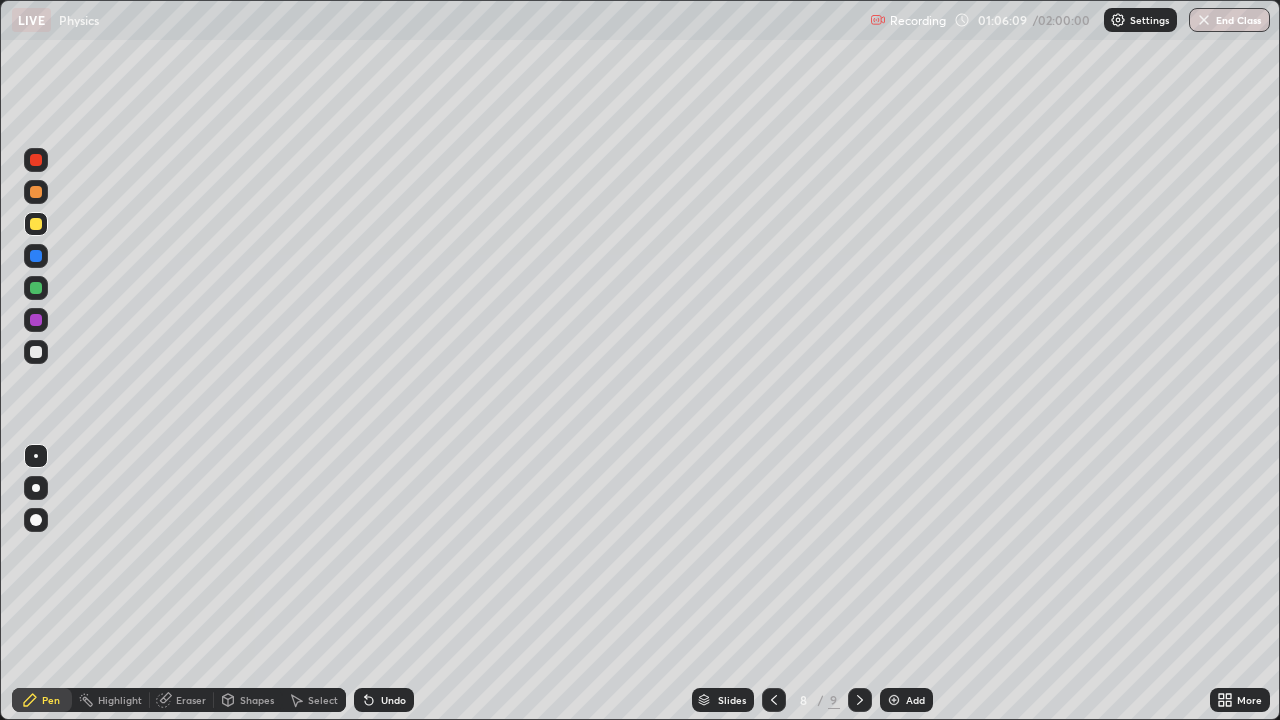 click at bounding box center [36, 288] 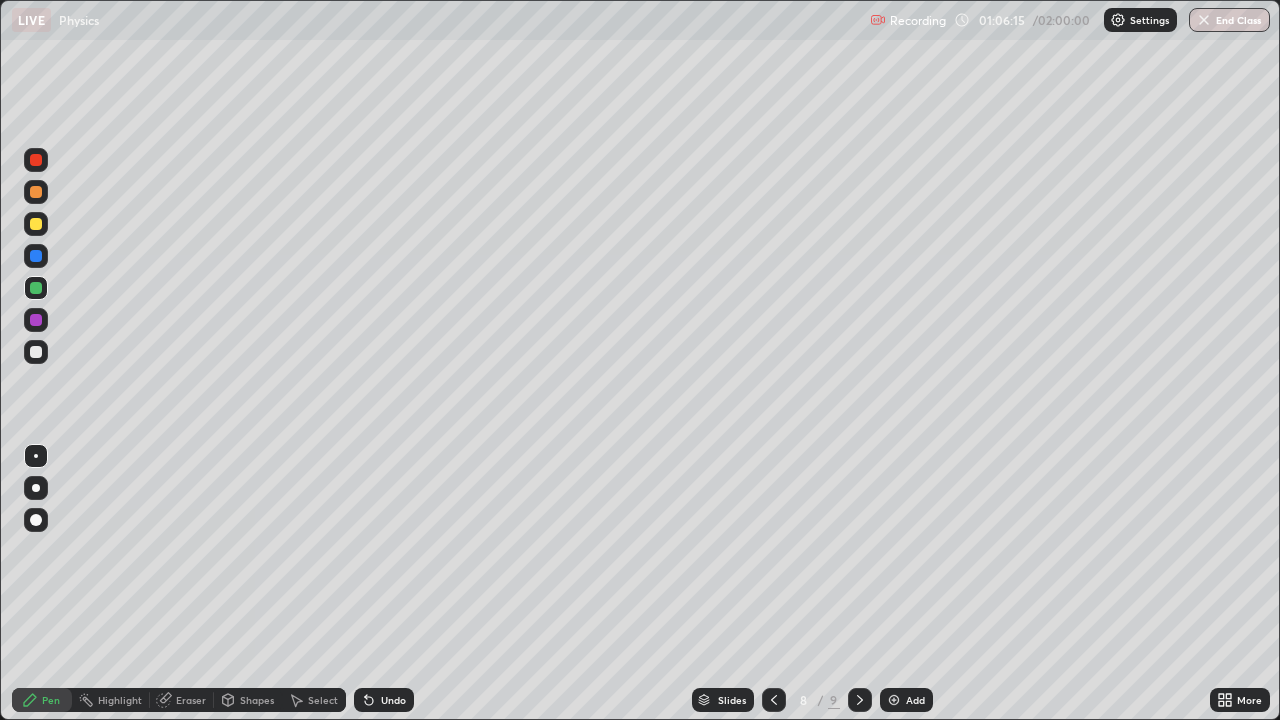 click on "Undo" at bounding box center (384, 700) 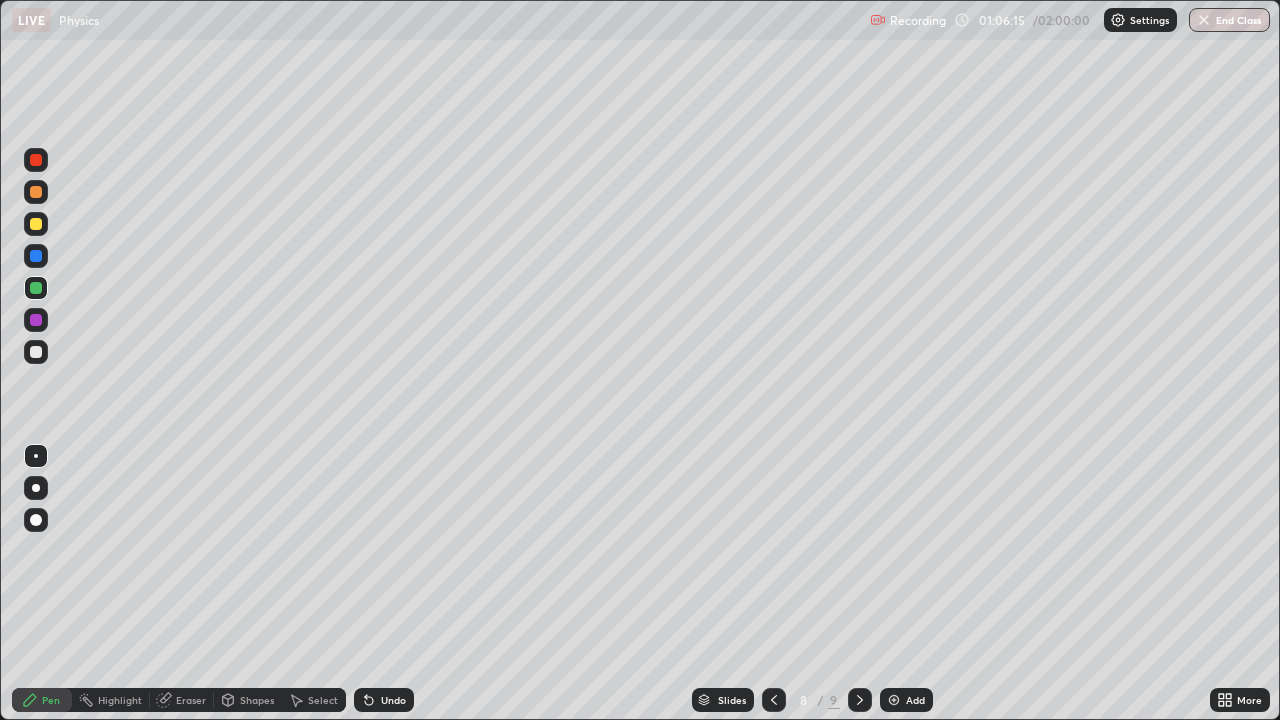 click on "Undo" at bounding box center (393, 700) 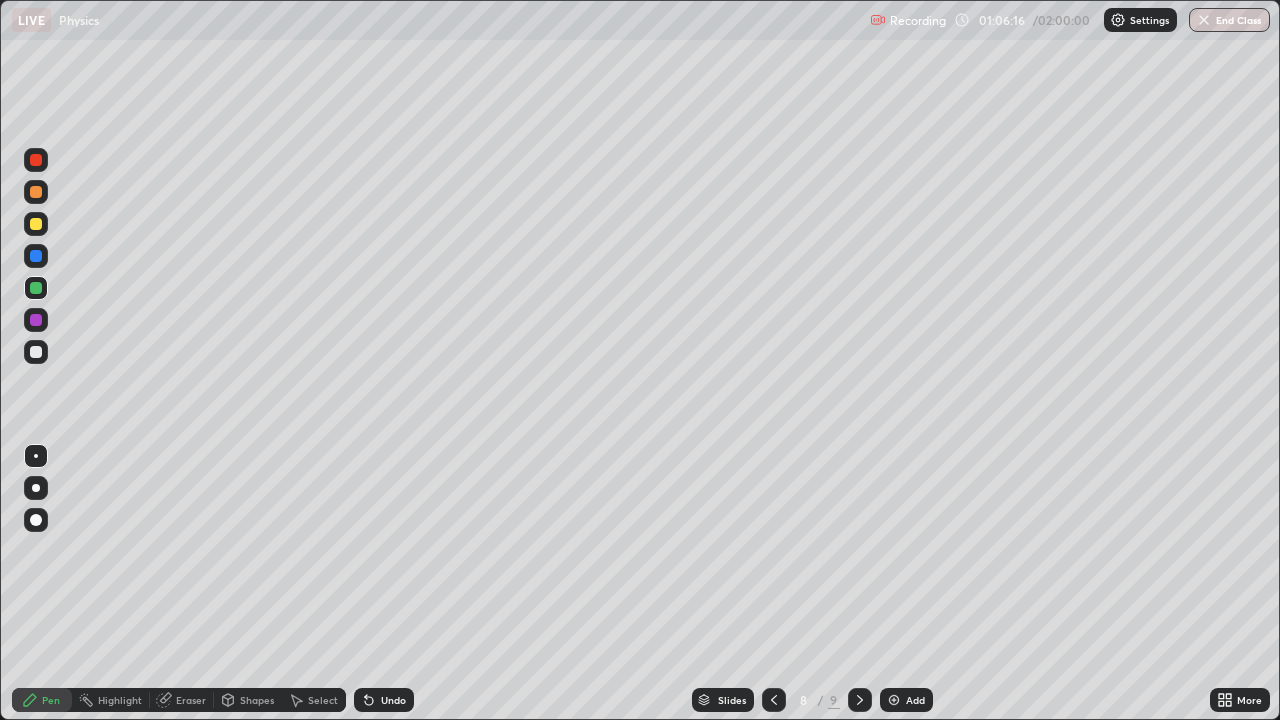 click on "Undo" at bounding box center (384, 700) 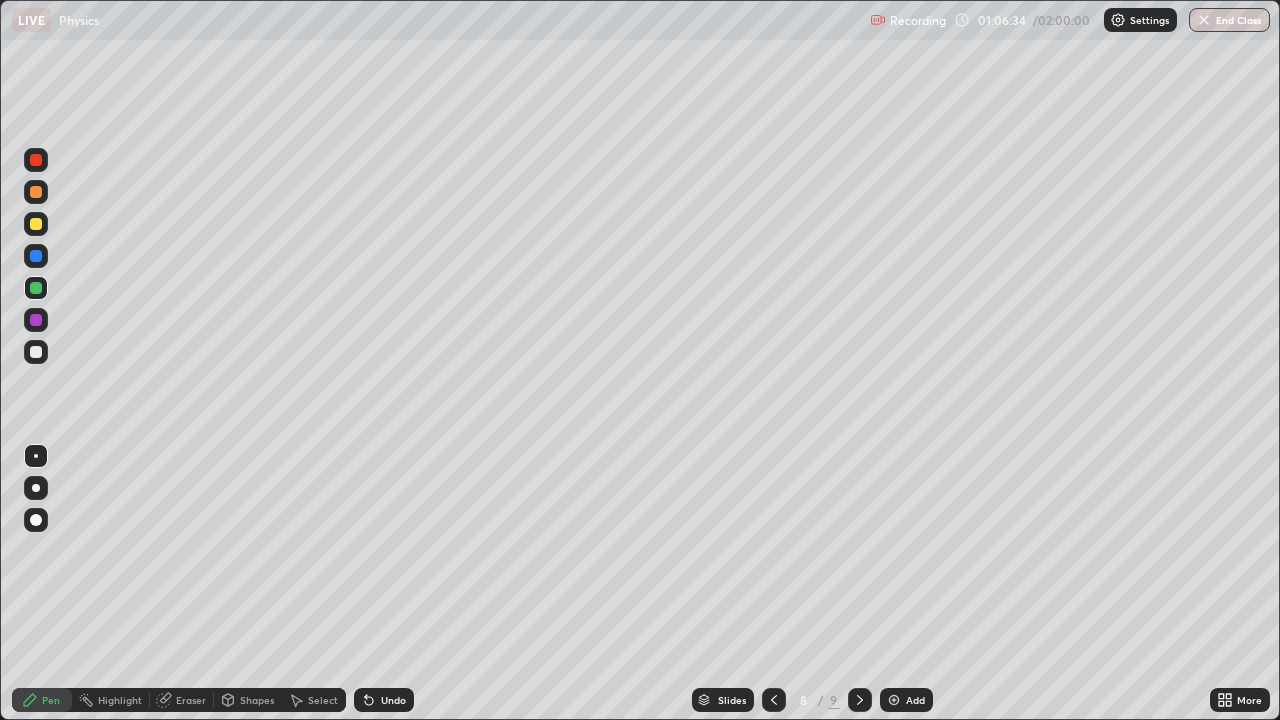 click at bounding box center [36, 352] 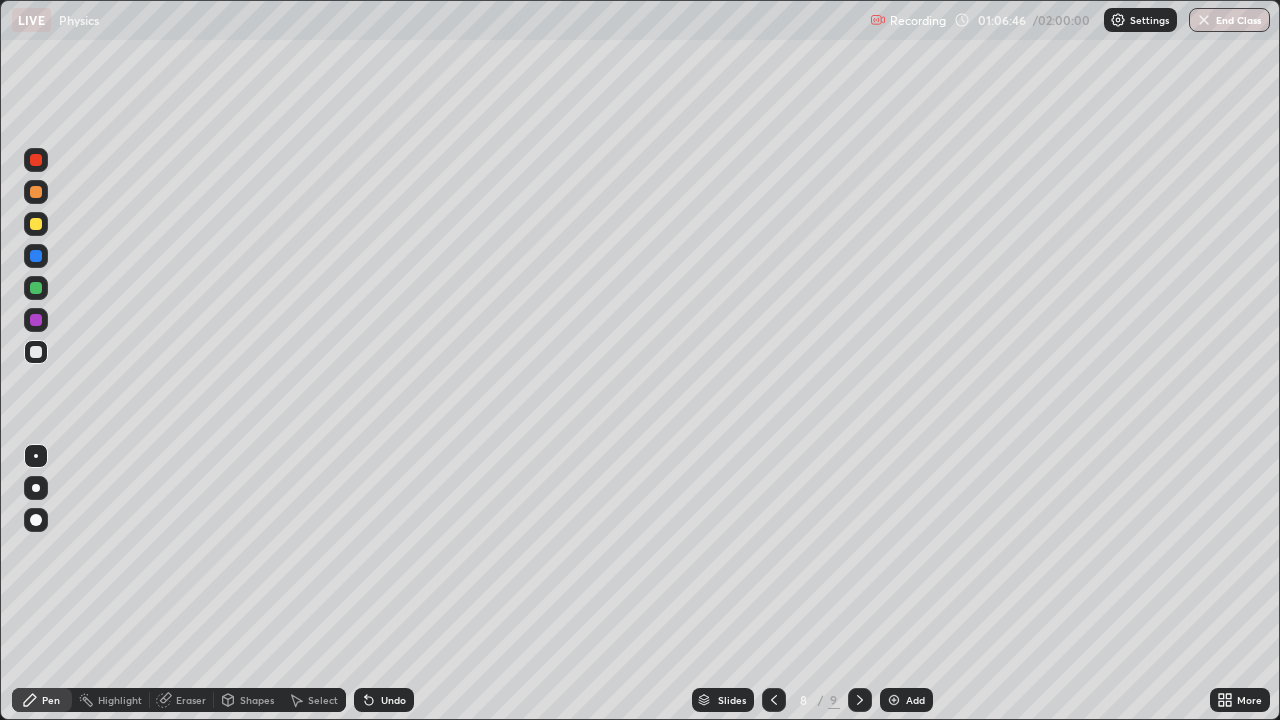 click on "Shapes" at bounding box center [257, 700] 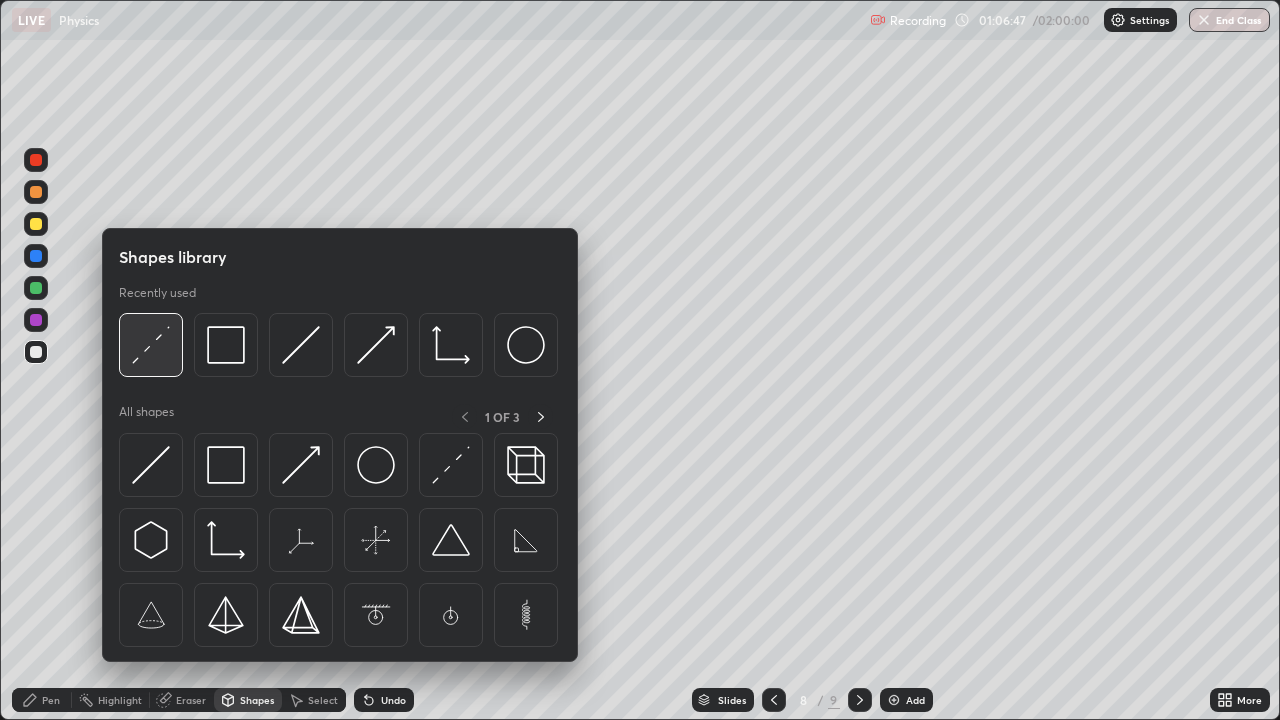 click at bounding box center [151, 345] 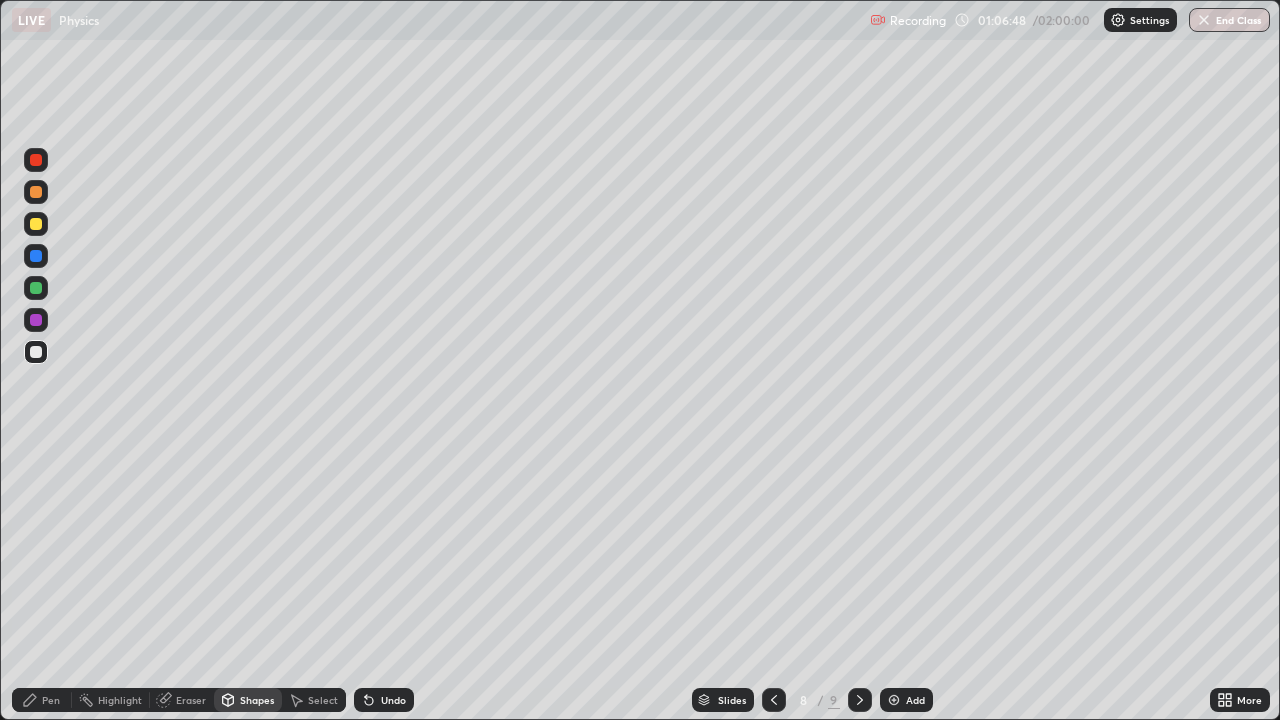 click at bounding box center [36, 320] 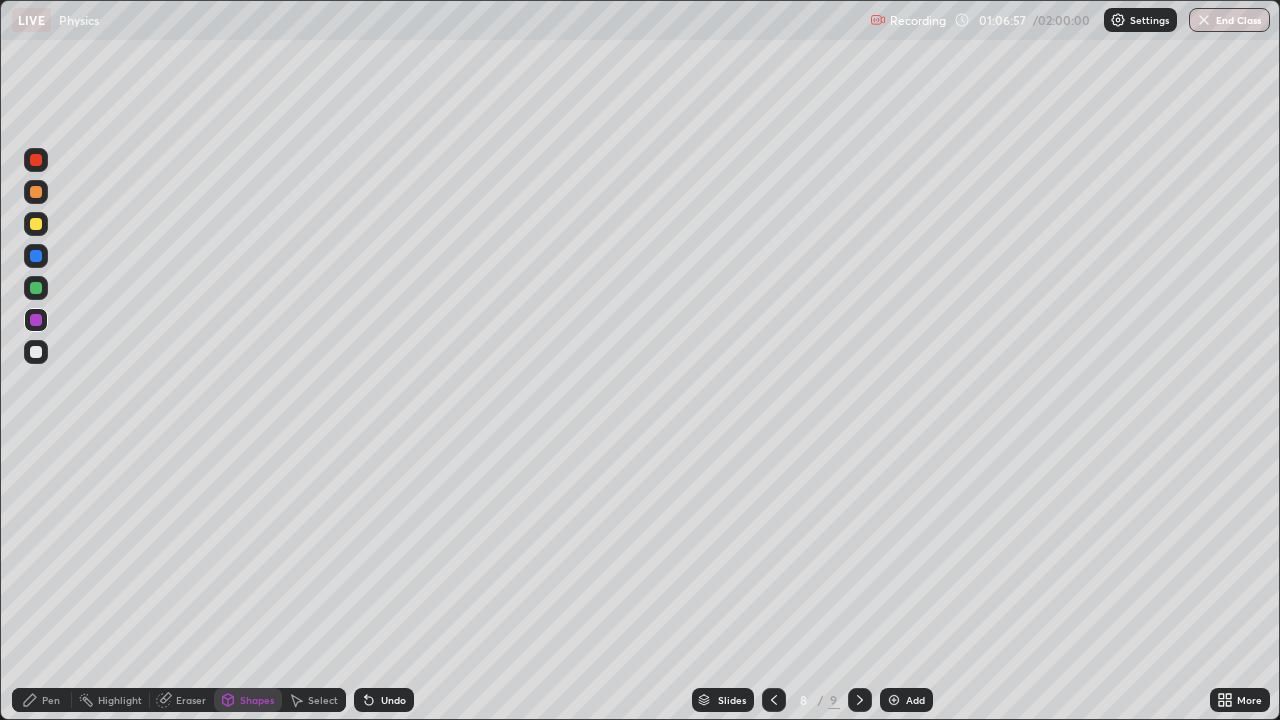 click 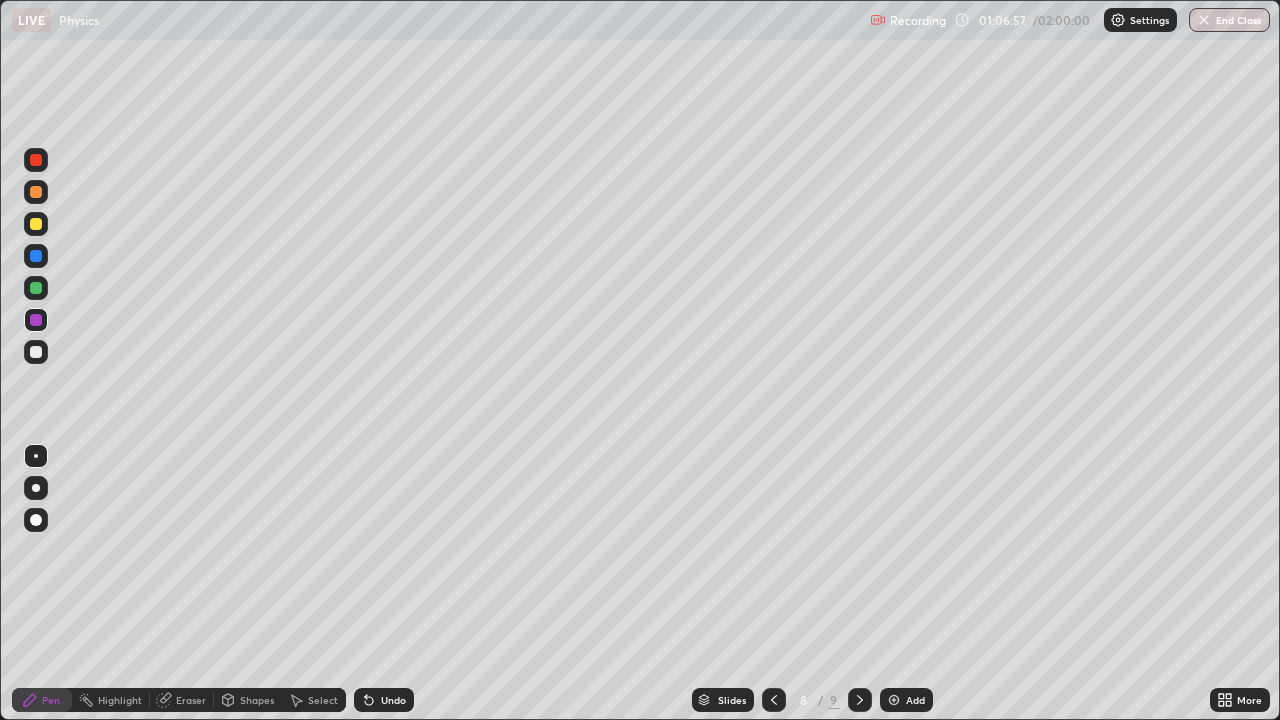 click at bounding box center [36, 352] 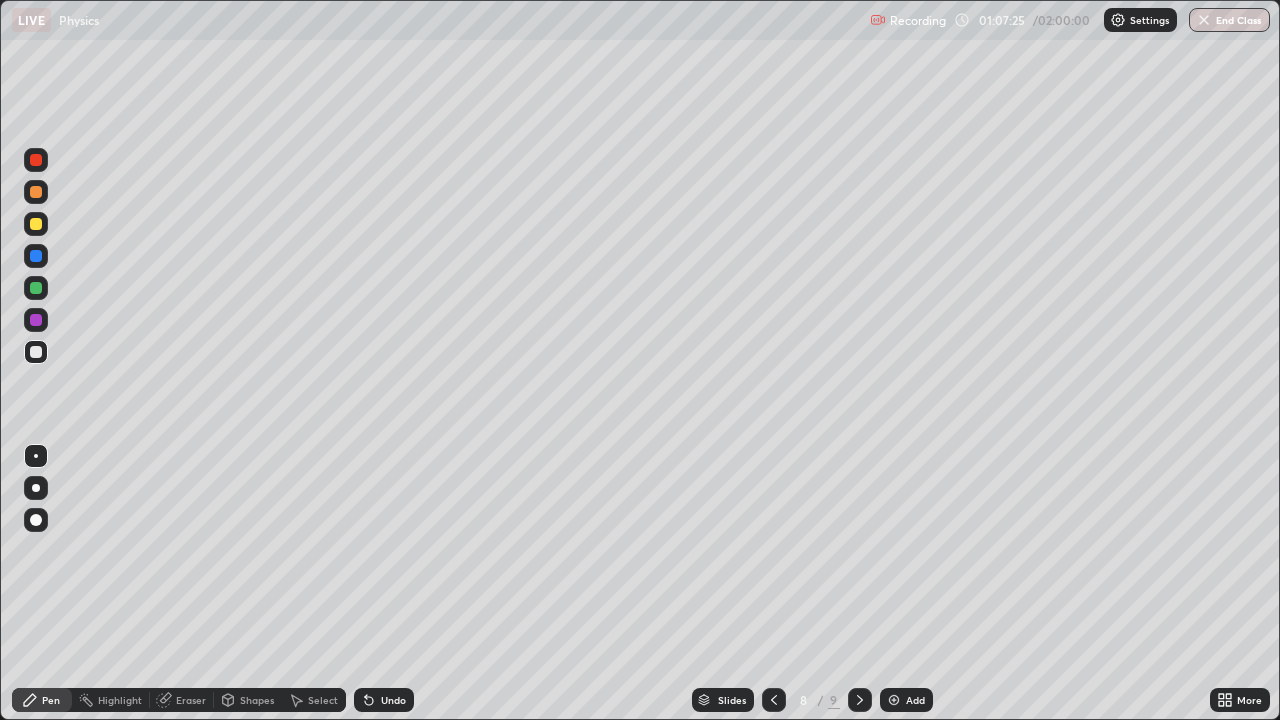 click on "Shapes" at bounding box center (257, 700) 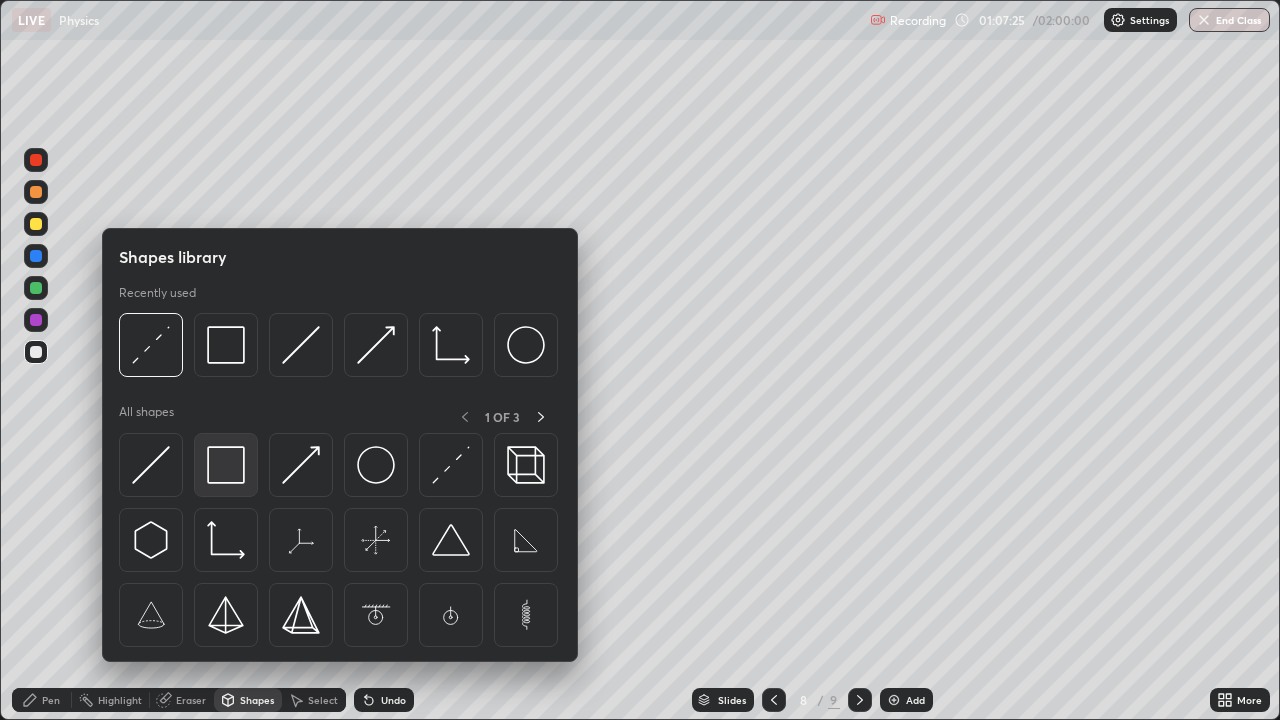 click at bounding box center [226, 465] 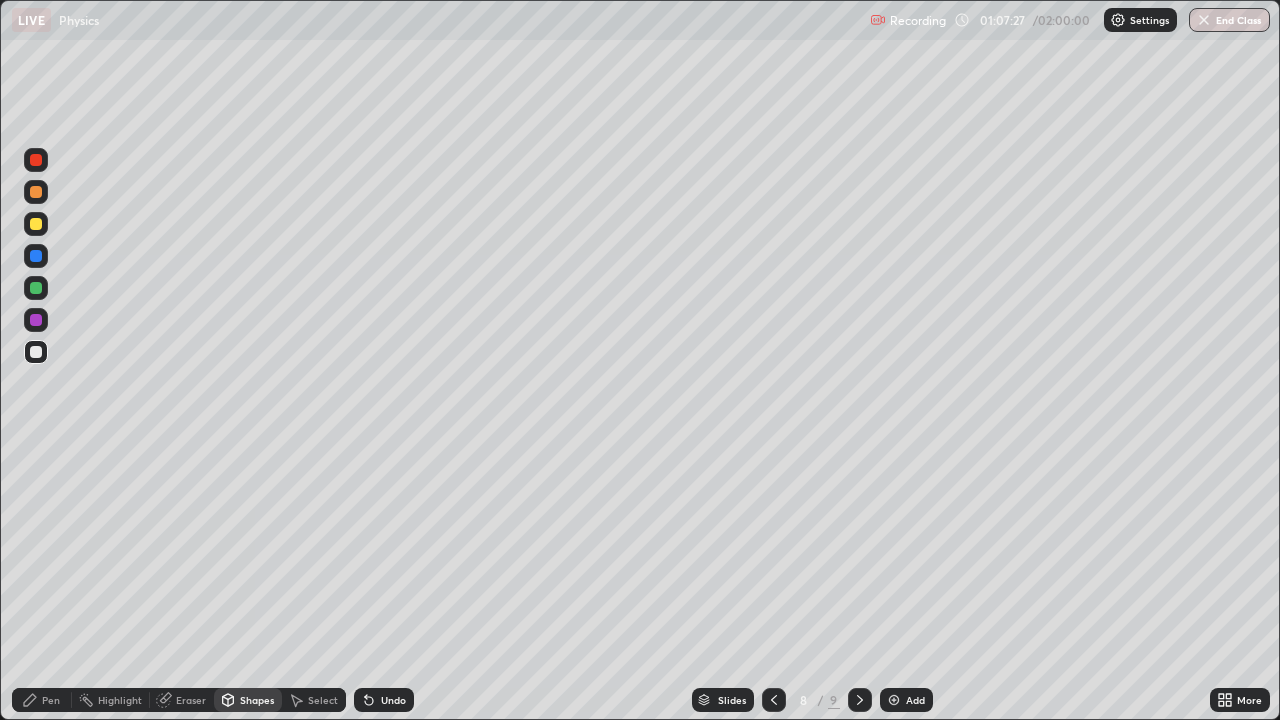 click on "Select" at bounding box center [323, 700] 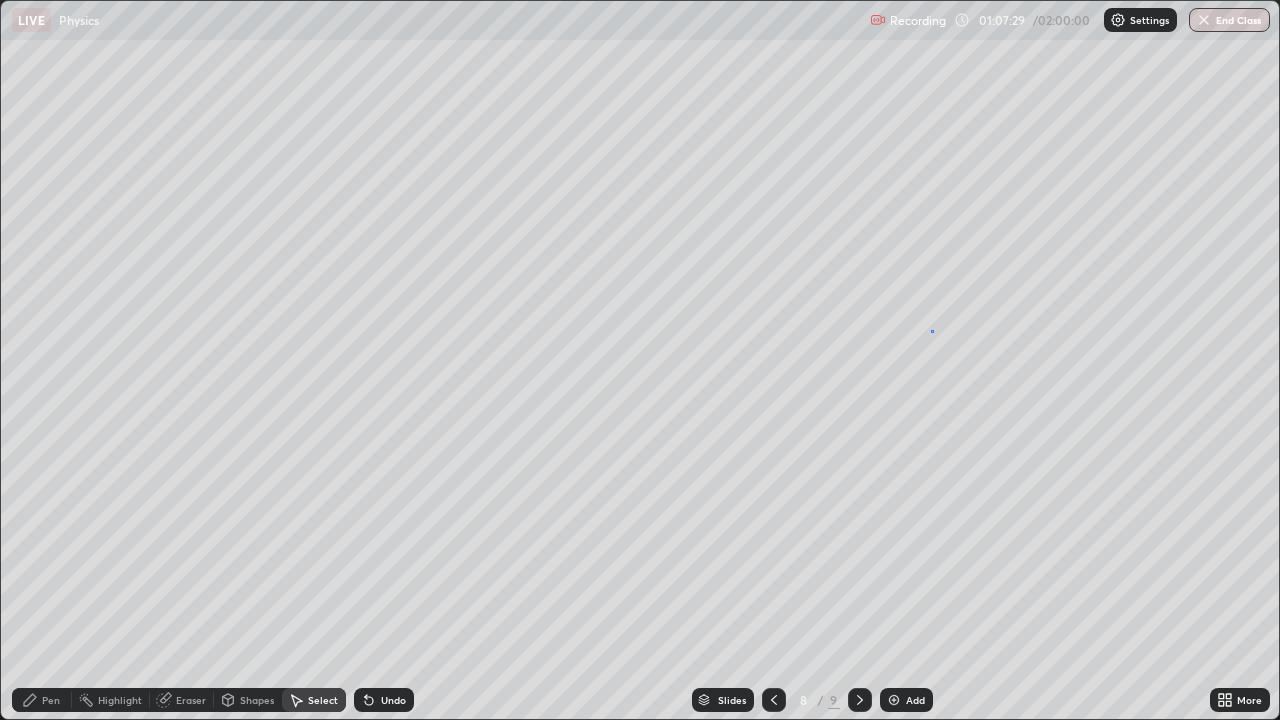 click on "0 ° Undo Copy Paste here Duplicate Duplicate to new slide Delete" at bounding box center (640, 360) 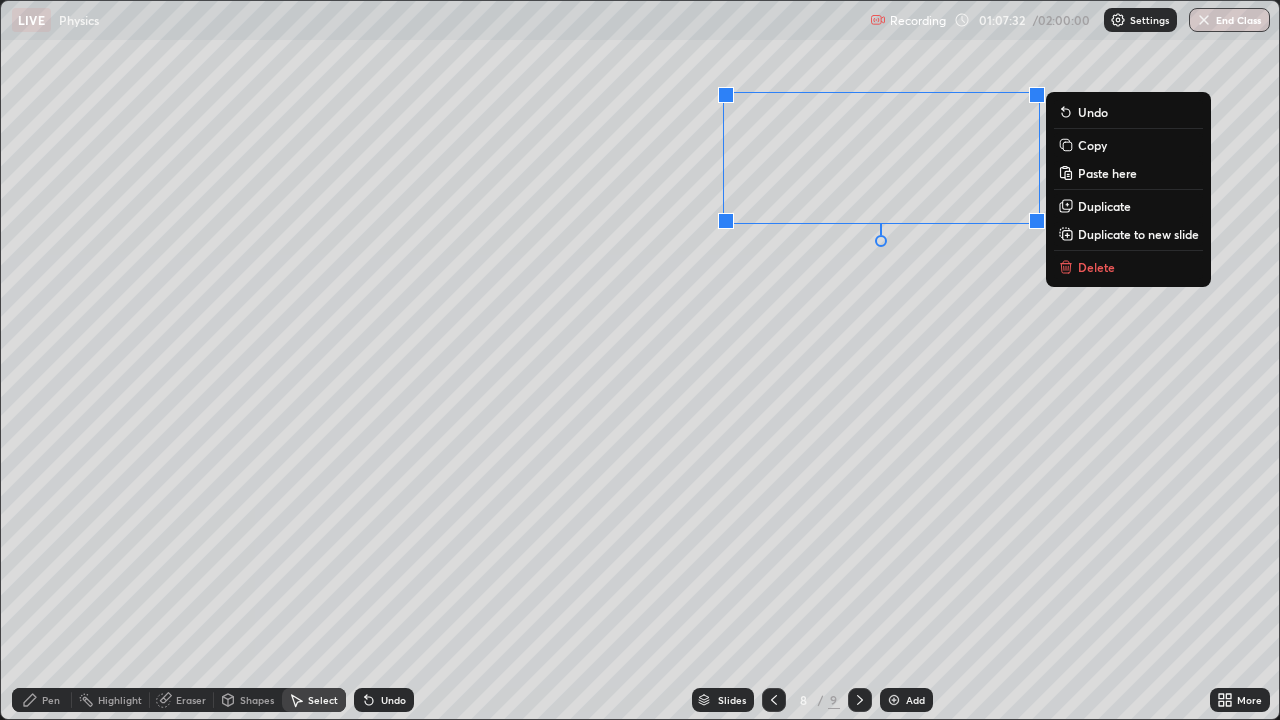 click on "Delete" at bounding box center [1096, 267] 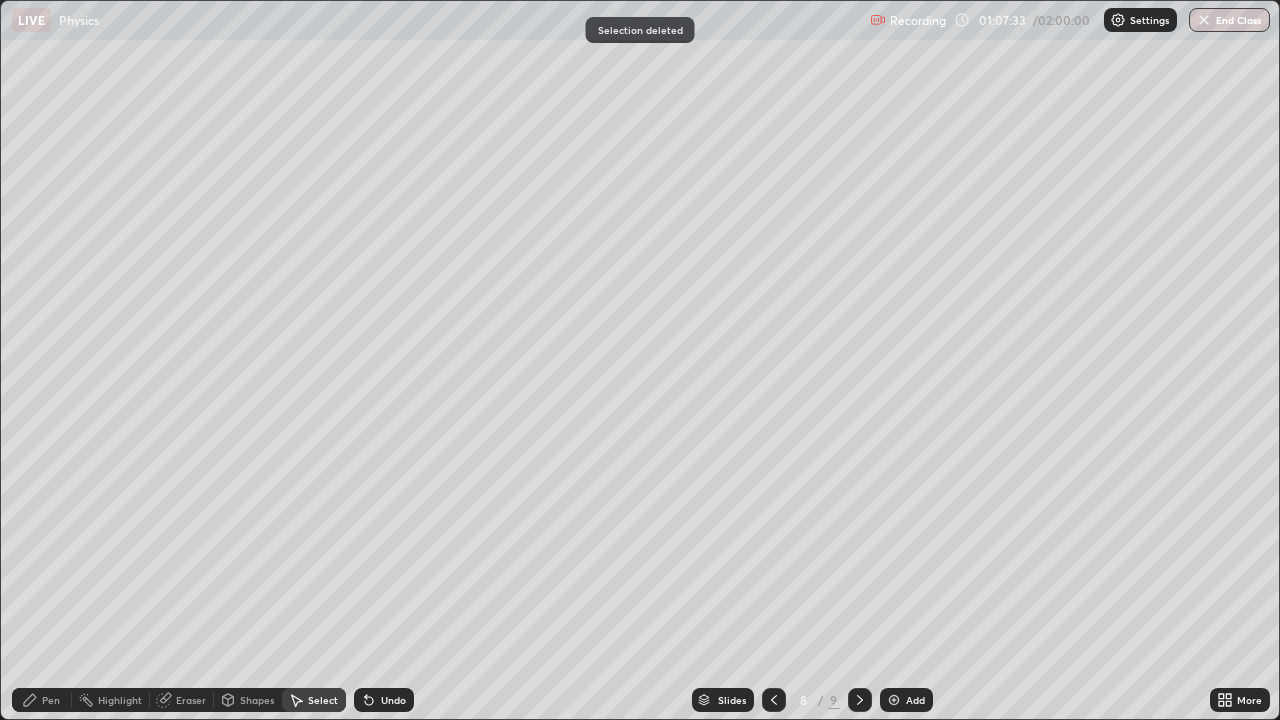 click 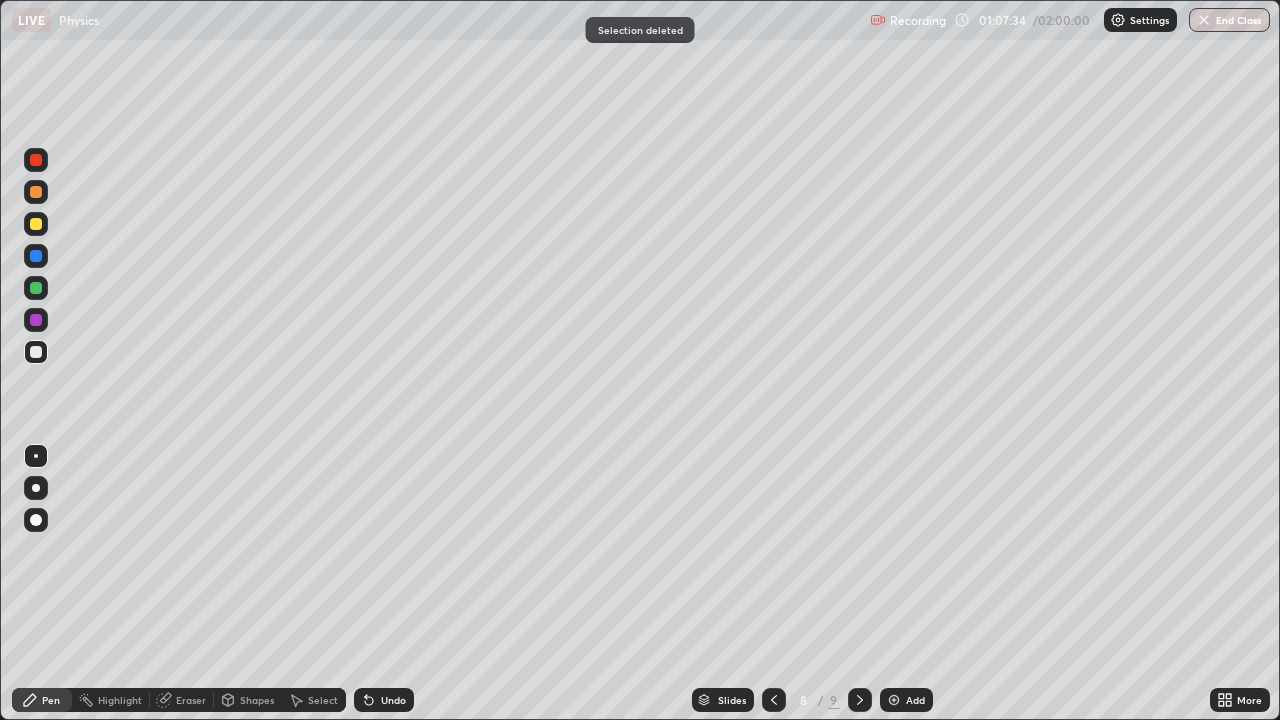 click at bounding box center (36, 288) 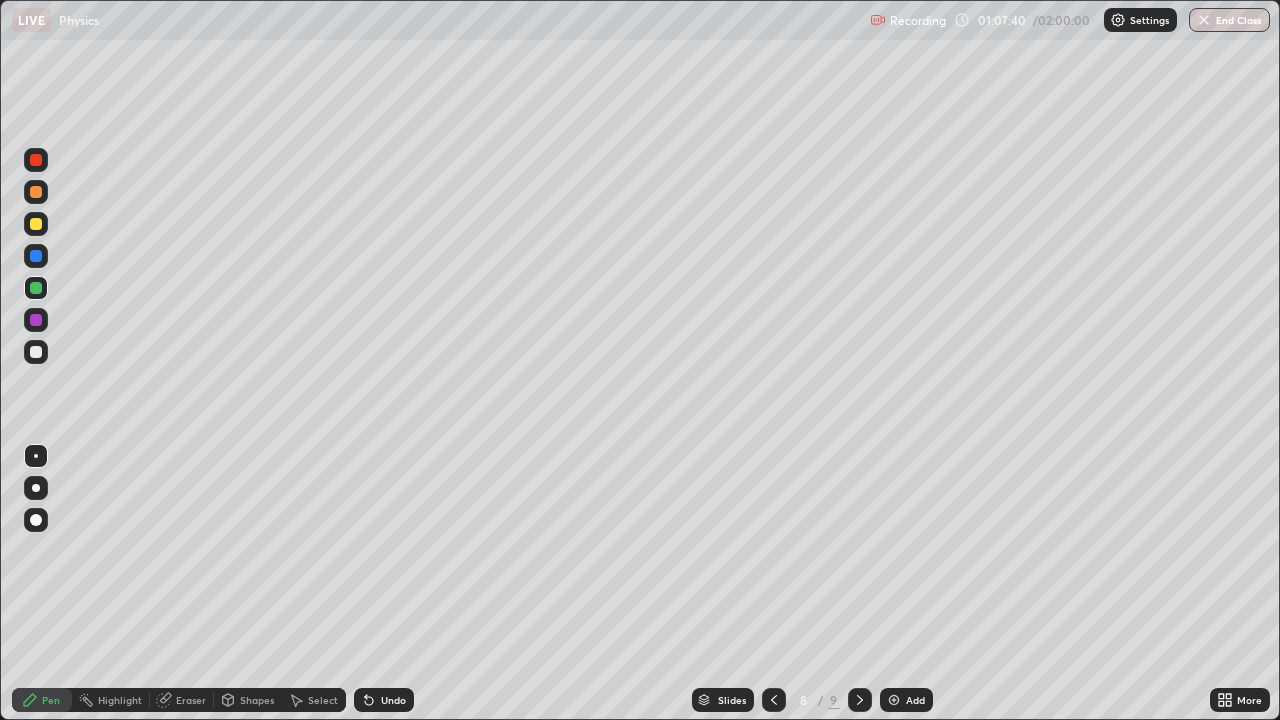 click on "Select" at bounding box center [323, 700] 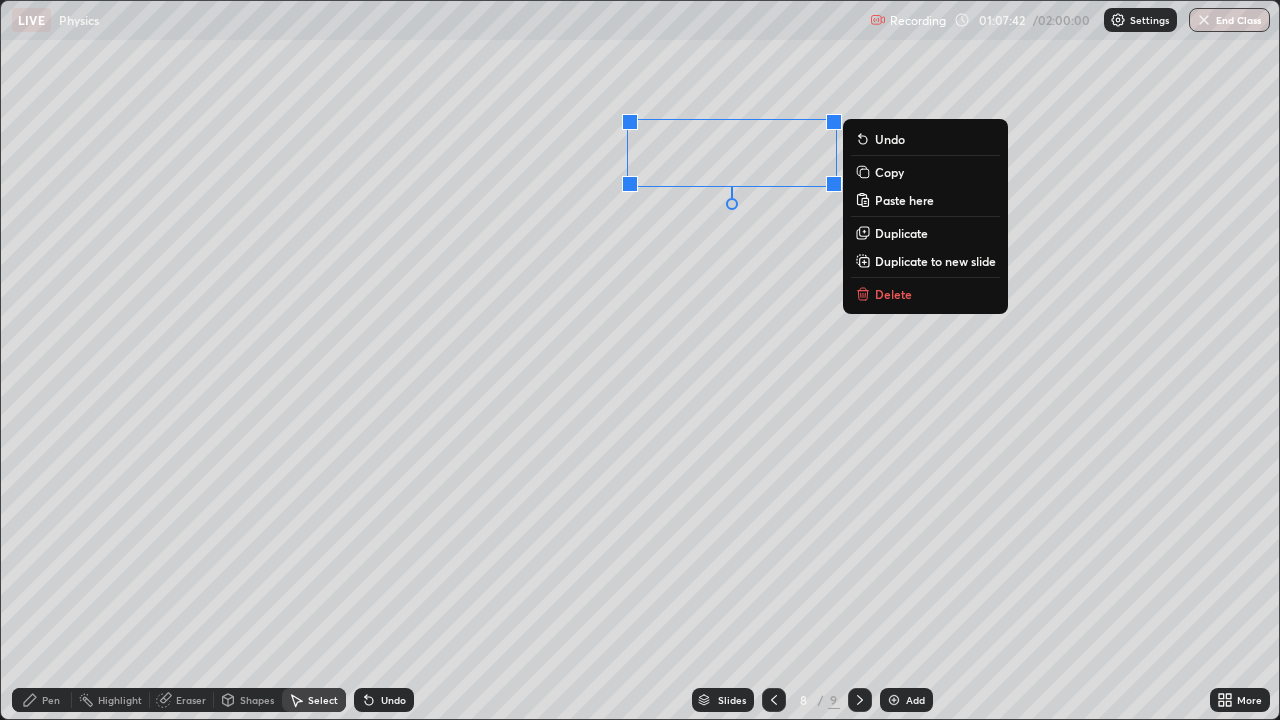 click on "0 ° Undo Copy Paste here Duplicate Duplicate to new slide Delete" at bounding box center [640, 360] 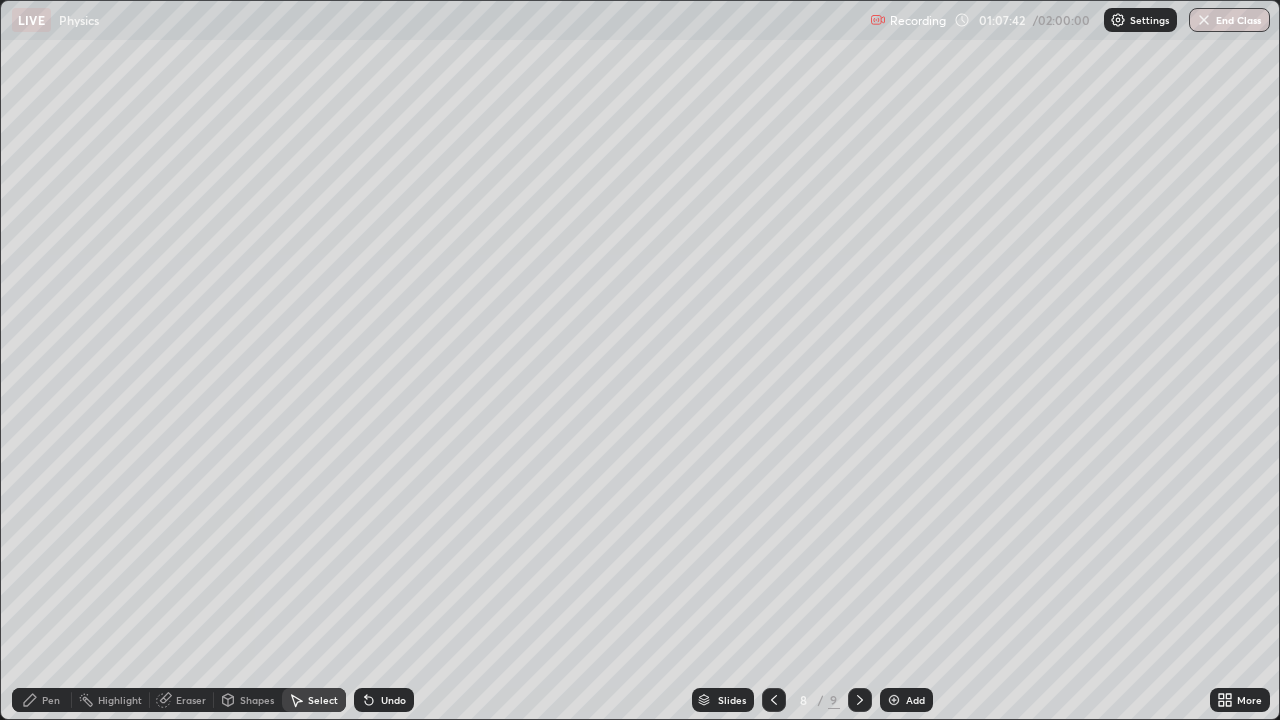 click on "Pen" at bounding box center [51, 700] 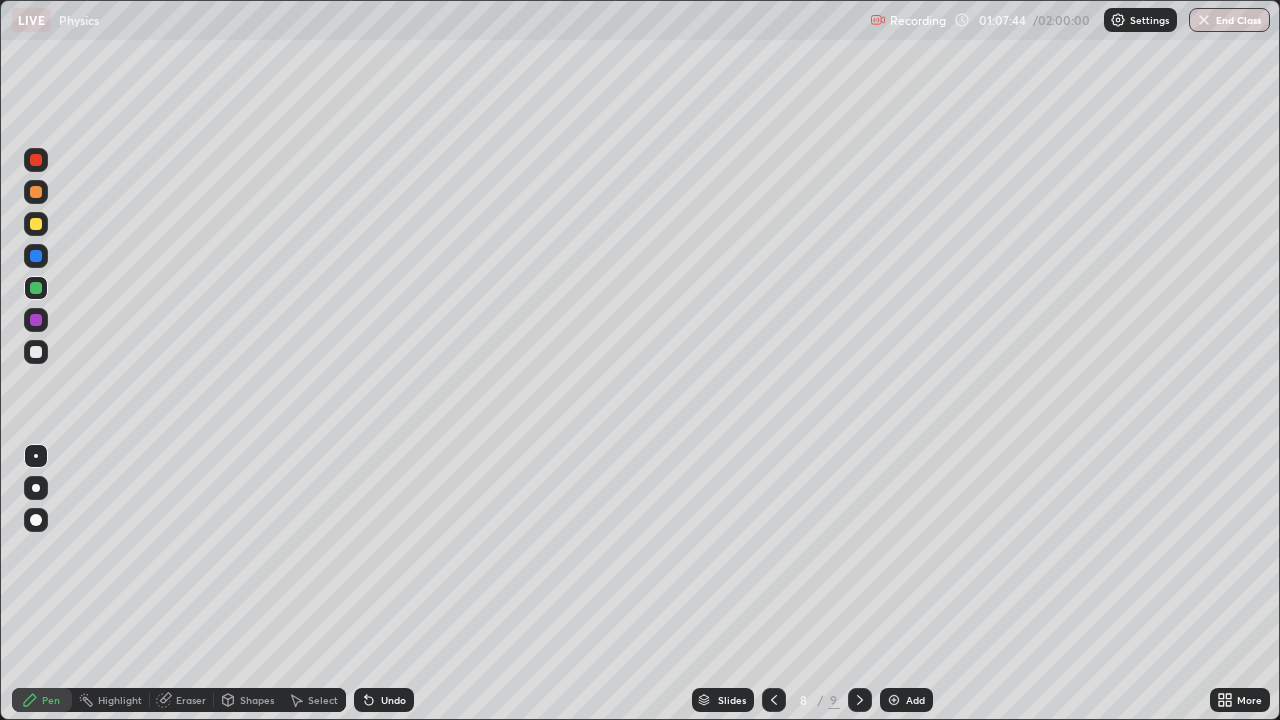 click at bounding box center [36, 256] 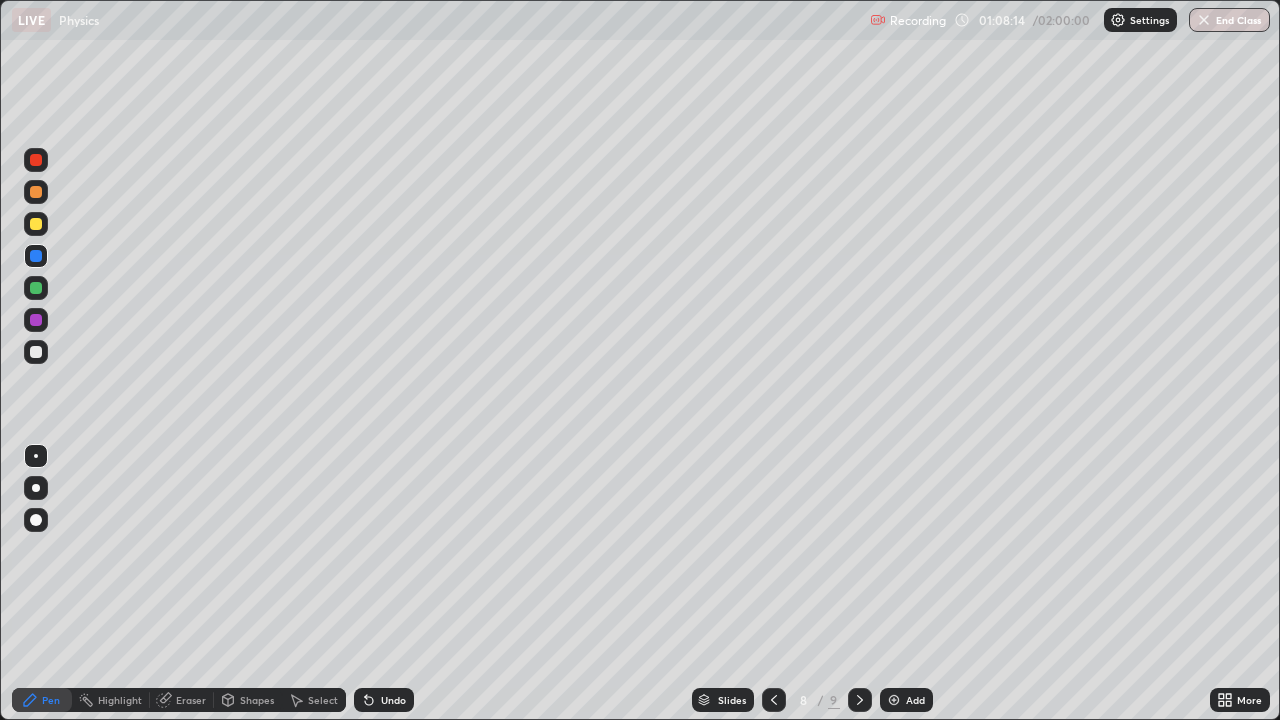 click on "Undo" at bounding box center (393, 700) 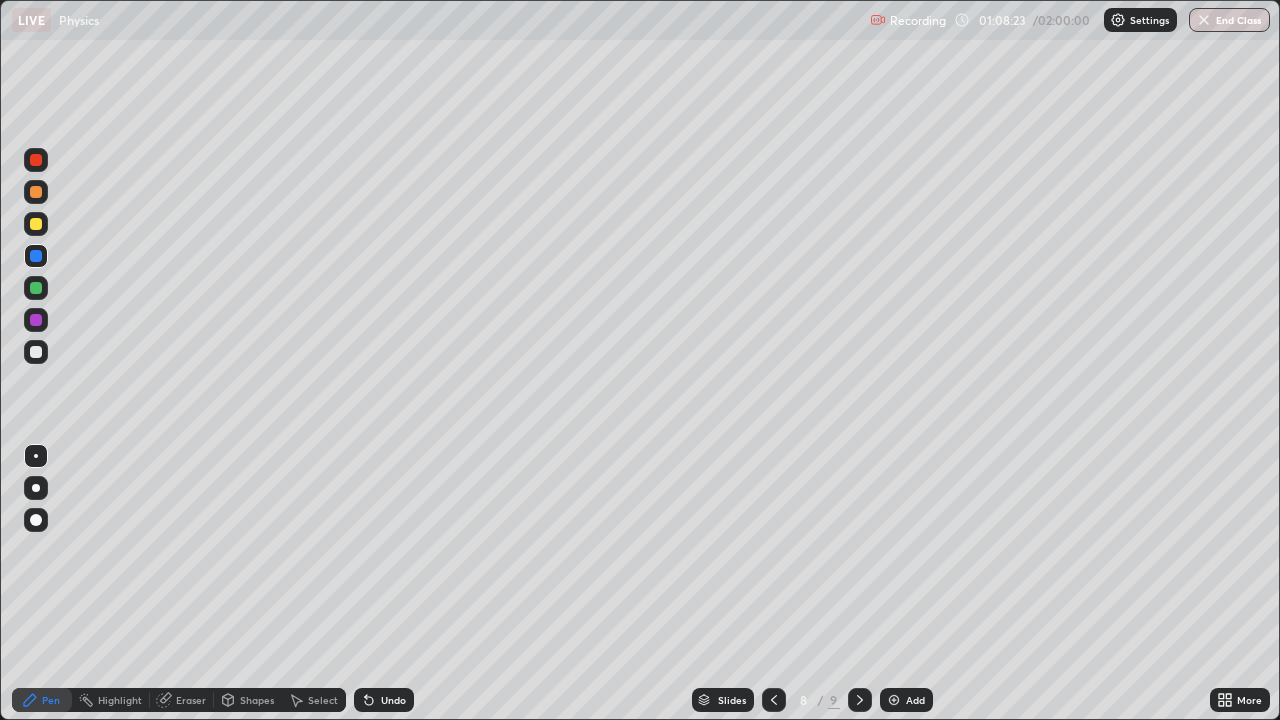 click at bounding box center (36, 352) 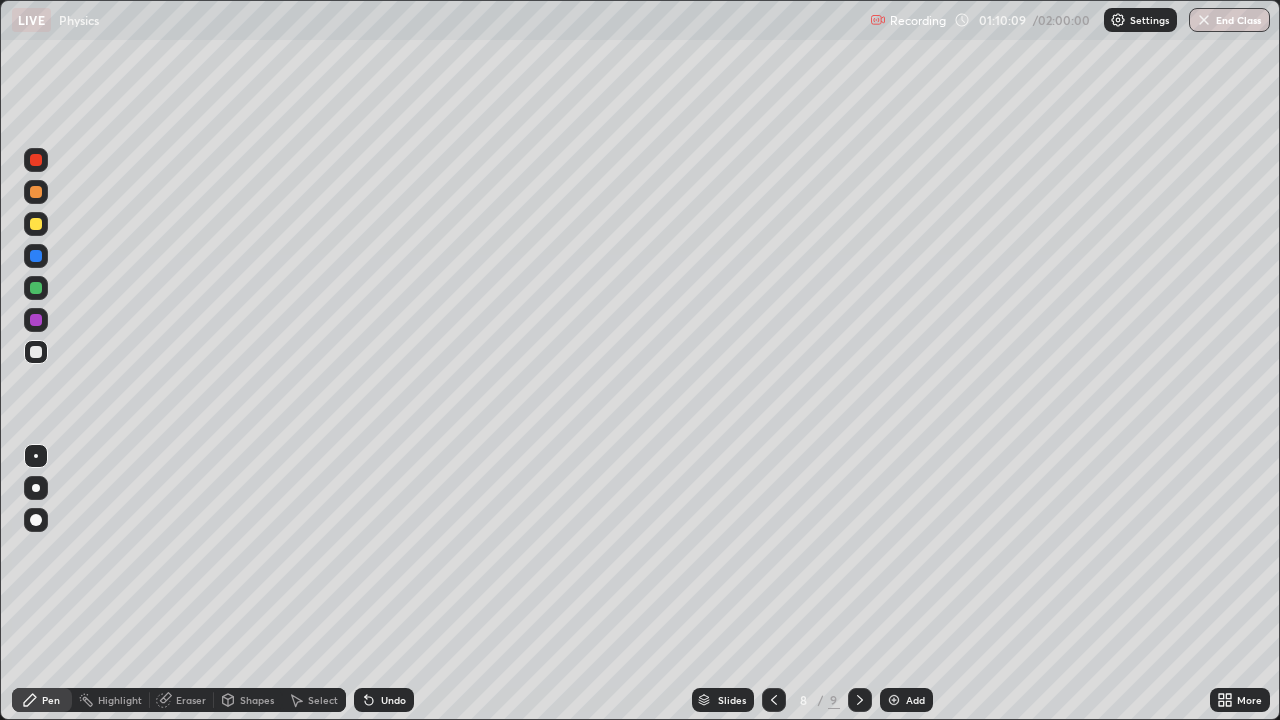 click on "Eraser" at bounding box center [191, 700] 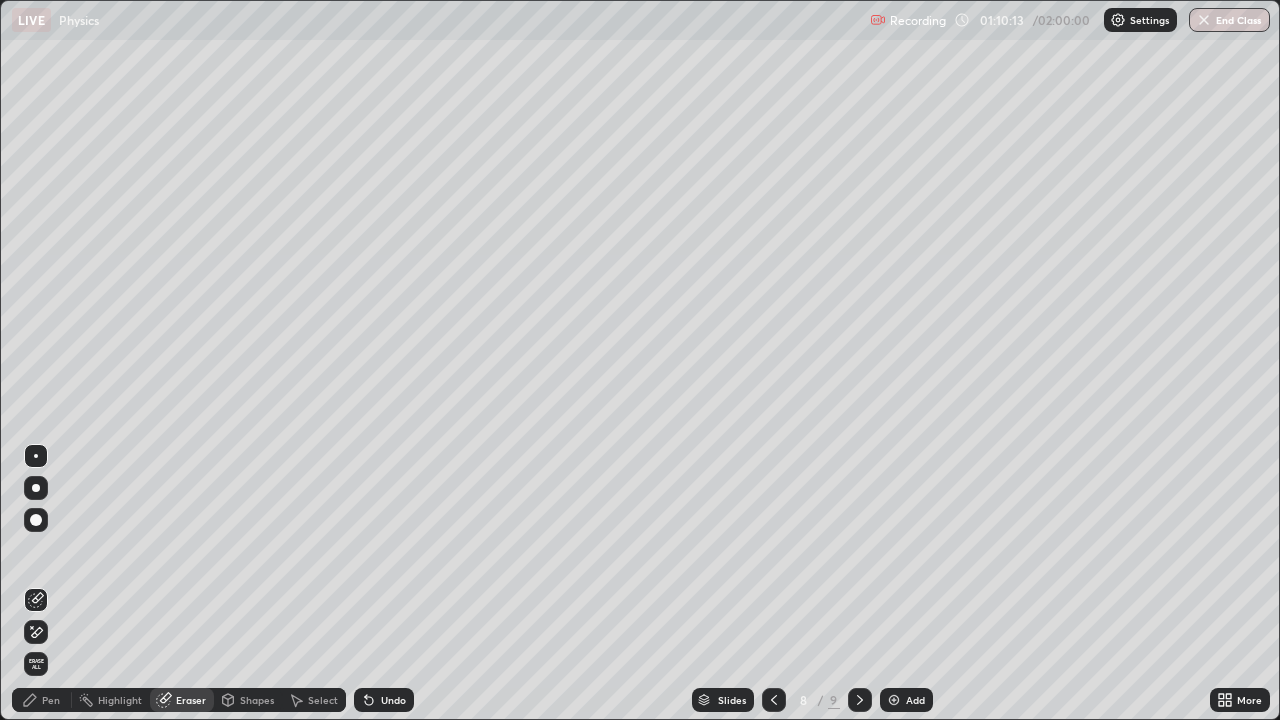 click on "Pen" at bounding box center [51, 700] 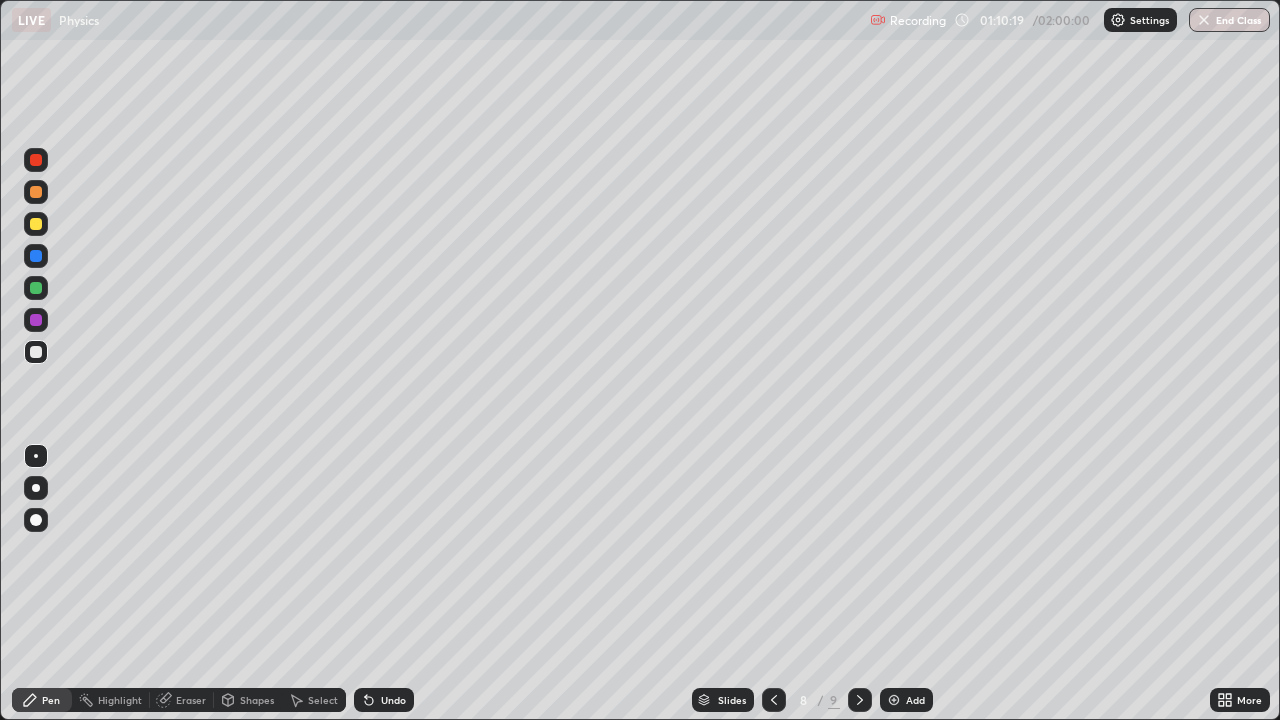 click on "Eraser" at bounding box center (191, 700) 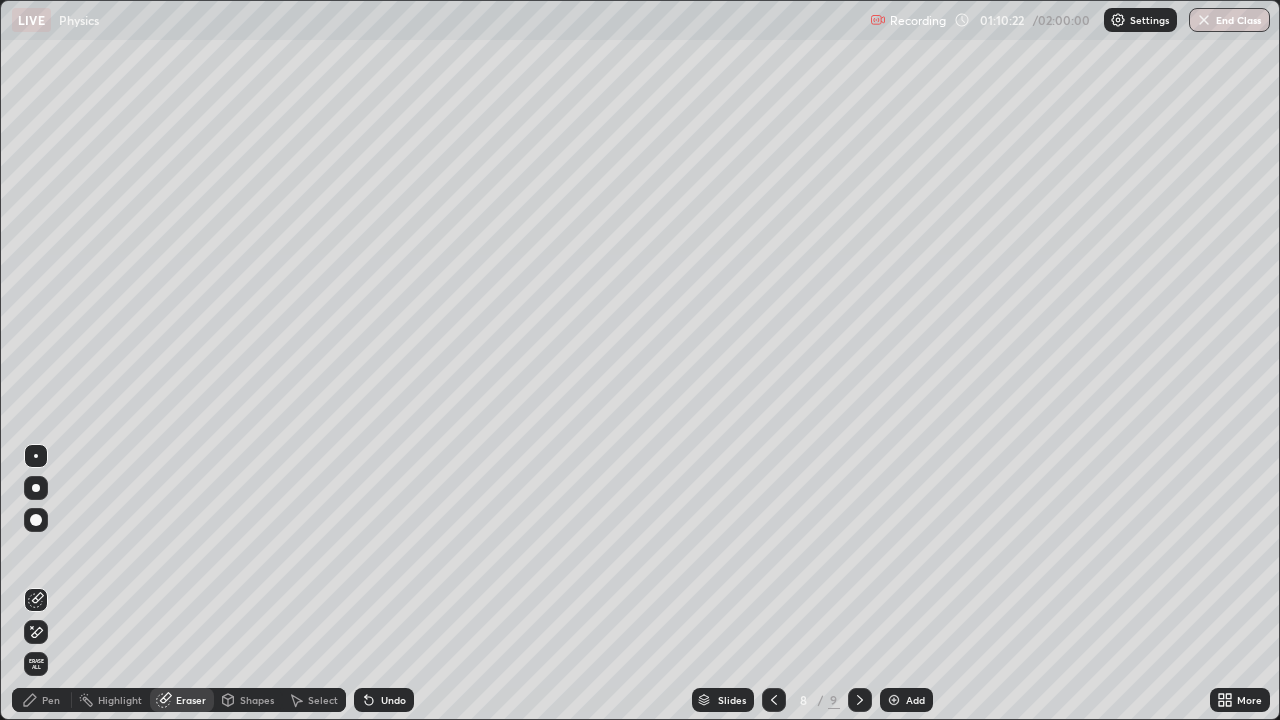 click on "Pen" at bounding box center [42, 700] 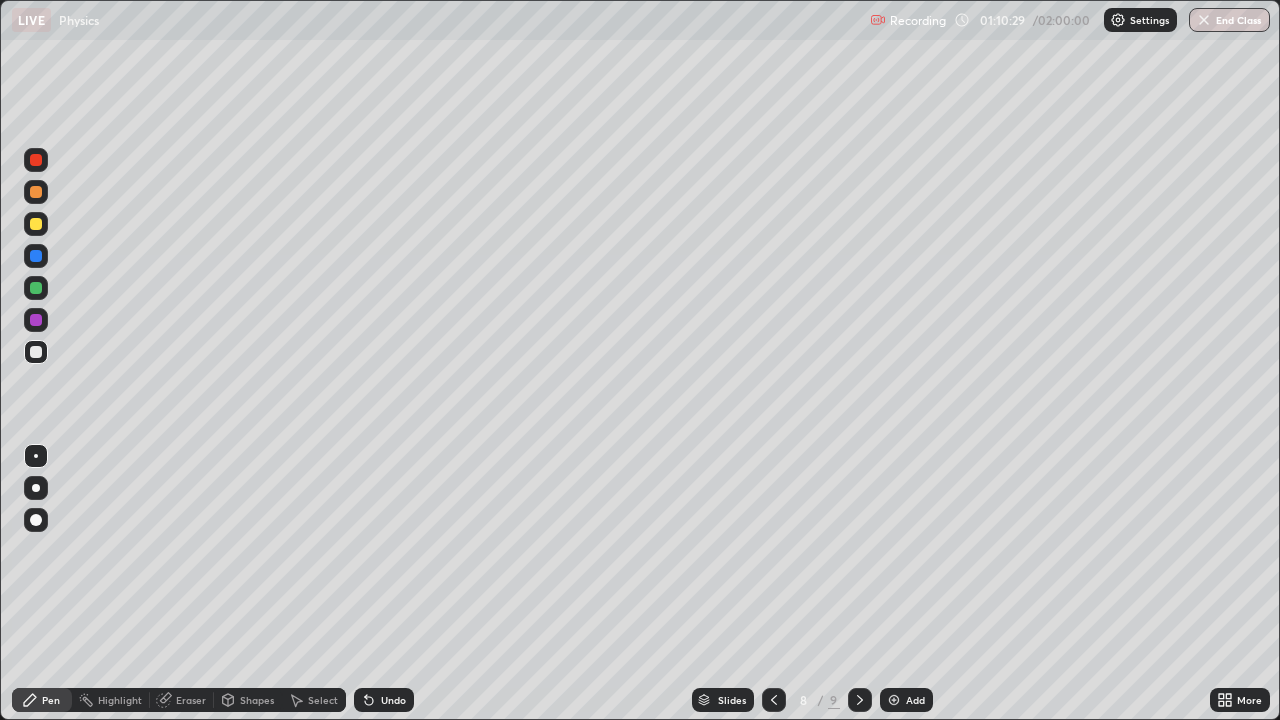 click on "Undo" at bounding box center [384, 700] 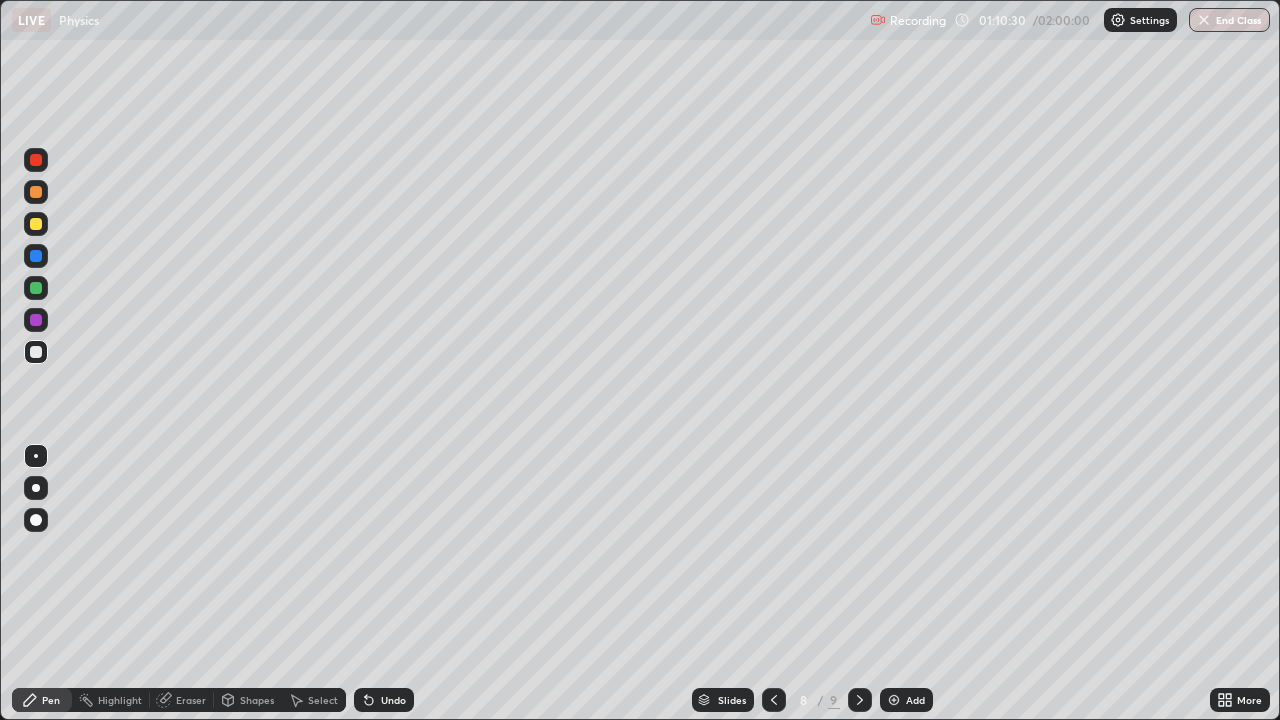 click on "Undo" at bounding box center [393, 700] 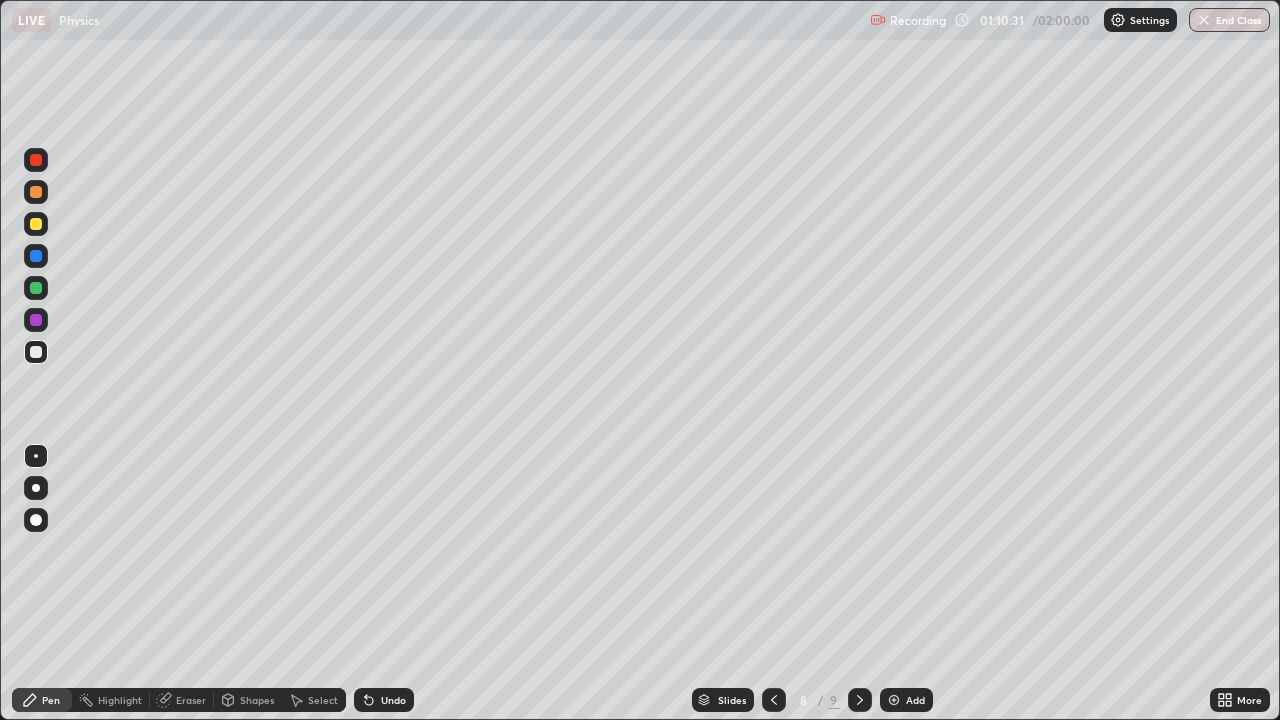 click on "Undo" at bounding box center [384, 700] 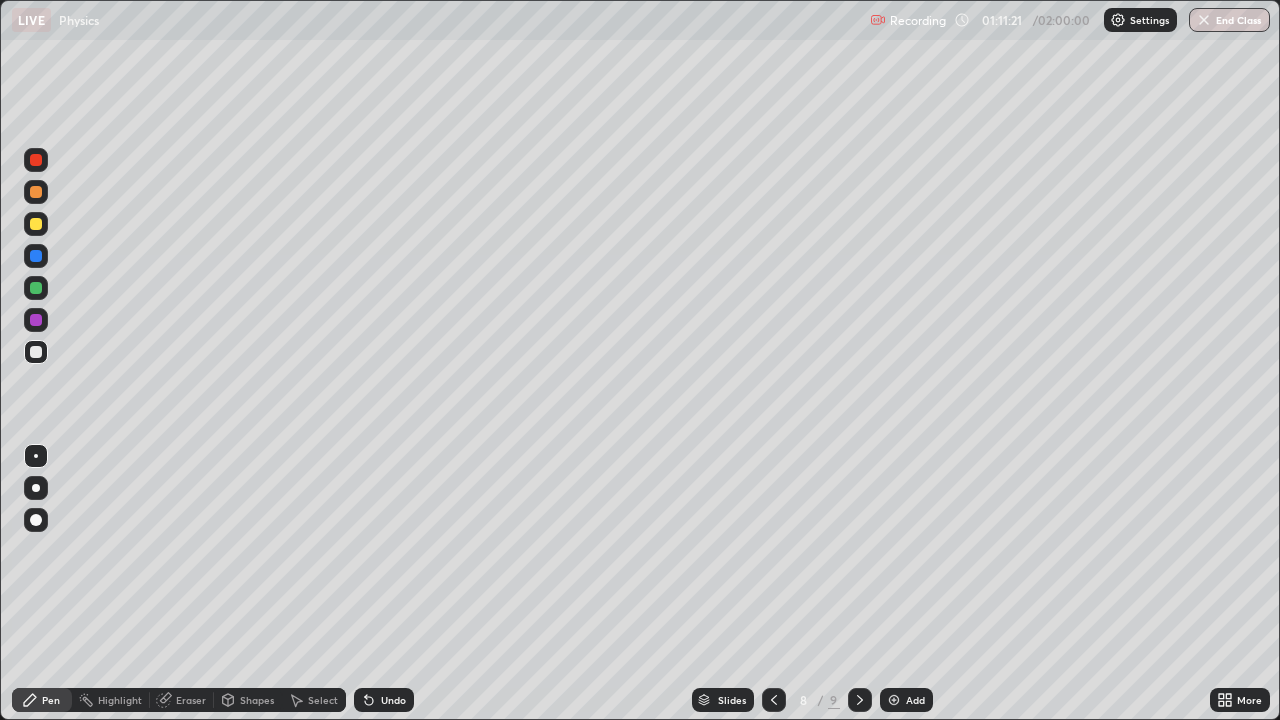 click on "Select" at bounding box center (323, 700) 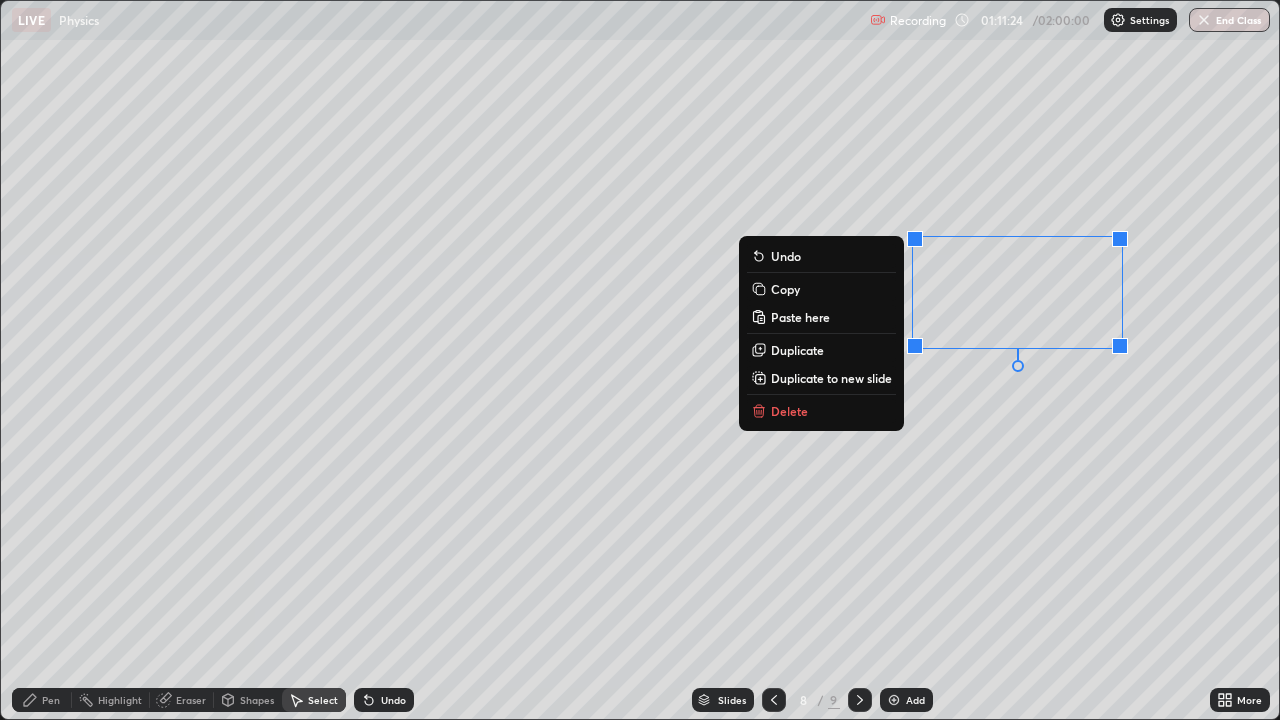 click on "Duplicate" at bounding box center (821, 350) 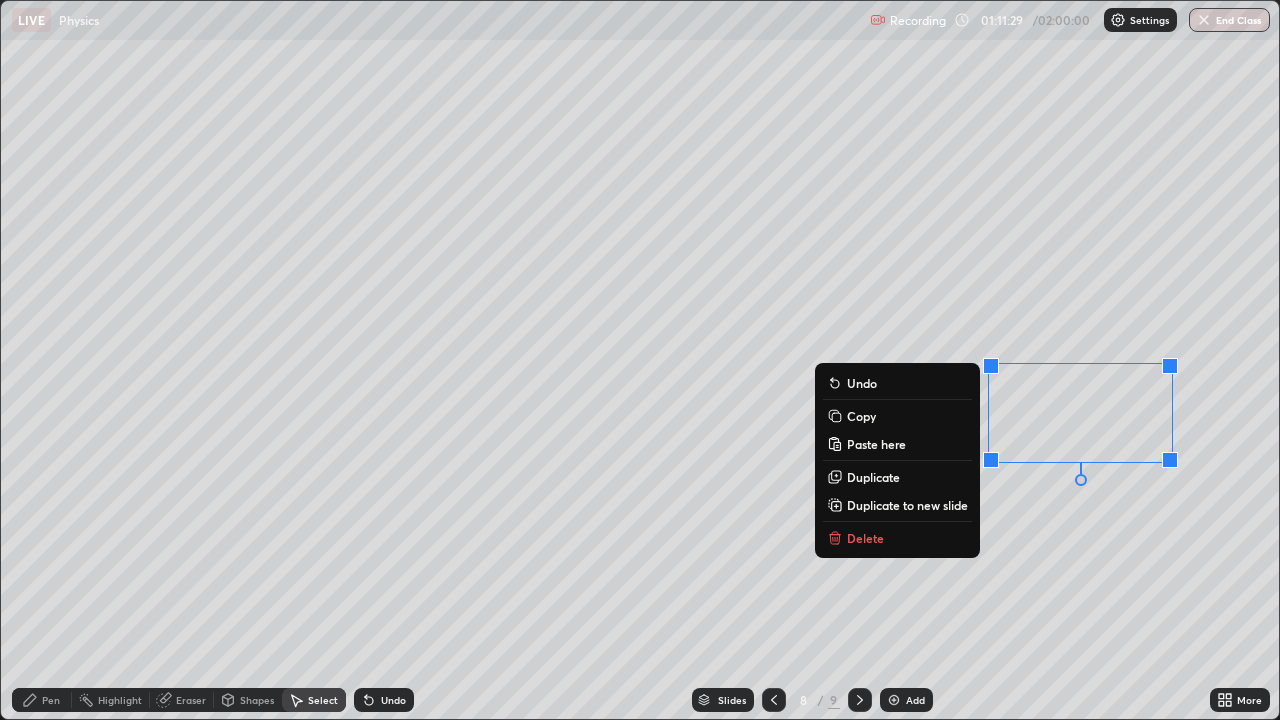 click on "0 ° Undo Copy Paste here Duplicate Duplicate to new slide Delete" at bounding box center (640, 360) 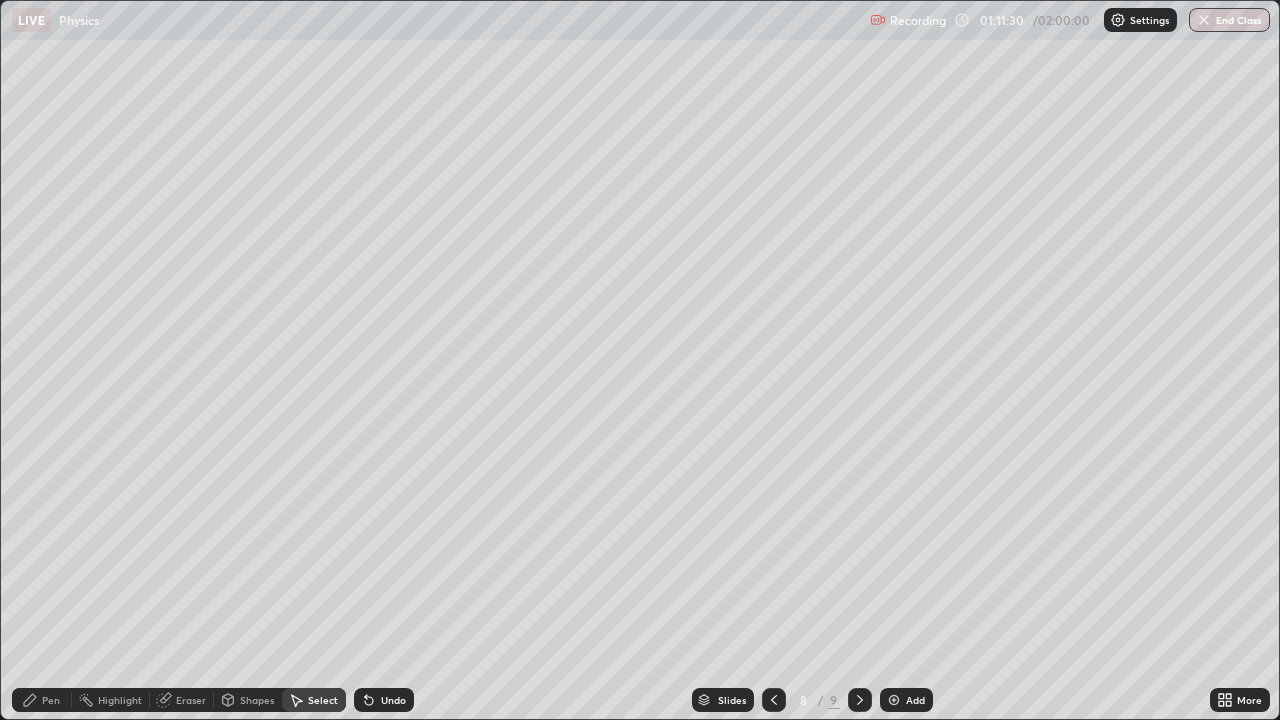 click on "Eraser" at bounding box center (182, 700) 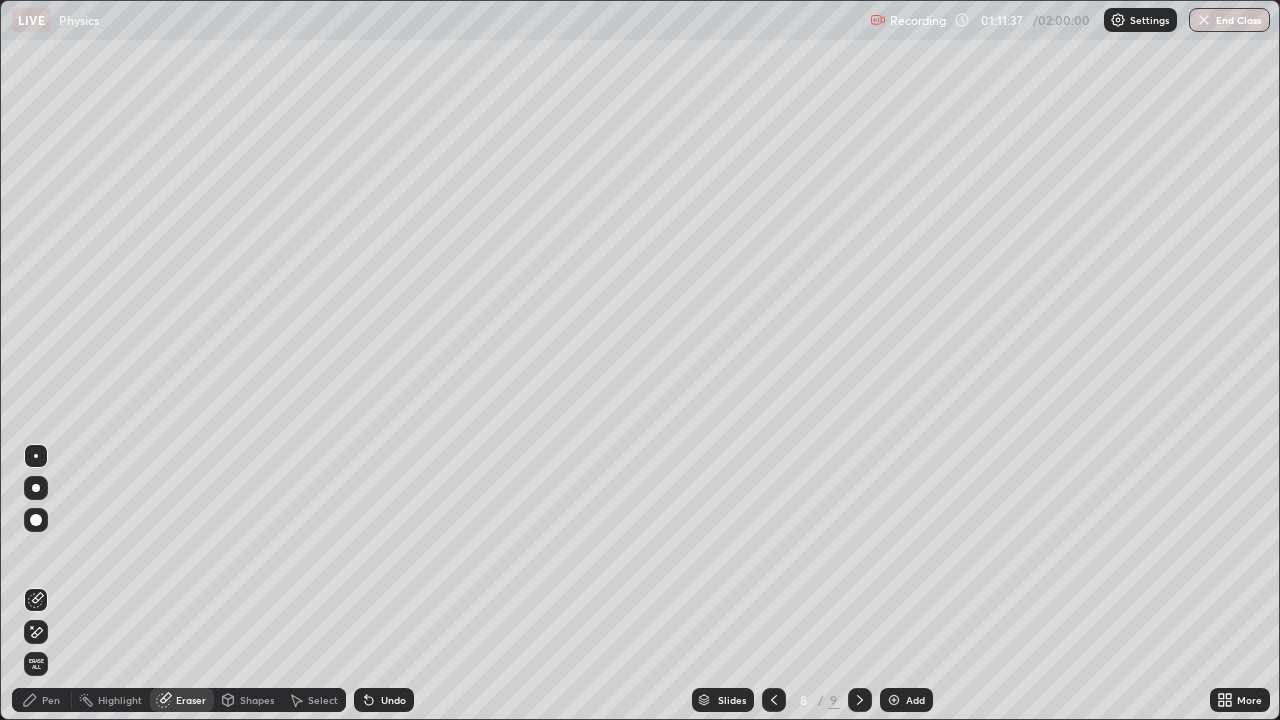 click on "Pen" at bounding box center [51, 700] 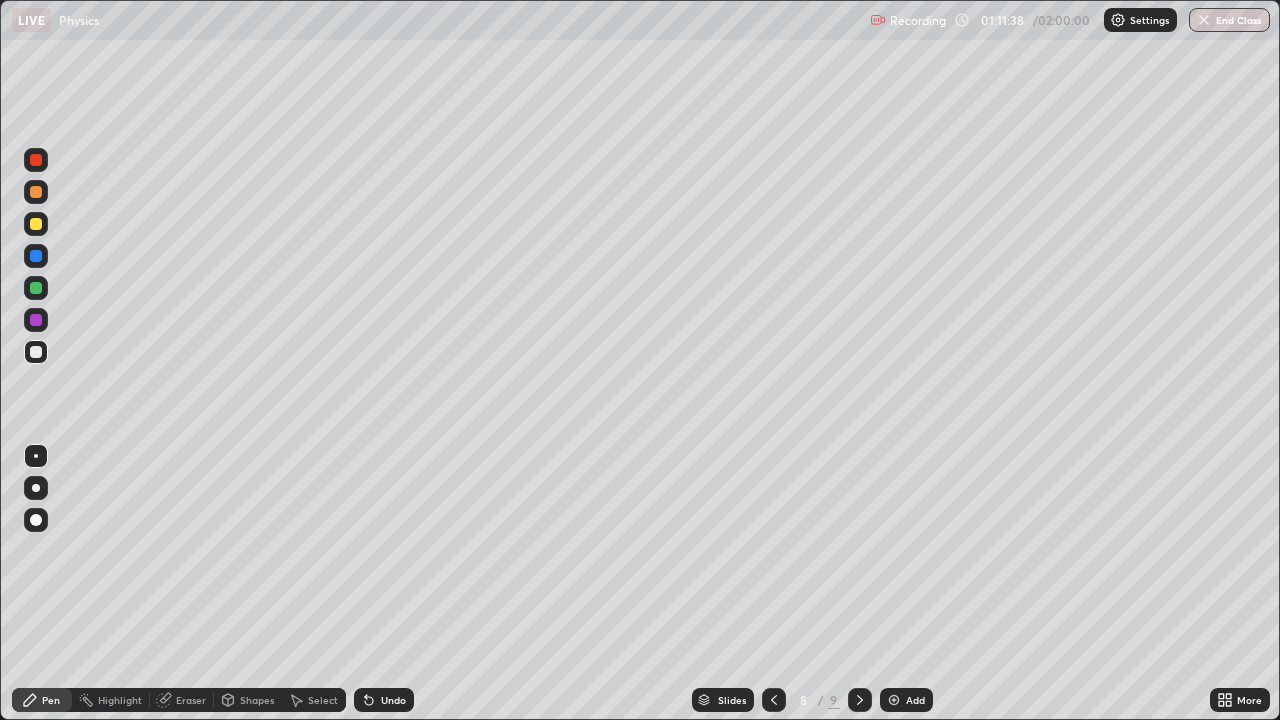 click at bounding box center (36, 224) 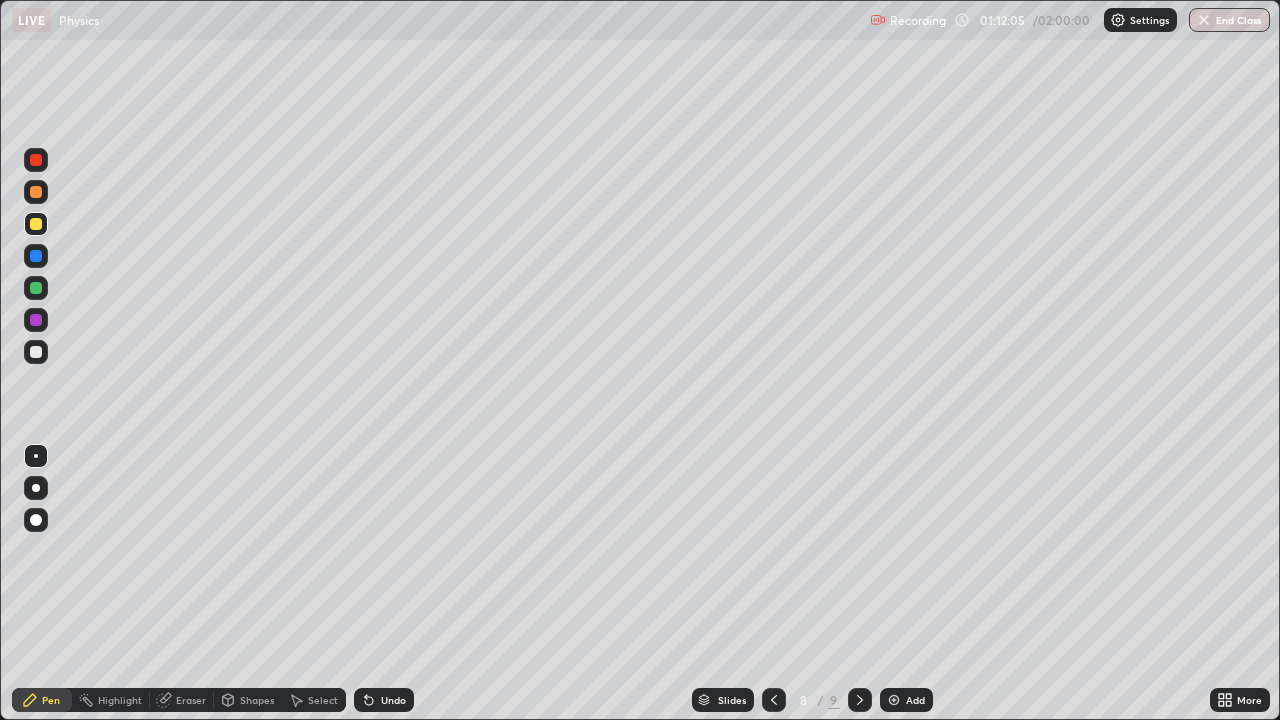 click on "Undo" at bounding box center (393, 700) 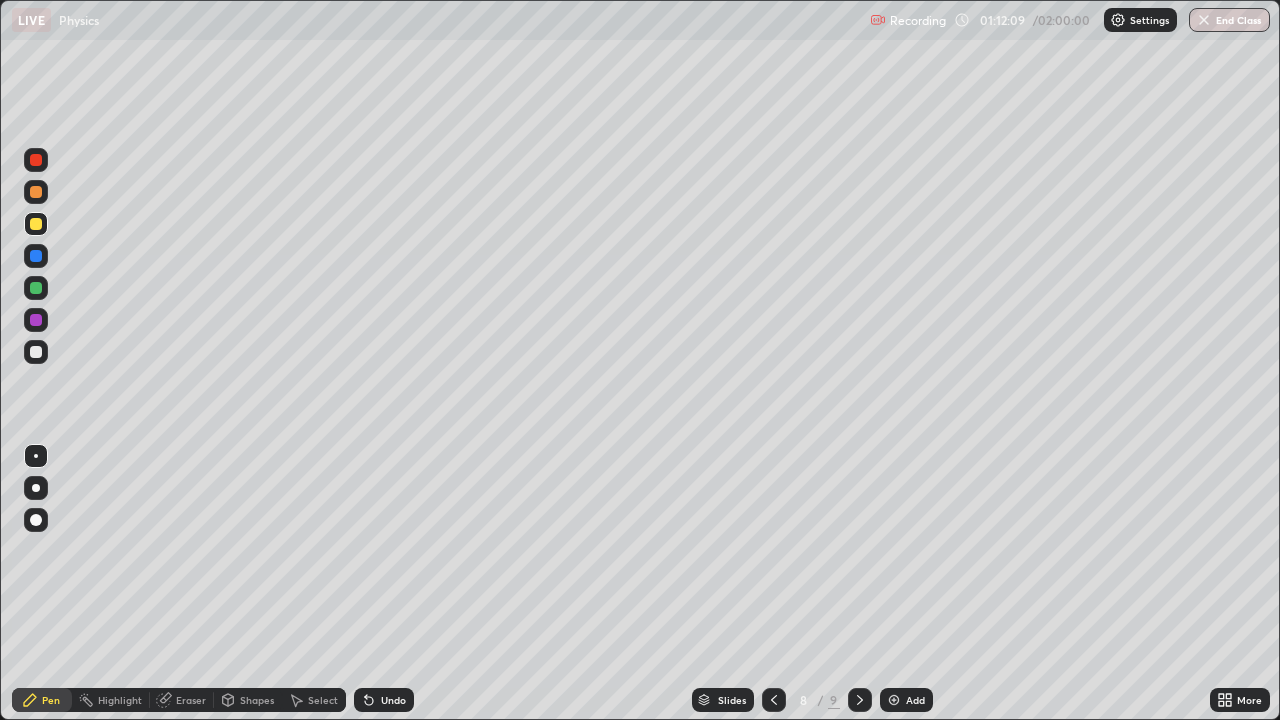click on "Undo" at bounding box center [393, 700] 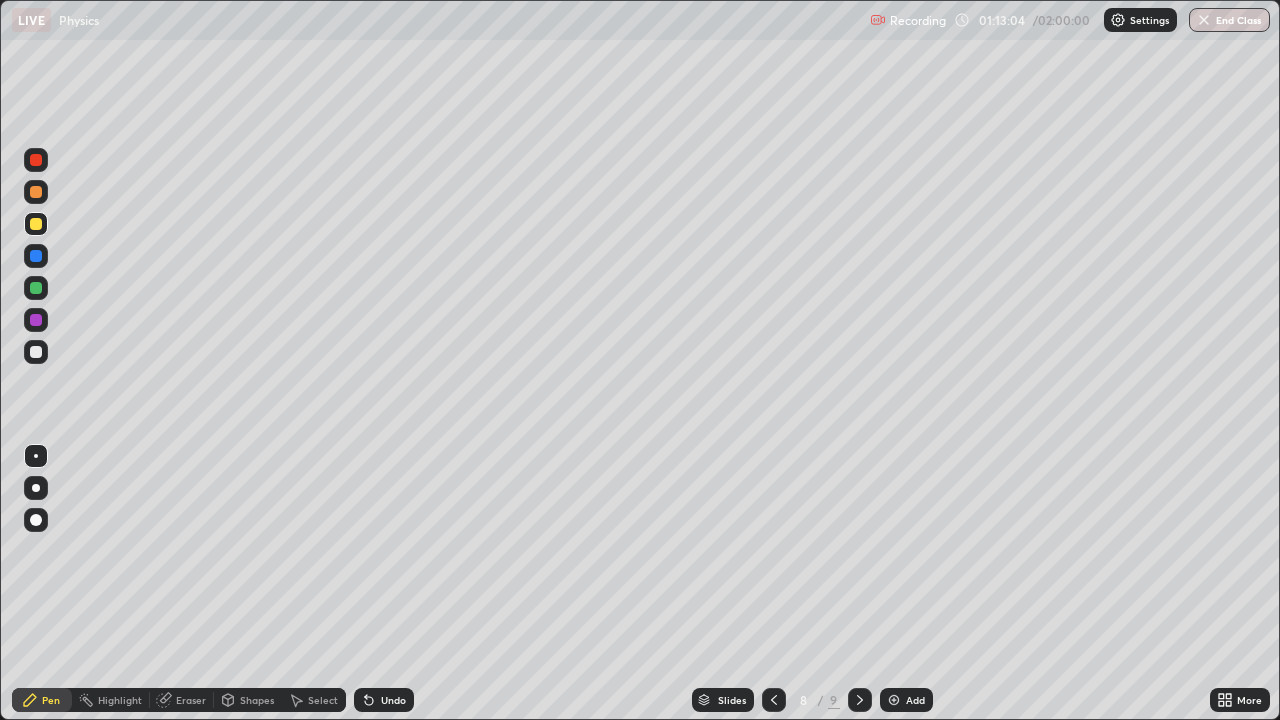click on "Undo" at bounding box center (393, 700) 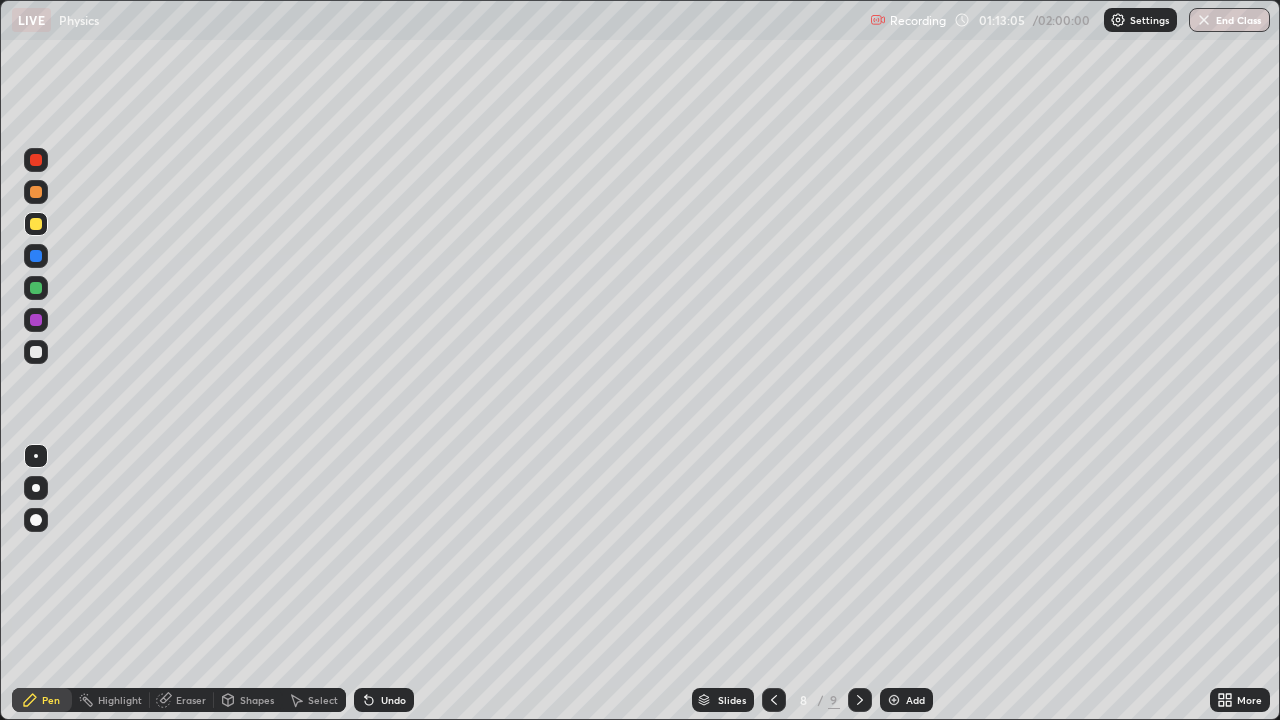 click on "Undo" at bounding box center [384, 700] 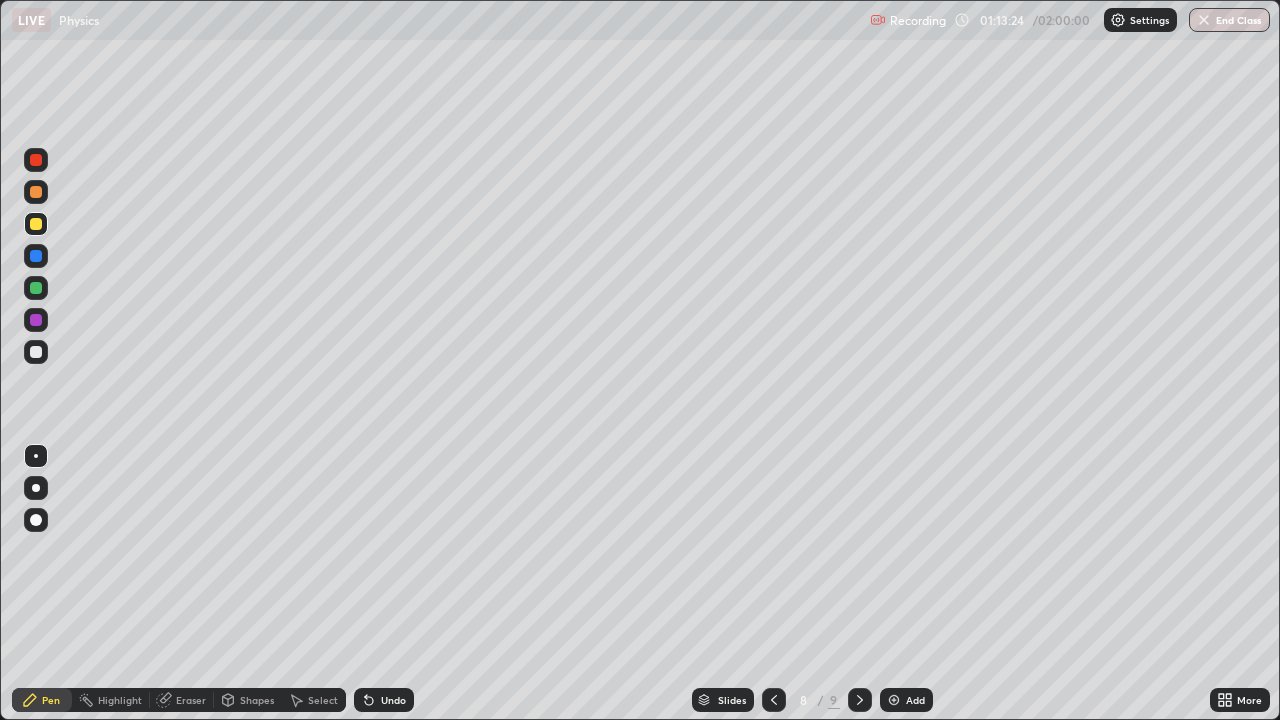 click on "Undo" at bounding box center (384, 700) 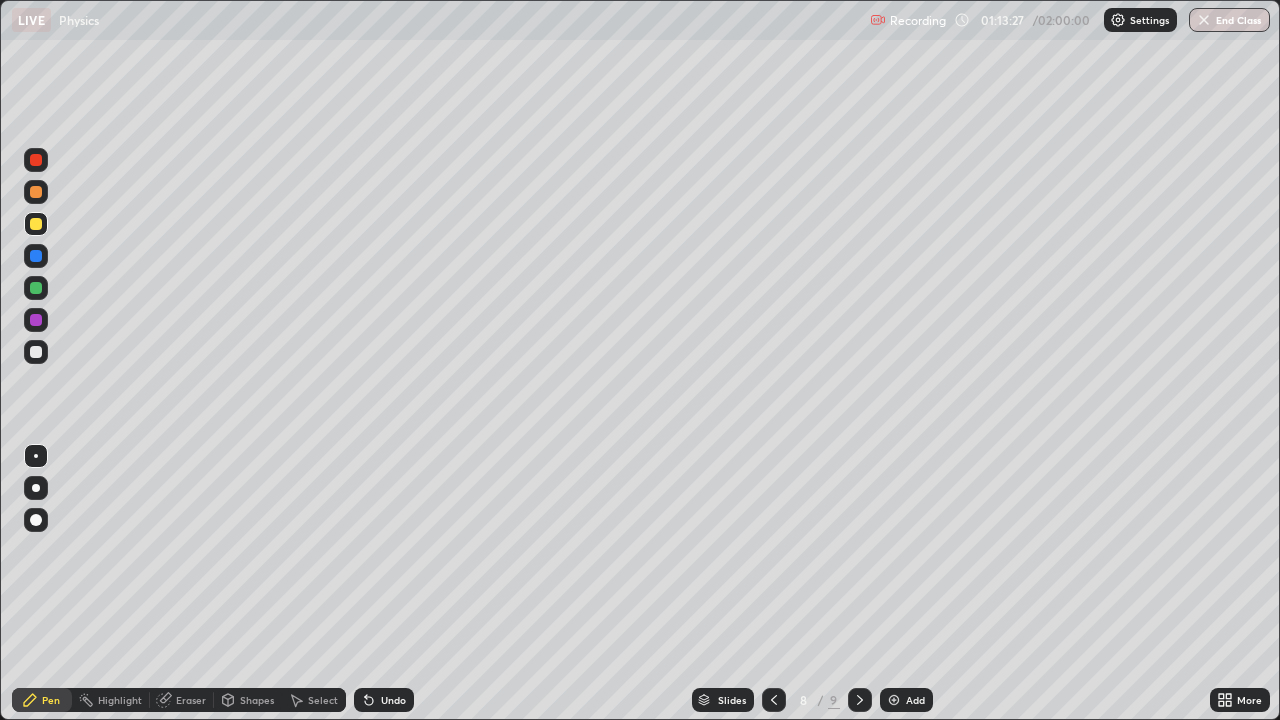 click at bounding box center (36, 352) 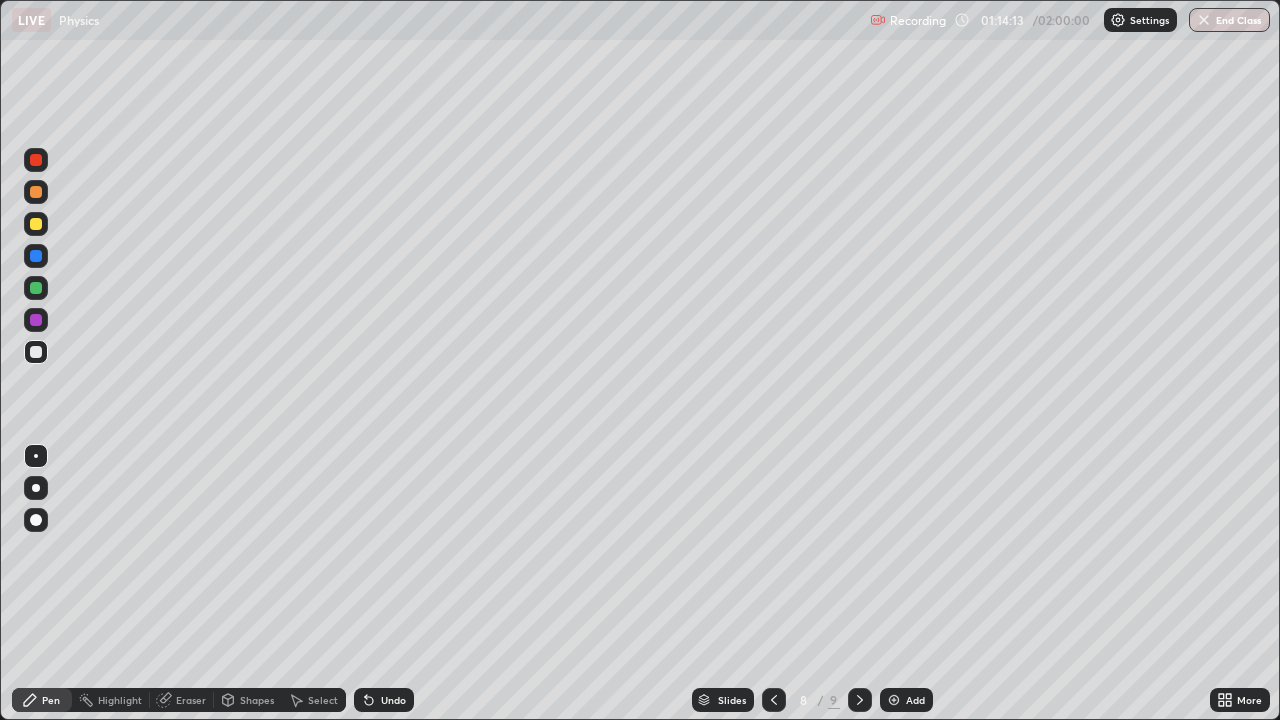 click on "Eraser" at bounding box center (182, 700) 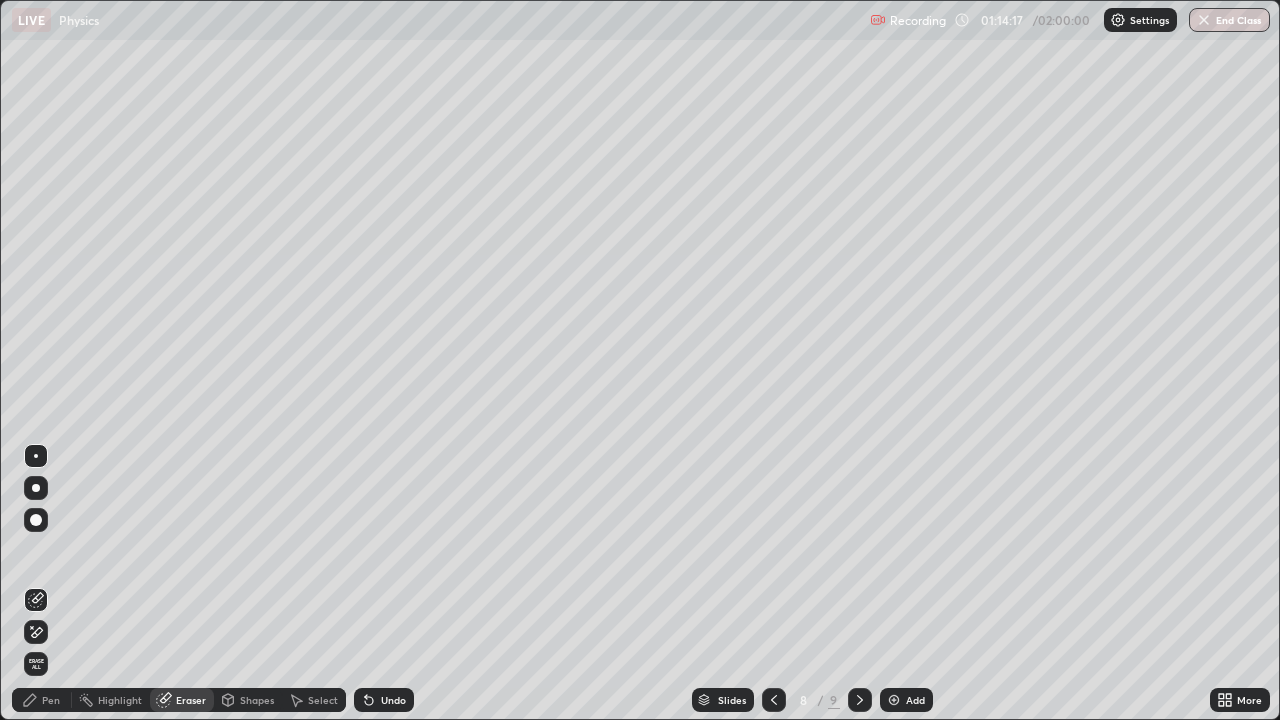 click on "Pen" at bounding box center (42, 700) 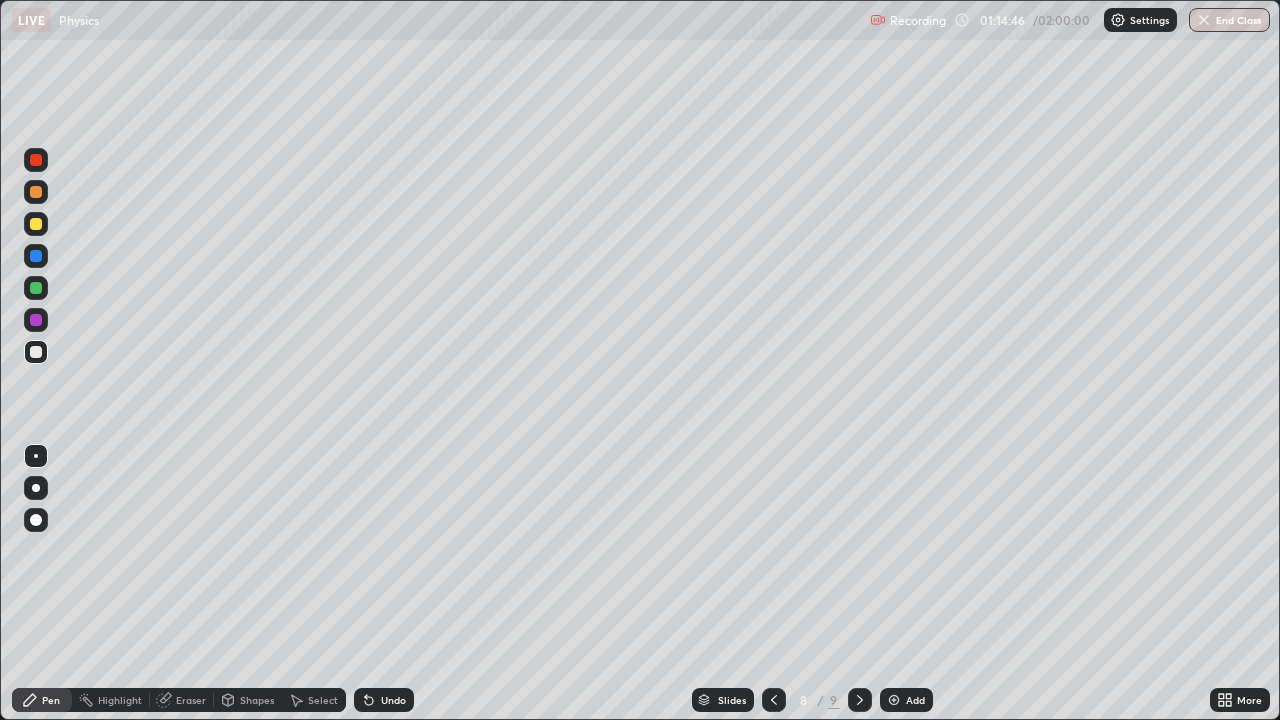 click on "8 / 9" at bounding box center (817, 700) 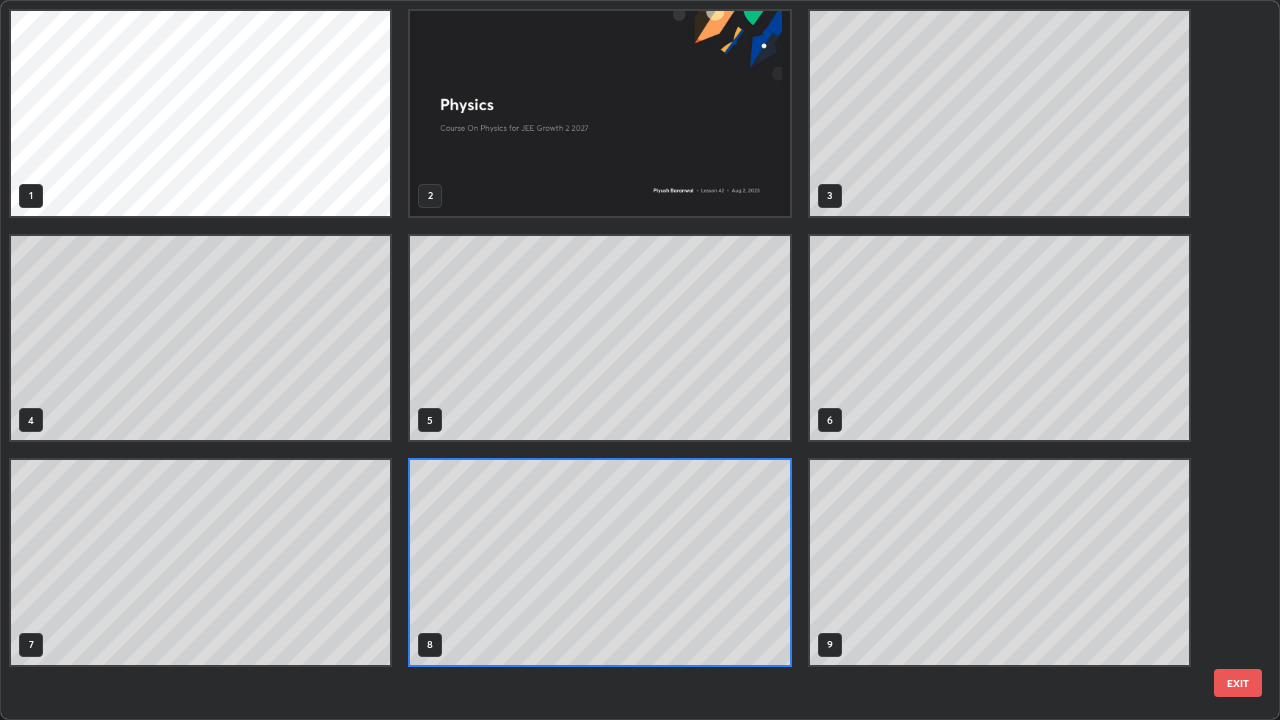 click on "1 2 3 4 5 6 7 8 9" at bounding box center (622, 360) 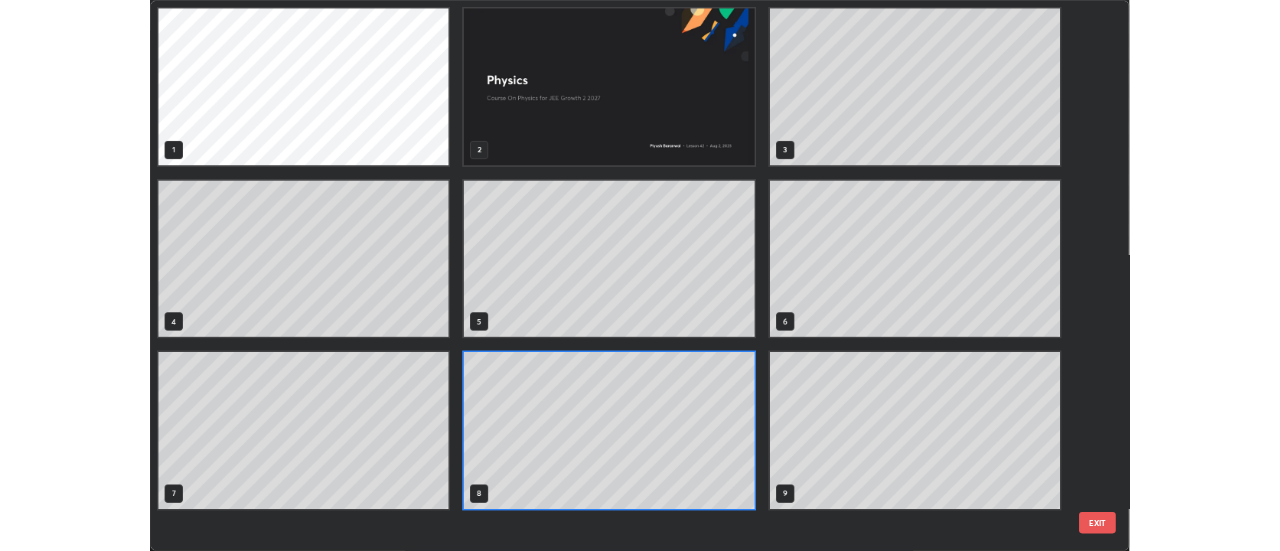 scroll, scrollTop: 712, scrollLeft: 1268, axis: both 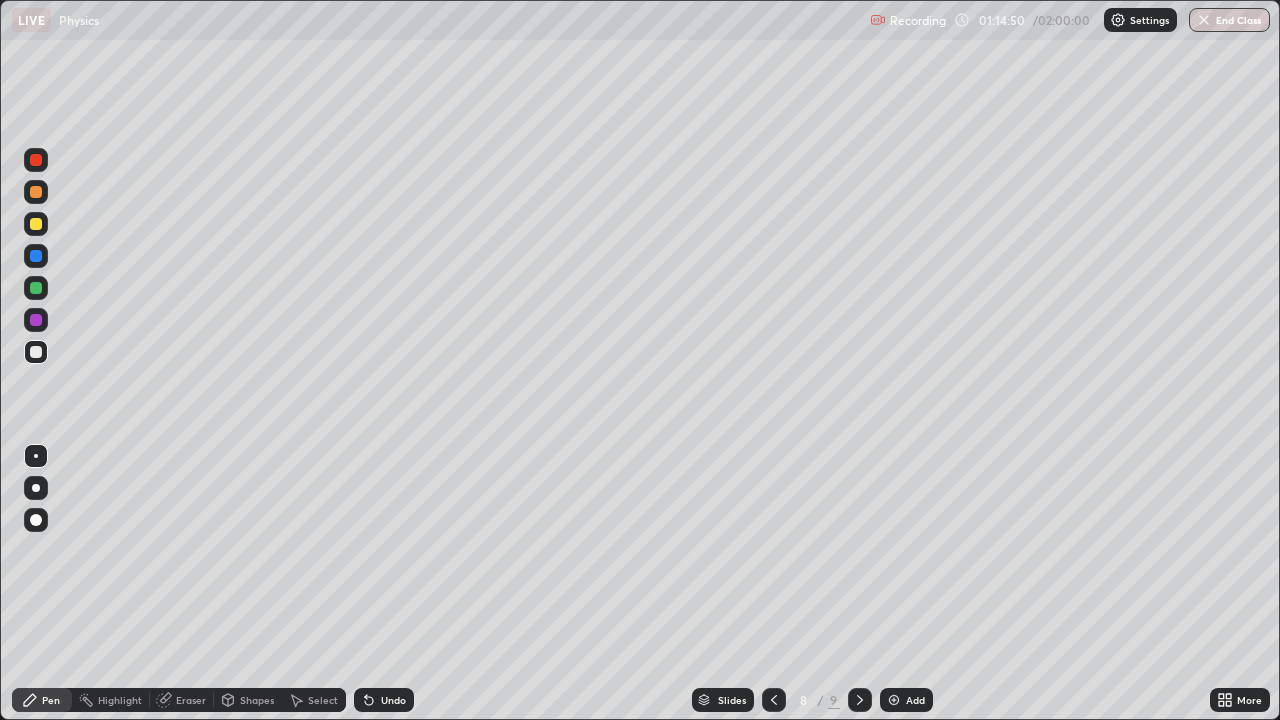 click on "Undo" at bounding box center (384, 700) 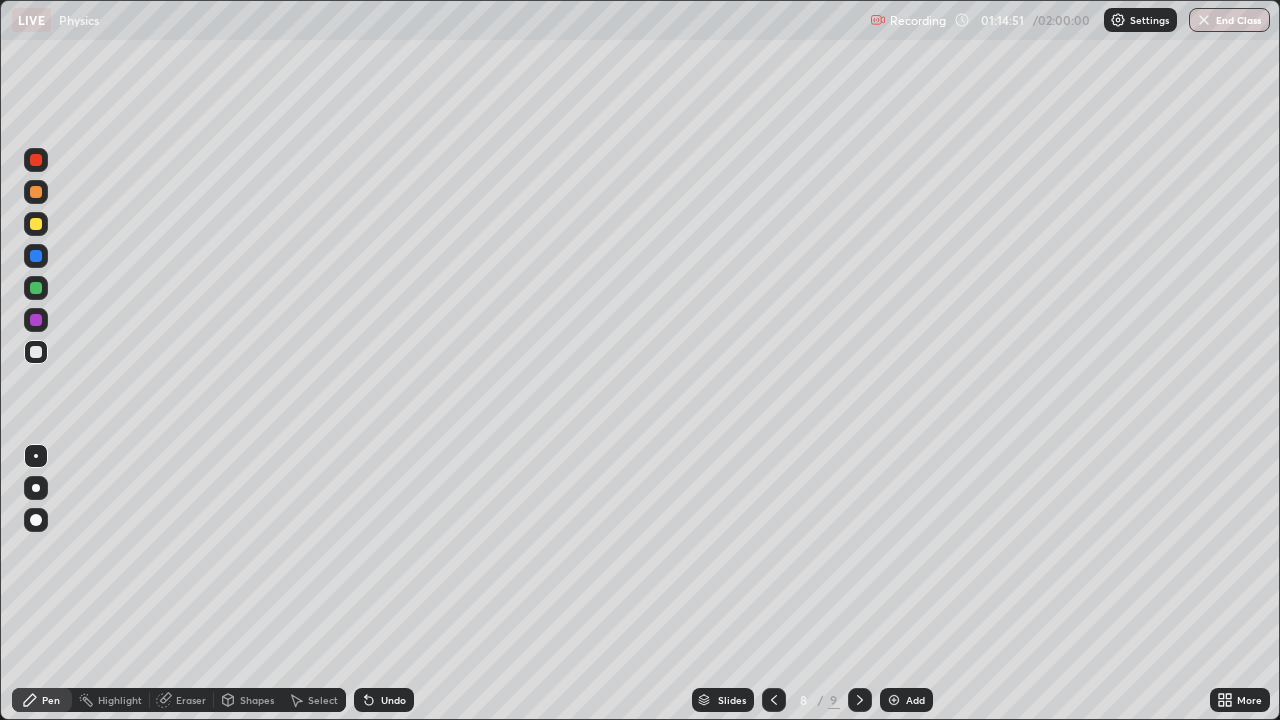 click on "Undo" at bounding box center (384, 700) 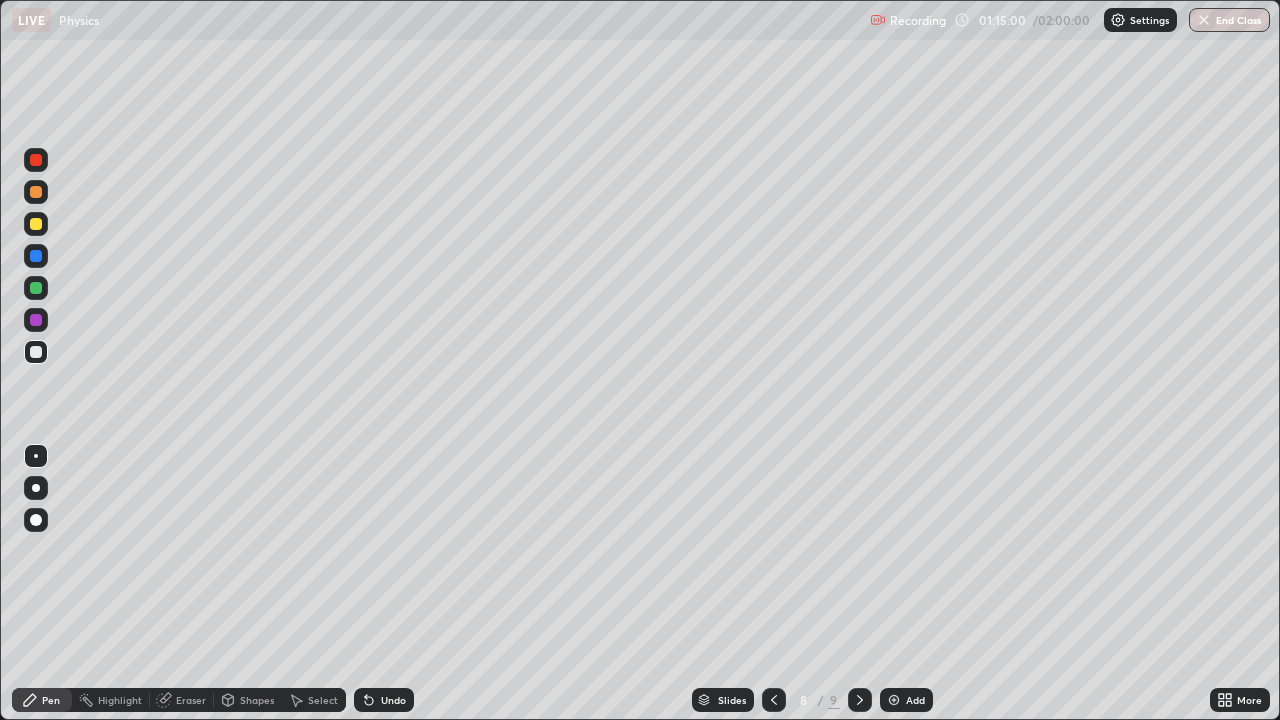 click 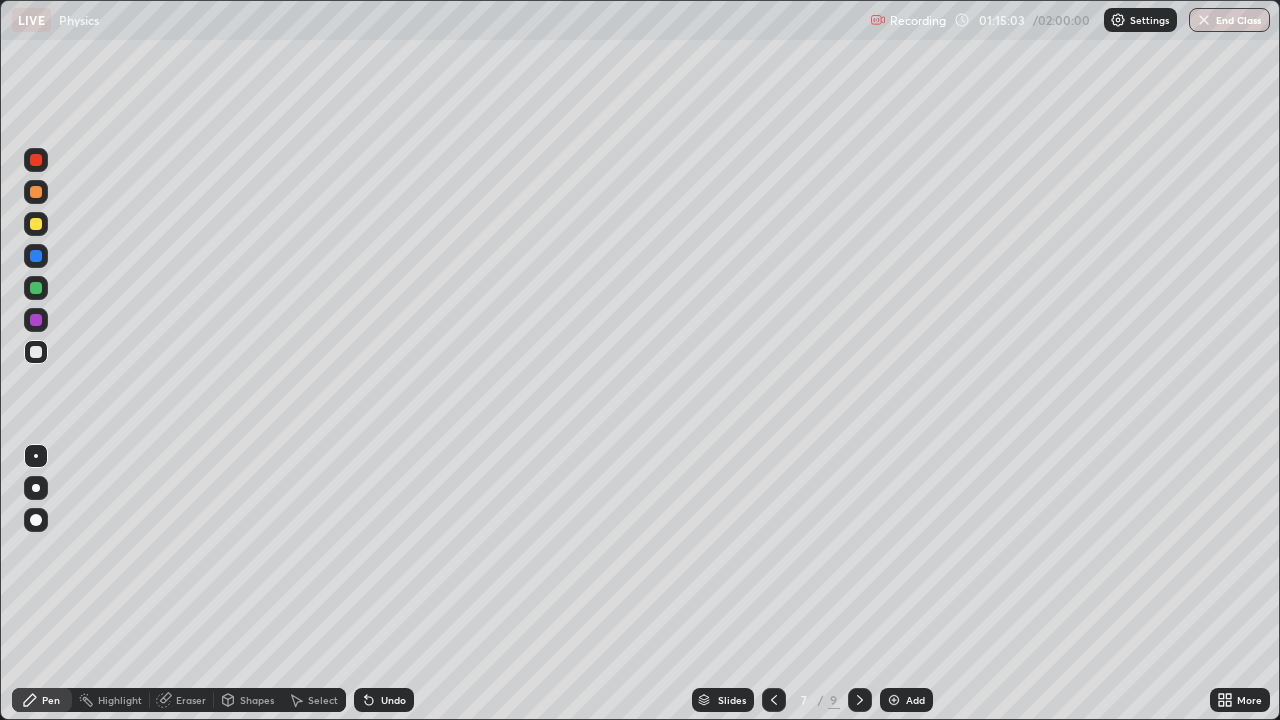 click 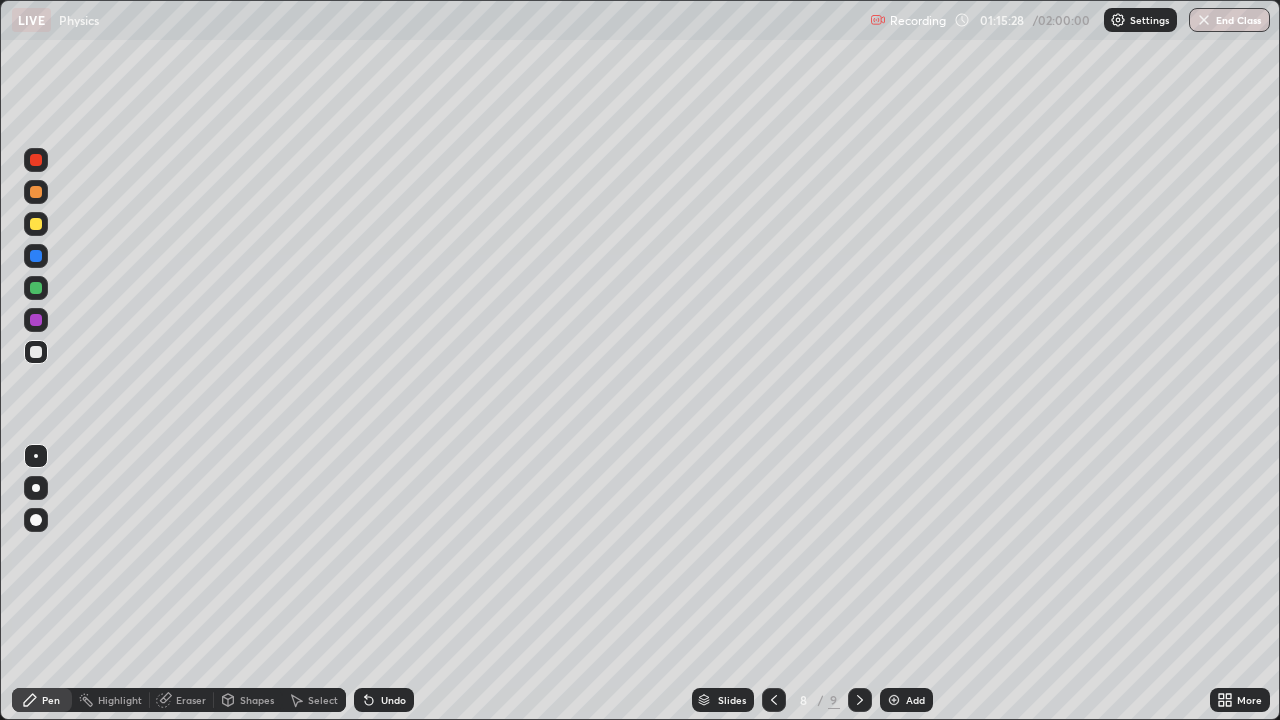 click 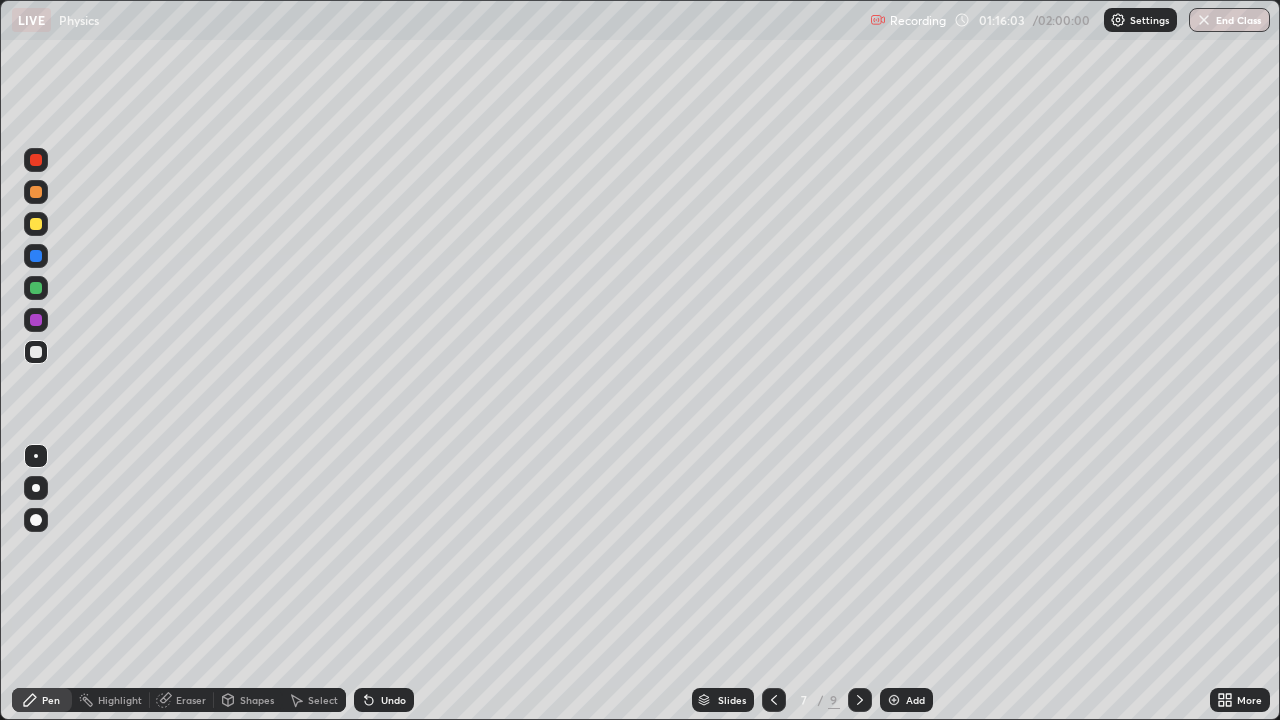 click 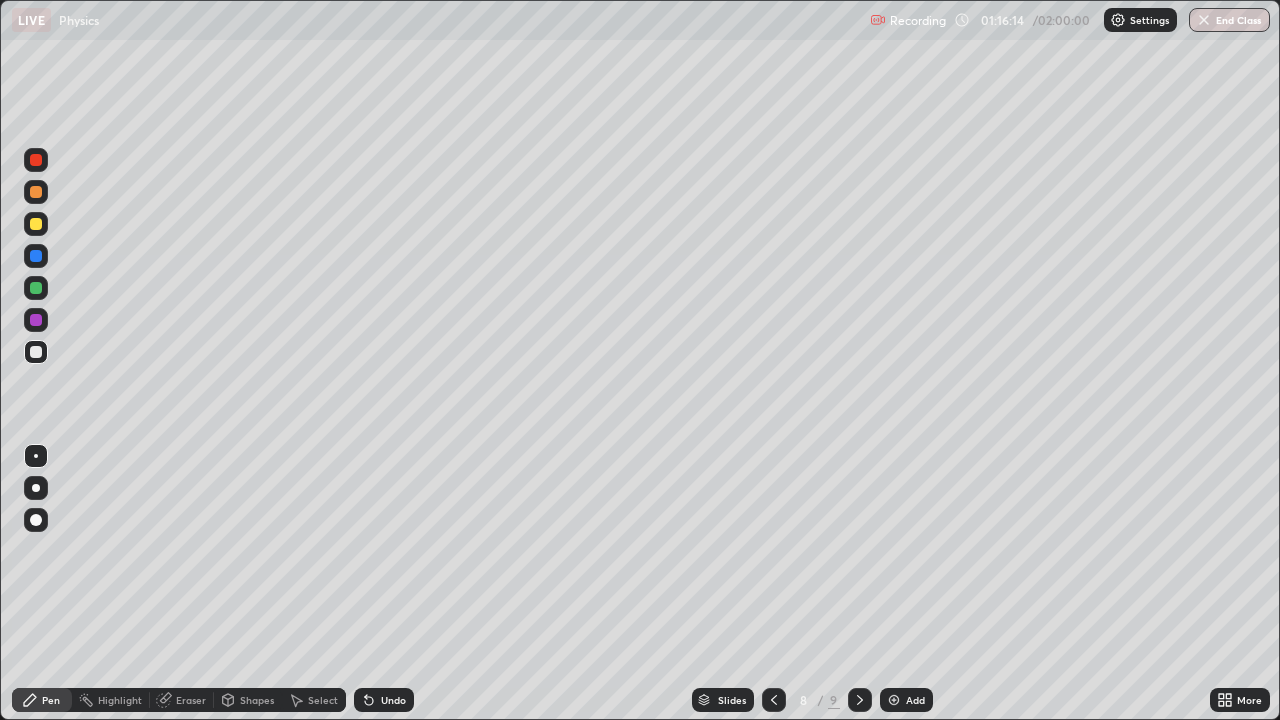 click 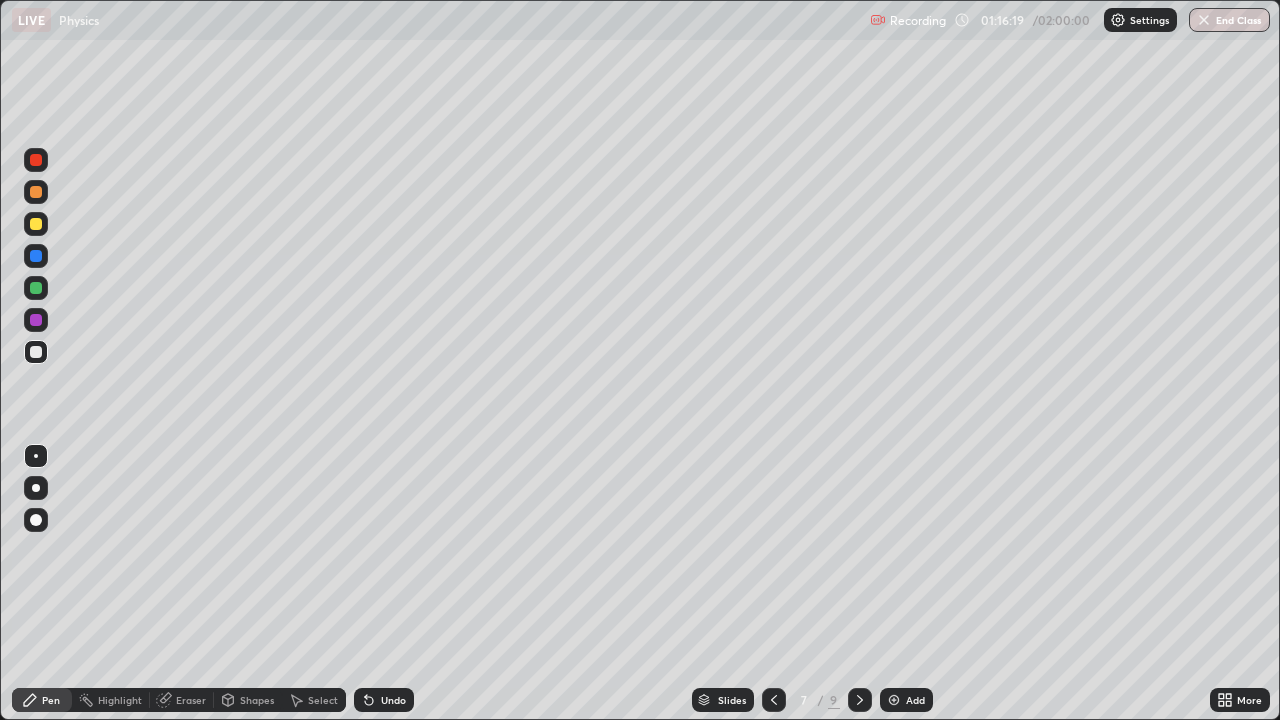 click 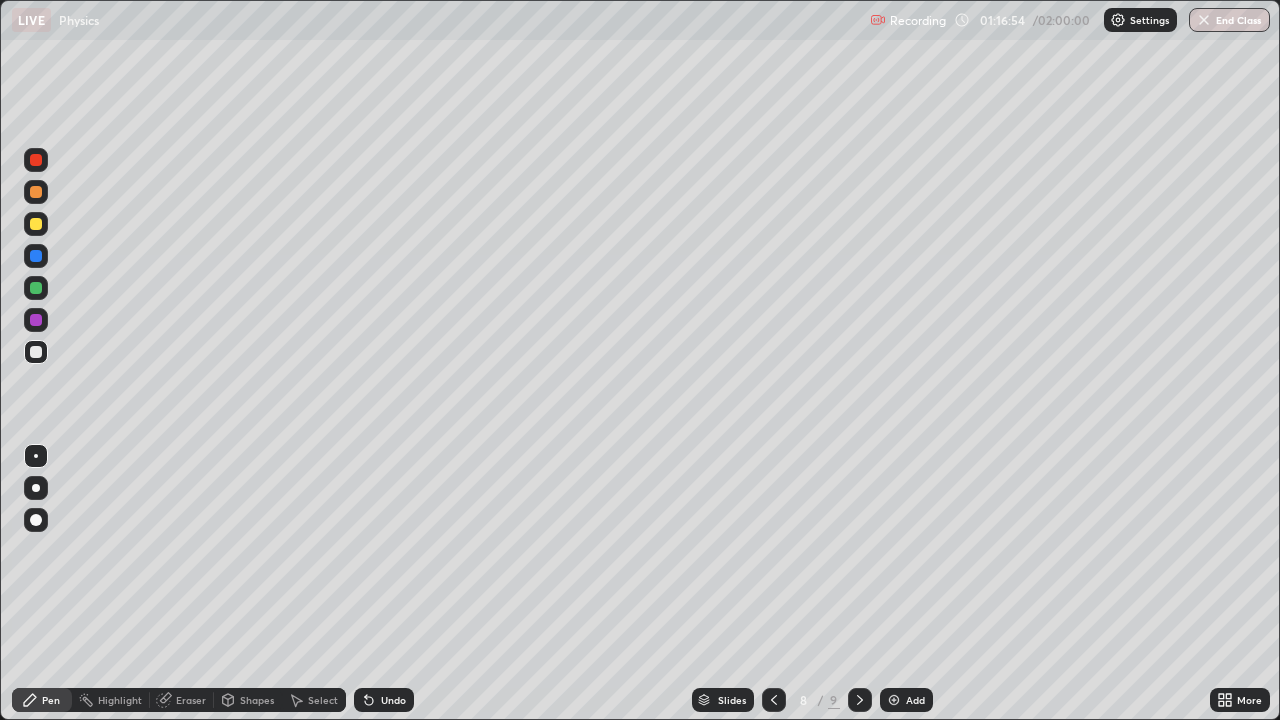 click on "Select" at bounding box center (323, 700) 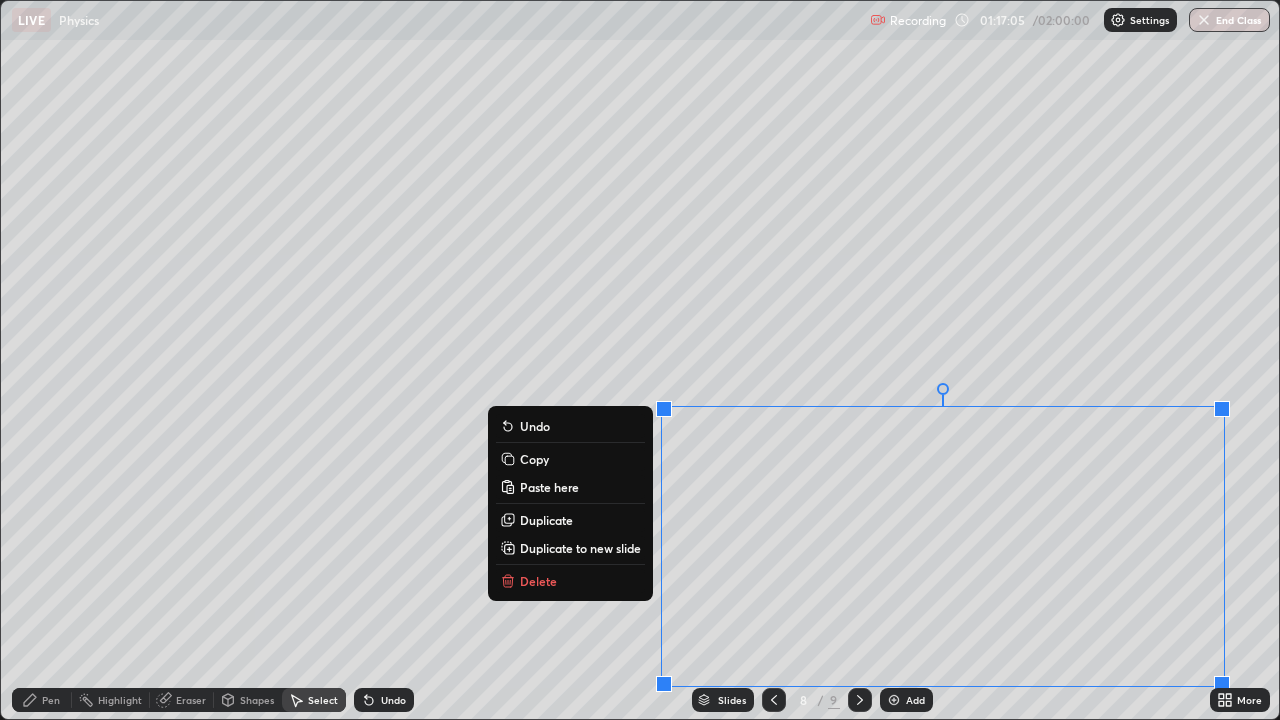 click on "Pen" at bounding box center [51, 700] 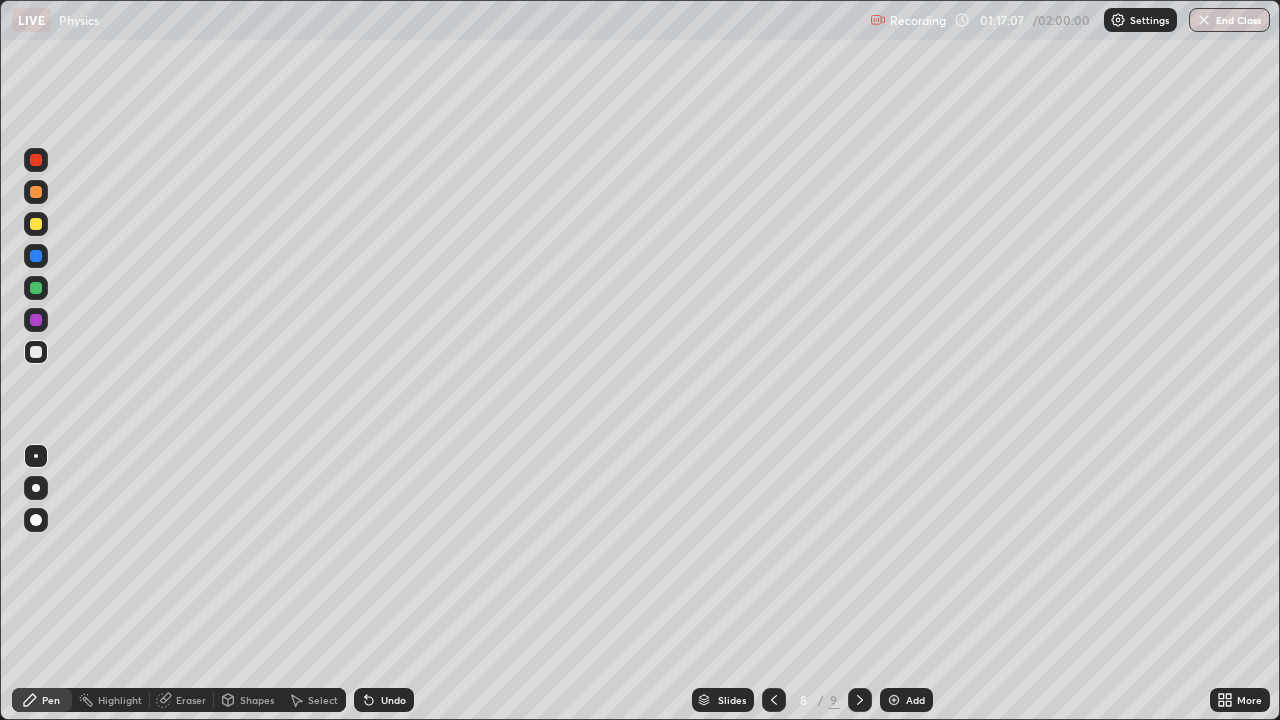 click at bounding box center (36, 256) 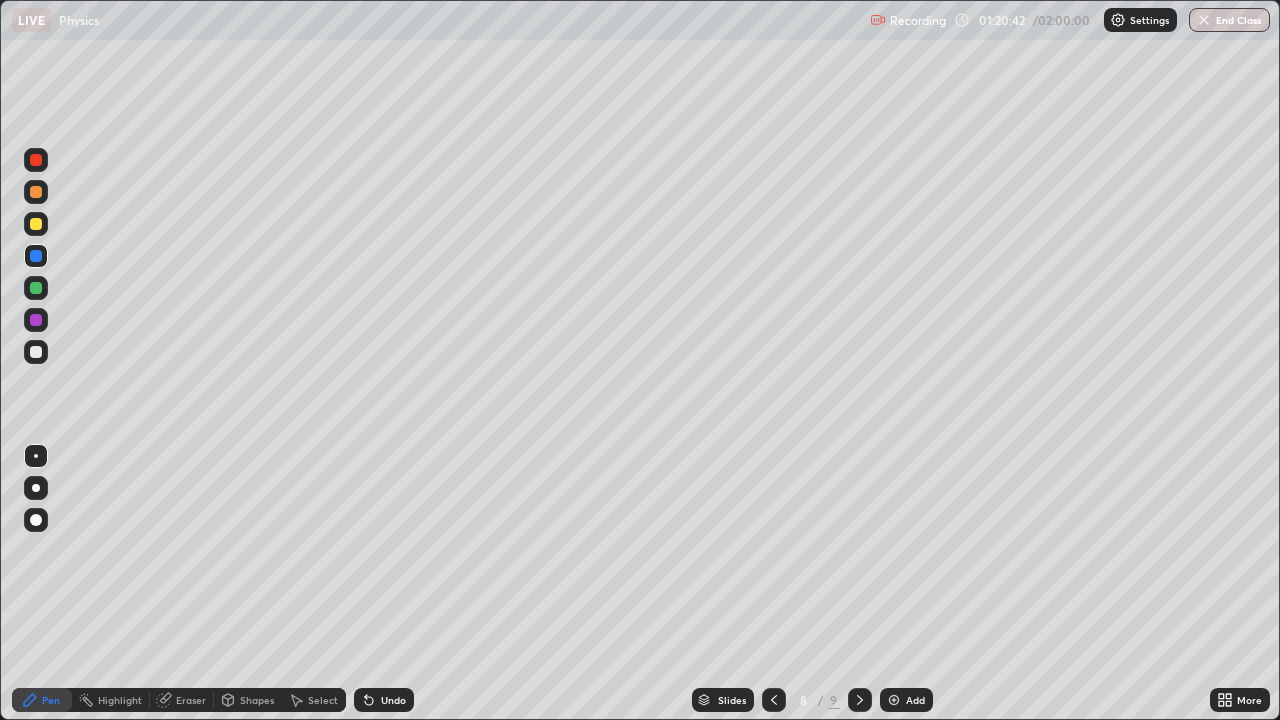 click 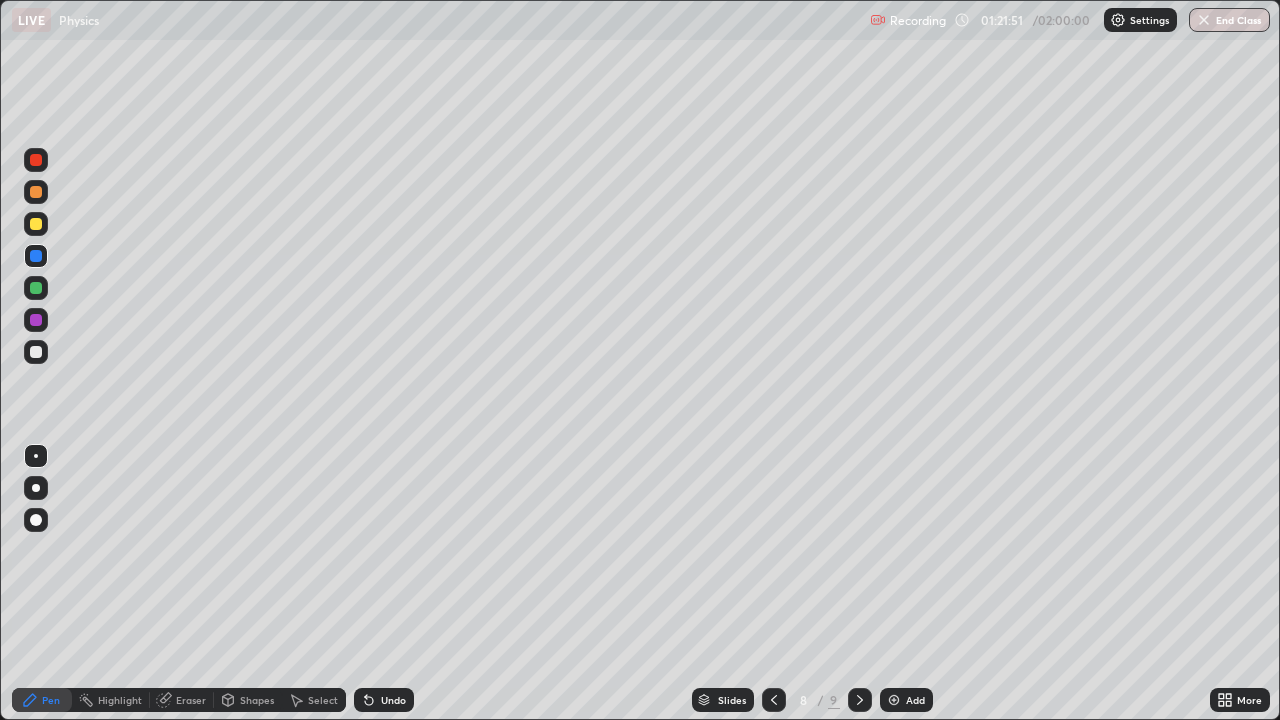 click at bounding box center [774, 700] 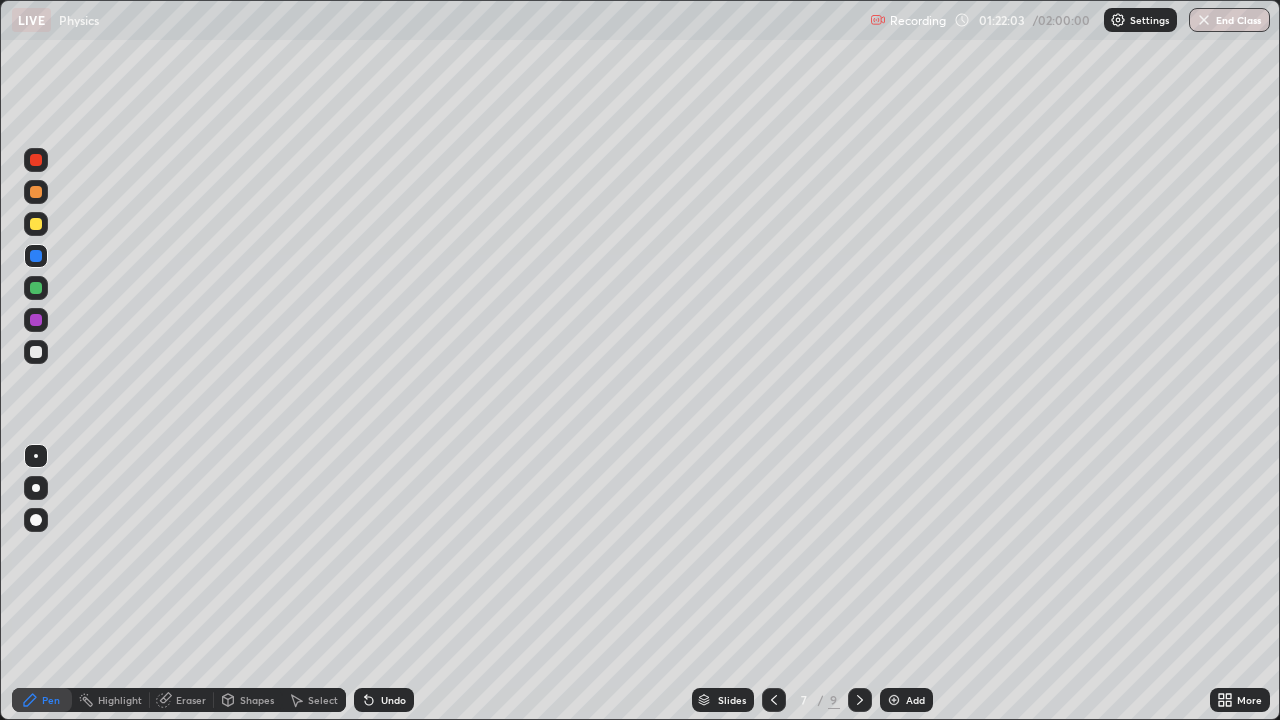 click 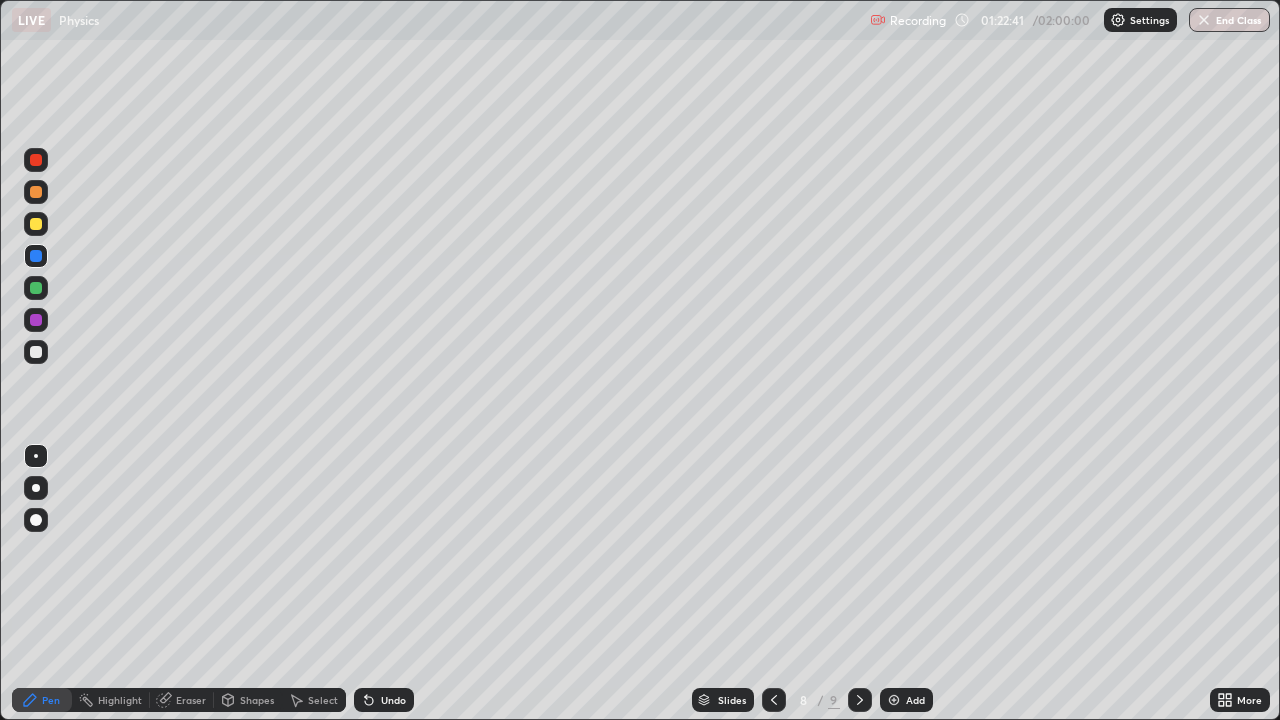 click on "Undo" at bounding box center (384, 700) 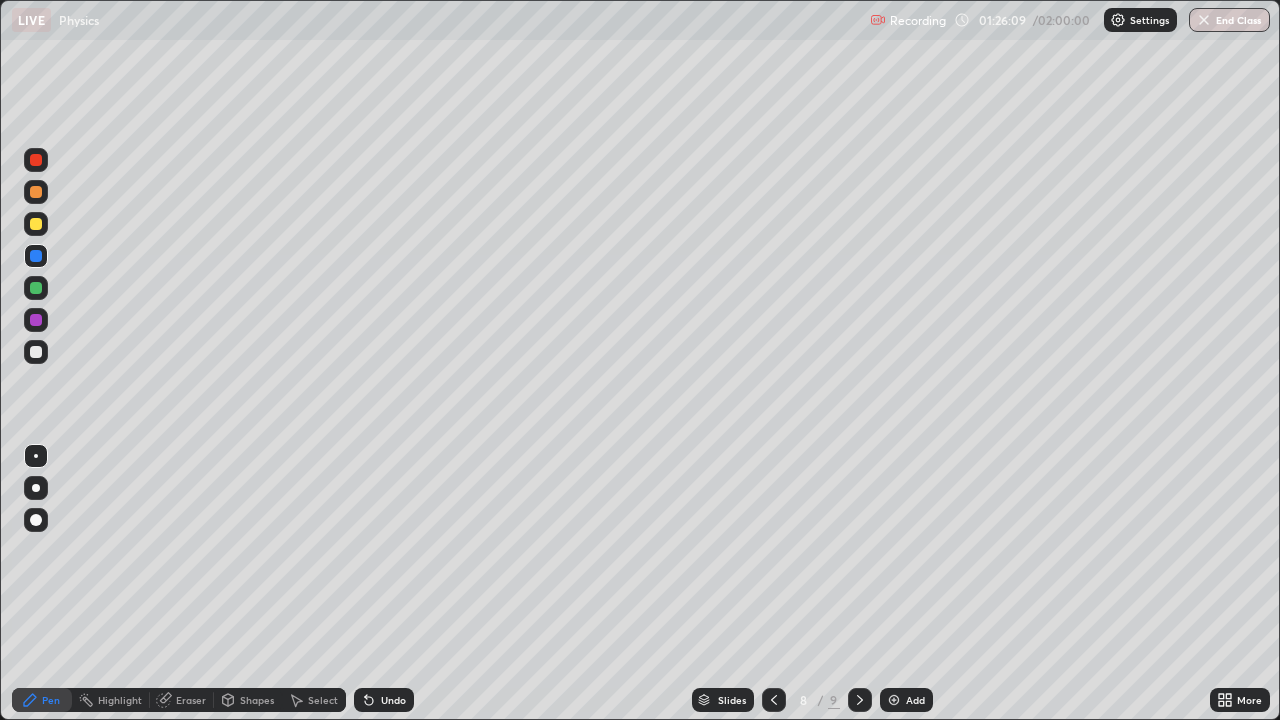 click at bounding box center (894, 700) 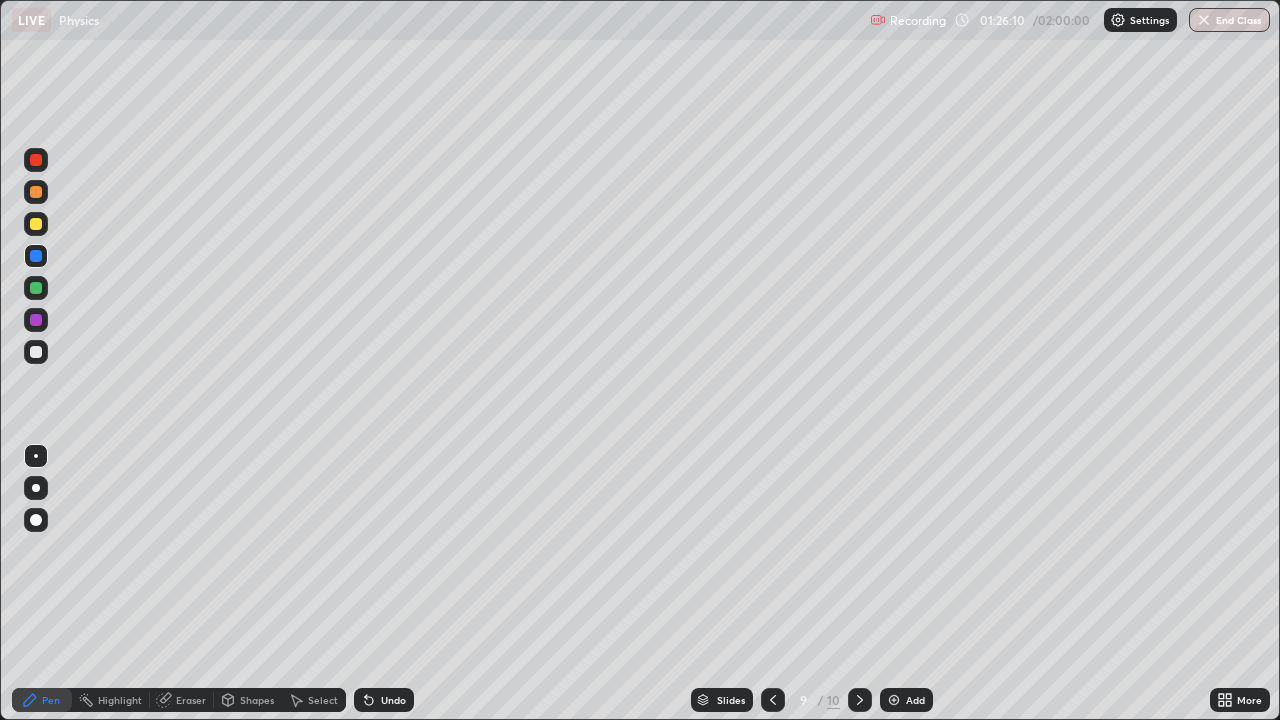 click at bounding box center (36, 224) 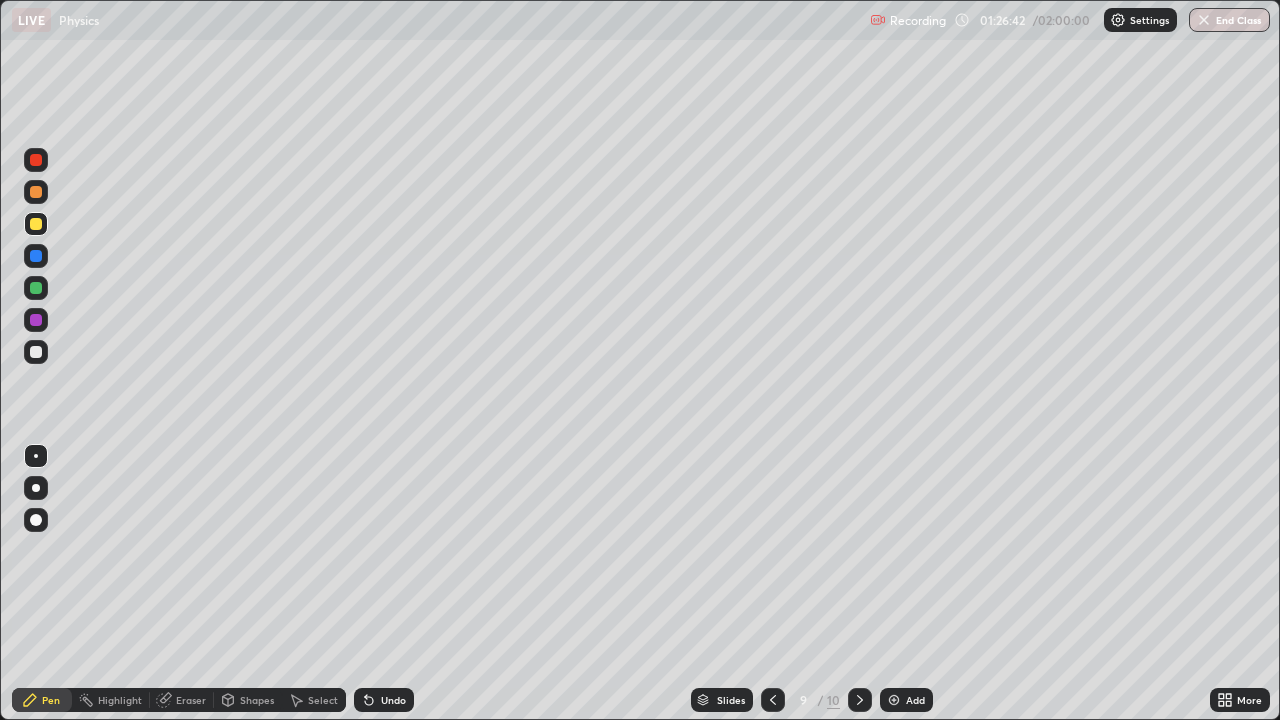 click 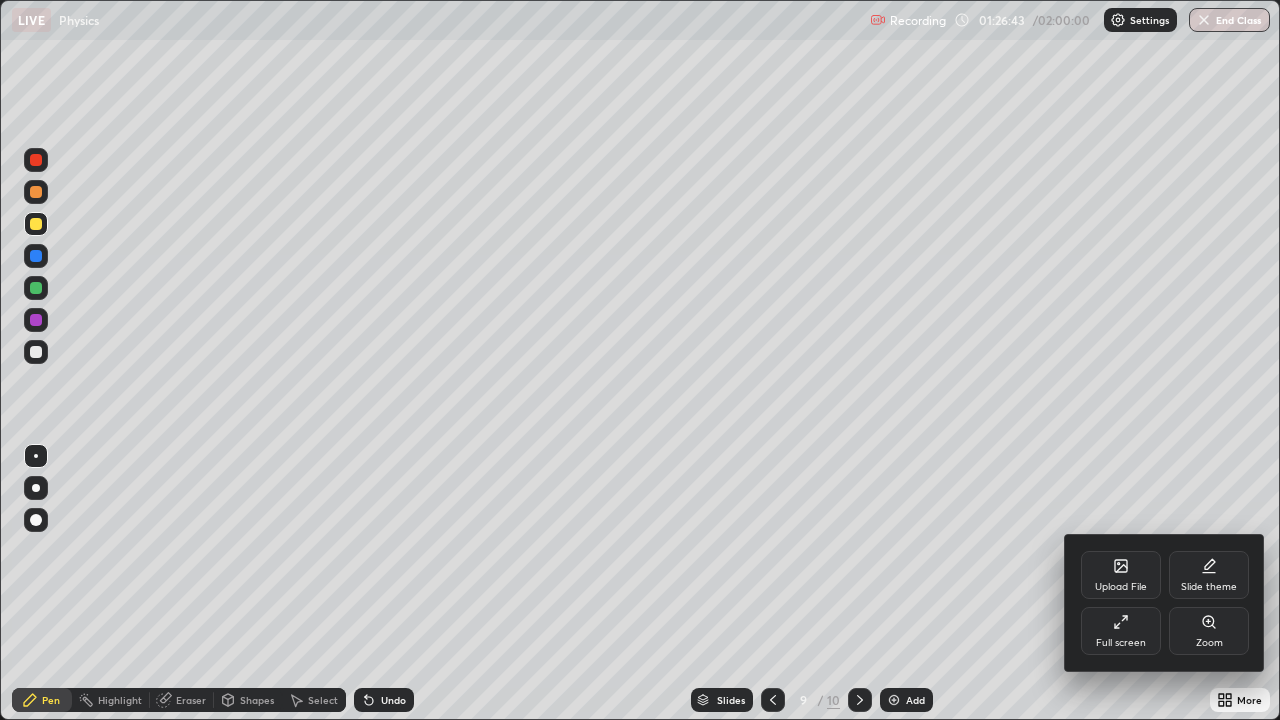 click on "Full screen" at bounding box center (1121, 631) 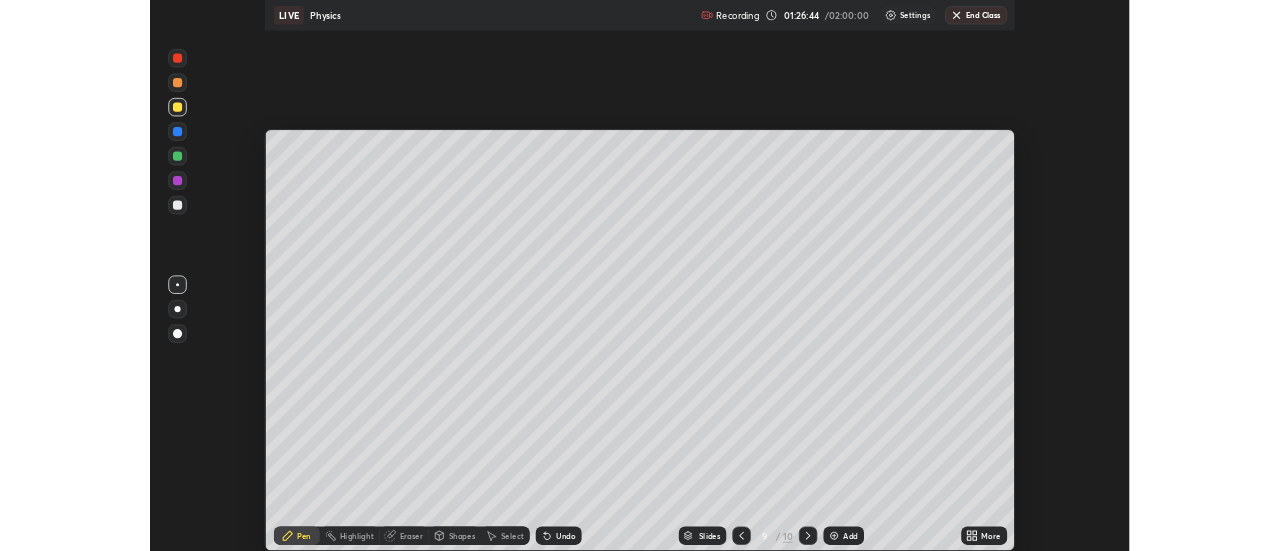 scroll, scrollTop: 551, scrollLeft: 1280, axis: both 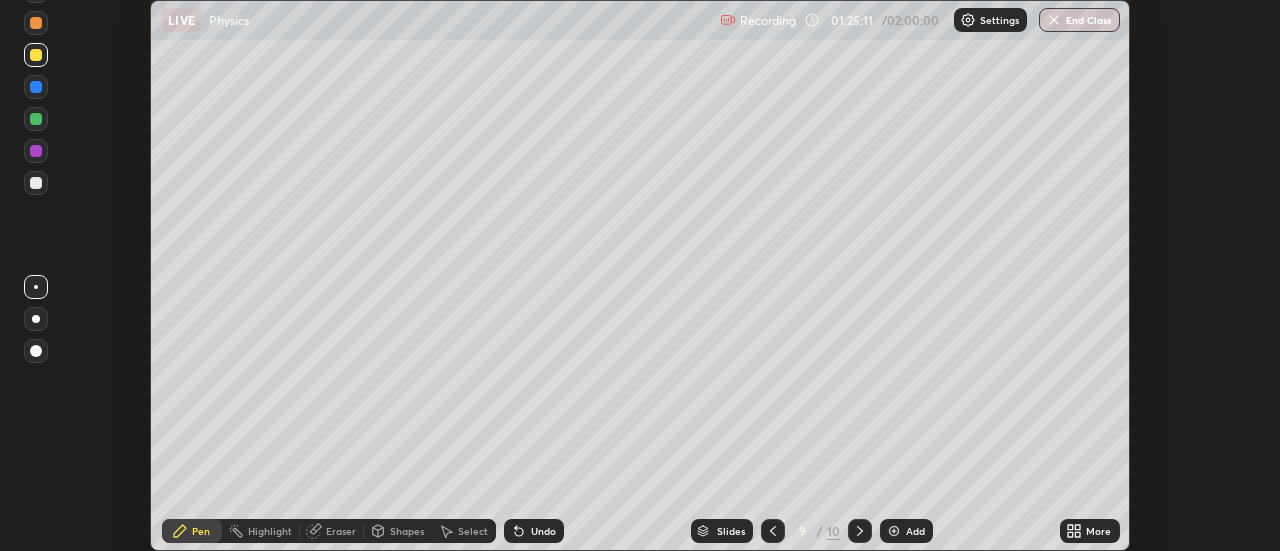 click 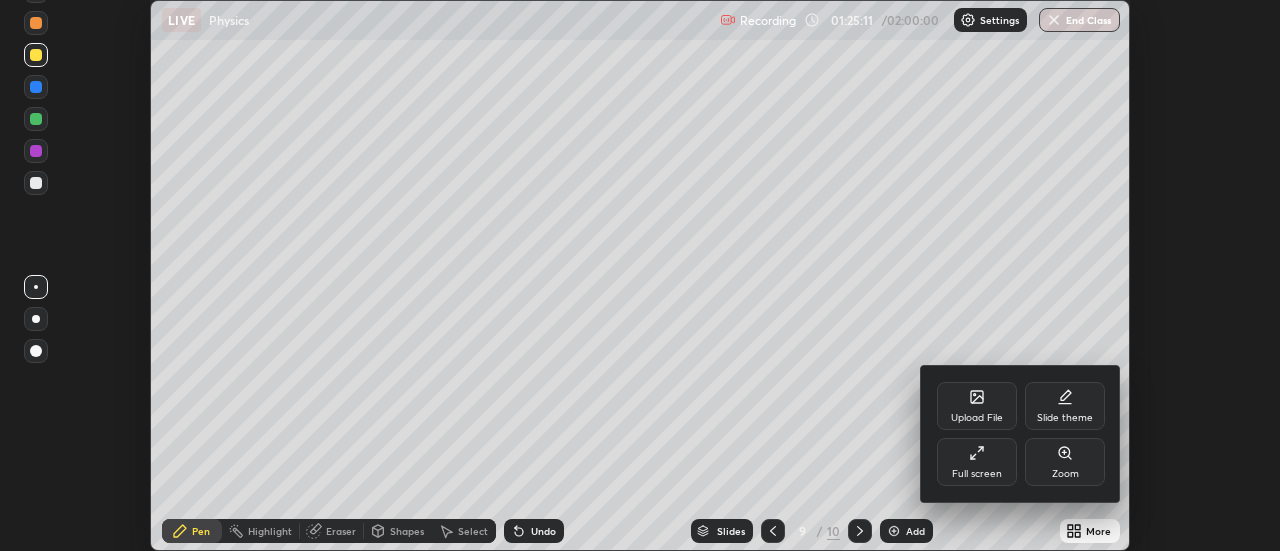 click 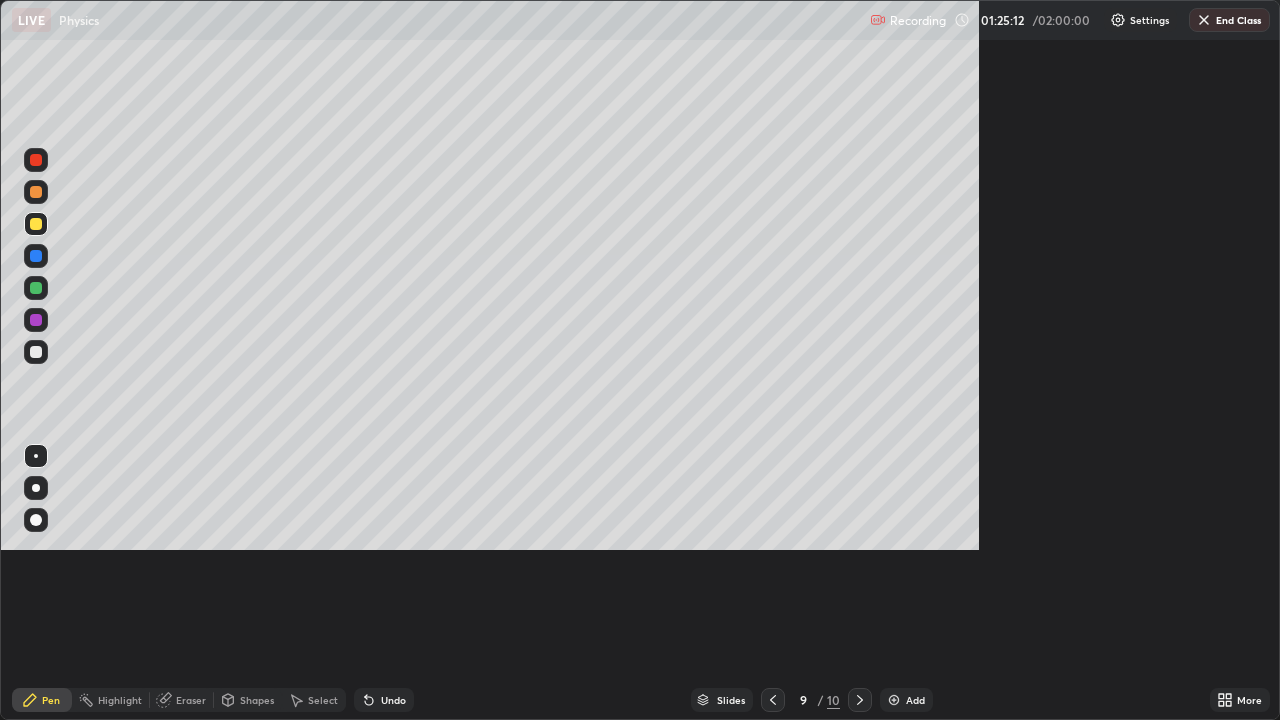 scroll, scrollTop: 99280, scrollLeft: 98720, axis: both 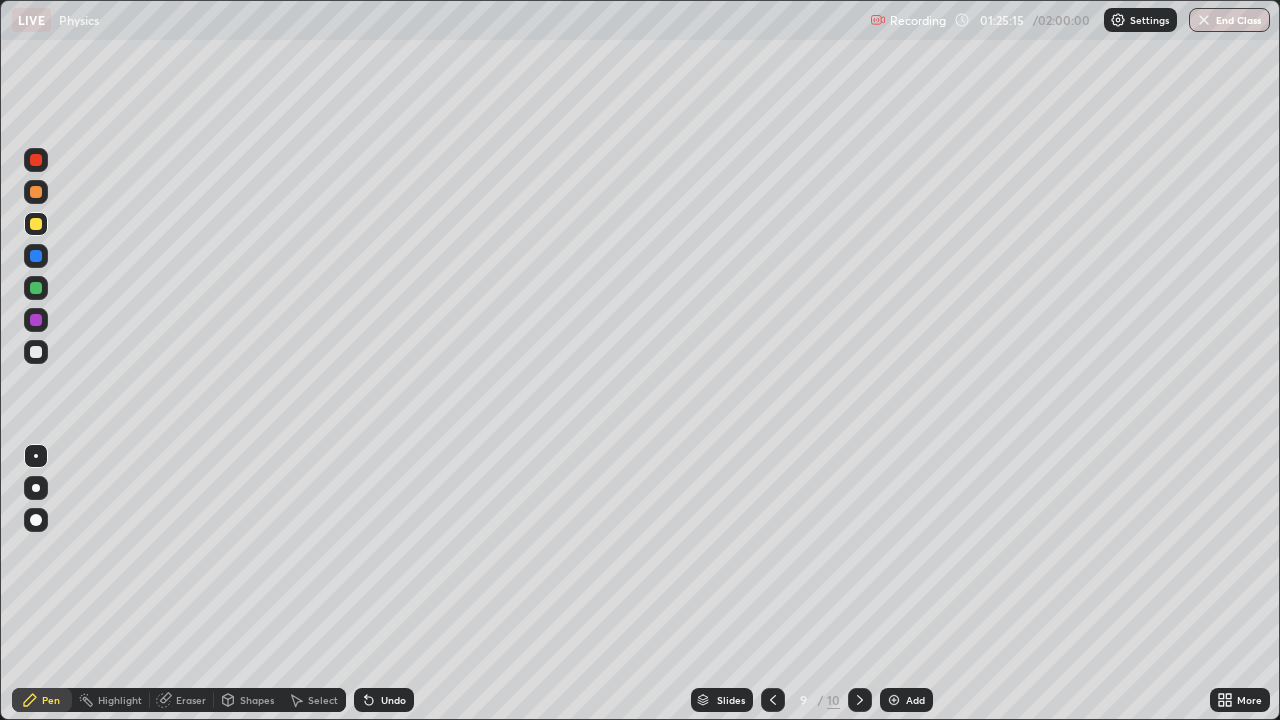 click on "Eraser" at bounding box center [191, 700] 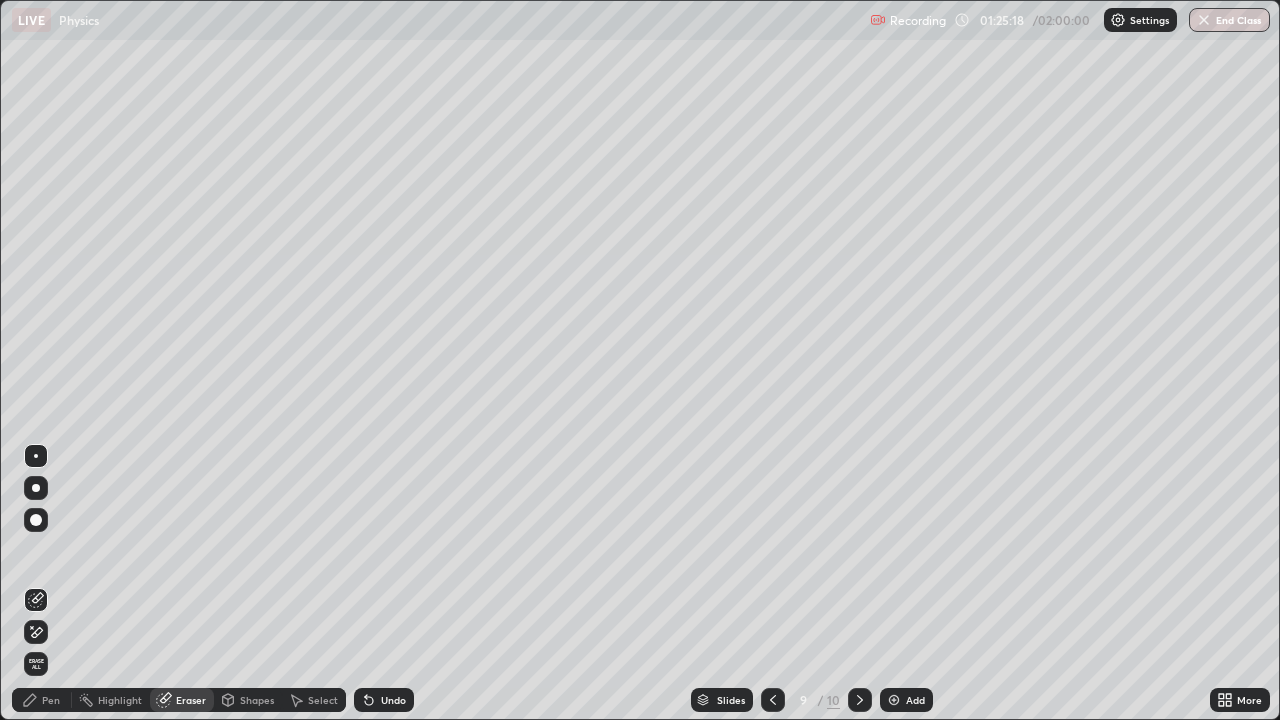 click on "Pen" at bounding box center [51, 700] 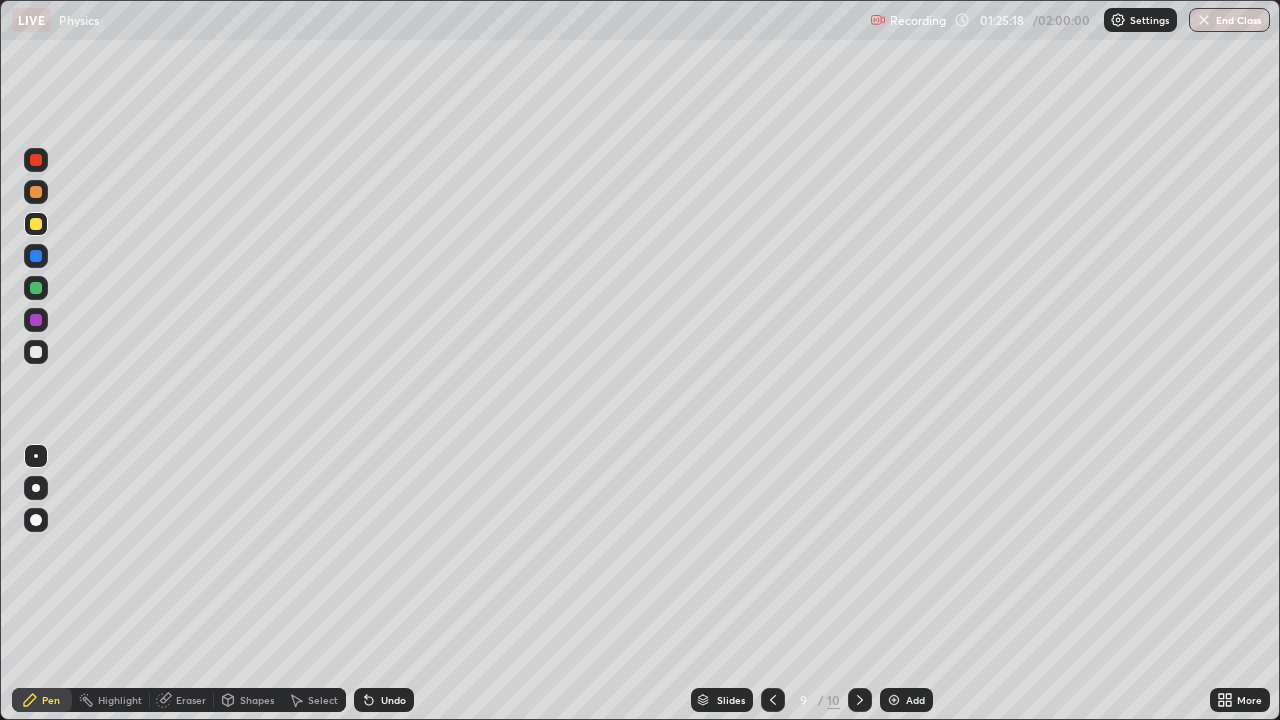 click at bounding box center [36, 288] 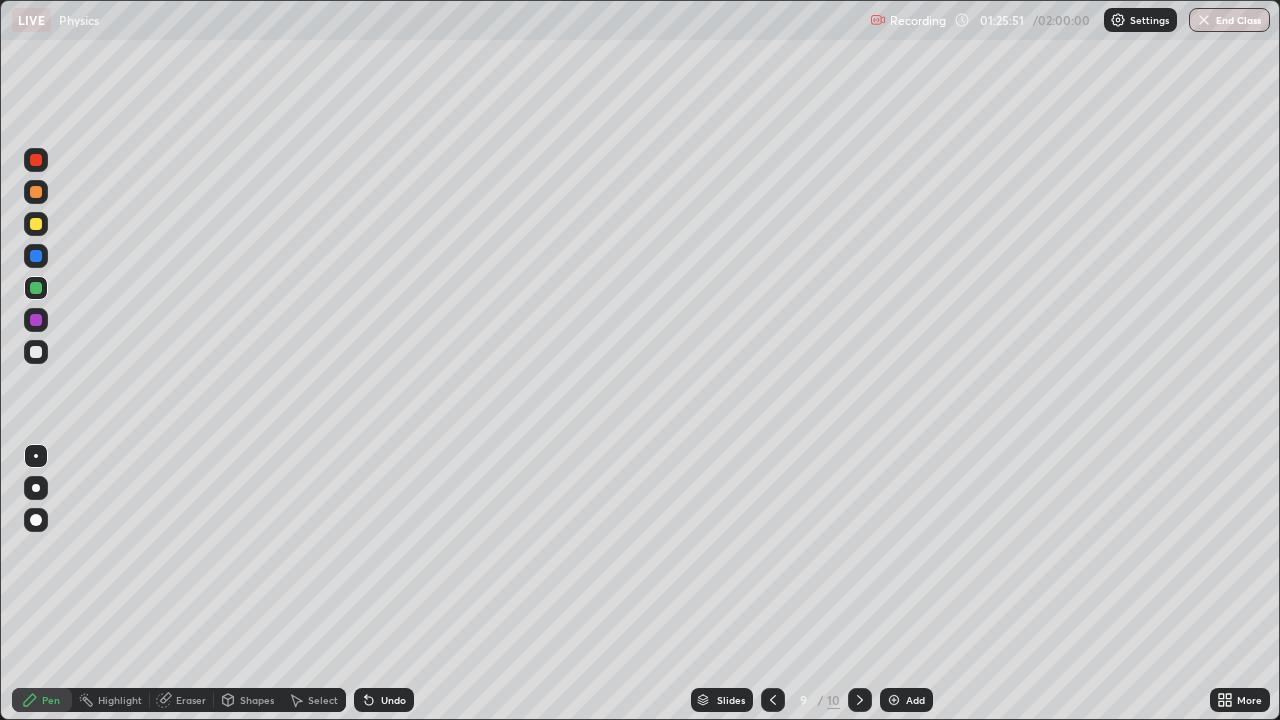 click at bounding box center (36, 352) 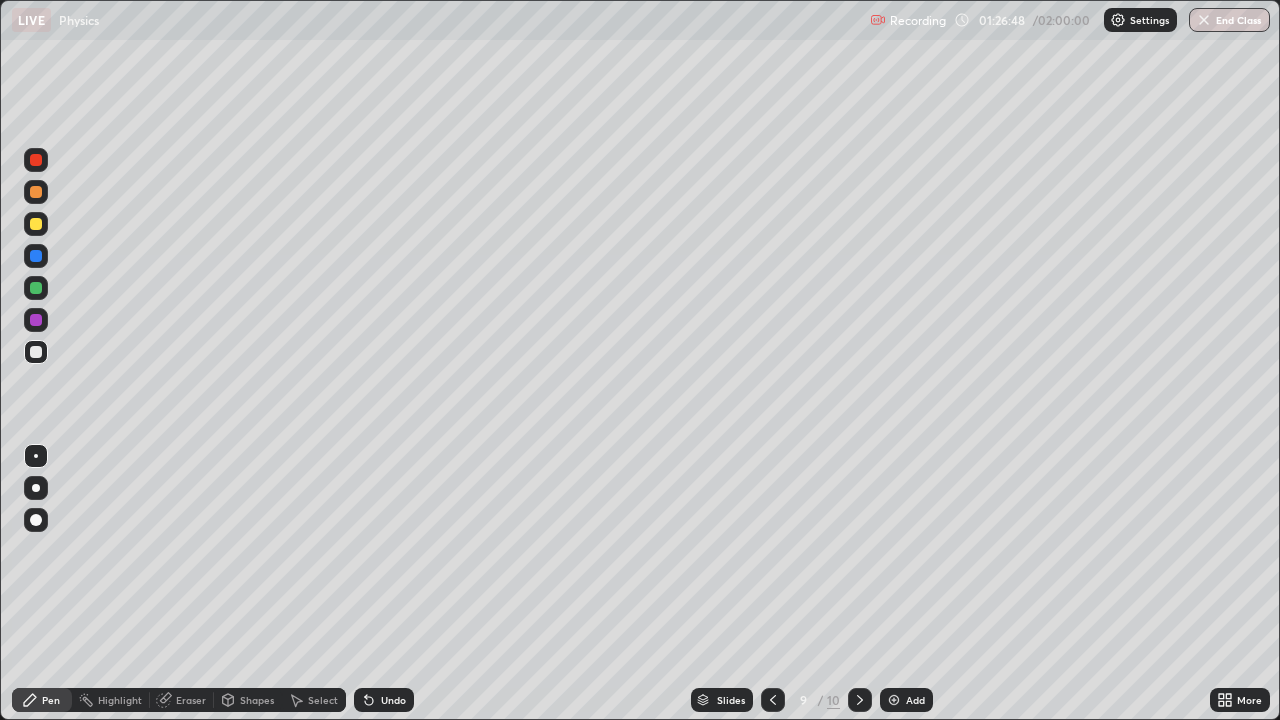 click on "Select" at bounding box center (314, 700) 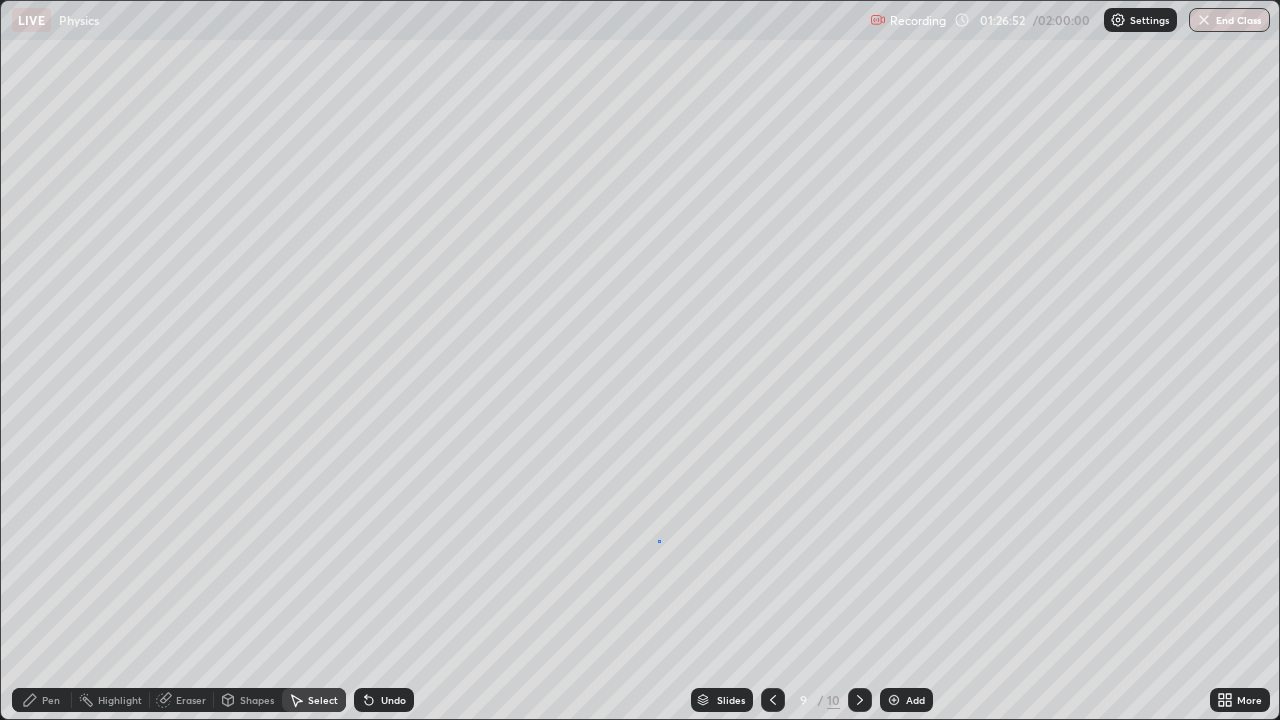 click on "0 ° Undo Copy Duplicate Duplicate to new slide Delete" at bounding box center [640, 360] 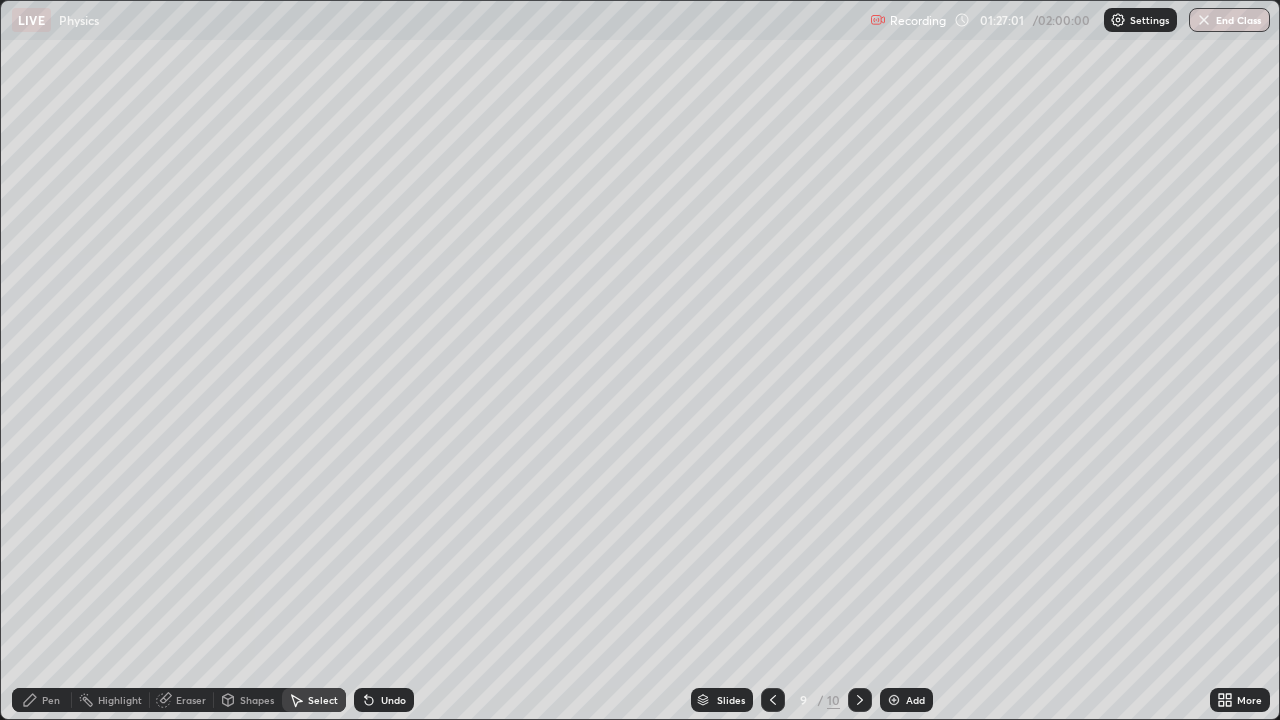 click 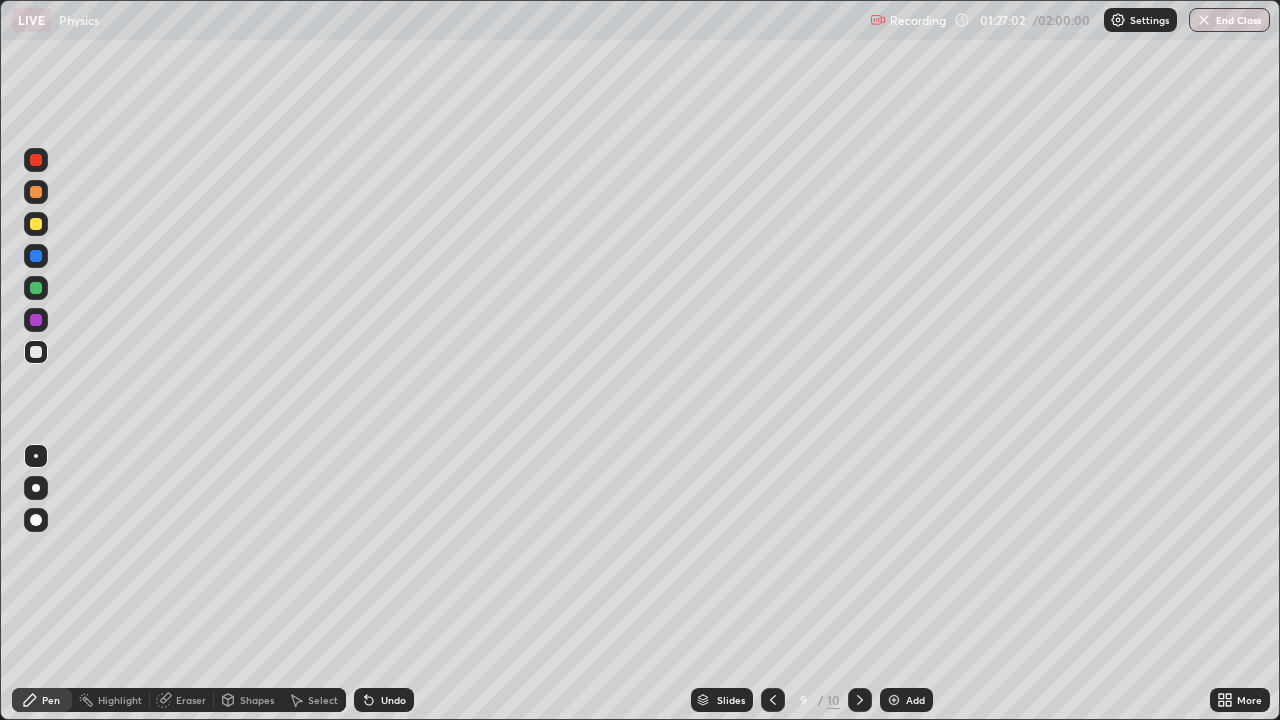 click on "Select" at bounding box center [323, 700] 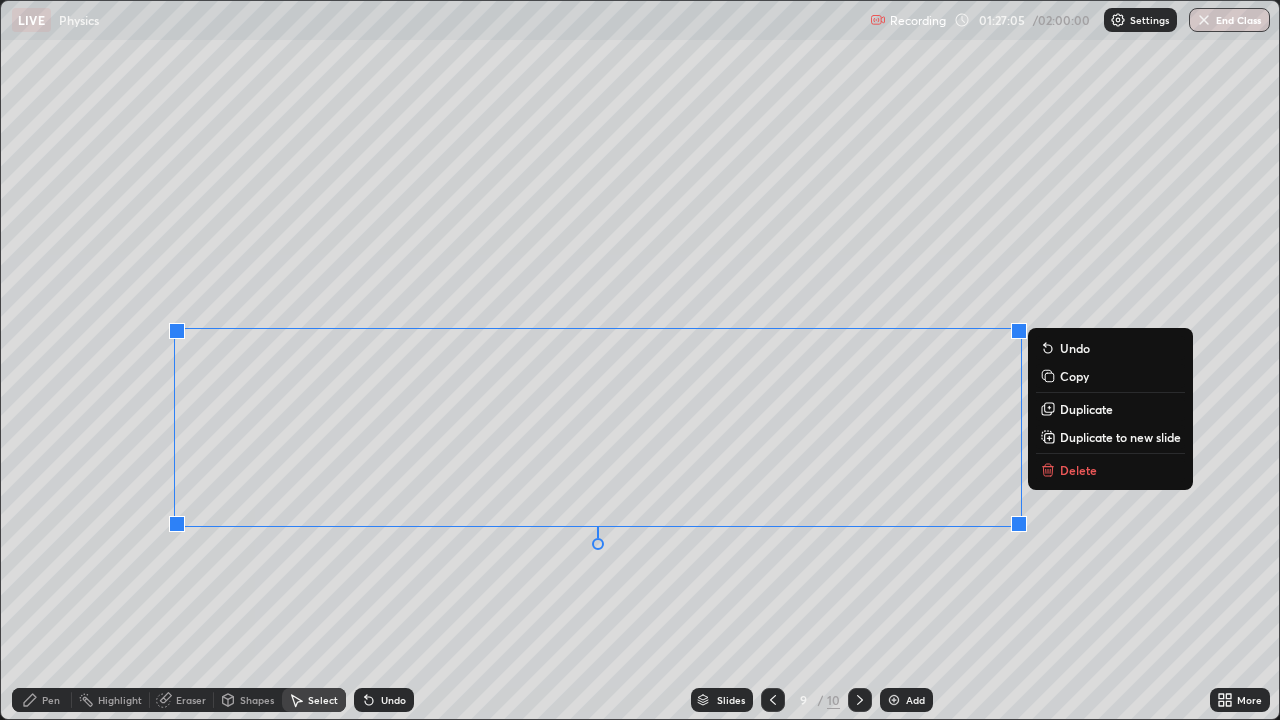 click 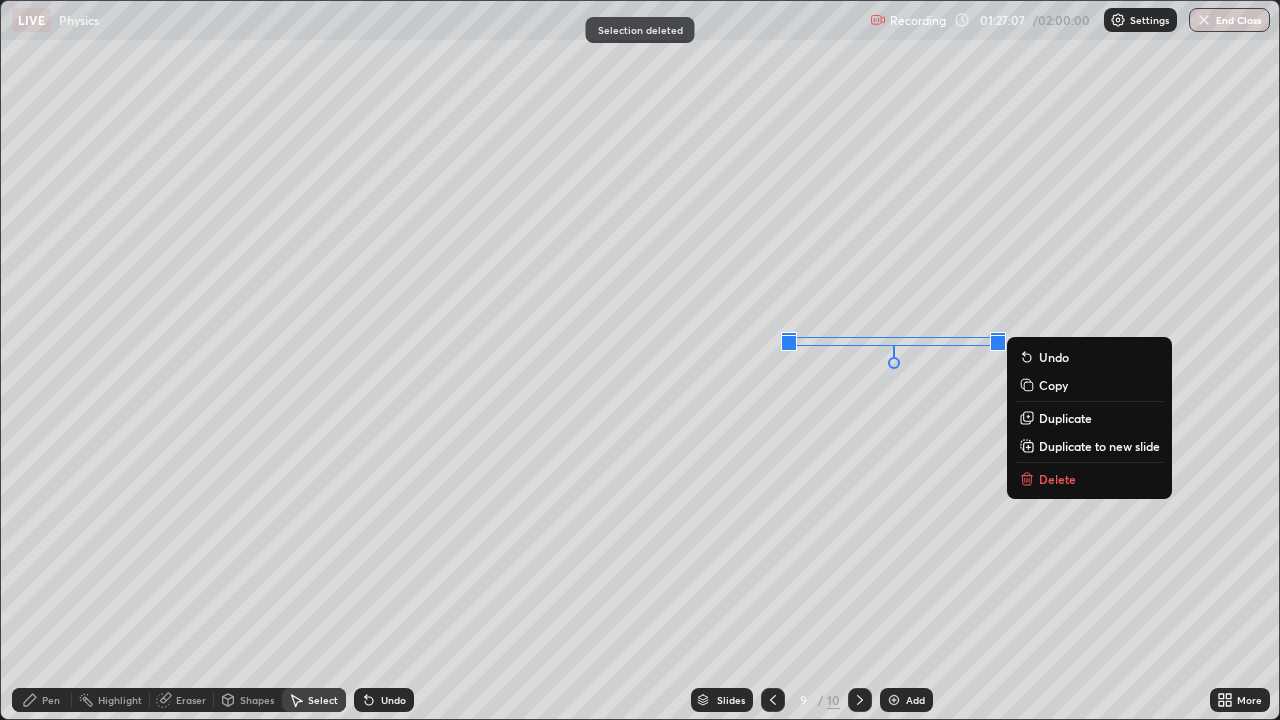 click on "Delete" at bounding box center [1089, 479] 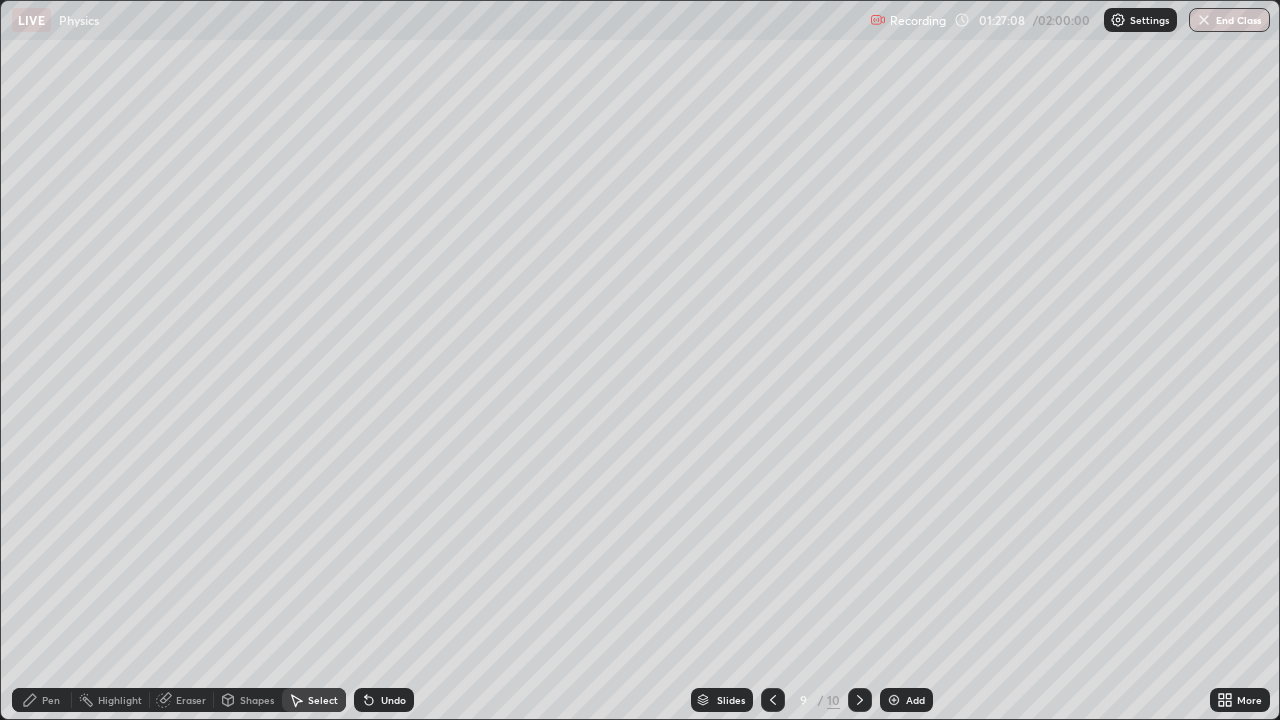 click on "Pen" at bounding box center [42, 700] 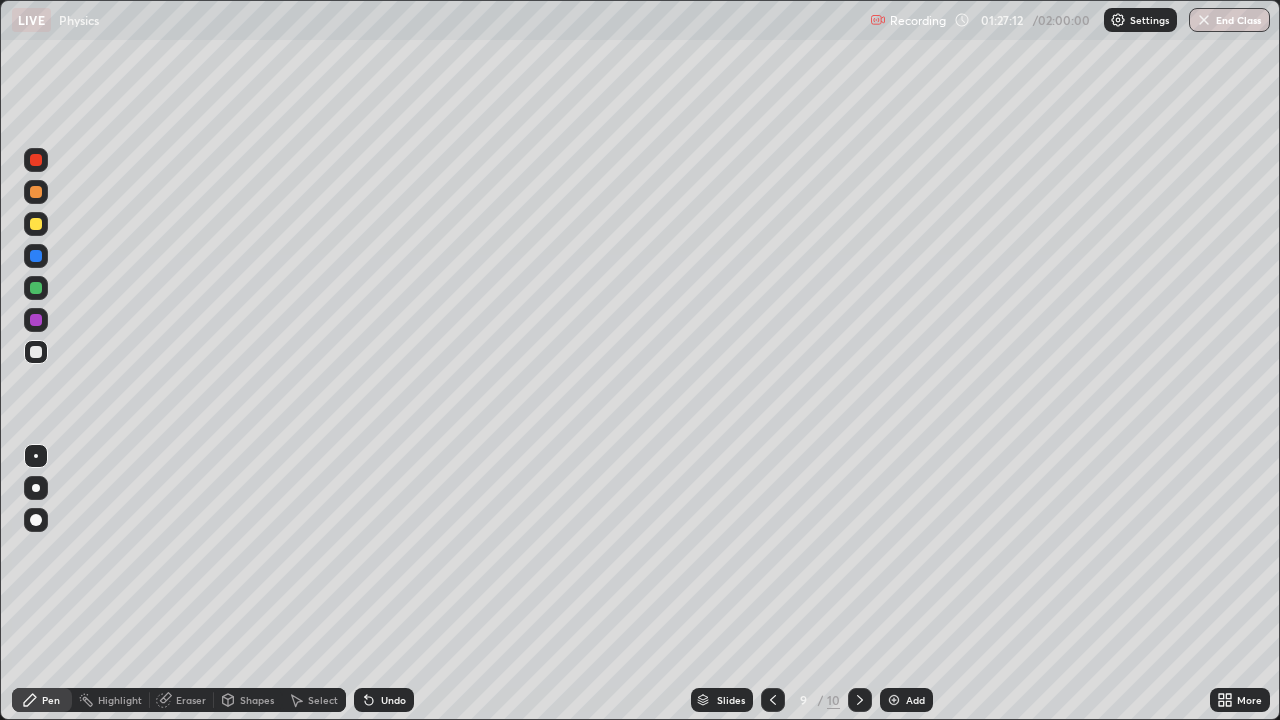 click at bounding box center (36, 320) 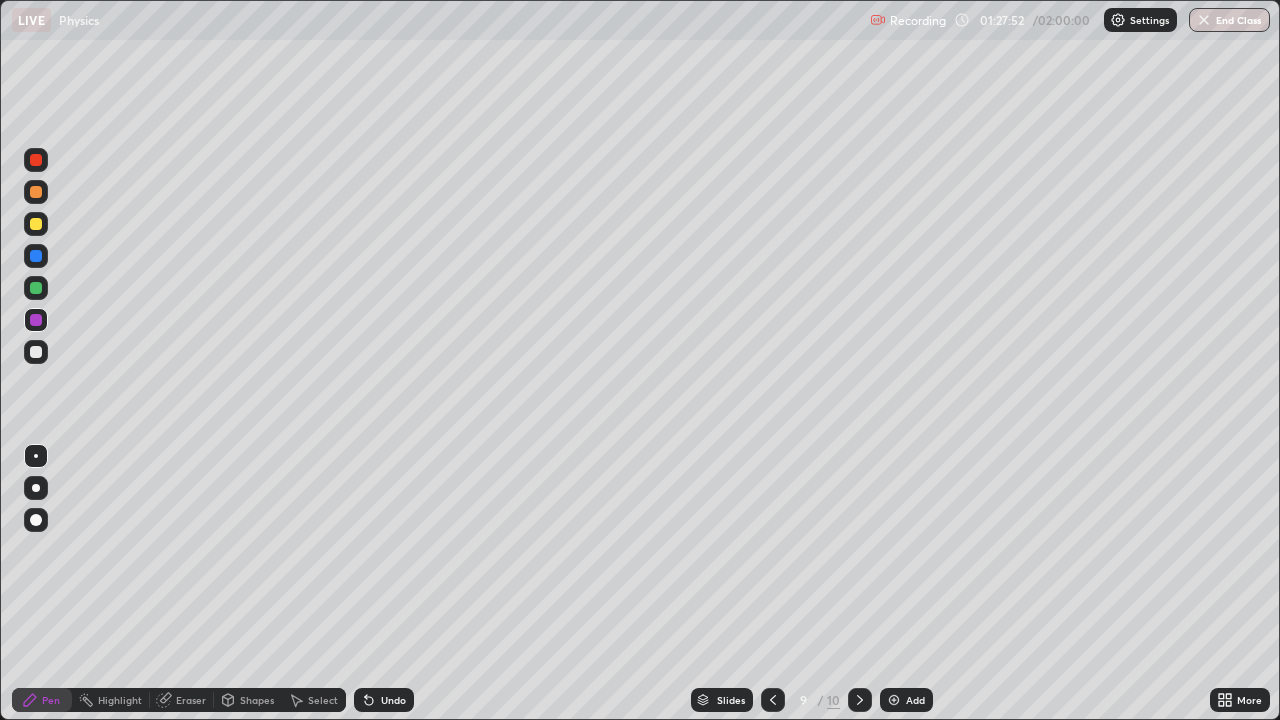 click on "Select" at bounding box center (323, 700) 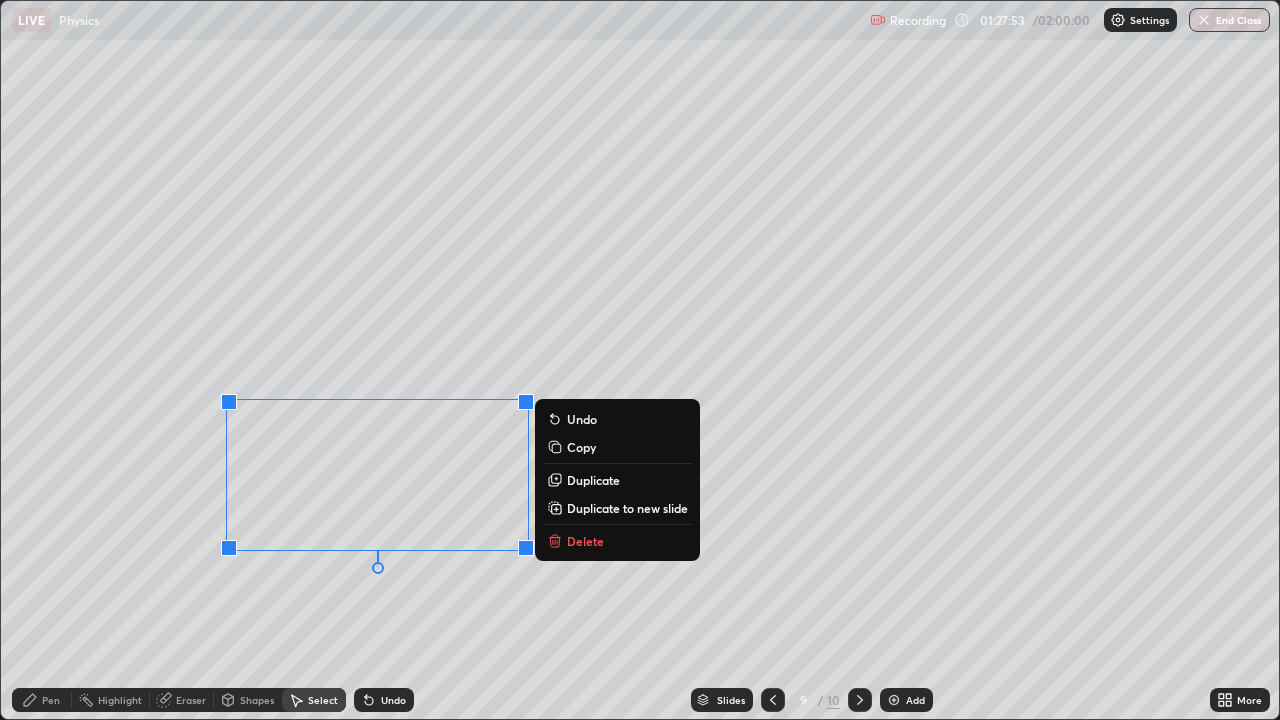 click on "Delete" at bounding box center (617, 541) 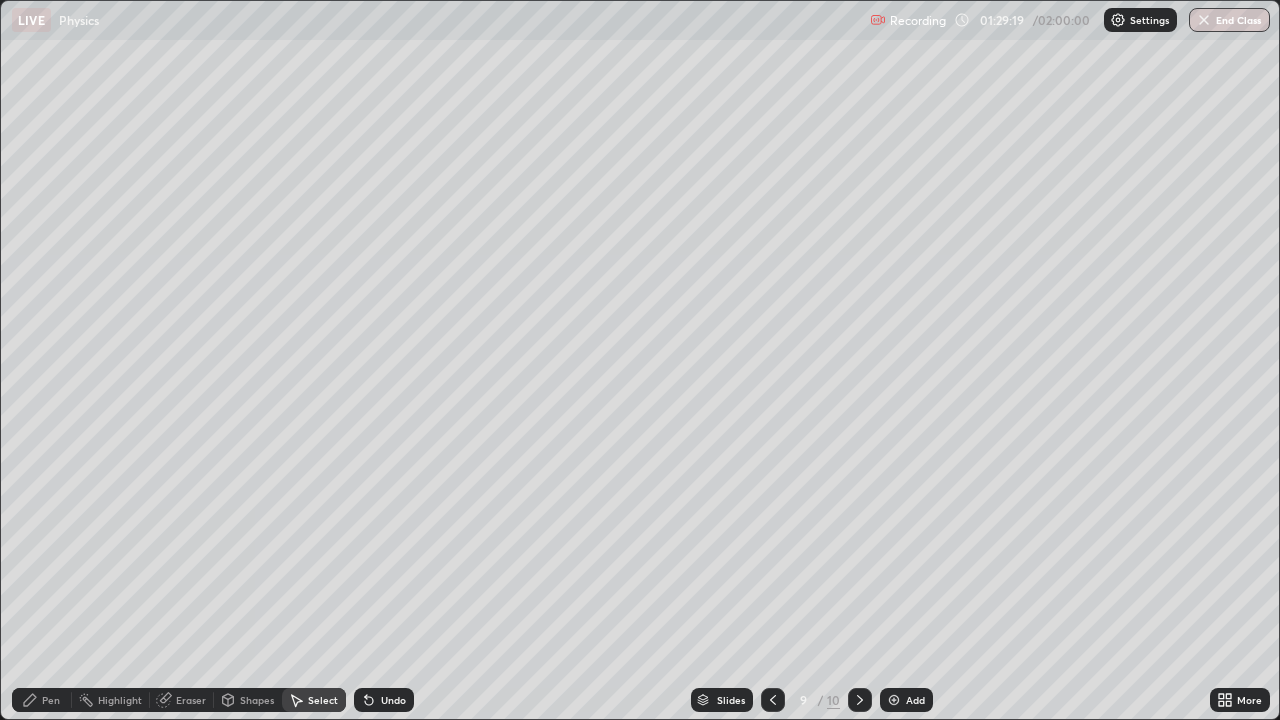 click 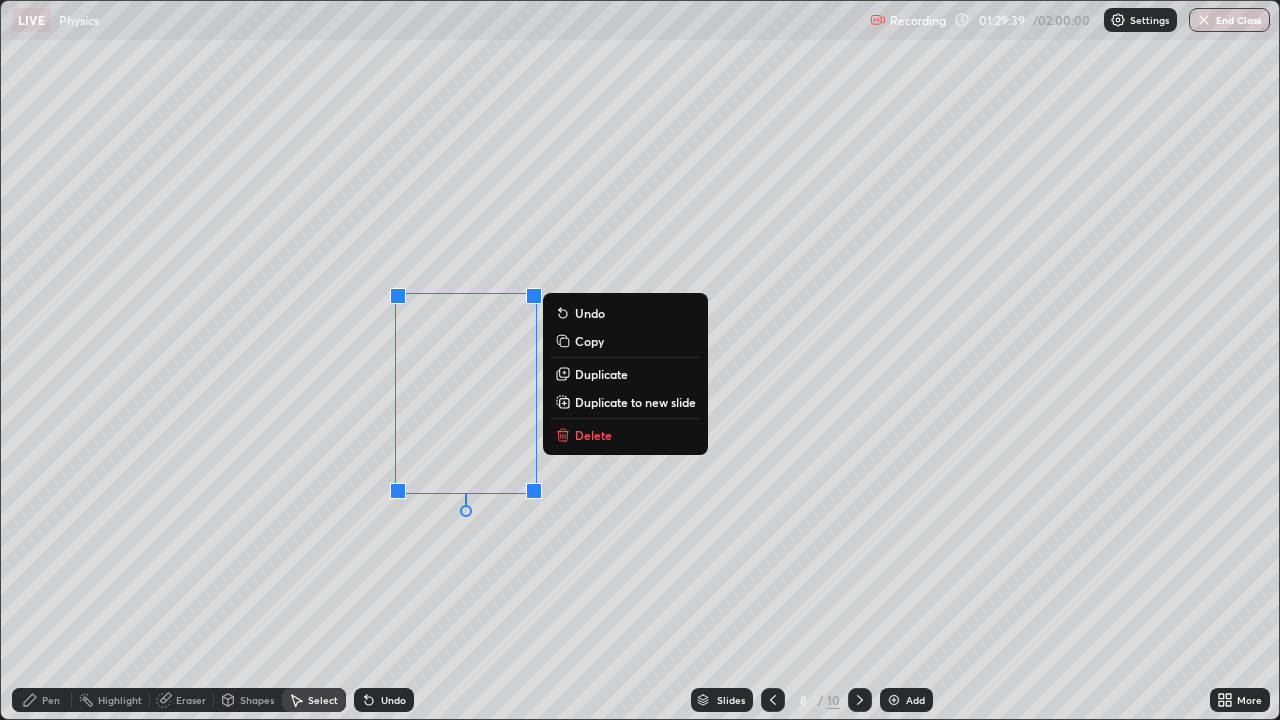 click 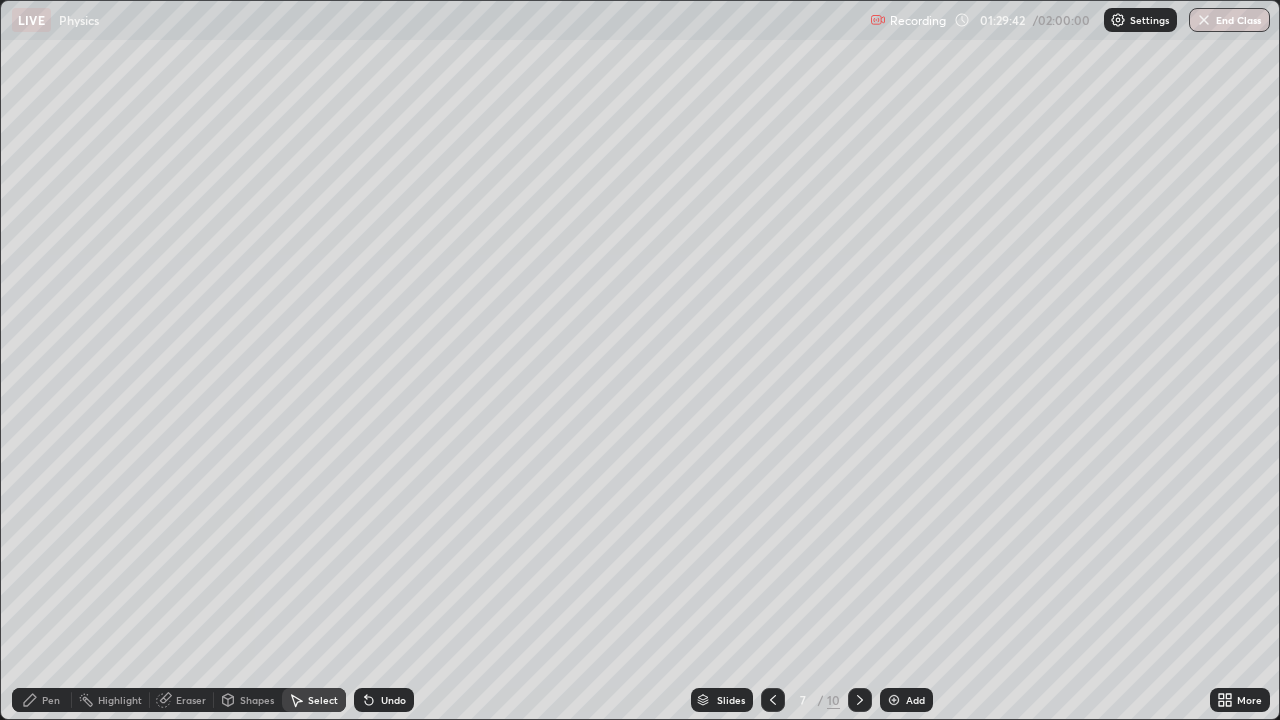 click 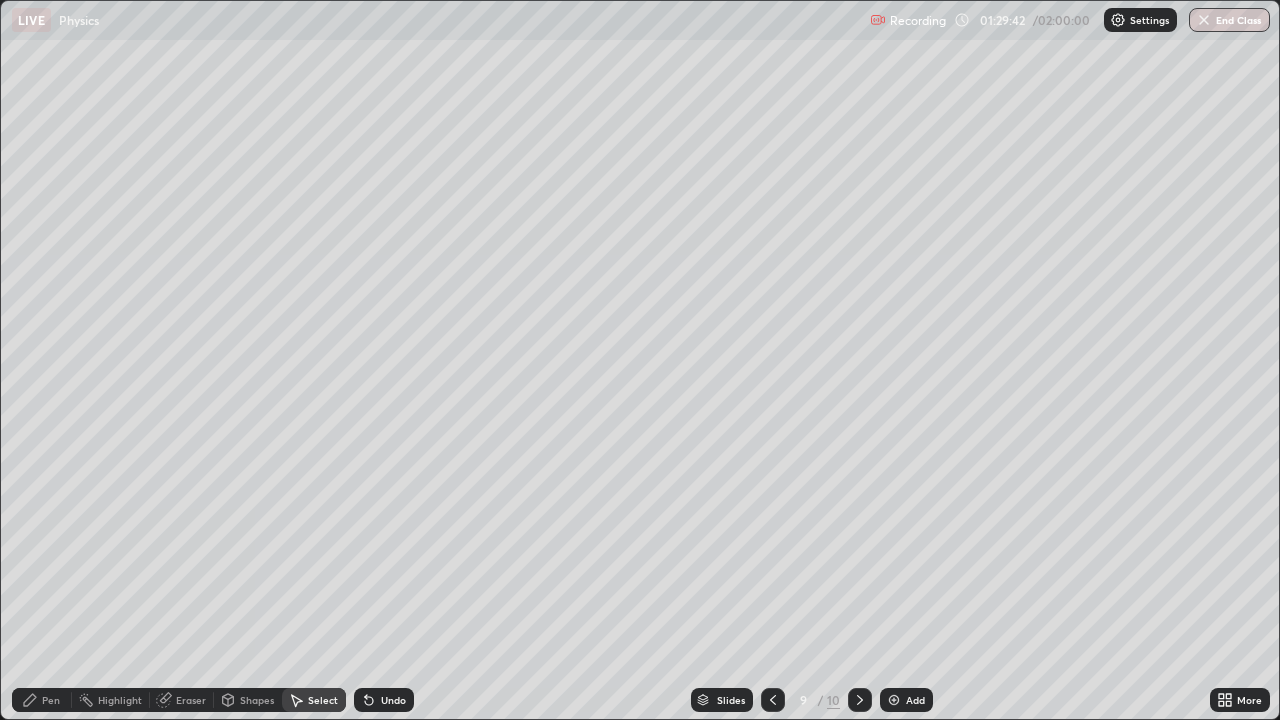click 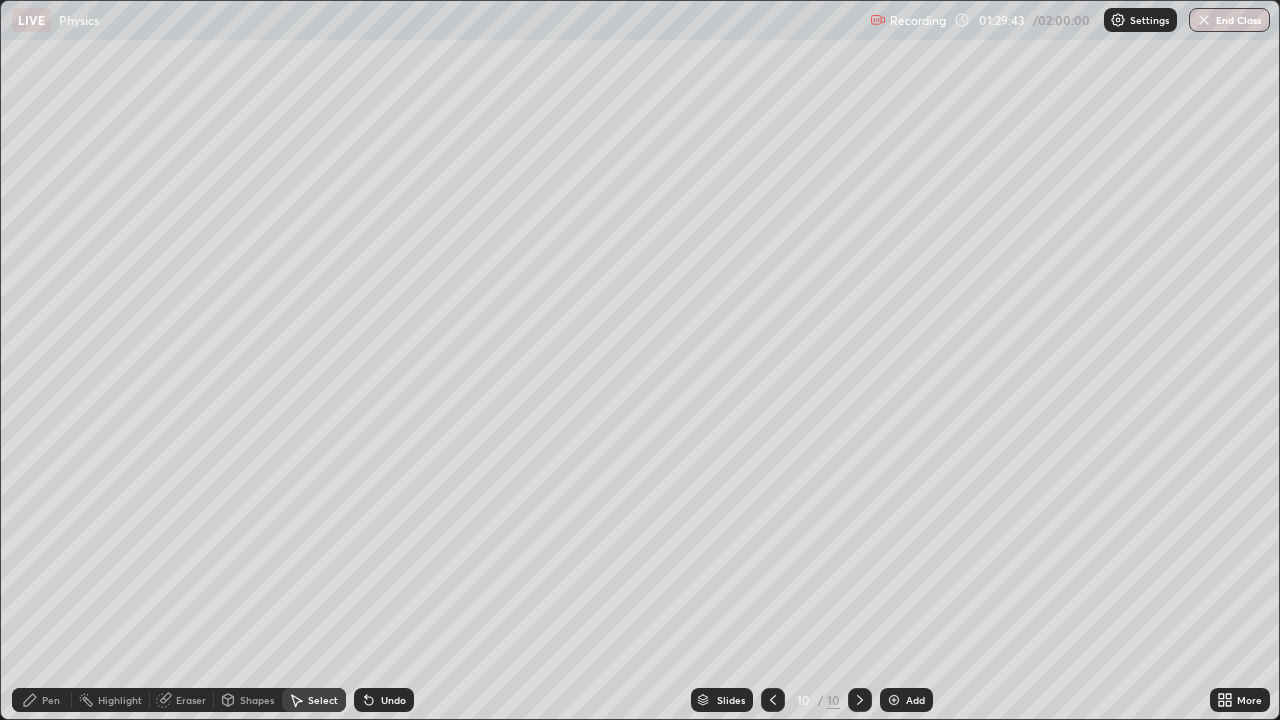click 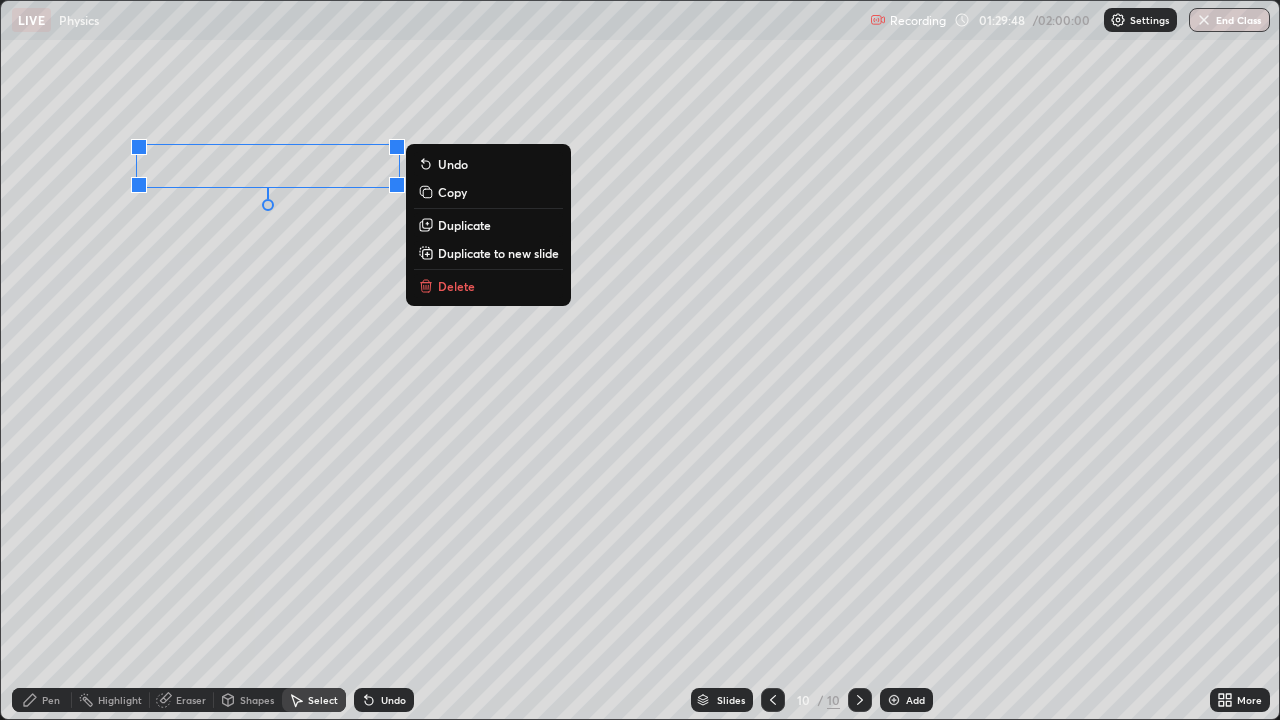 click on "Delete" at bounding box center [456, 286] 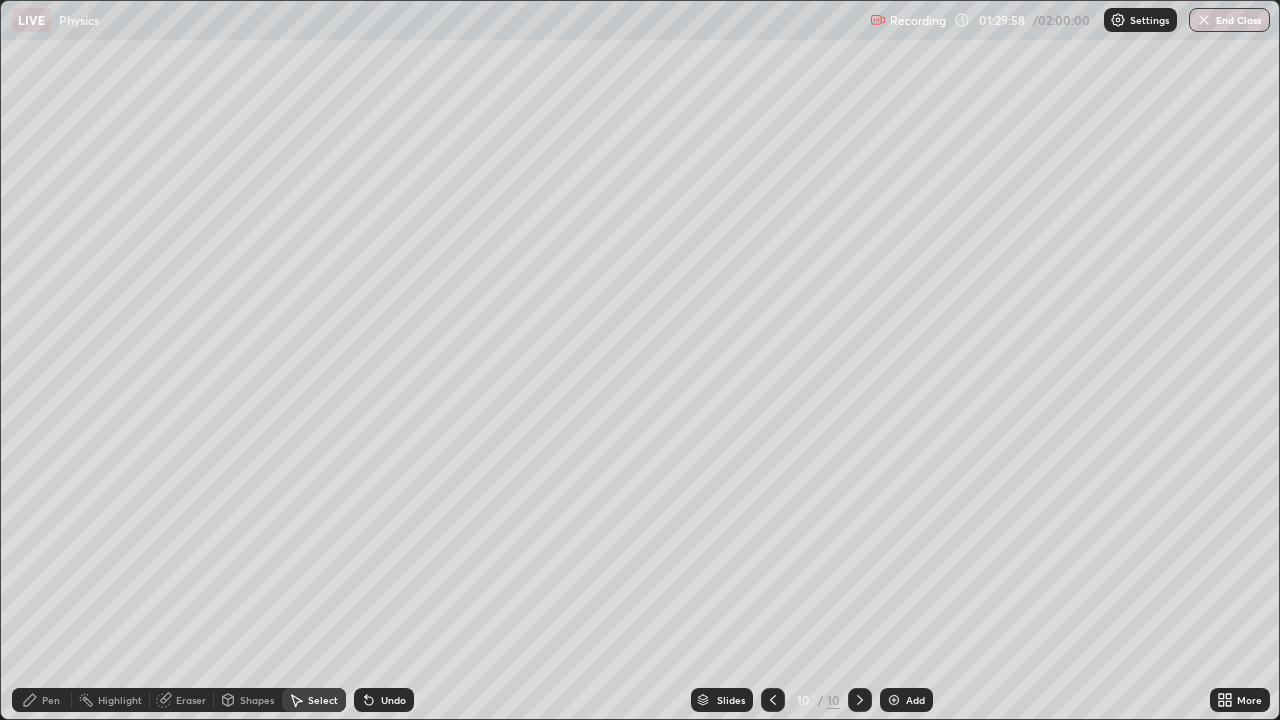 click on "Pen" at bounding box center (42, 700) 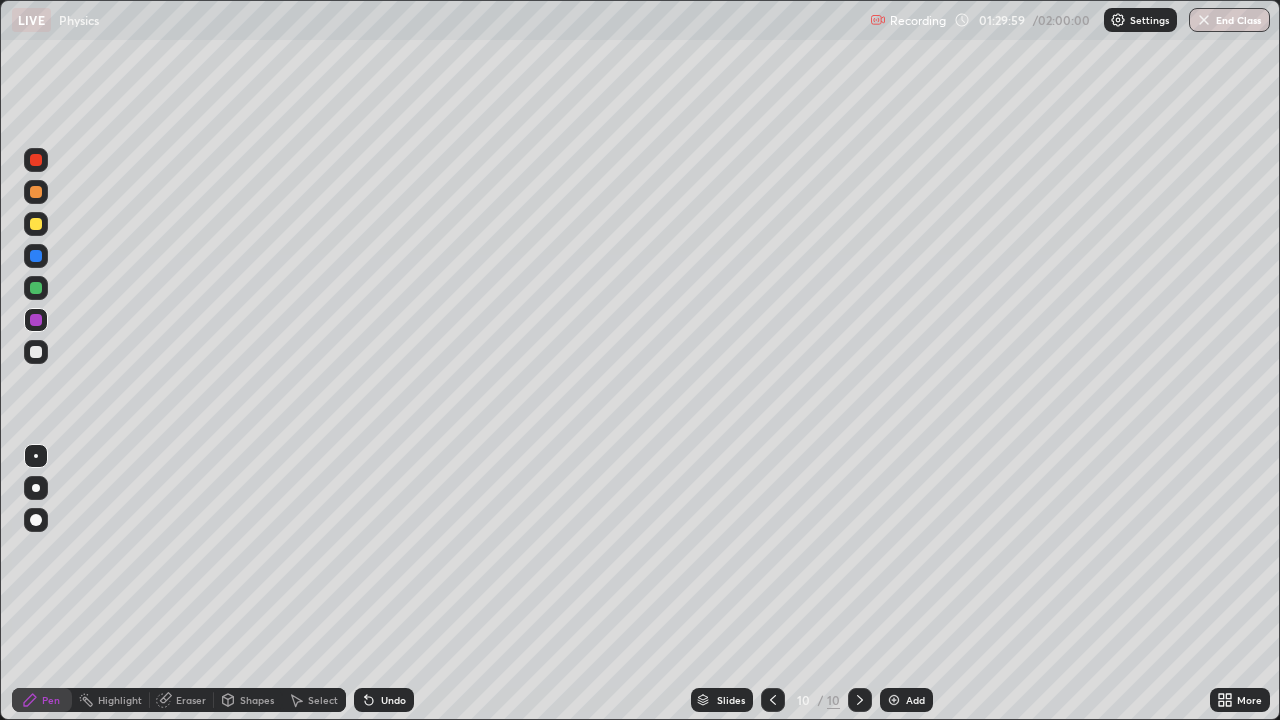 click at bounding box center [36, 352] 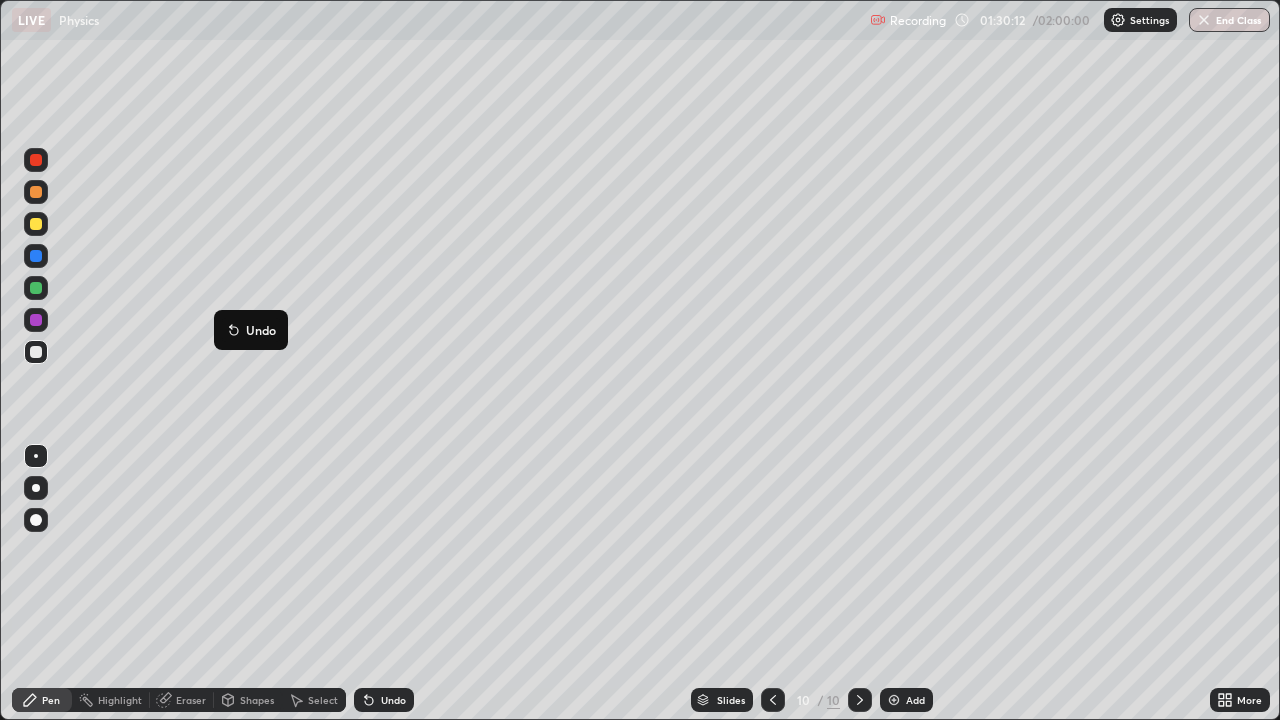click on "Undo" at bounding box center (251, 330) 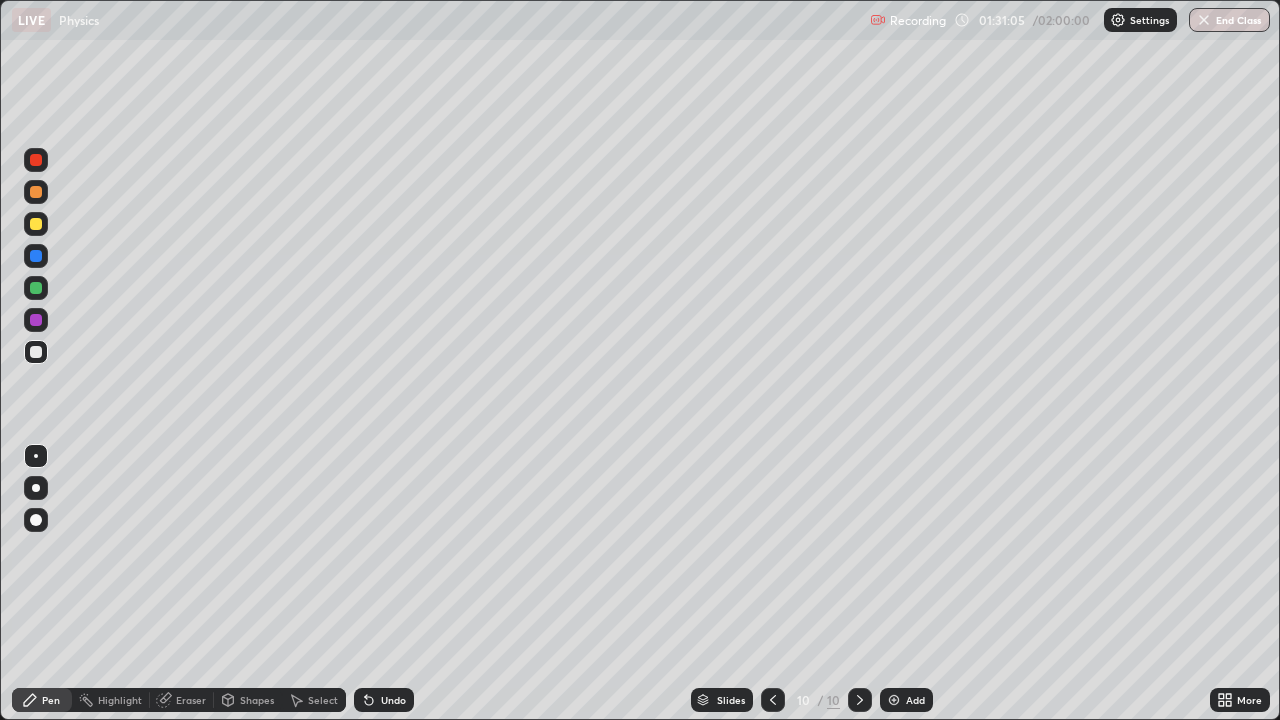 click on "Select" at bounding box center [314, 700] 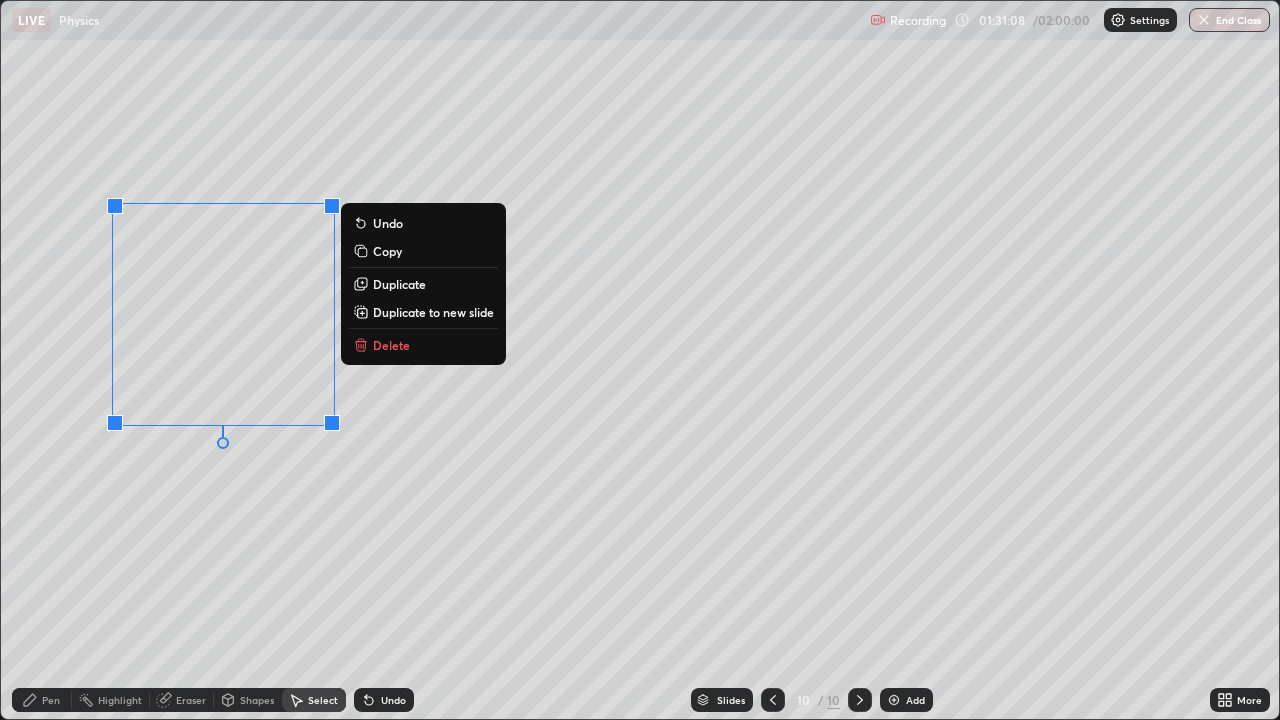 click on "0 ° Undo Copy Duplicate Duplicate to new slide Delete" at bounding box center (640, 360) 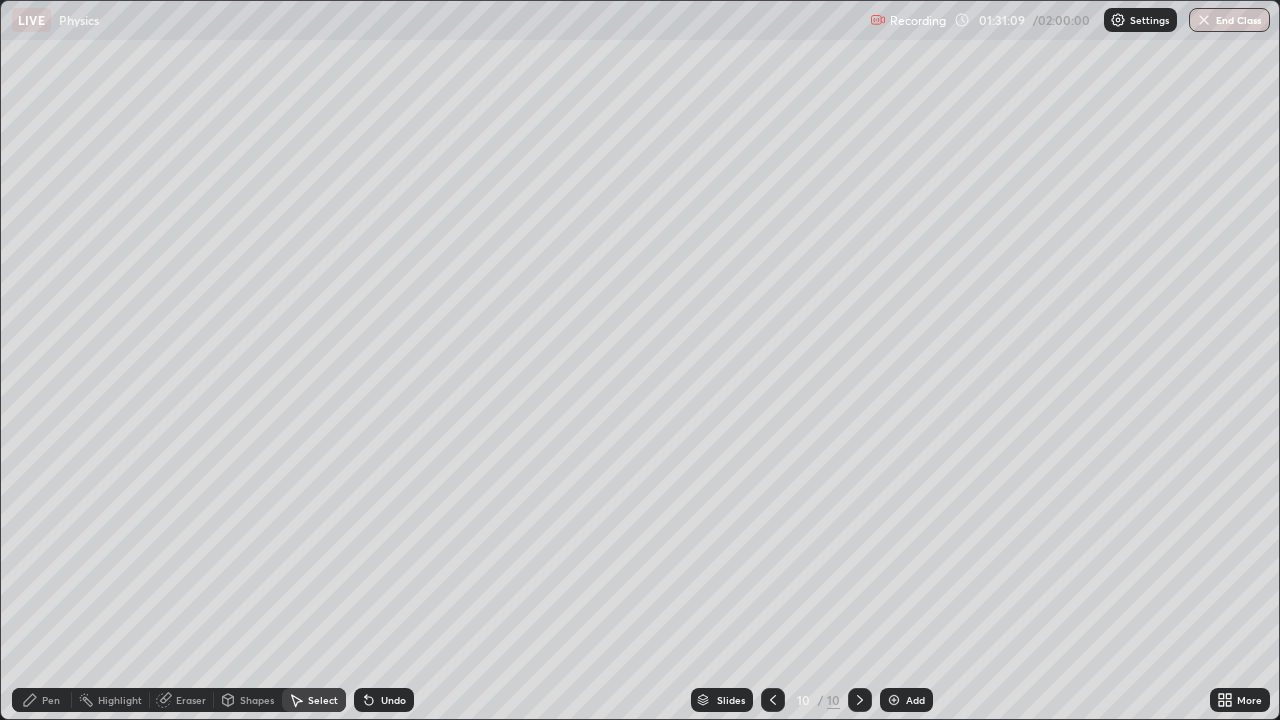 click on "Pen" at bounding box center (51, 700) 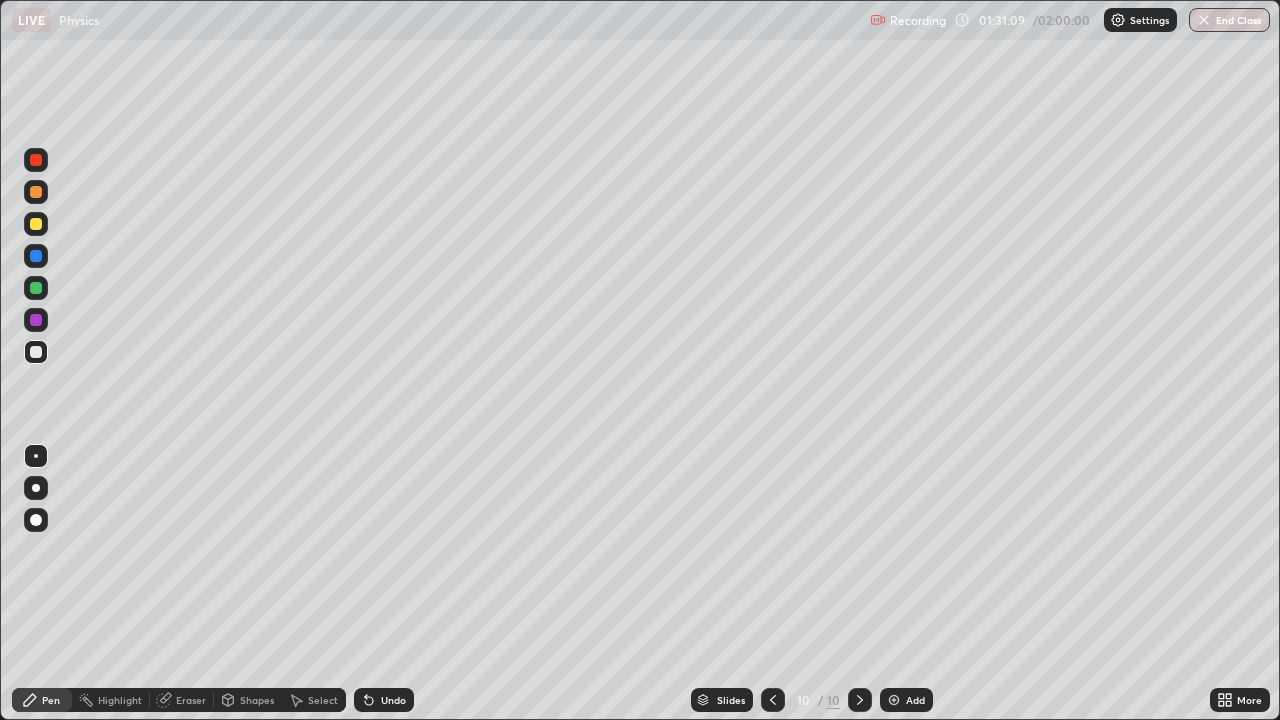 click at bounding box center [36, 352] 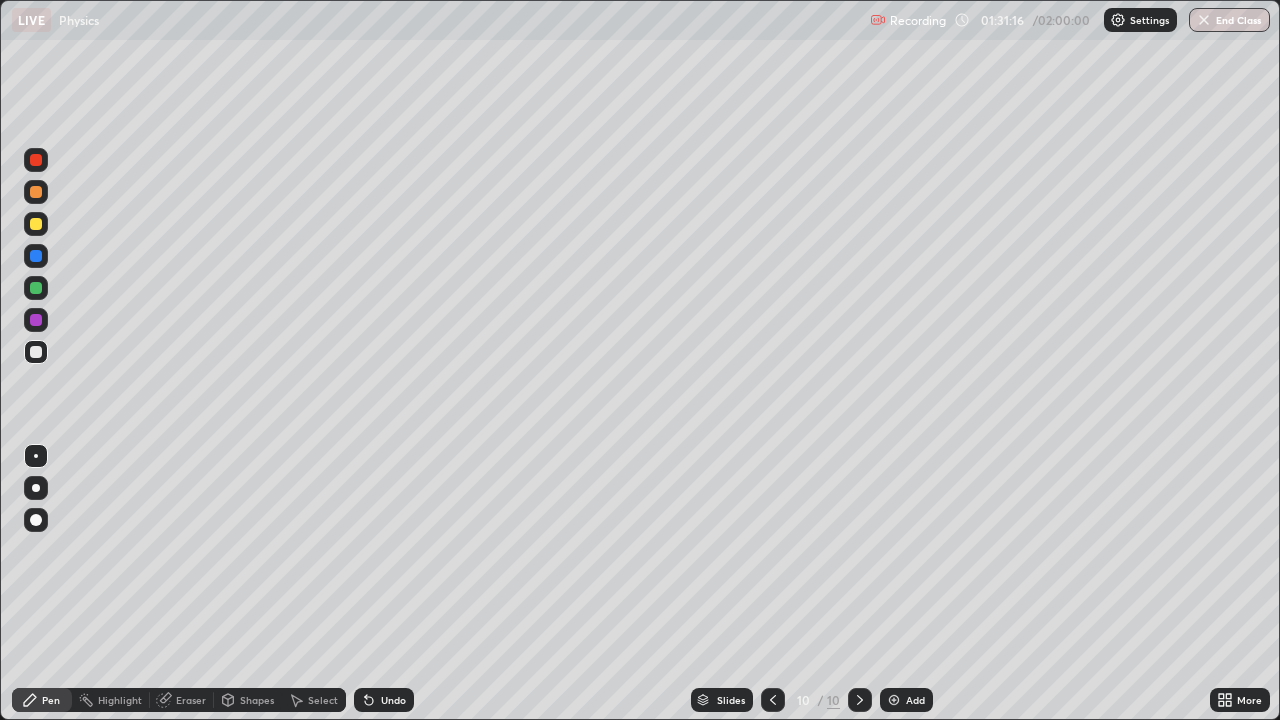 click at bounding box center [36, 320] 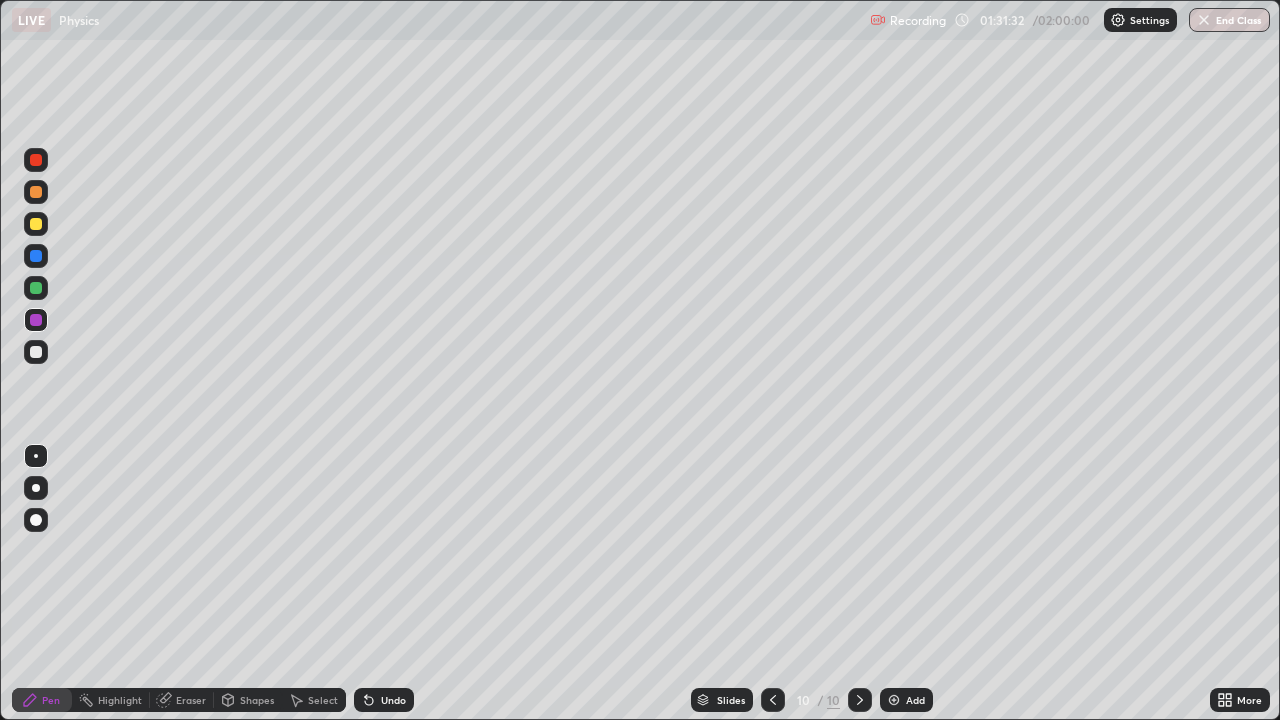 click at bounding box center (36, 224) 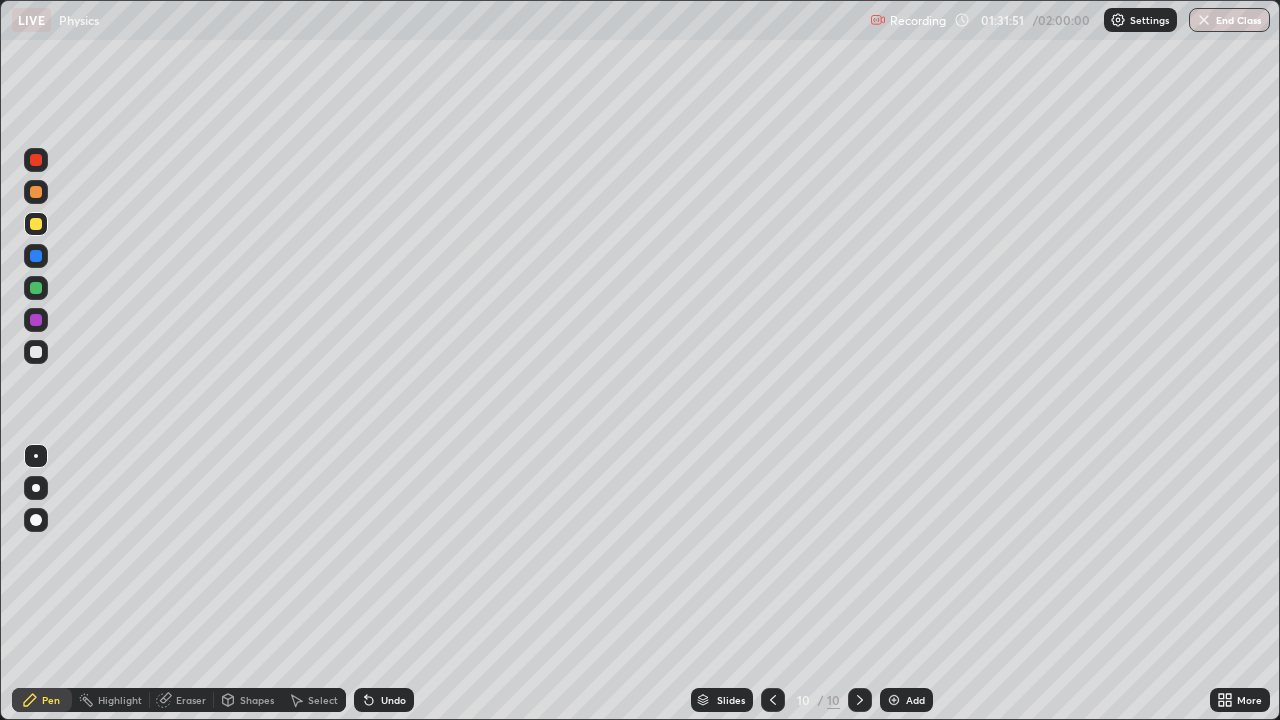 click at bounding box center [36, 288] 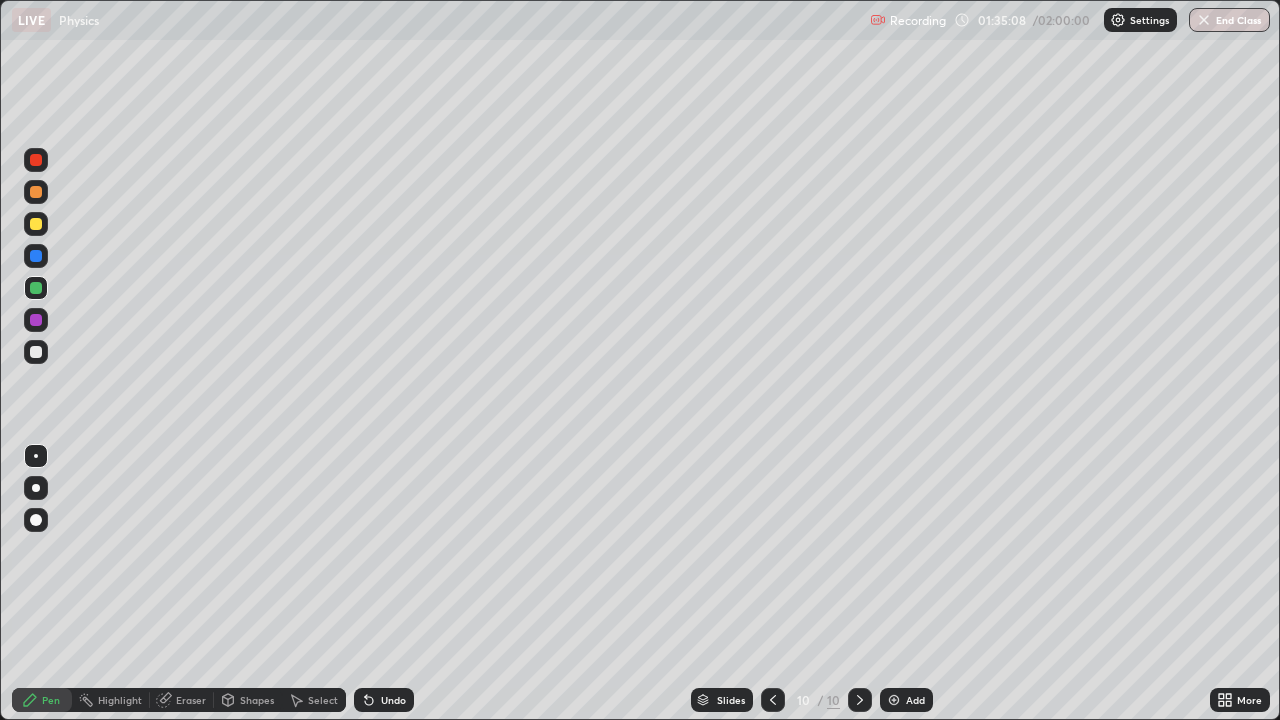 click on "Eraser" at bounding box center [182, 700] 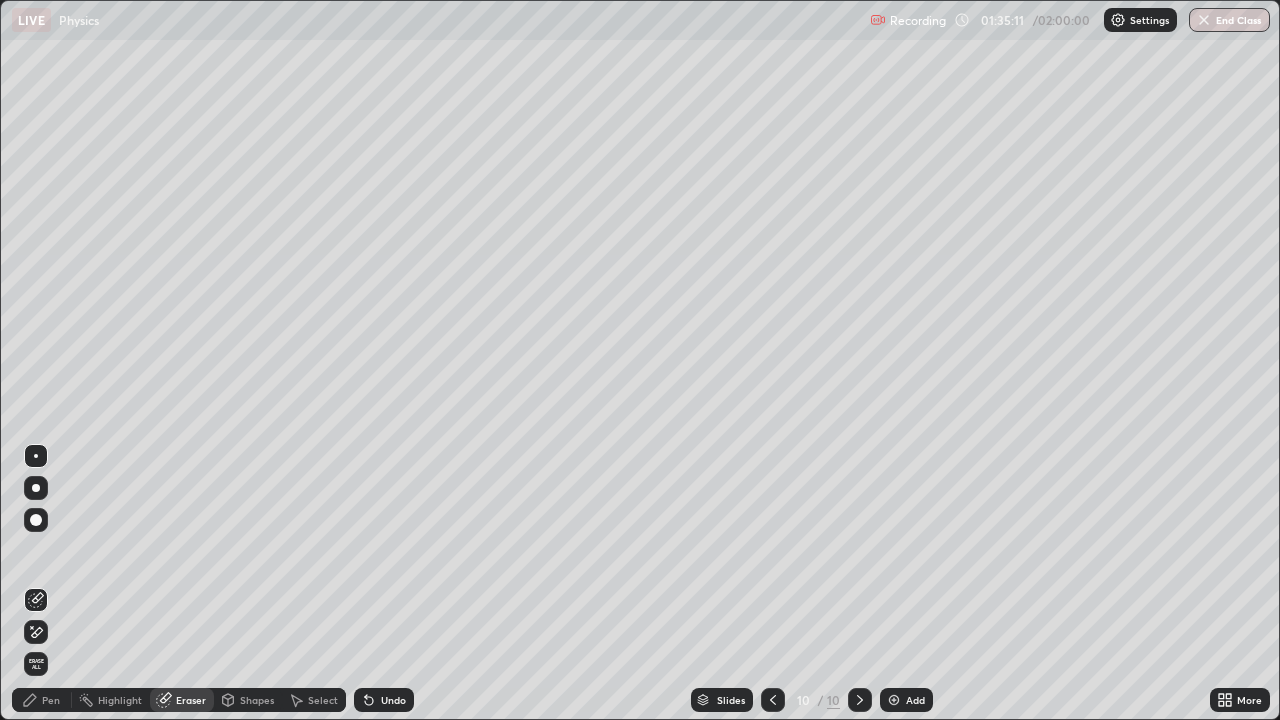 click on "Pen" at bounding box center [51, 700] 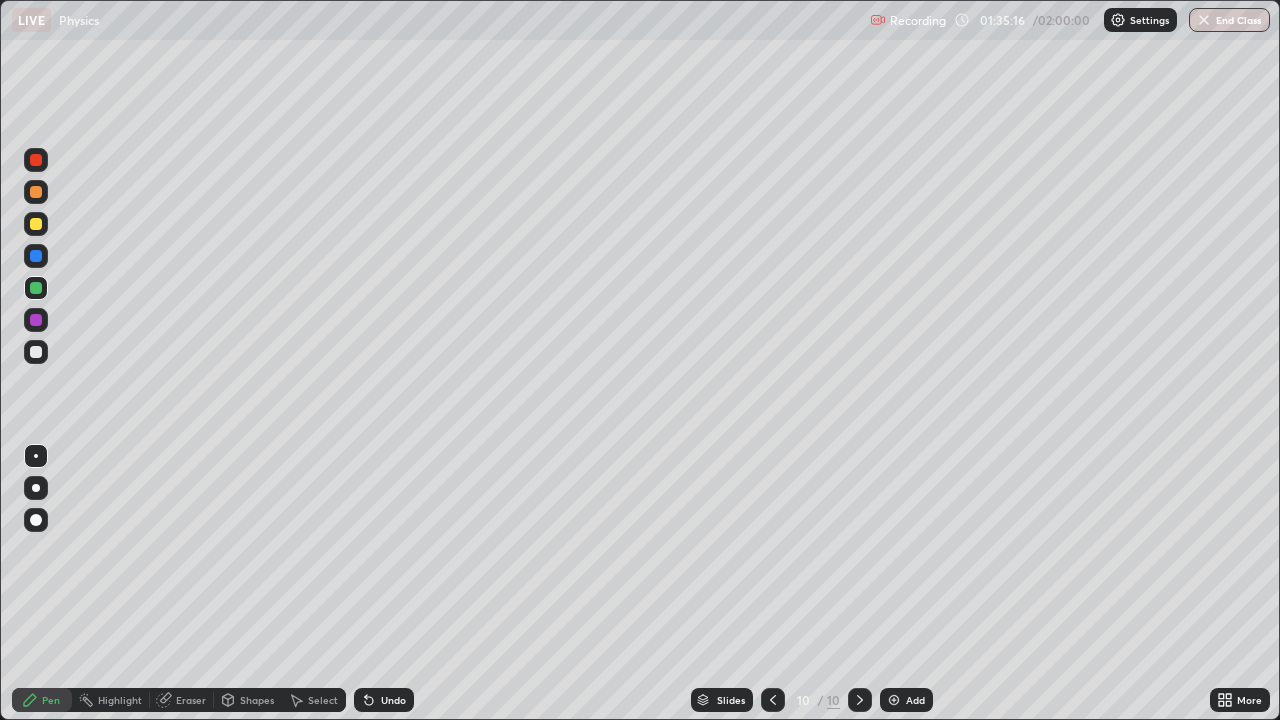 click on "Eraser" at bounding box center [182, 700] 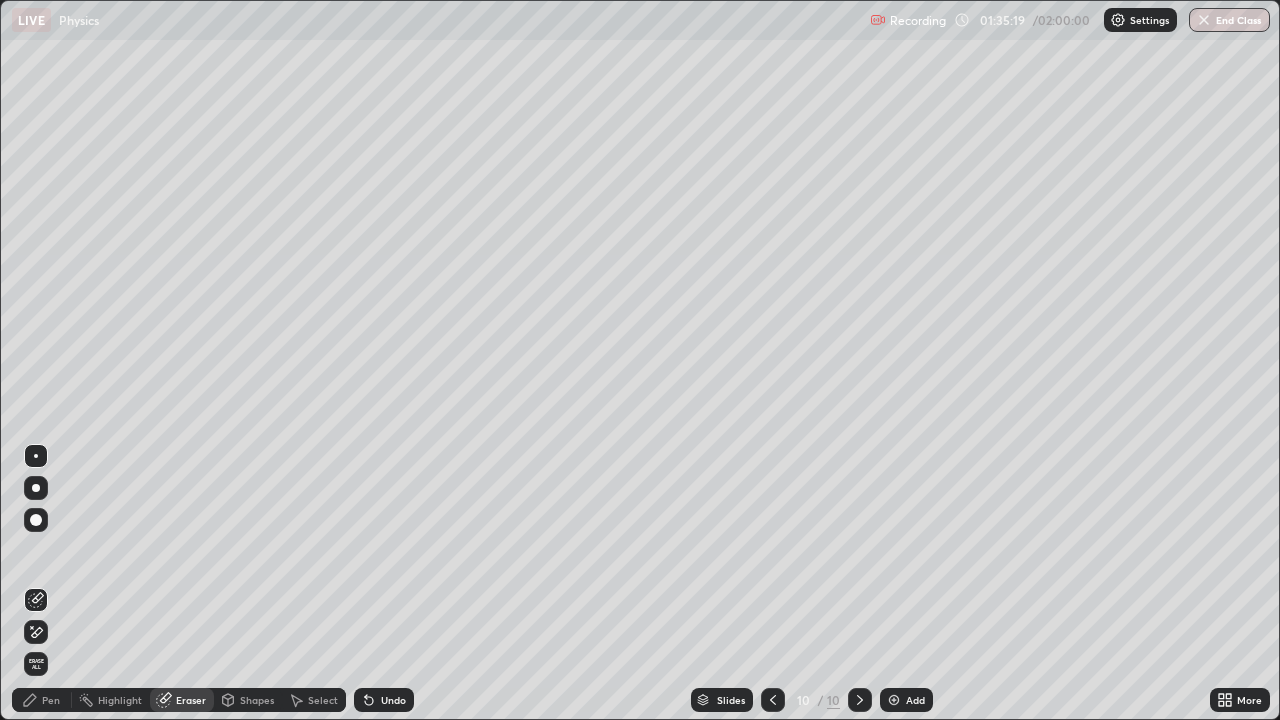 click on "Pen" at bounding box center [51, 700] 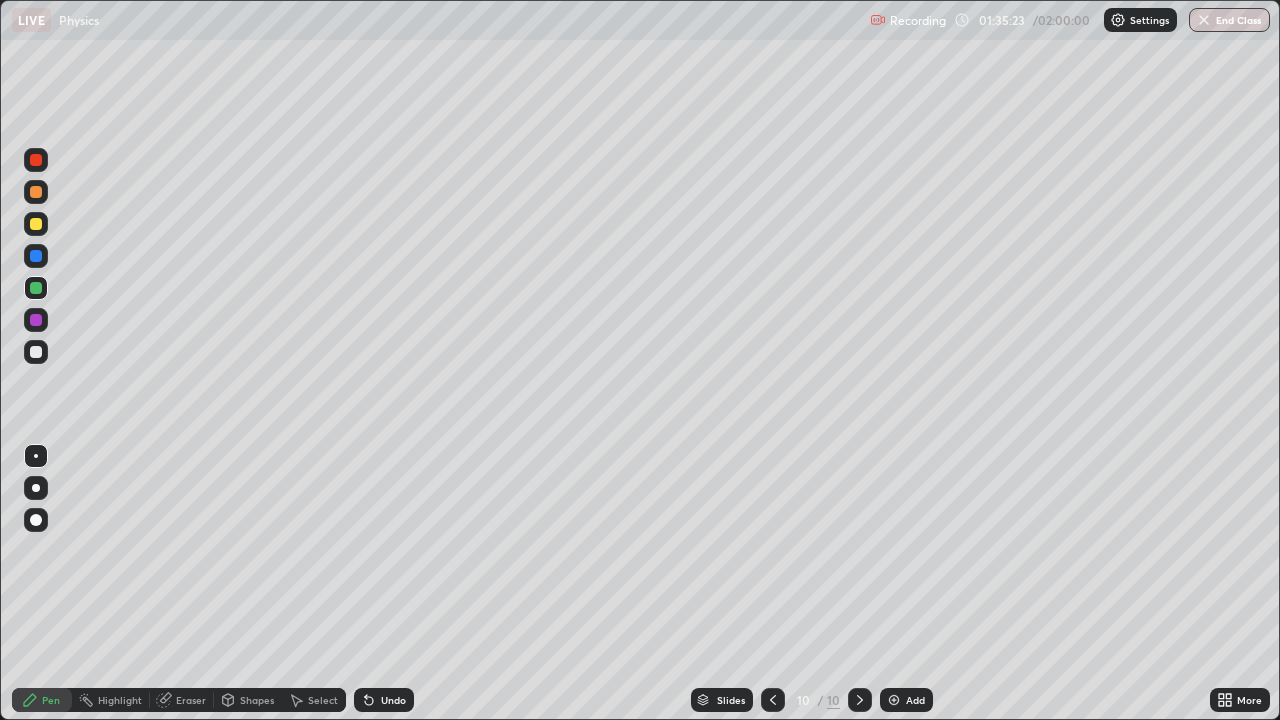click on "Eraser" at bounding box center (191, 700) 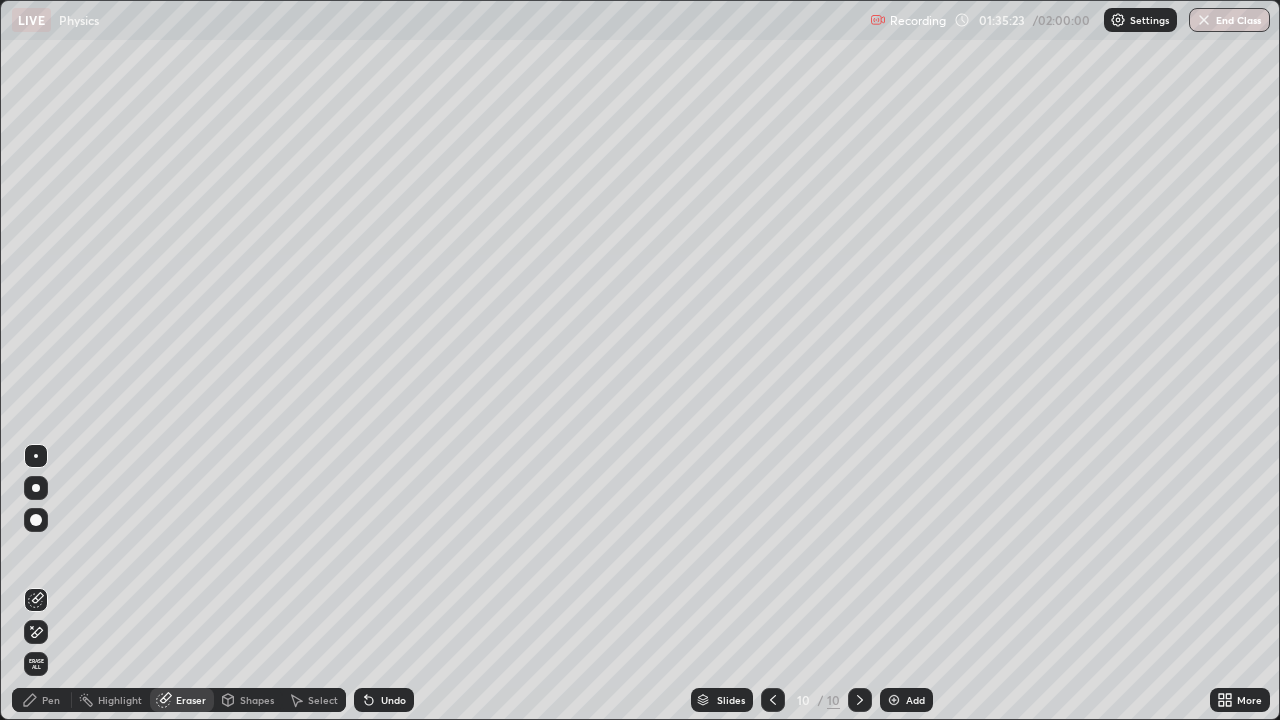 click on "Select" at bounding box center [323, 700] 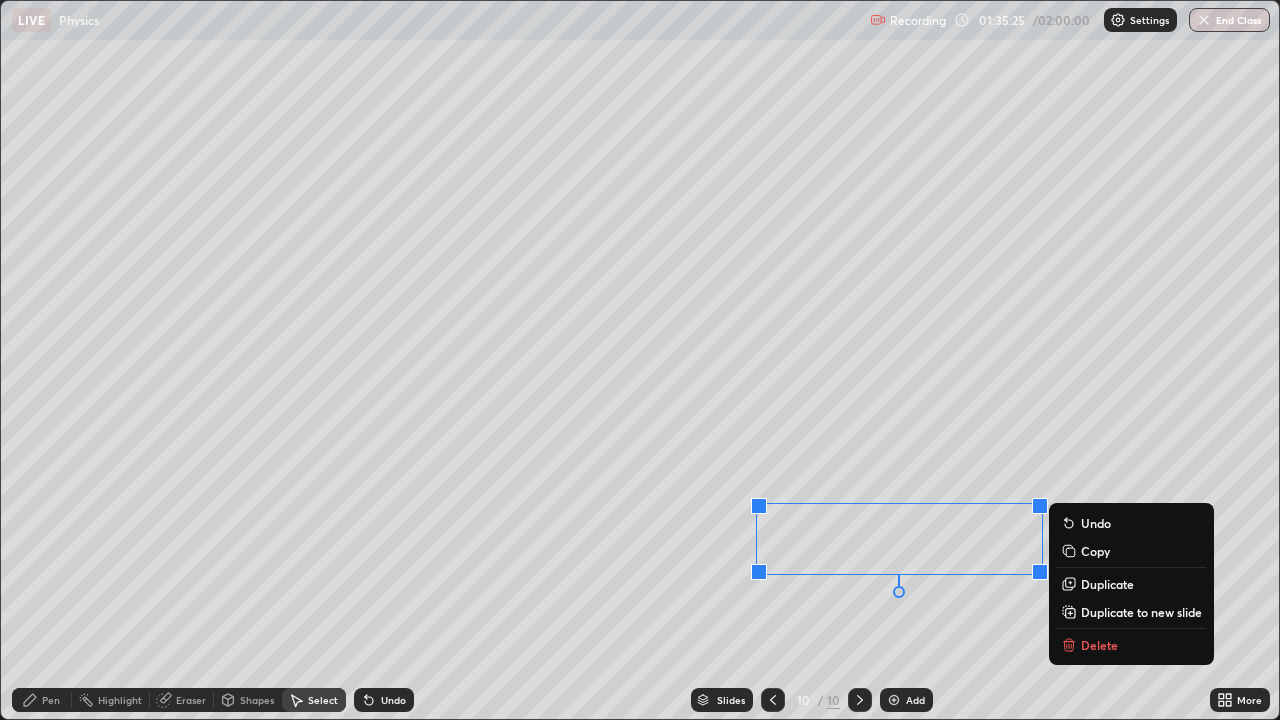 click on "Delete" at bounding box center (1099, 645) 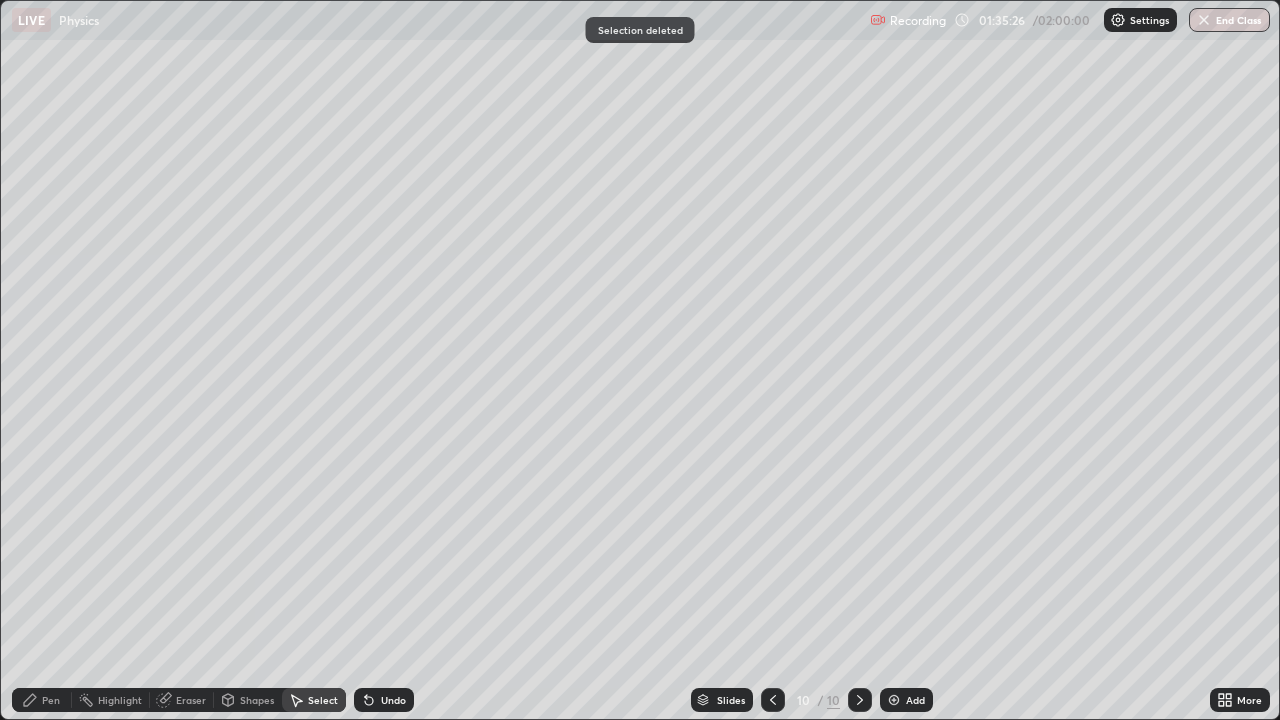 click on "Pen" at bounding box center [42, 700] 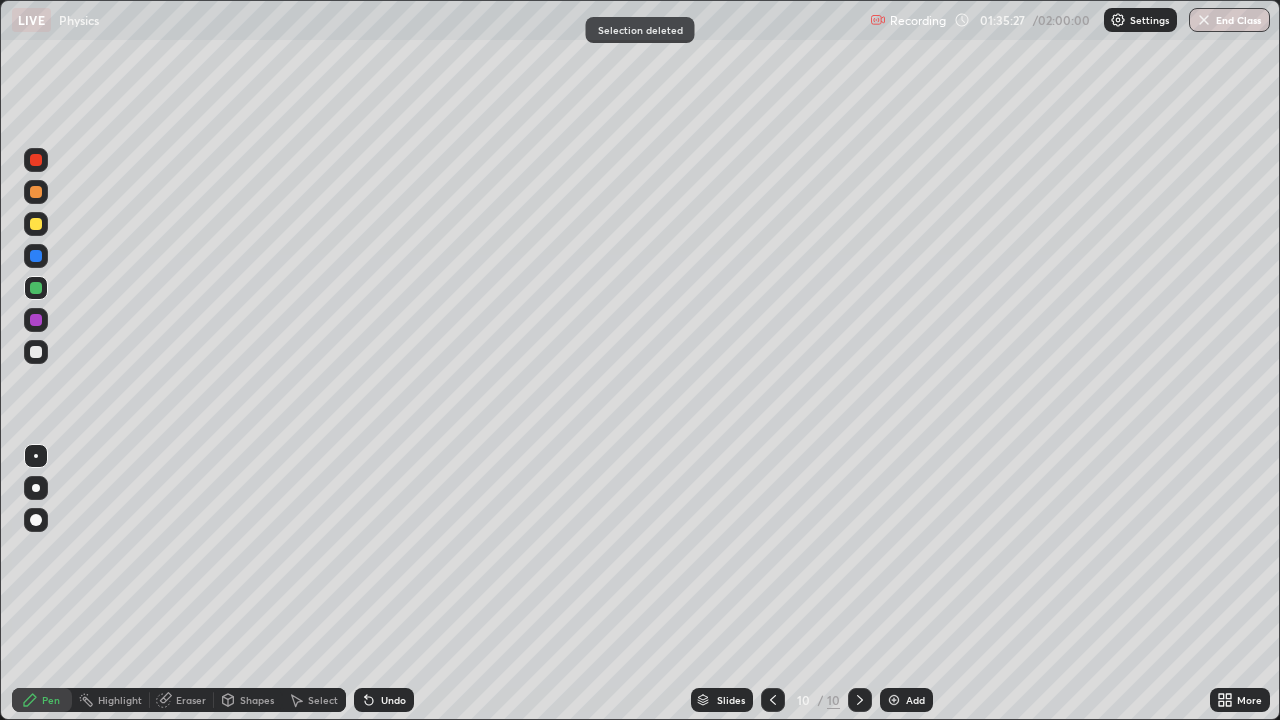 click at bounding box center [36, 352] 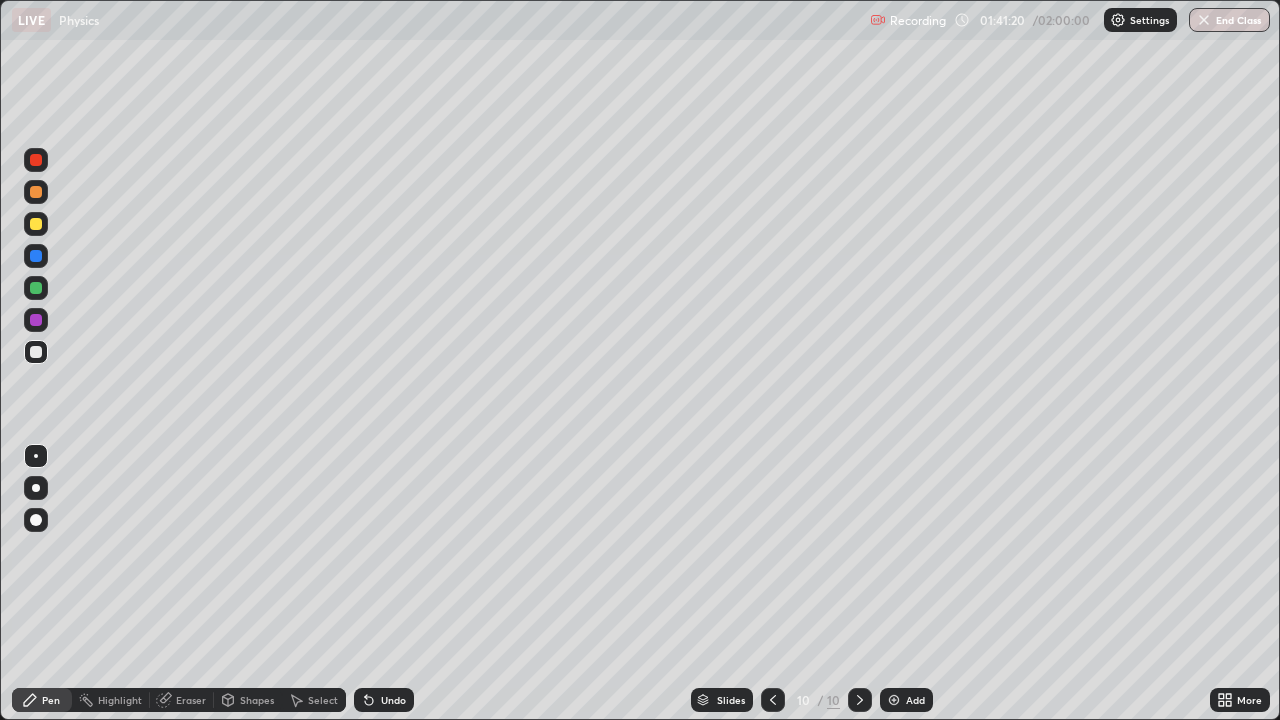 click on "Add" at bounding box center [906, 700] 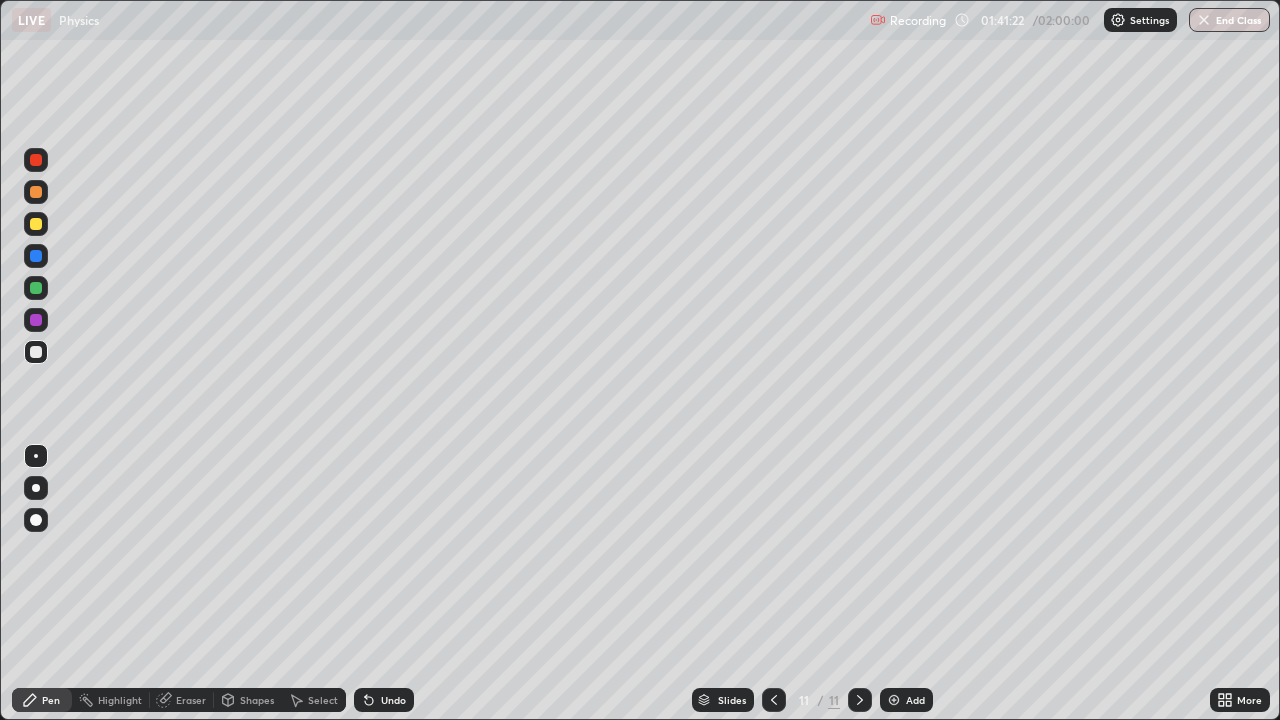 click at bounding box center (36, 224) 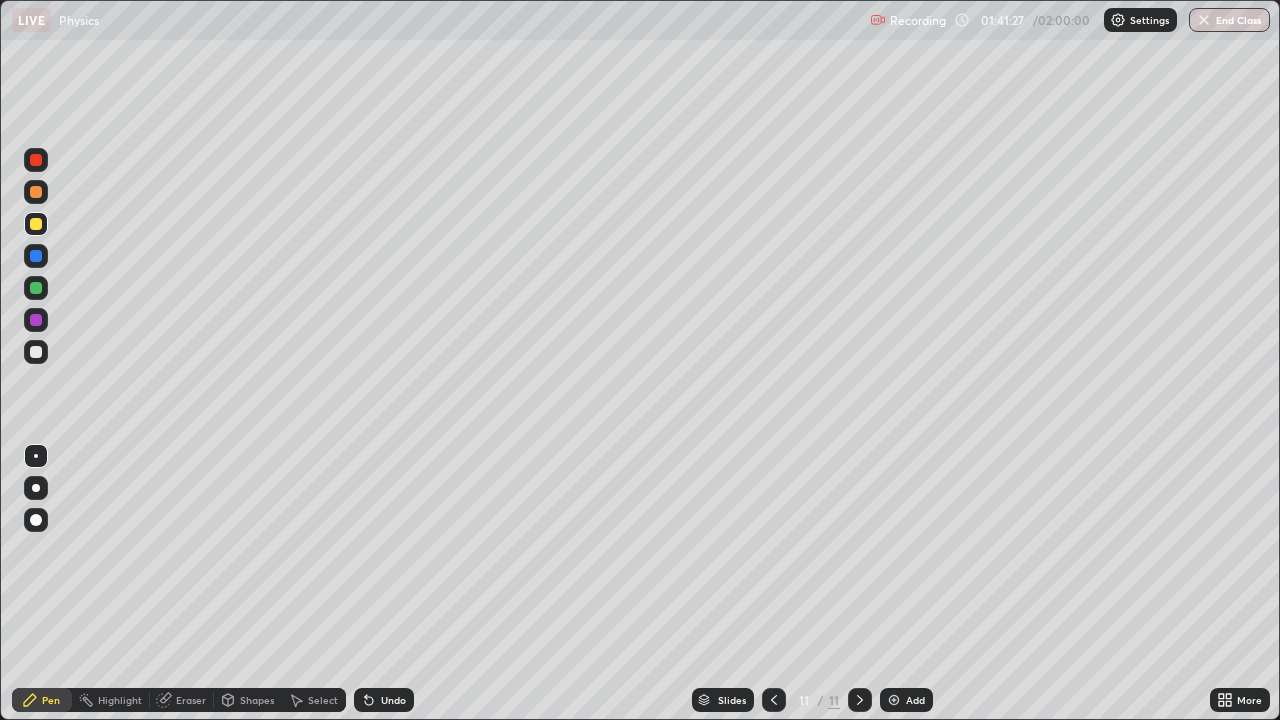 click at bounding box center (36, 256) 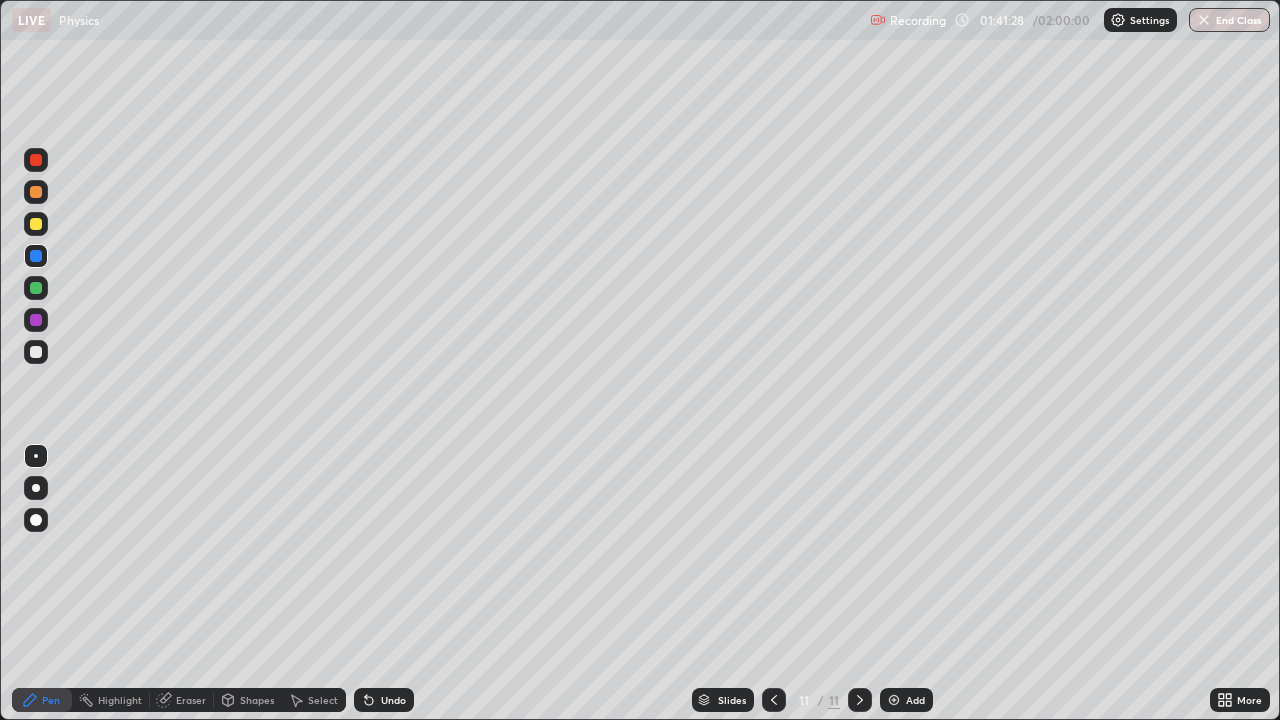 click at bounding box center [36, 192] 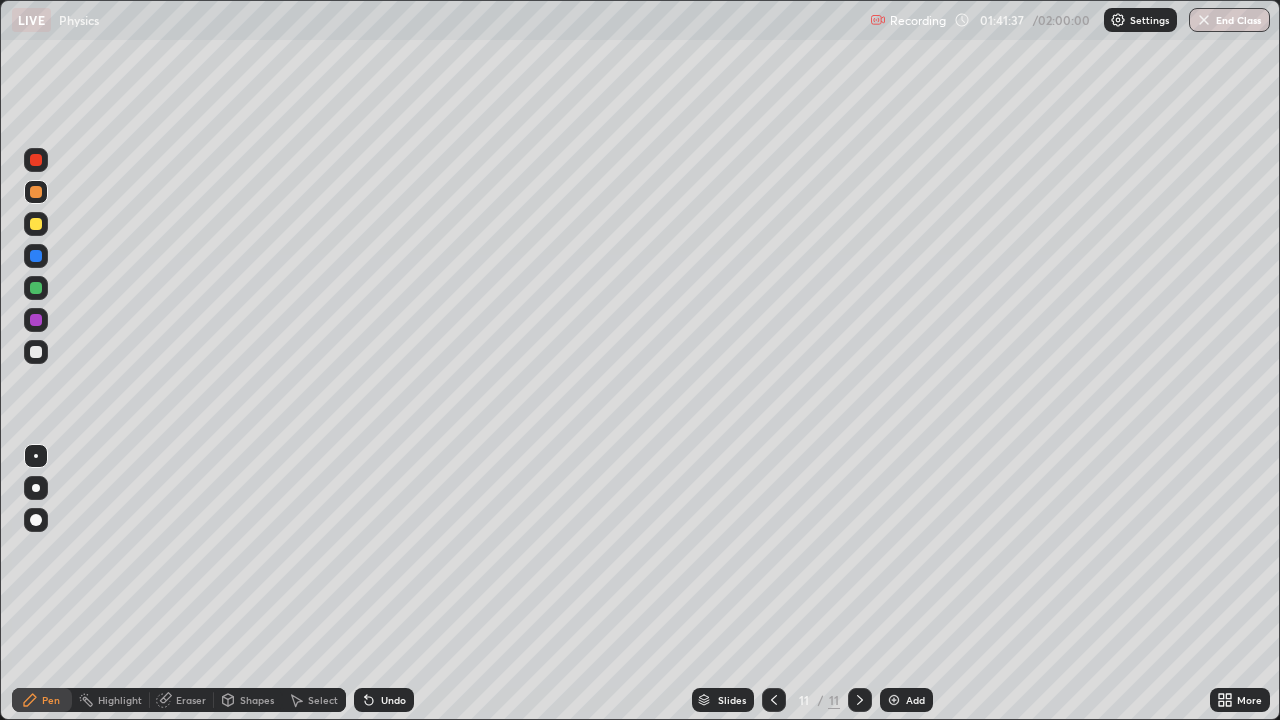click 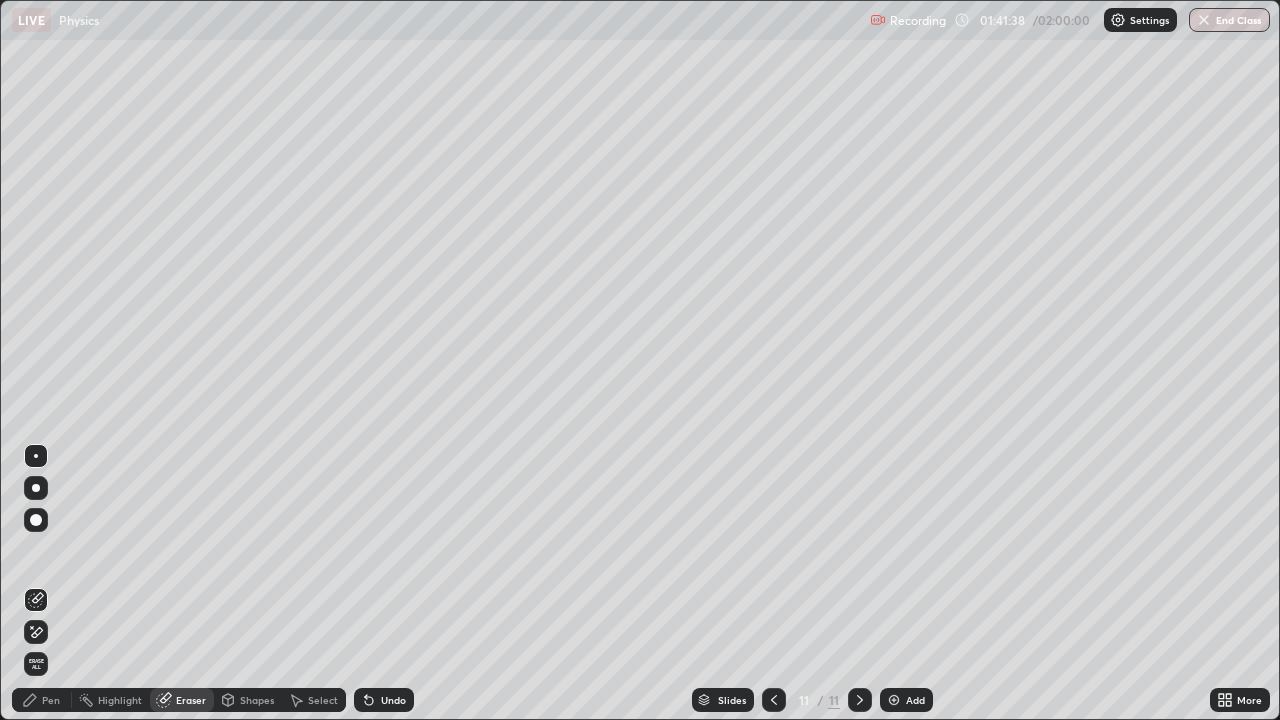 click on "Pen" at bounding box center (42, 700) 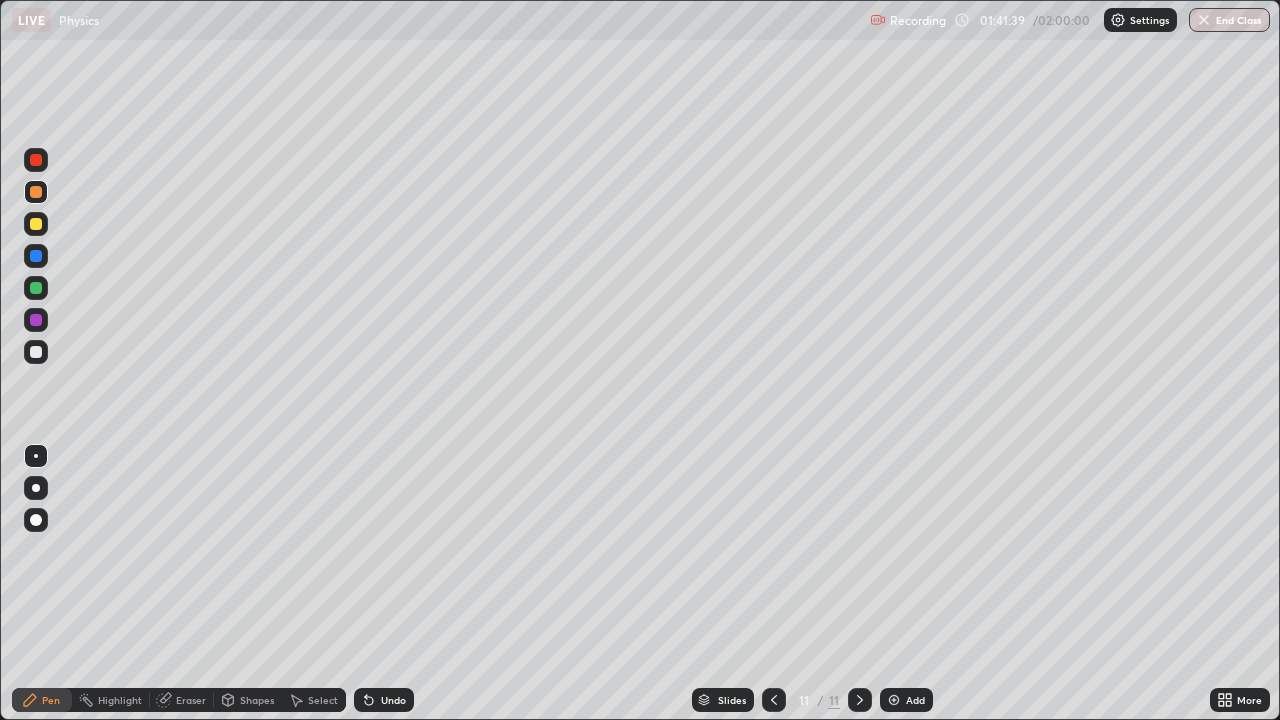 click at bounding box center [36, 352] 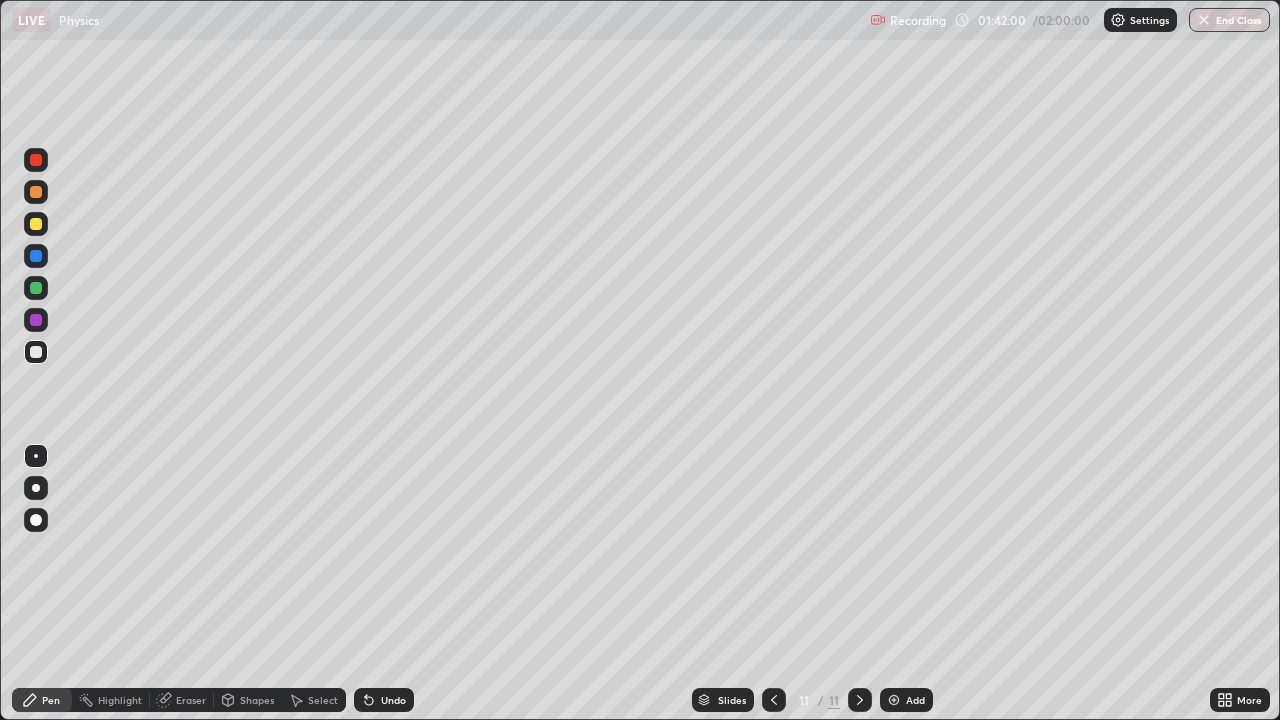 click at bounding box center [36, 288] 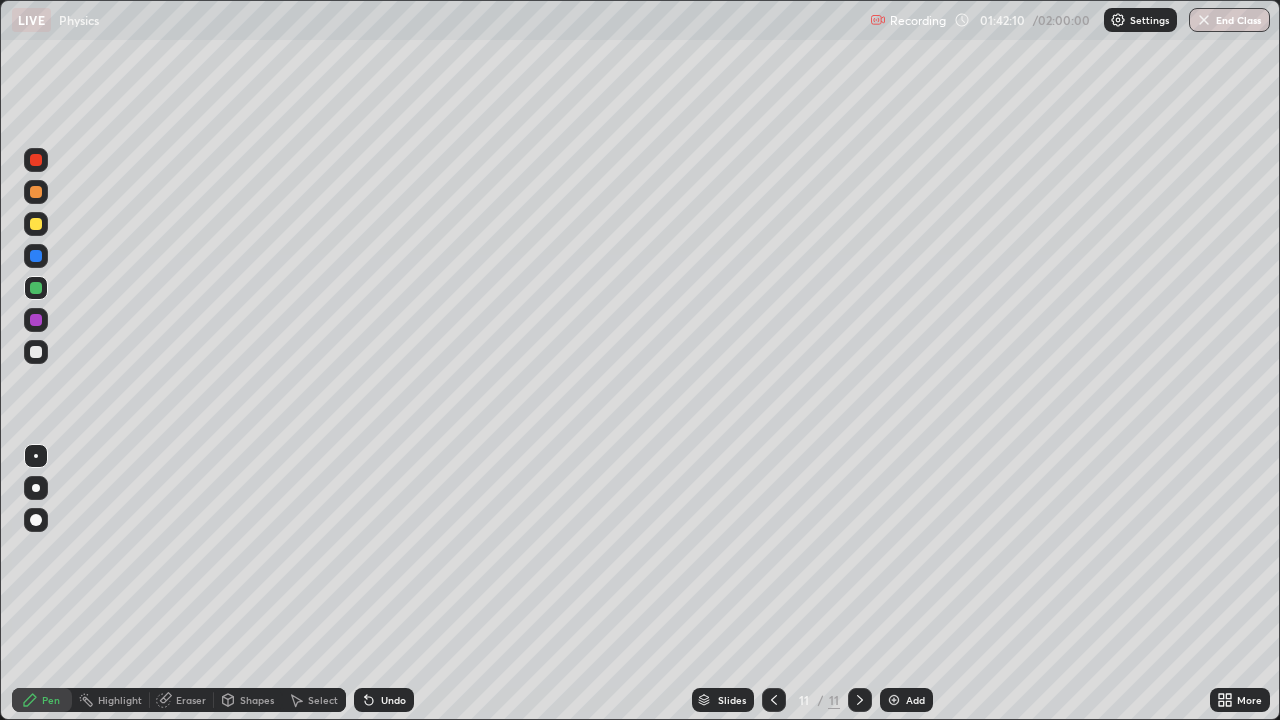 click on "Undo" at bounding box center [384, 700] 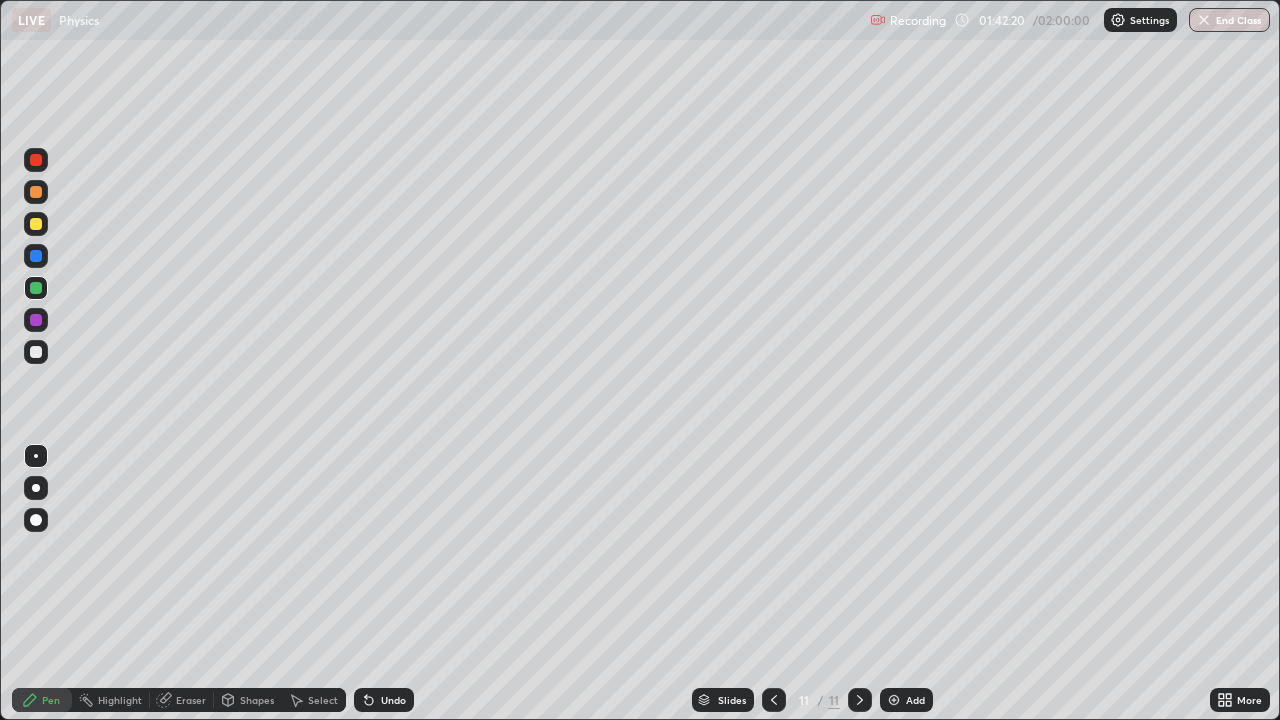 click at bounding box center (36, 352) 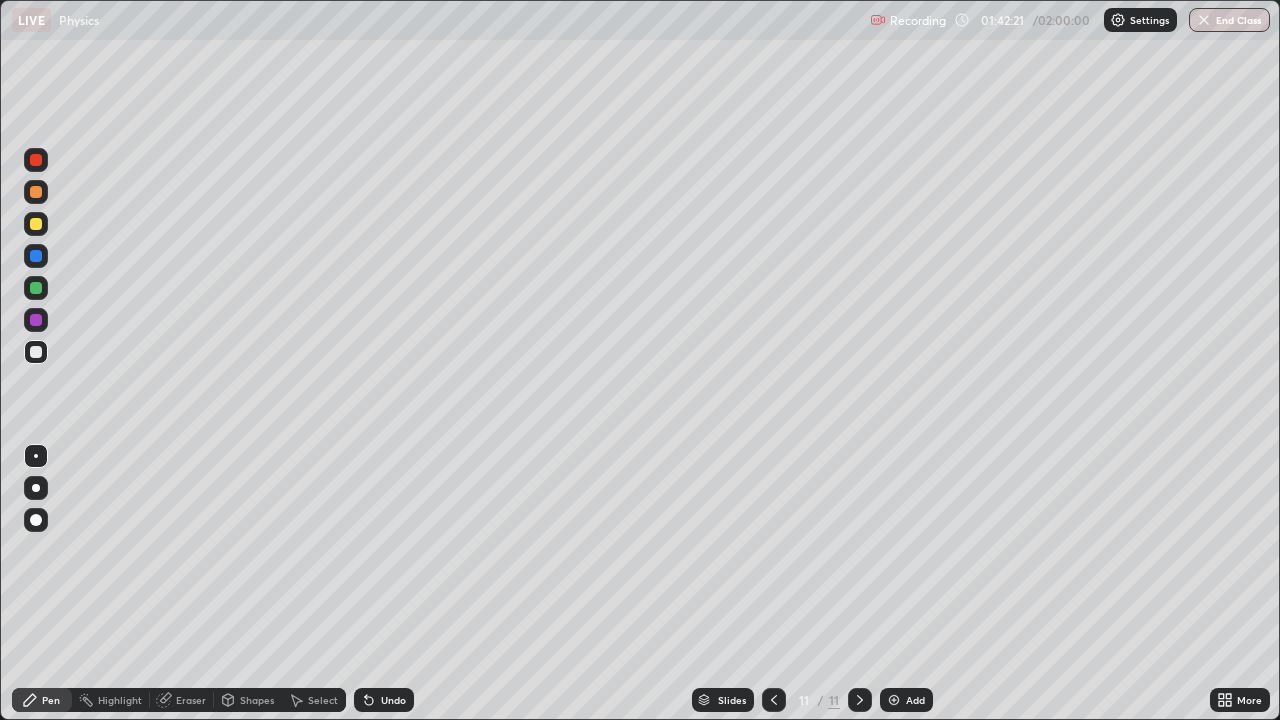 click at bounding box center (36, 256) 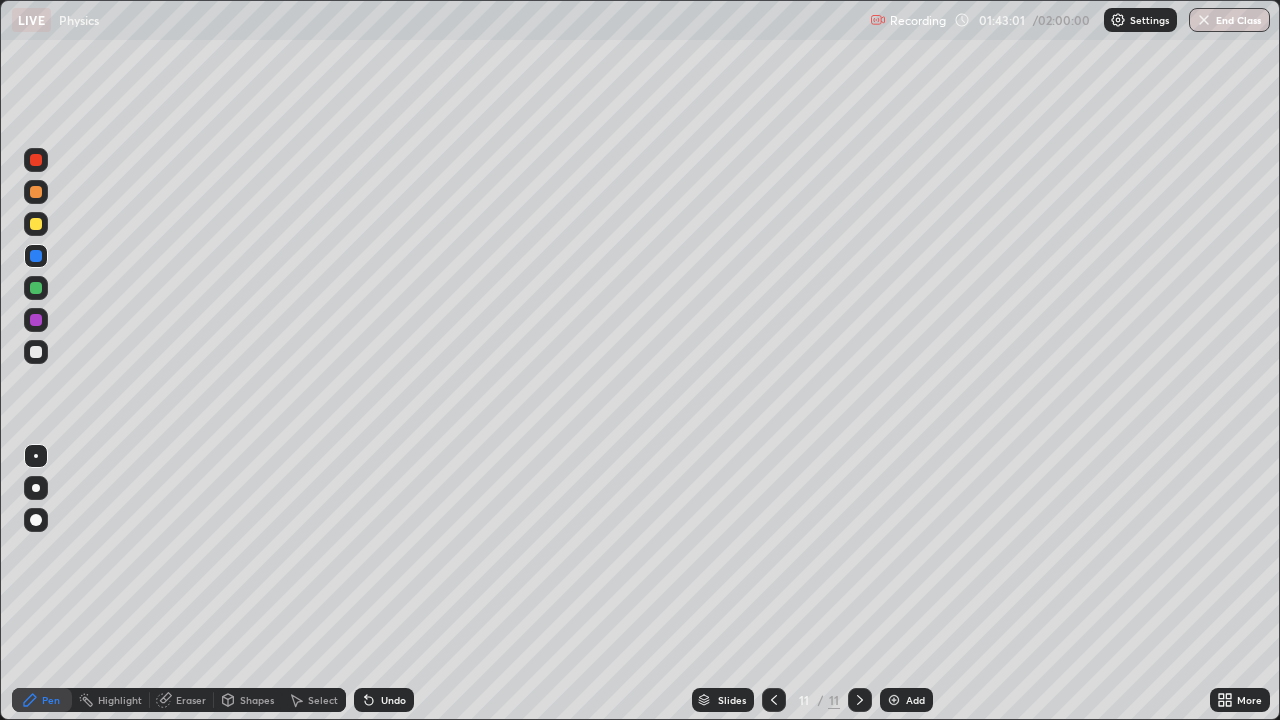 click on "Undo" at bounding box center [384, 700] 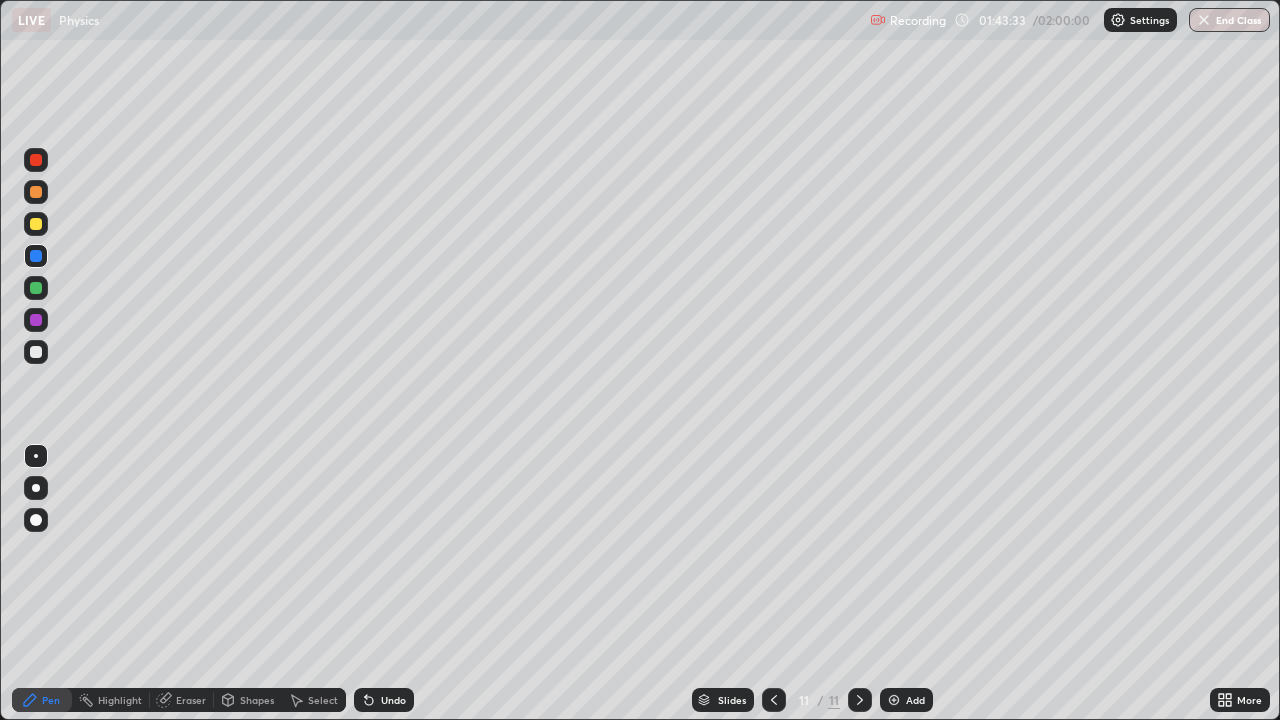 click at bounding box center [36, 352] 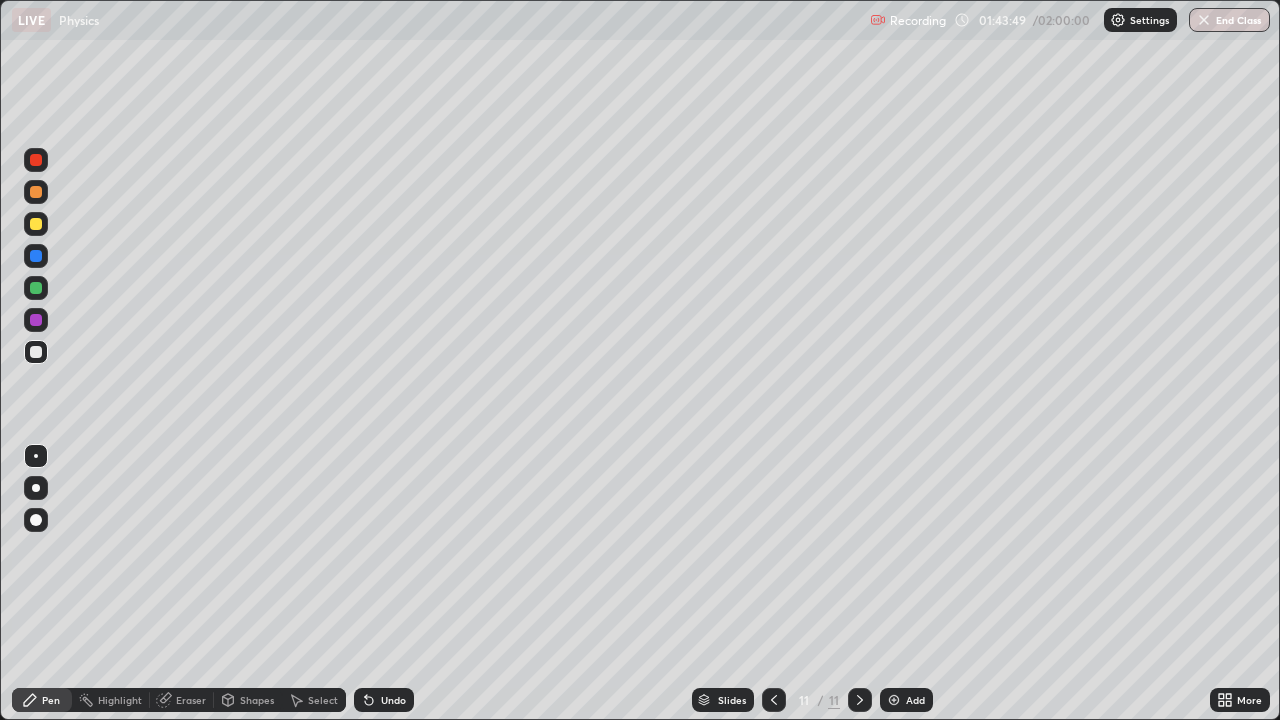 click at bounding box center [36, 288] 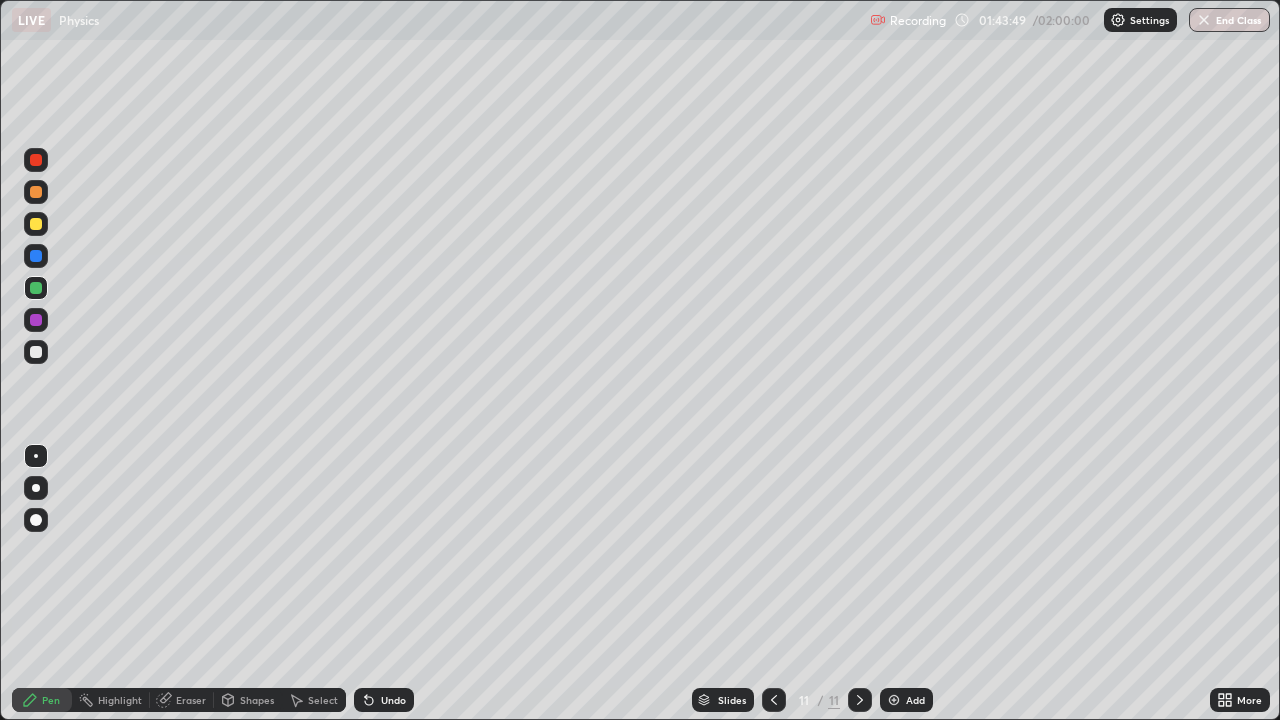 click at bounding box center (36, 224) 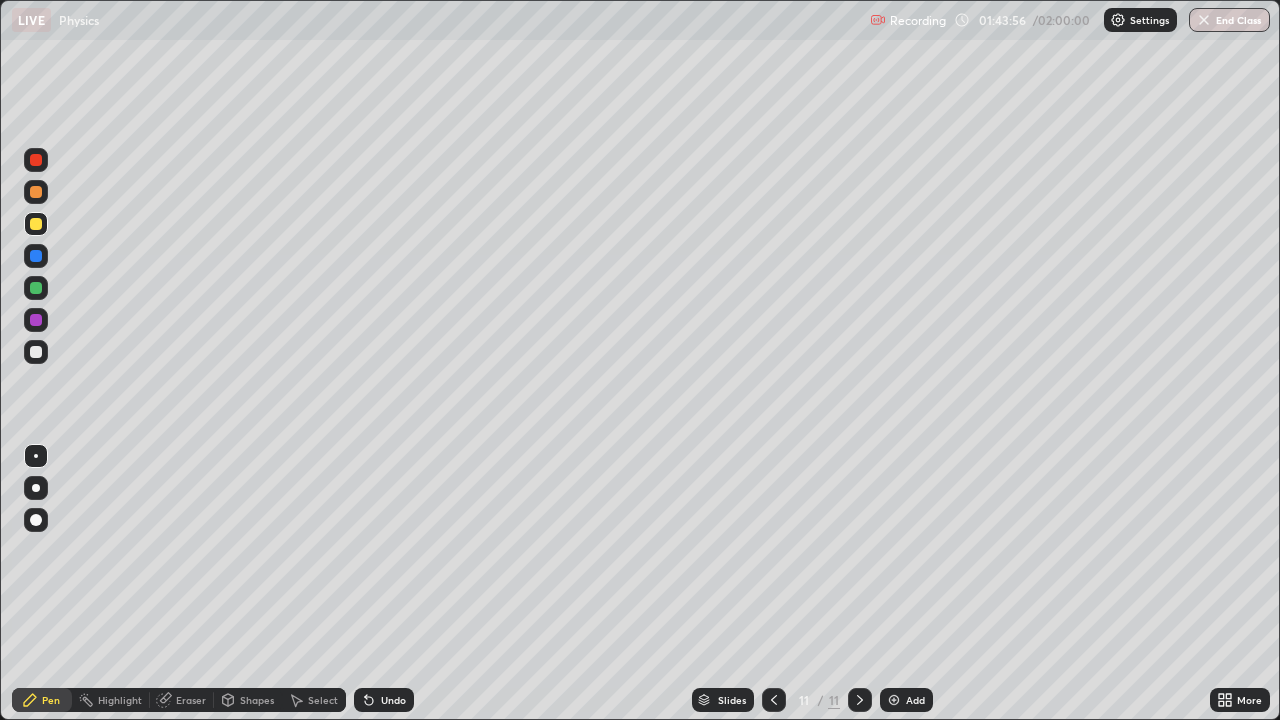 click on "Select" at bounding box center [323, 700] 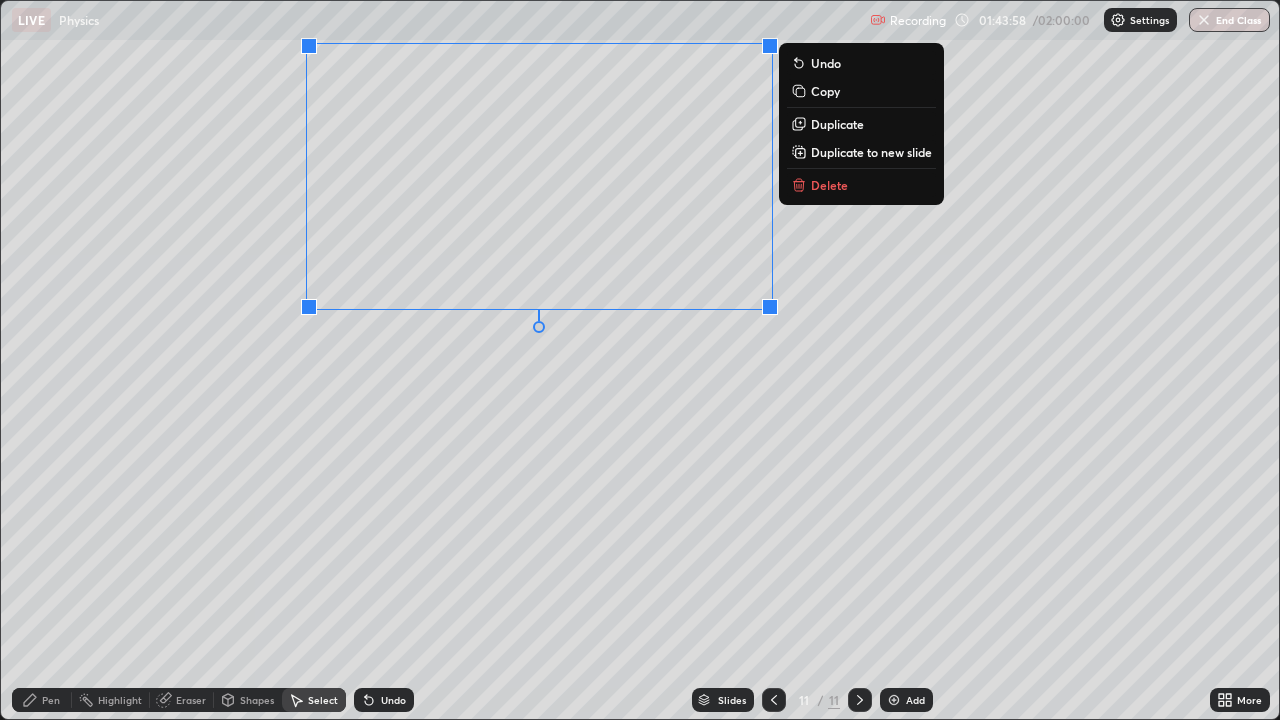 click on "0 ° Undo Copy Duplicate Duplicate to new slide Delete" at bounding box center [640, 360] 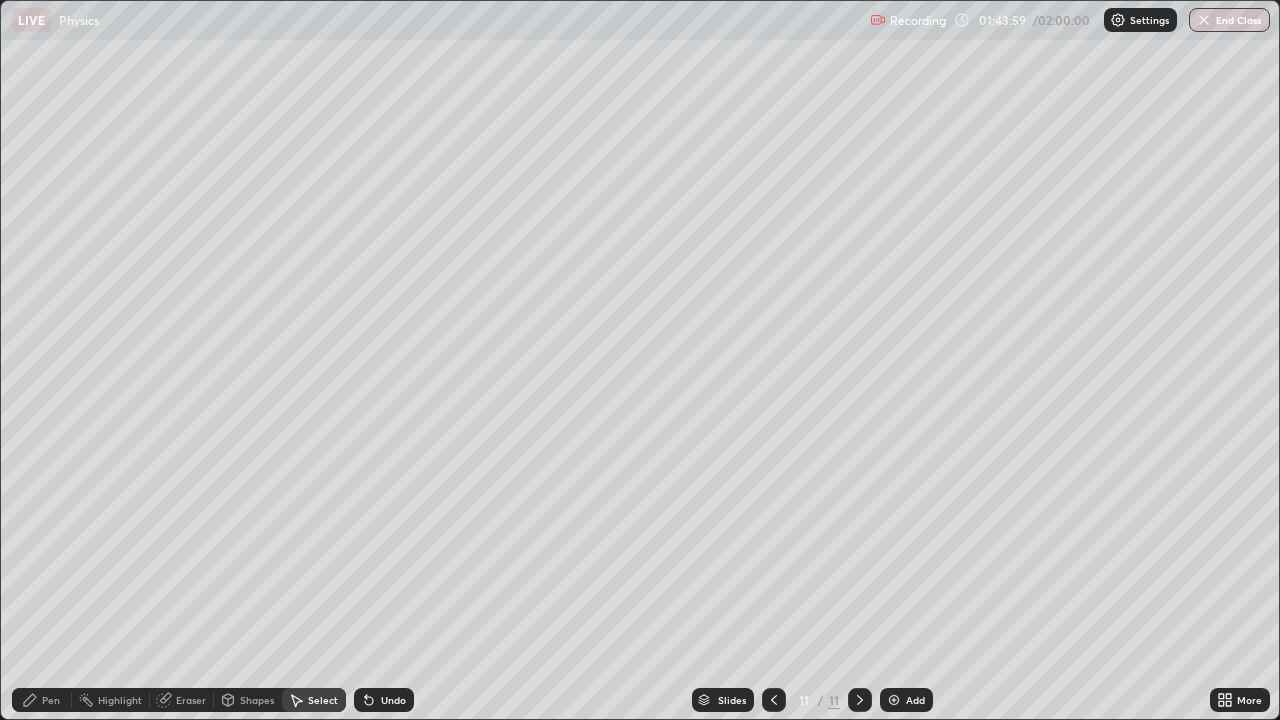 click on "Pen" at bounding box center (42, 700) 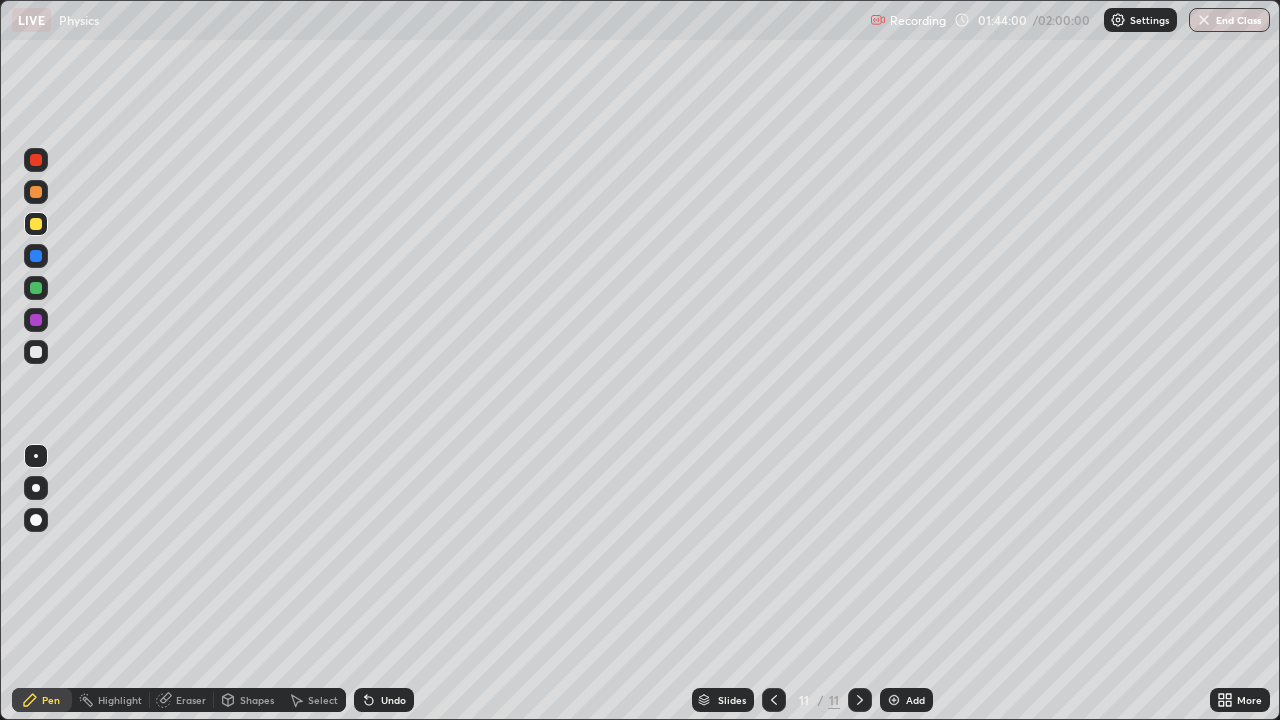click at bounding box center [36, 352] 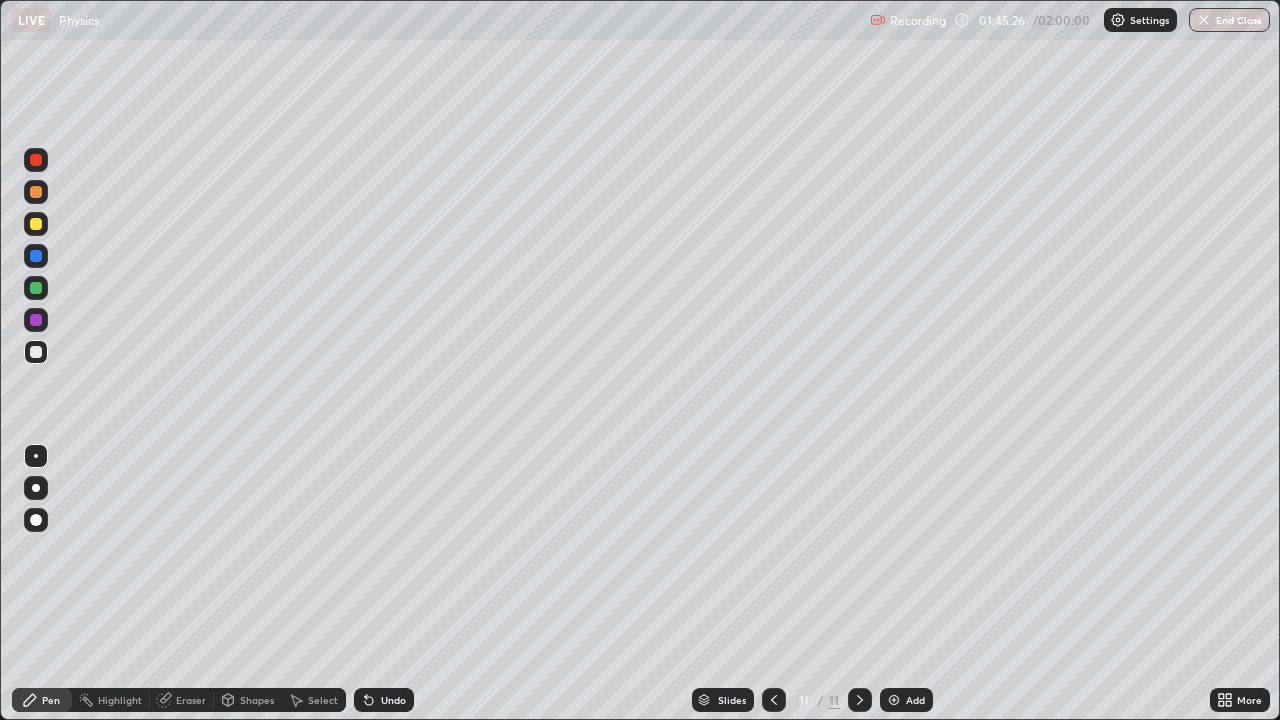 click 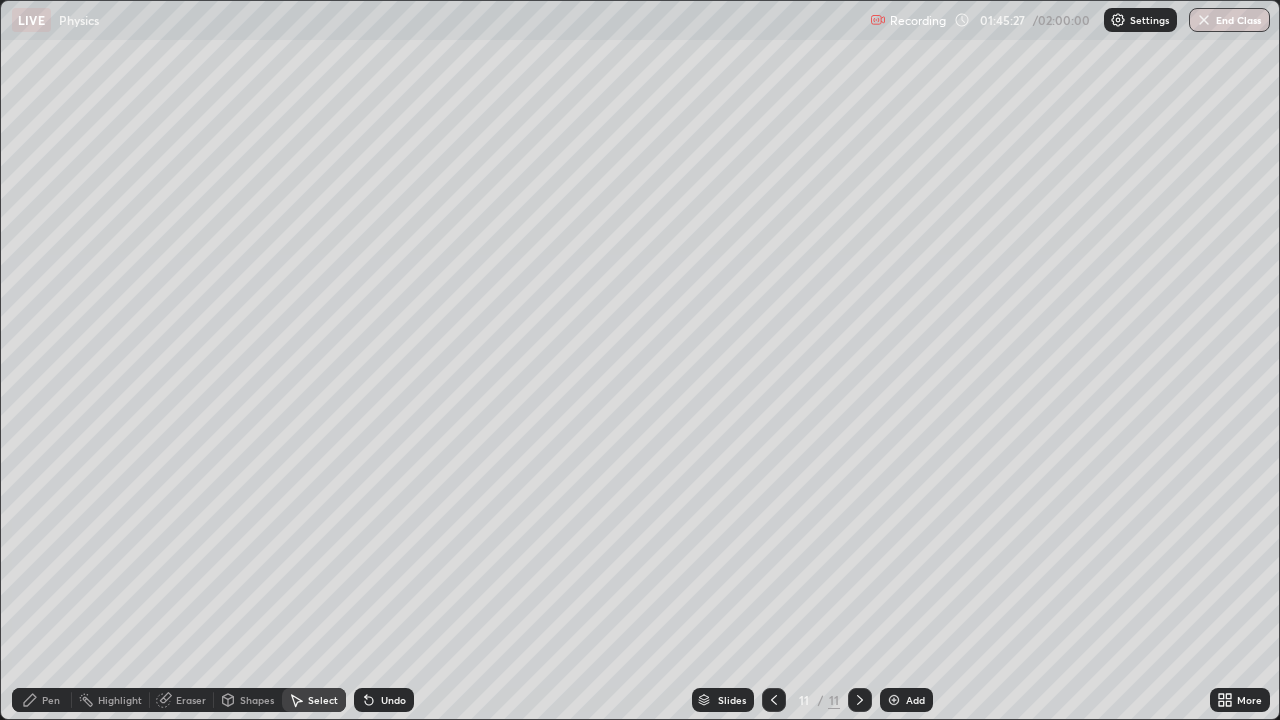 click on "Shapes" at bounding box center (257, 700) 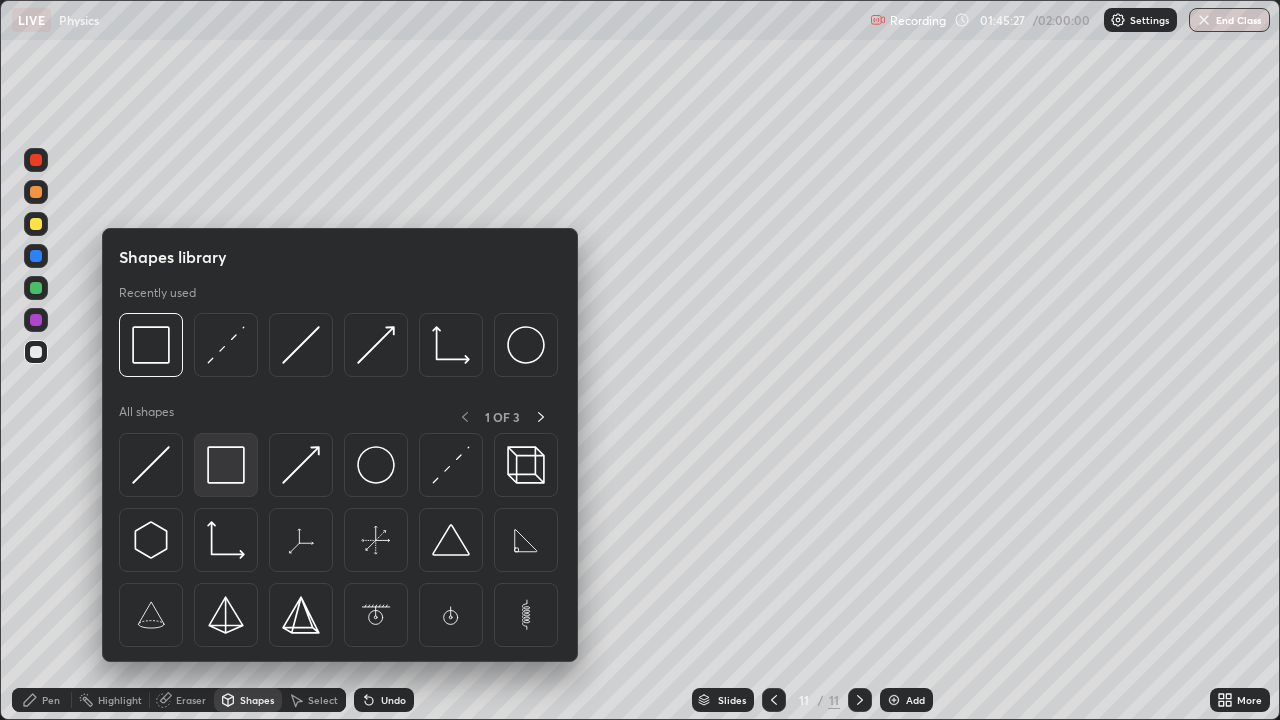 click at bounding box center [226, 465] 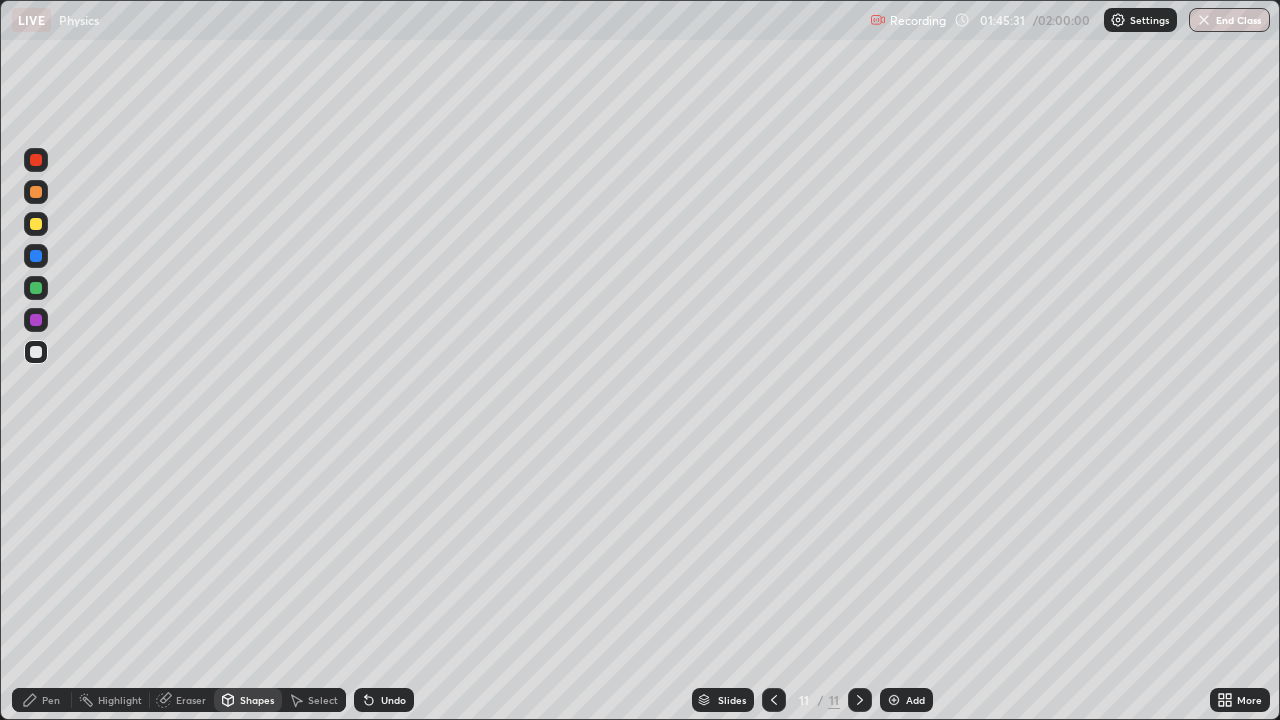 click on "Pen" at bounding box center (51, 700) 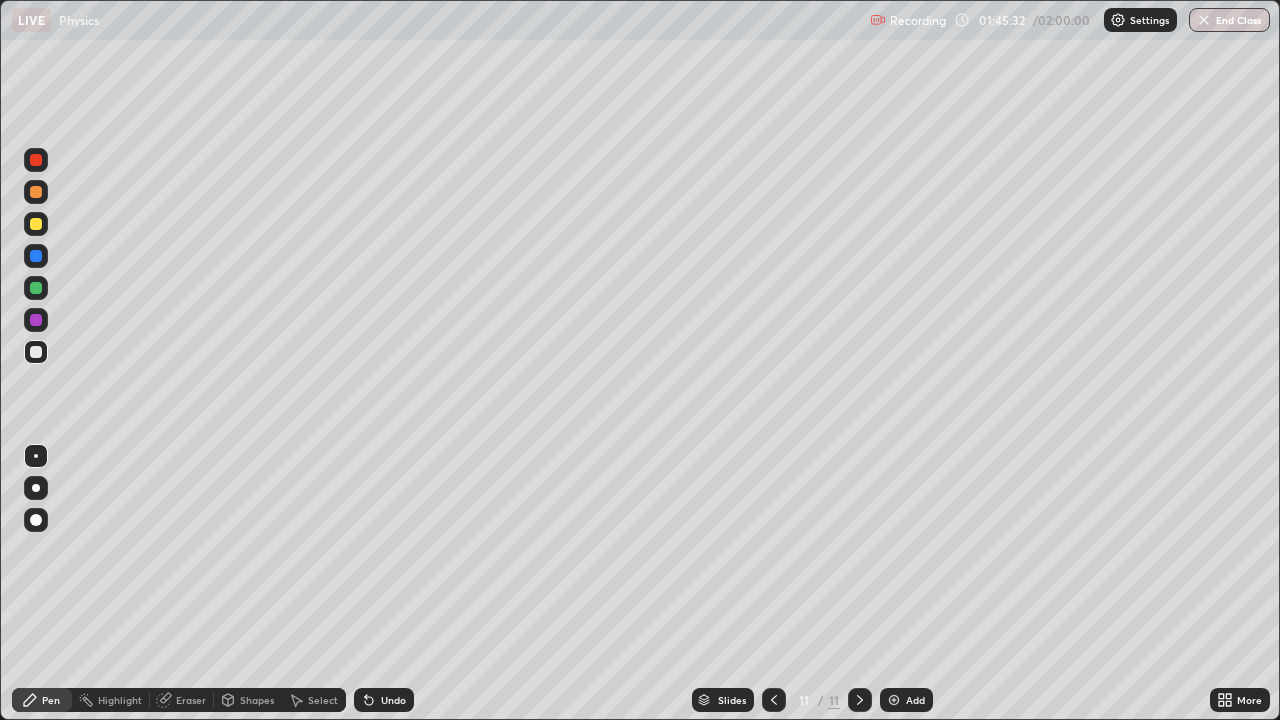 click at bounding box center [36, 224] 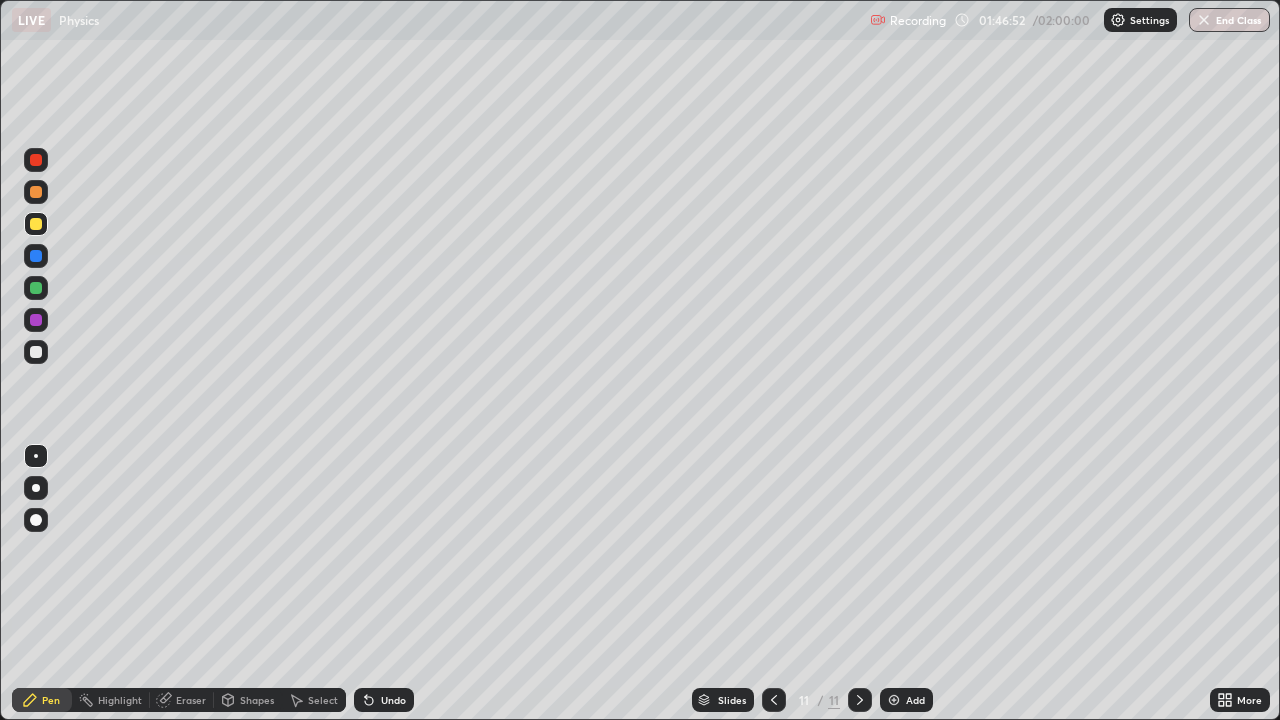 click on "Add" at bounding box center (915, 700) 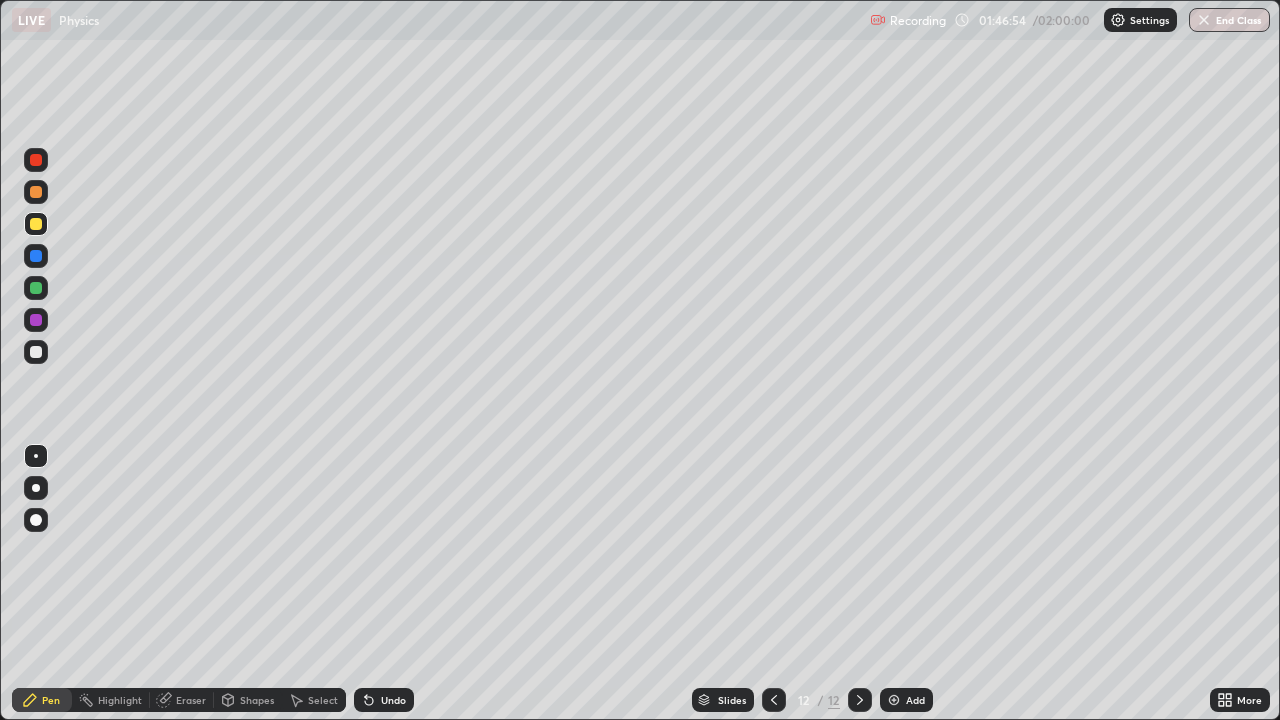 click at bounding box center [36, 224] 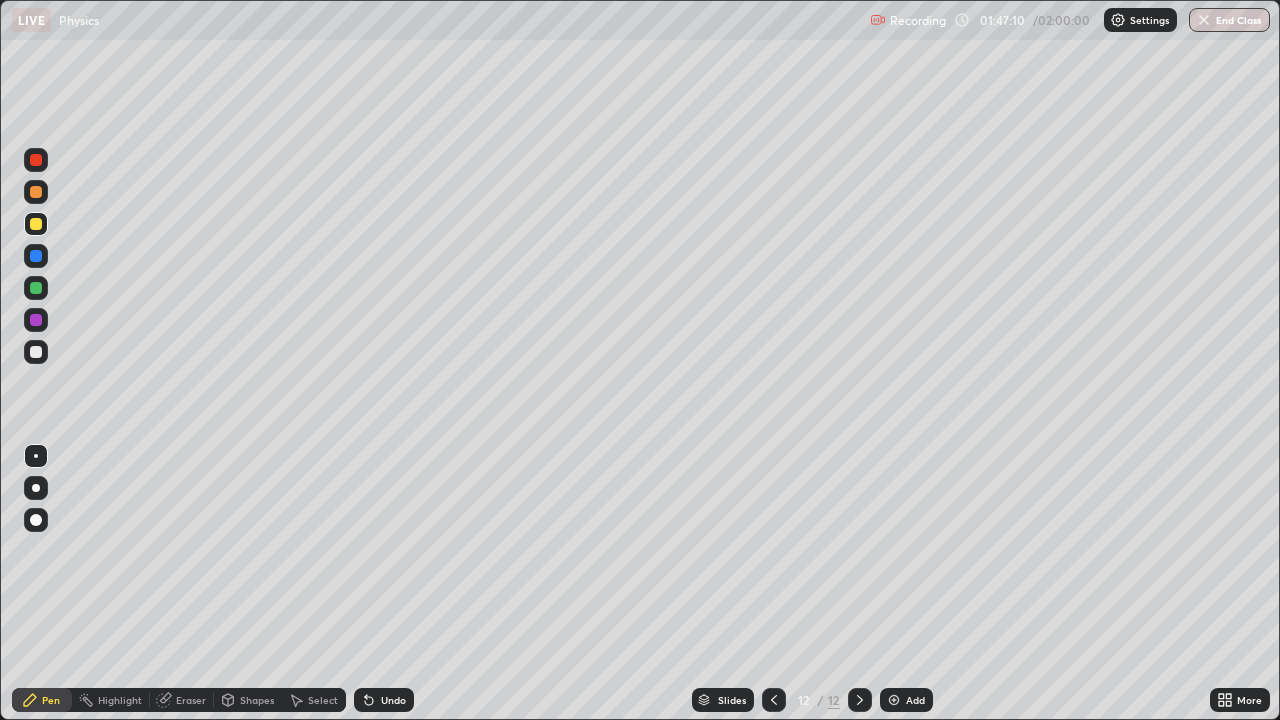 click on "Select" at bounding box center (314, 700) 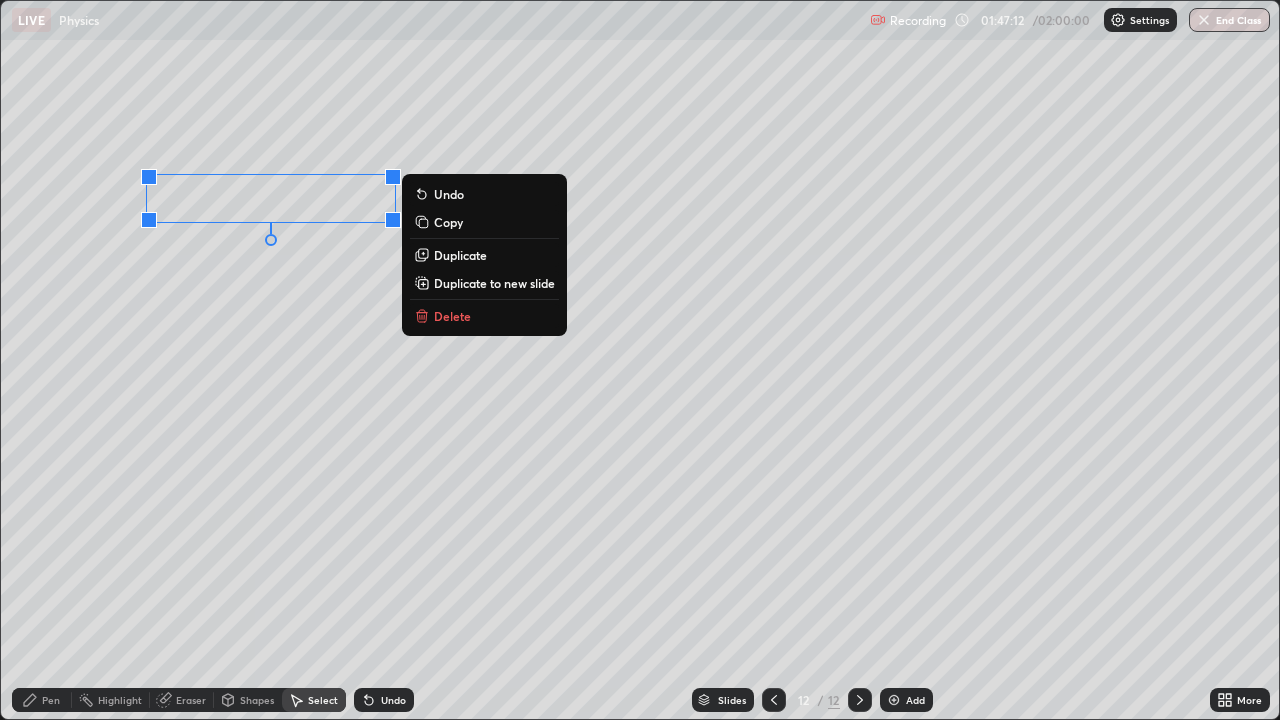 click on "Delete" at bounding box center (452, 316) 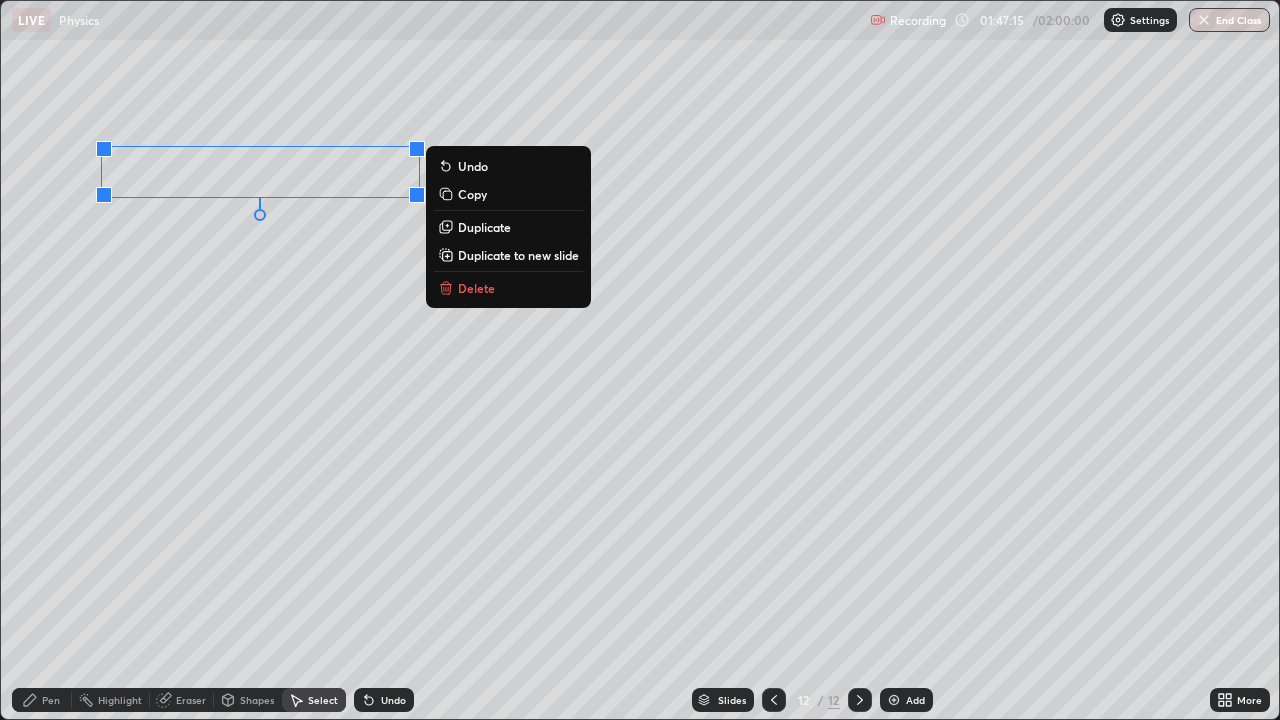 click on "0 ° Undo Copy Duplicate Duplicate to new slide Delete" at bounding box center (640, 360) 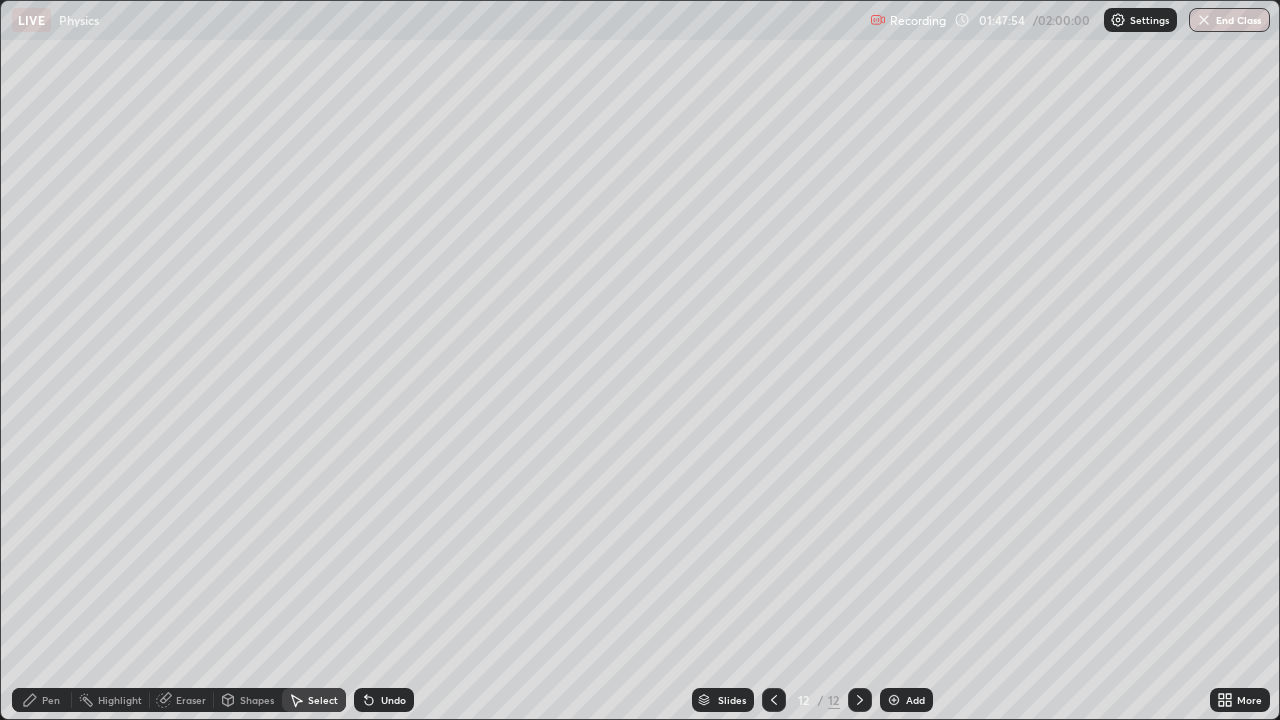 click on "Pen" at bounding box center (51, 700) 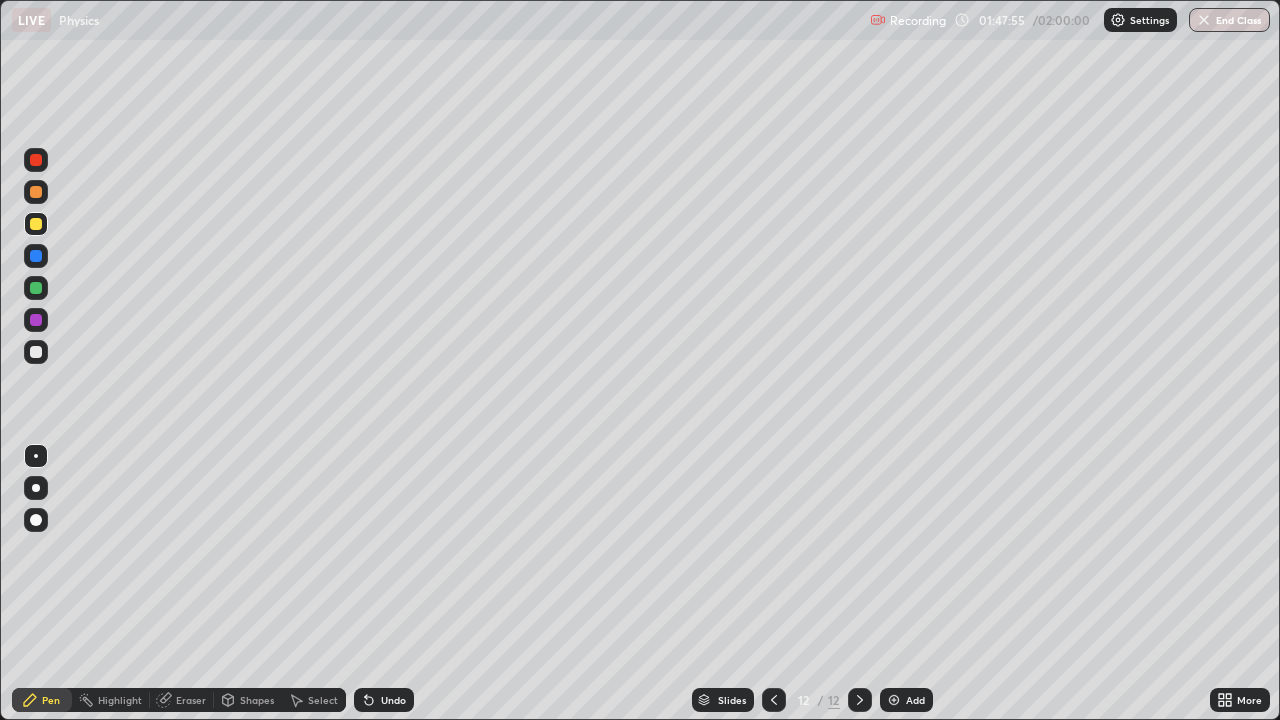 click at bounding box center (36, 352) 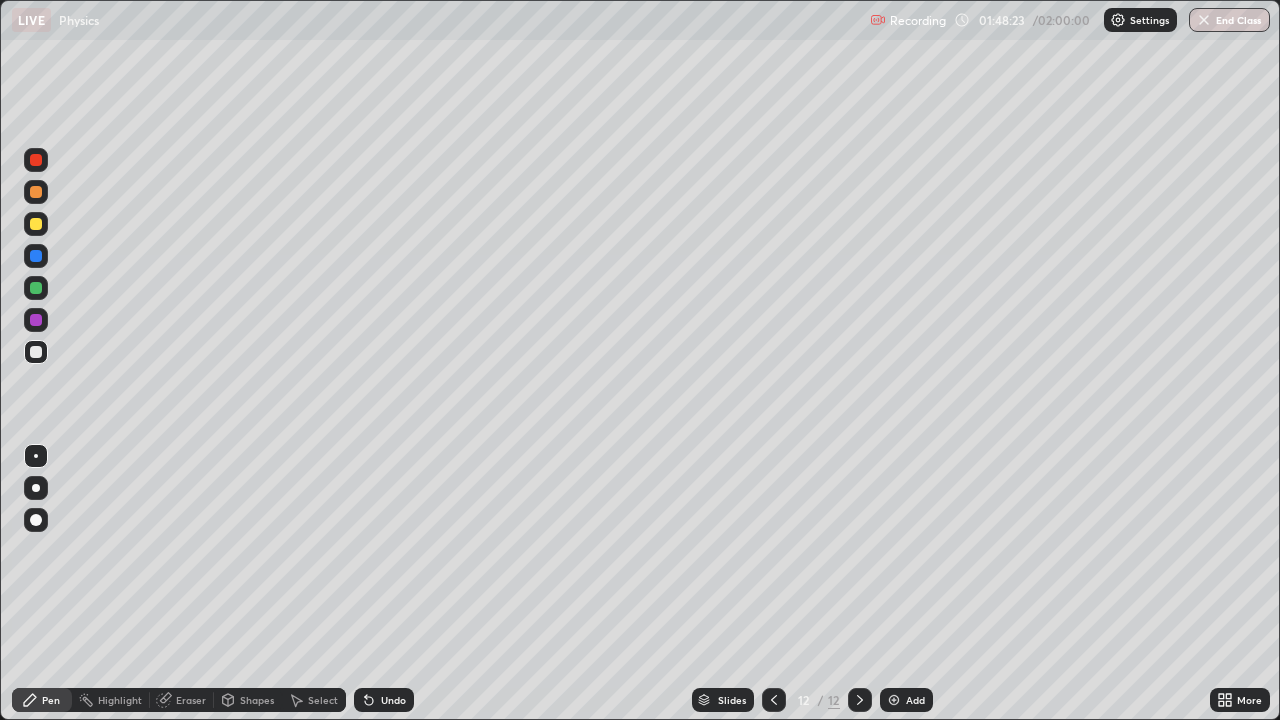 click at bounding box center (36, 224) 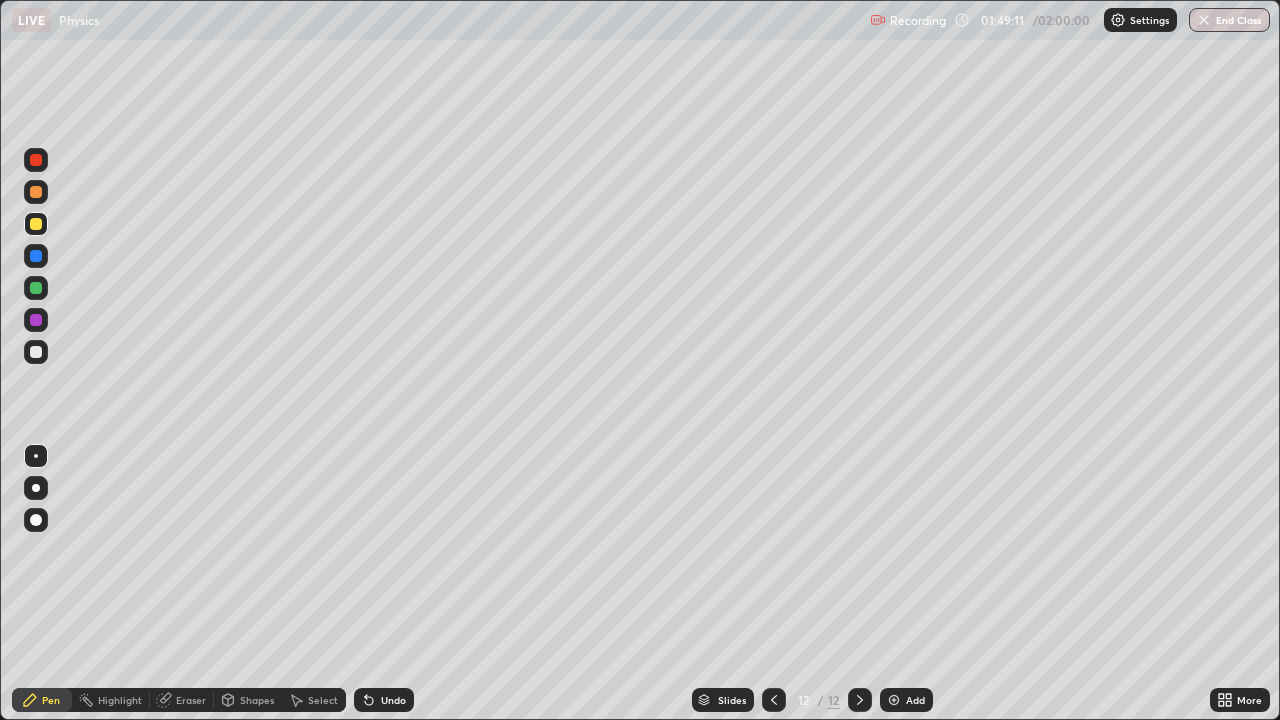 click on "Shapes" at bounding box center (257, 700) 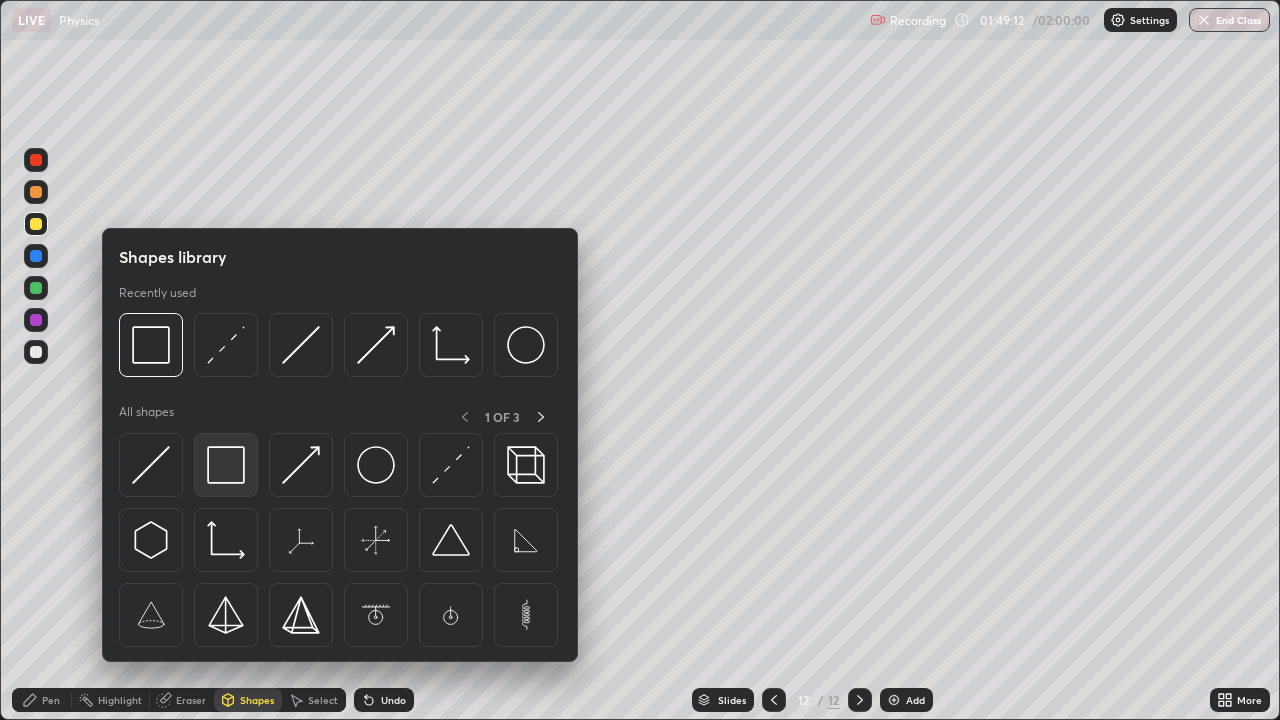 click at bounding box center (226, 465) 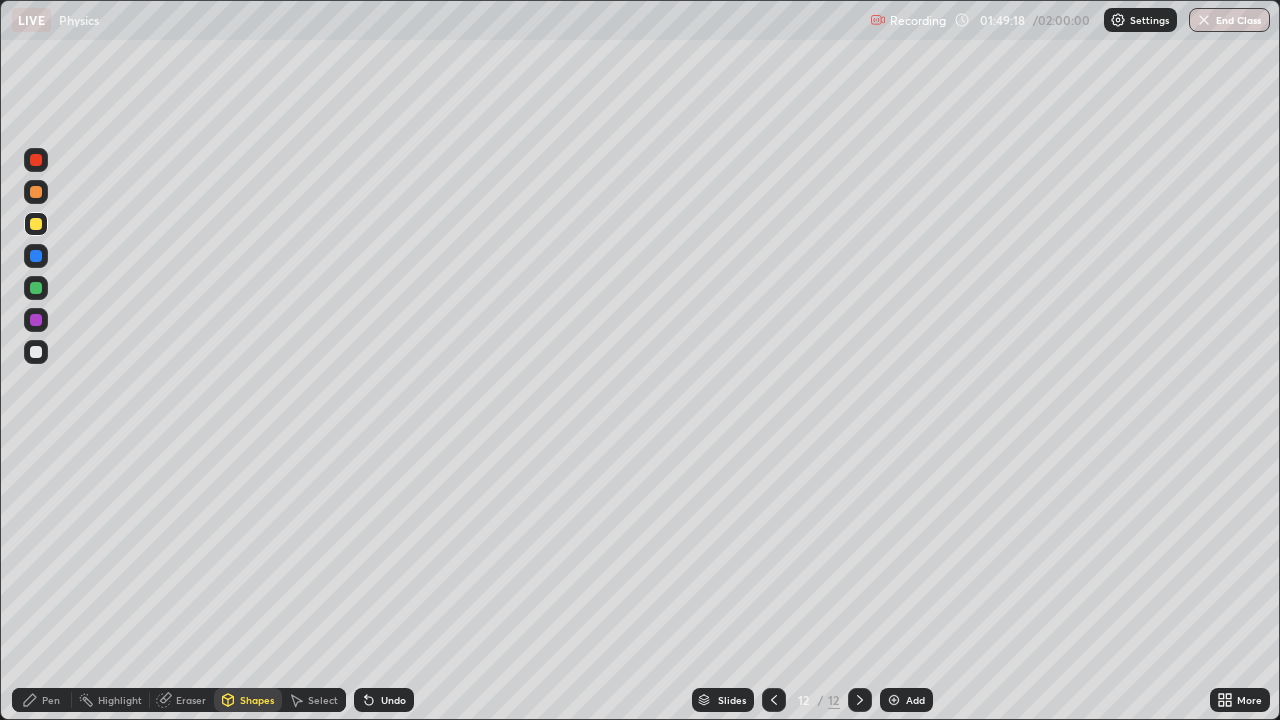click on "Pen" at bounding box center (42, 700) 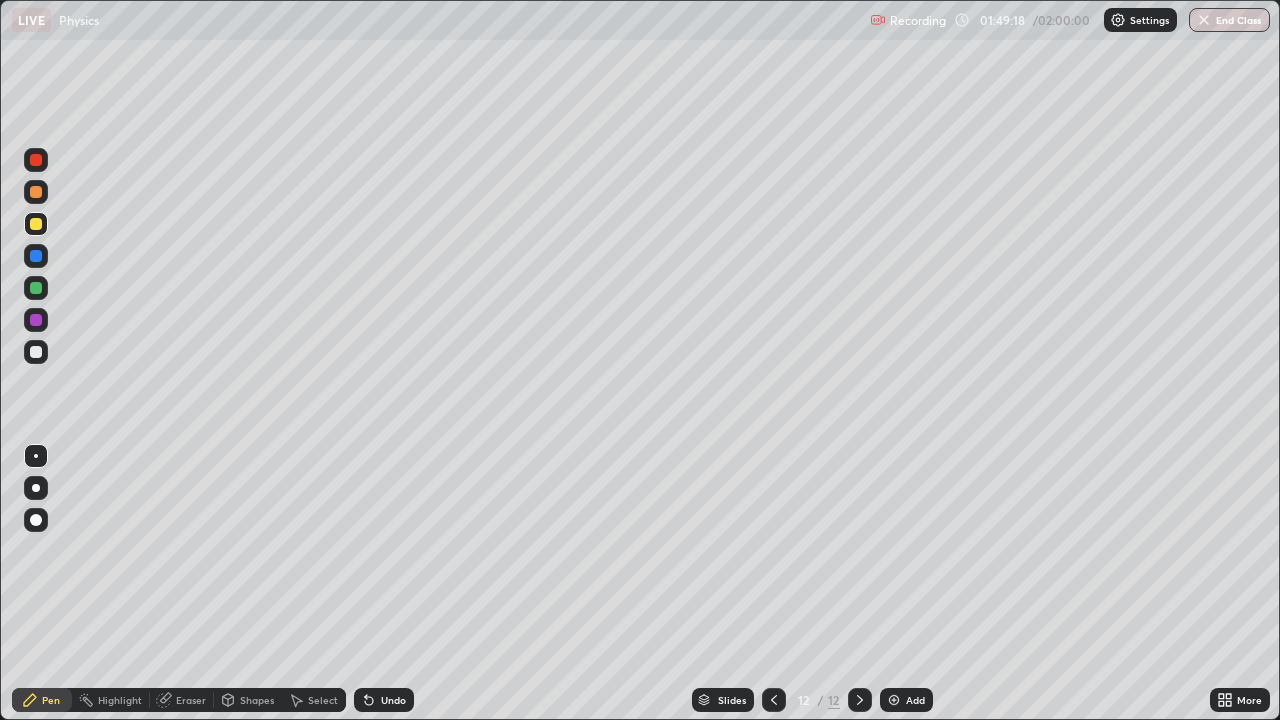 click at bounding box center (36, 352) 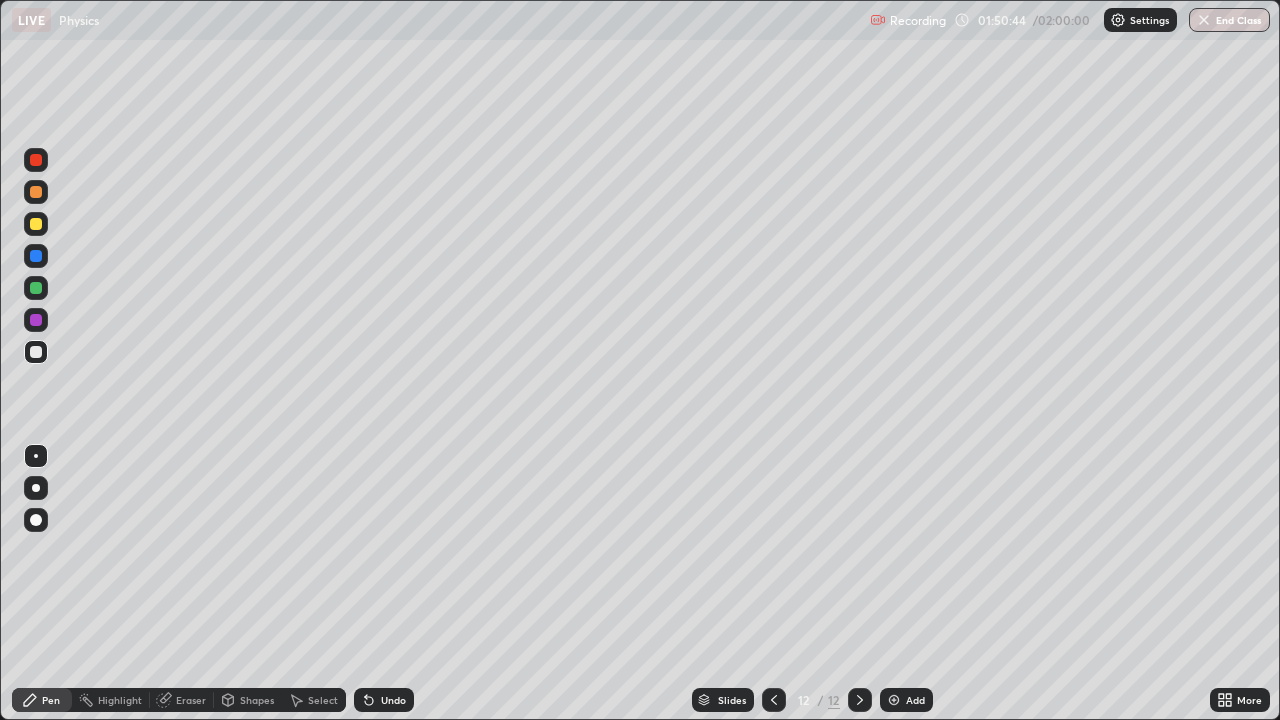 click on "Select" at bounding box center [323, 700] 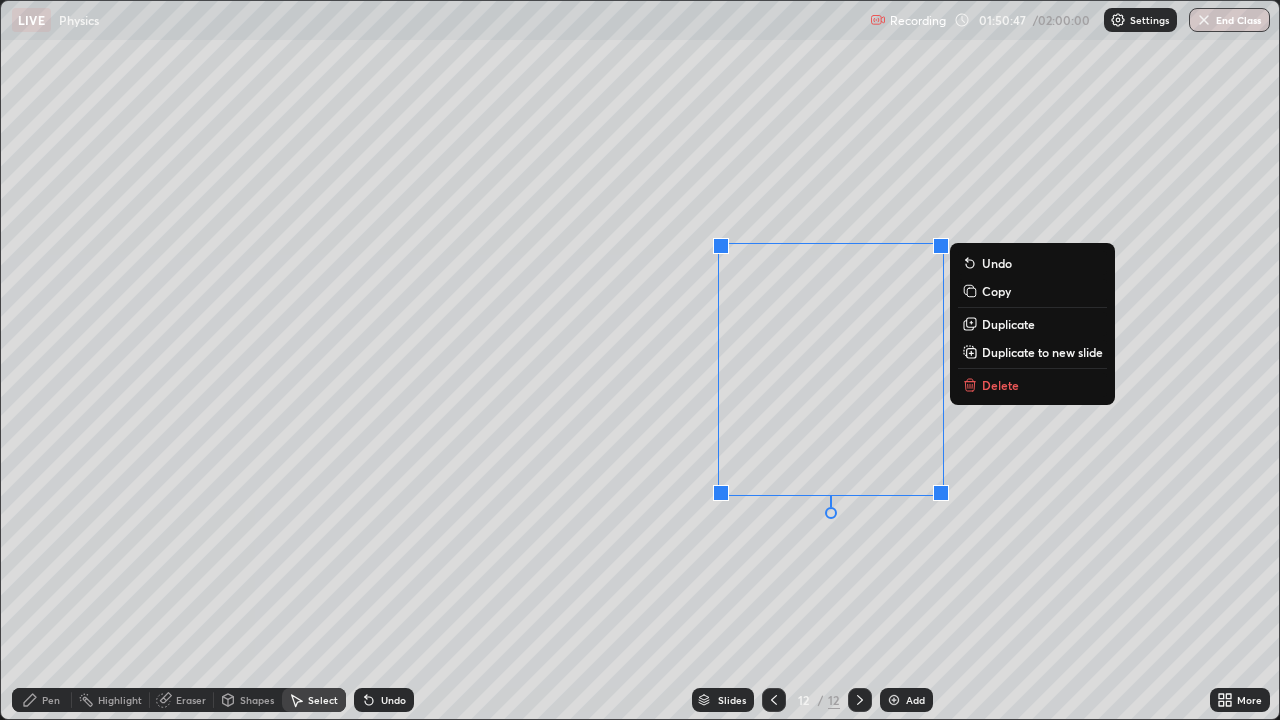 click on "0 ° Undo Copy Duplicate Duplicate to new slide Delete" at bounding box center (640, 360) 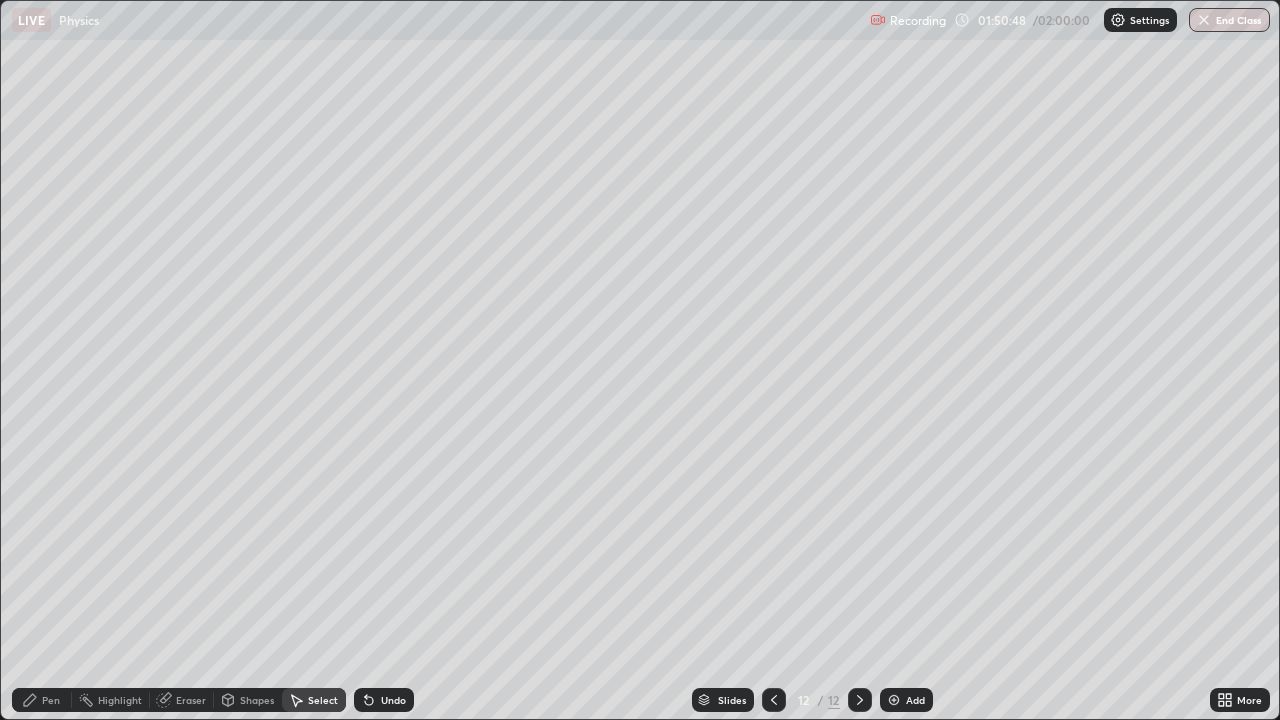 click on "Pen" at bounding box center [42, 700] 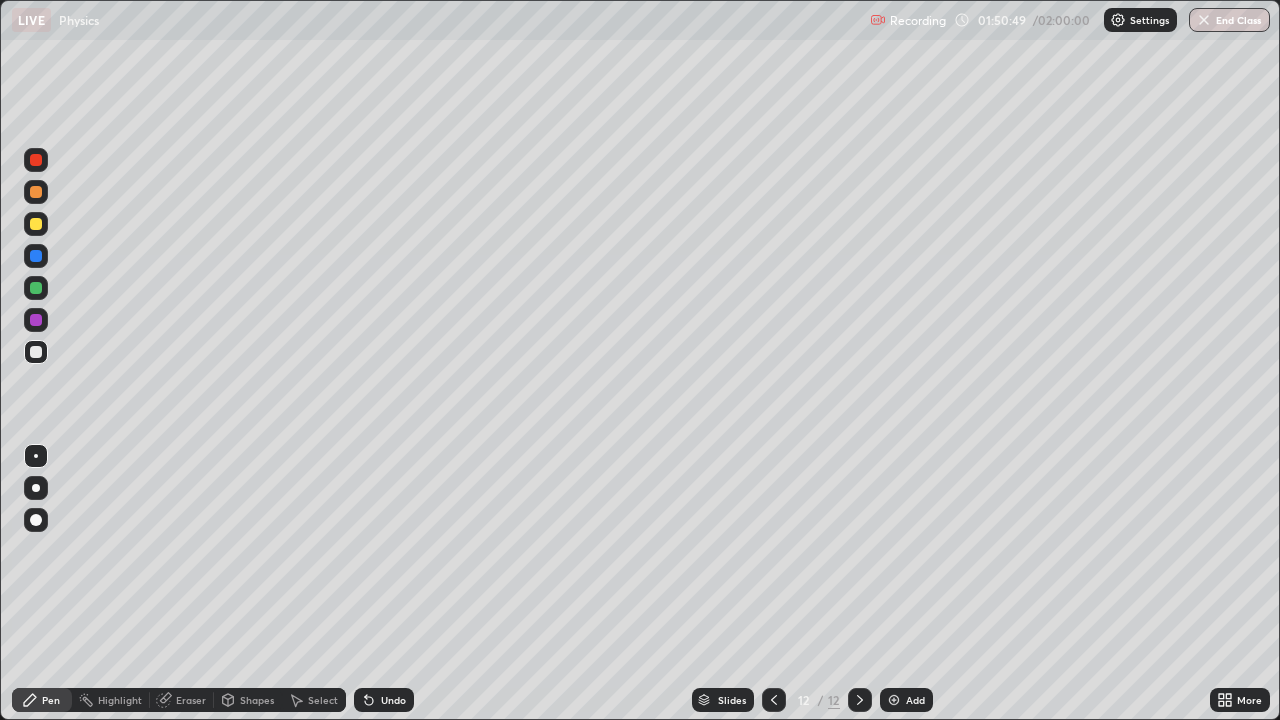 click at bounding box center [36, 288] 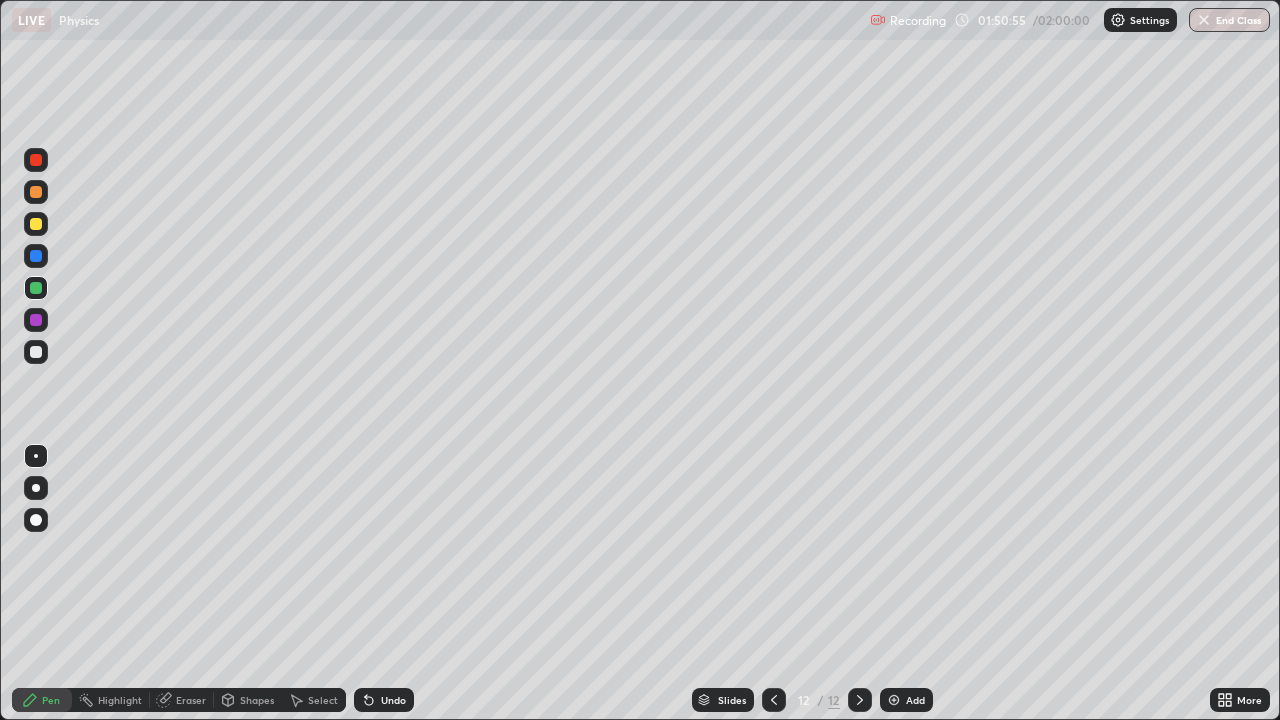 click on "Select" at bounding box center (323, 700) 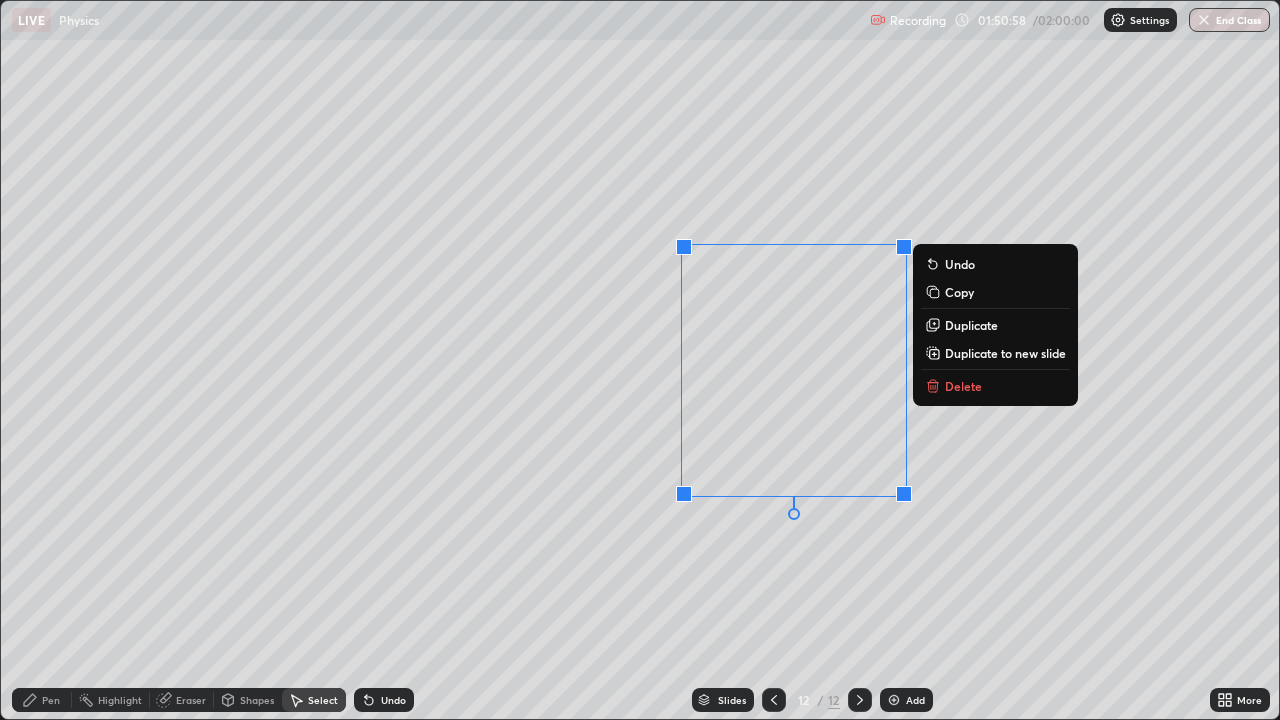 click on "0 ° Undo Copy Duplicate Duplicate to new slide Delete" at bounding box center (640, 360) 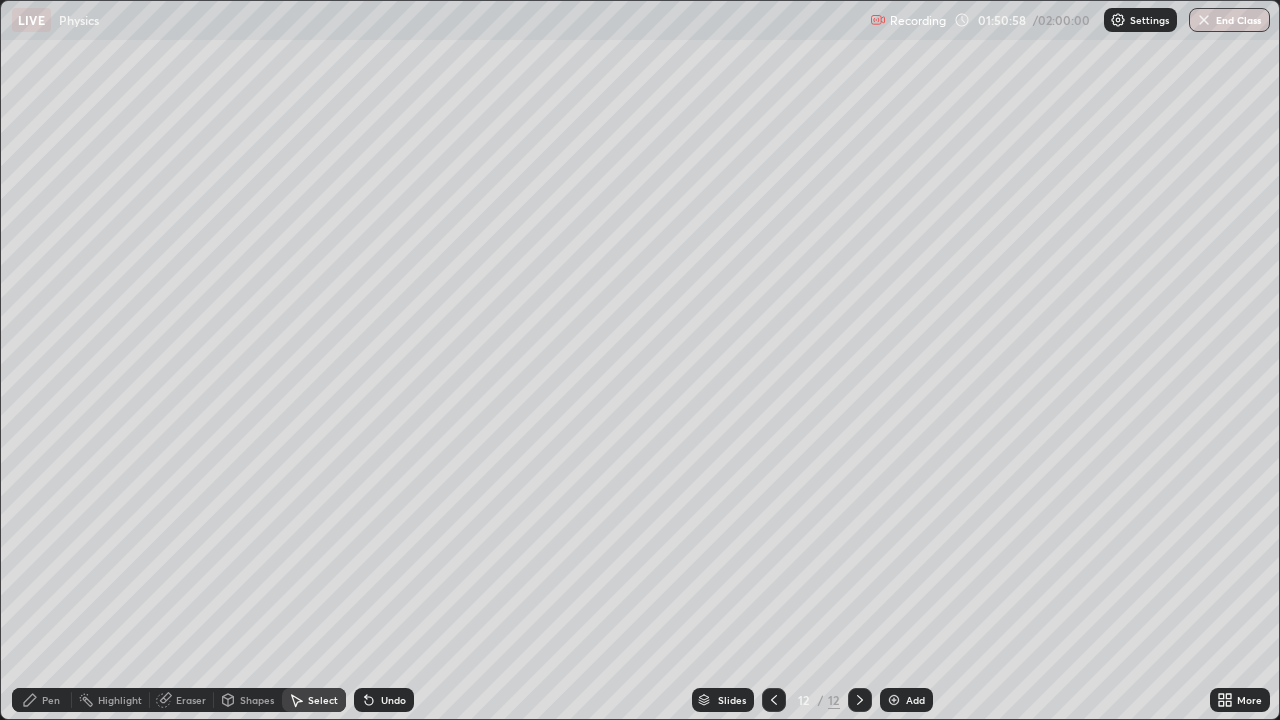 click on "Pen" at bounding box center (51, 700) 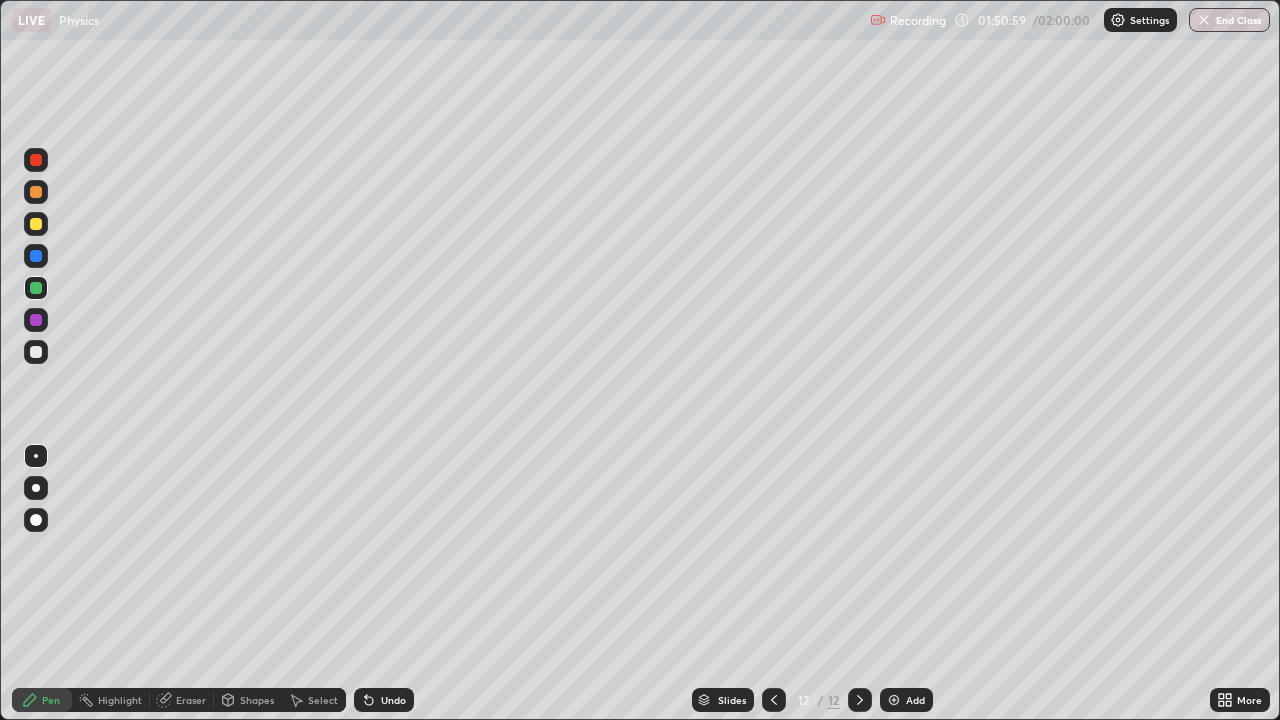 click at bounding box center (36, 256) 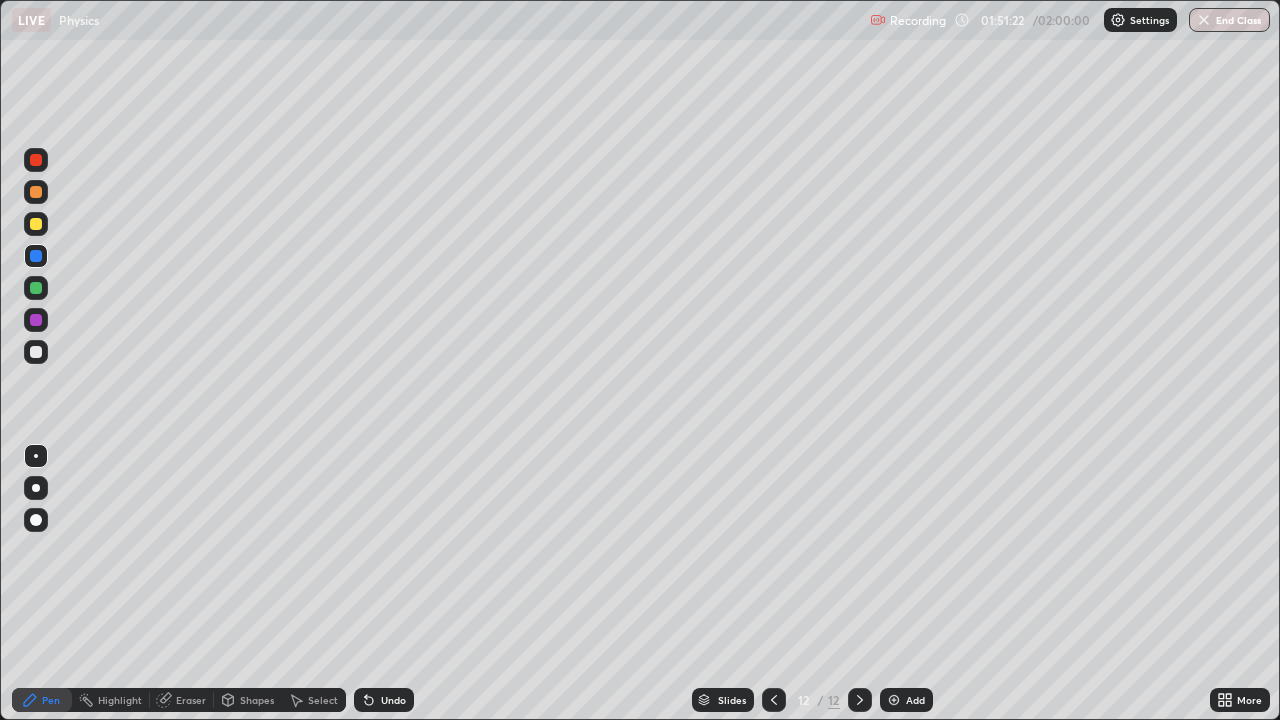 click at bounding box center (36, 224) 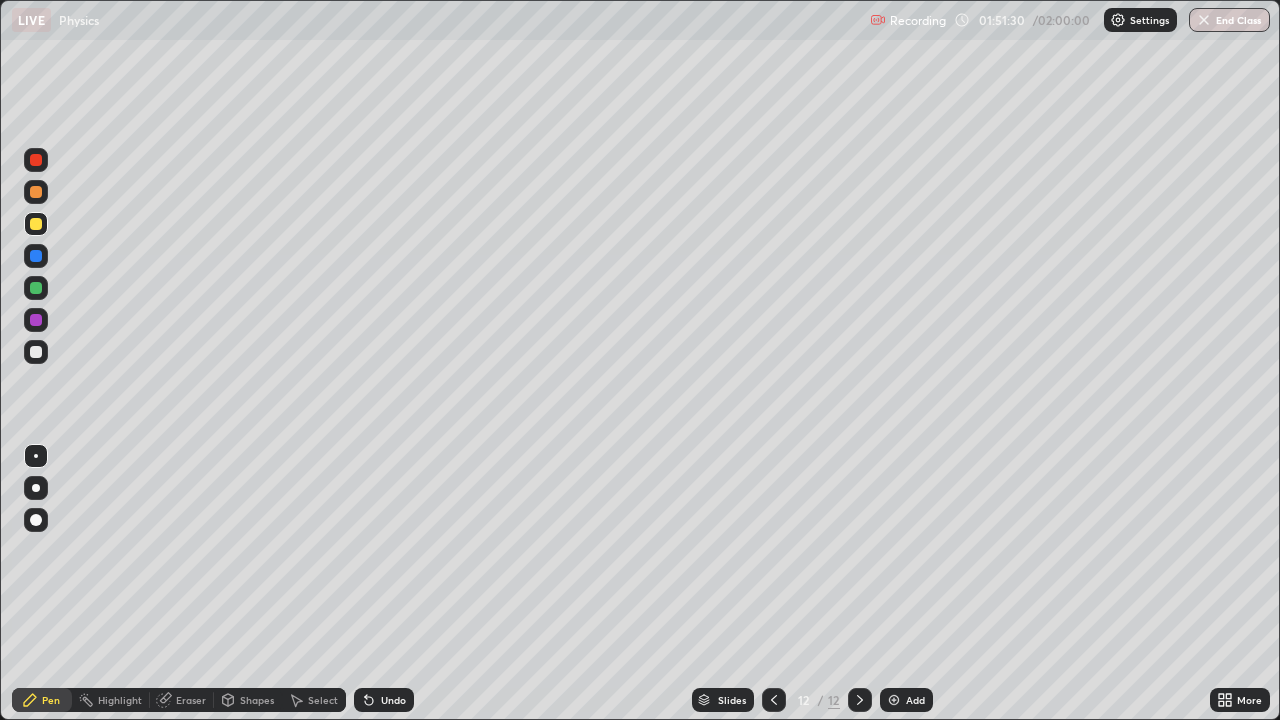 click on "Undo" at bounding box center (393, 700) 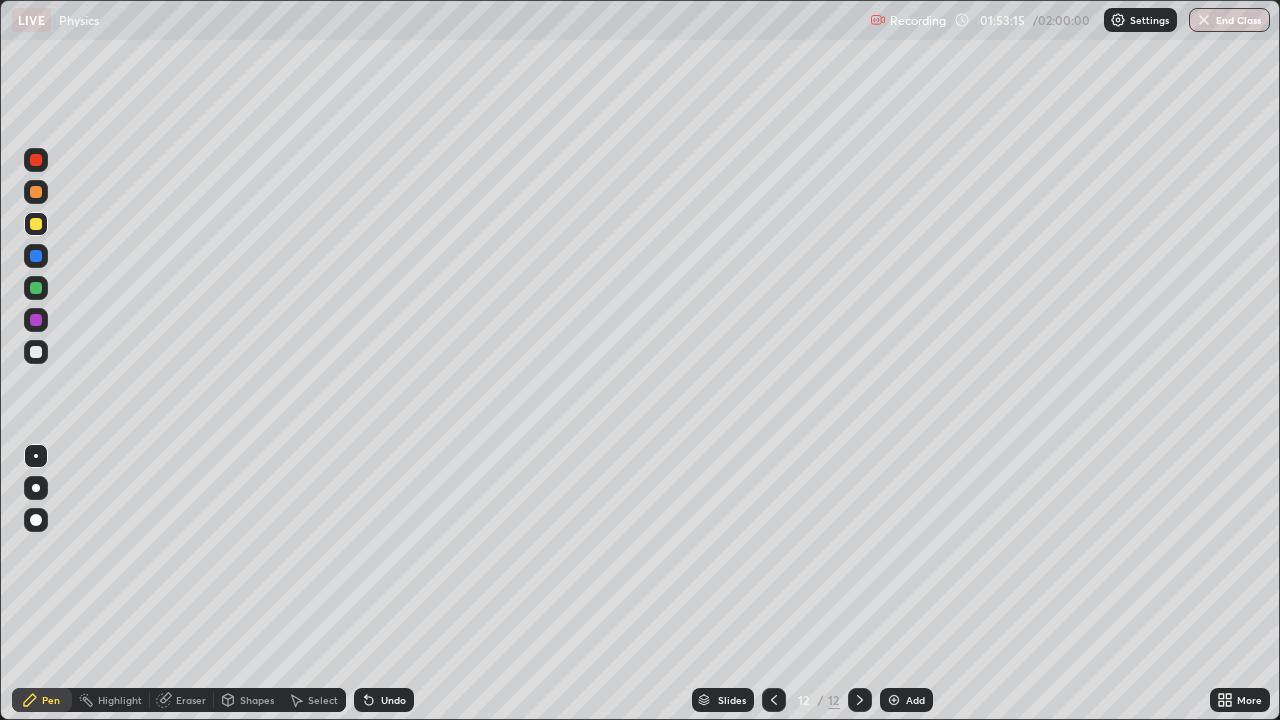 click at bounding box center (36, 320) 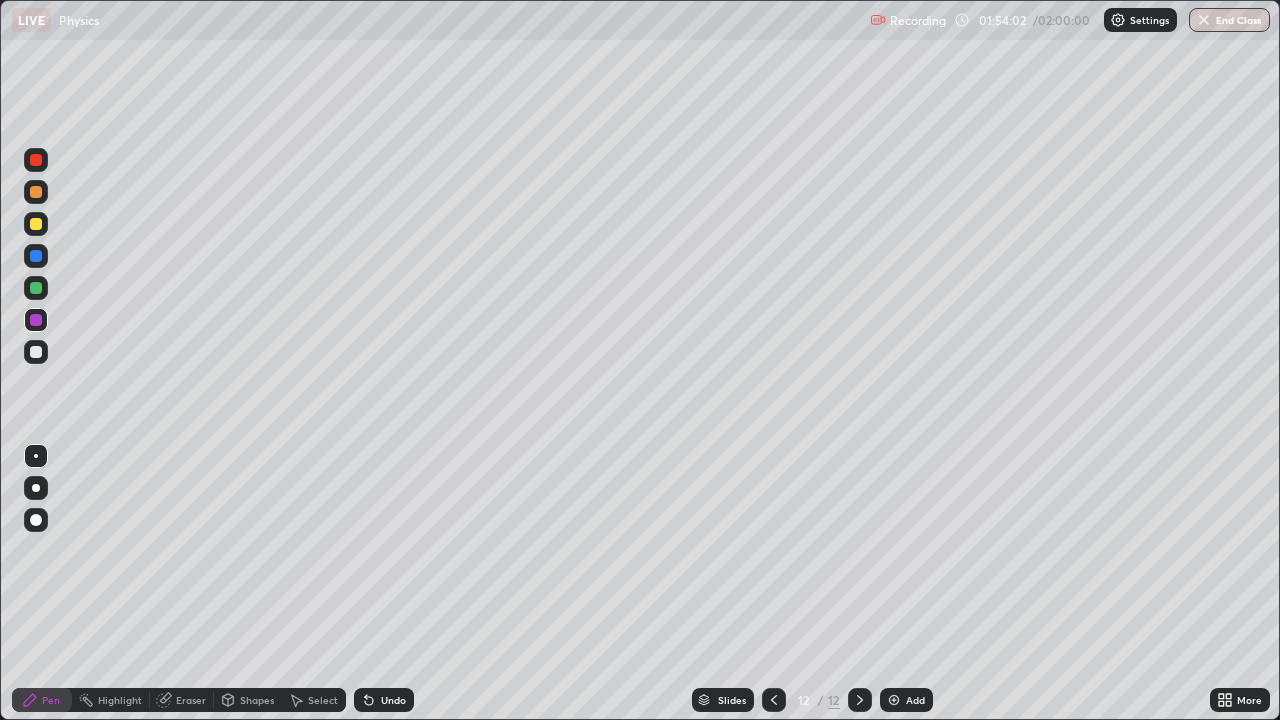 click at bounding box center (36, 256) 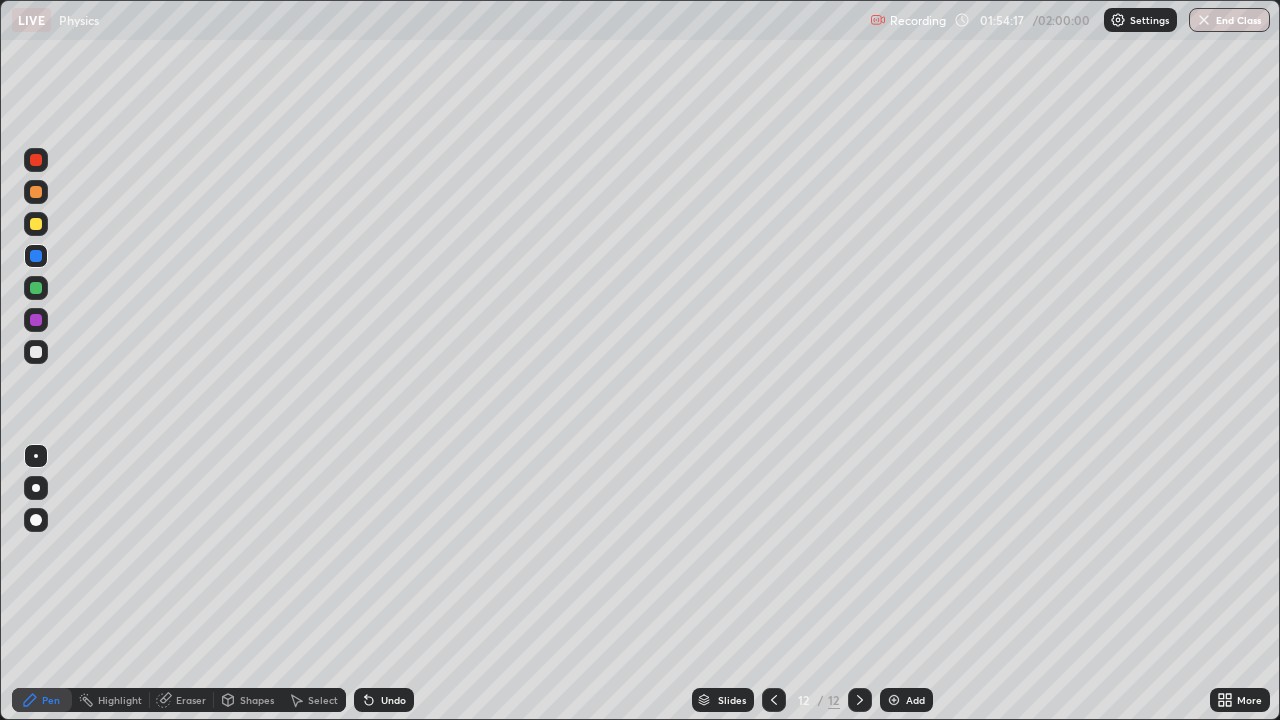 click at bounding box center (36, 288) 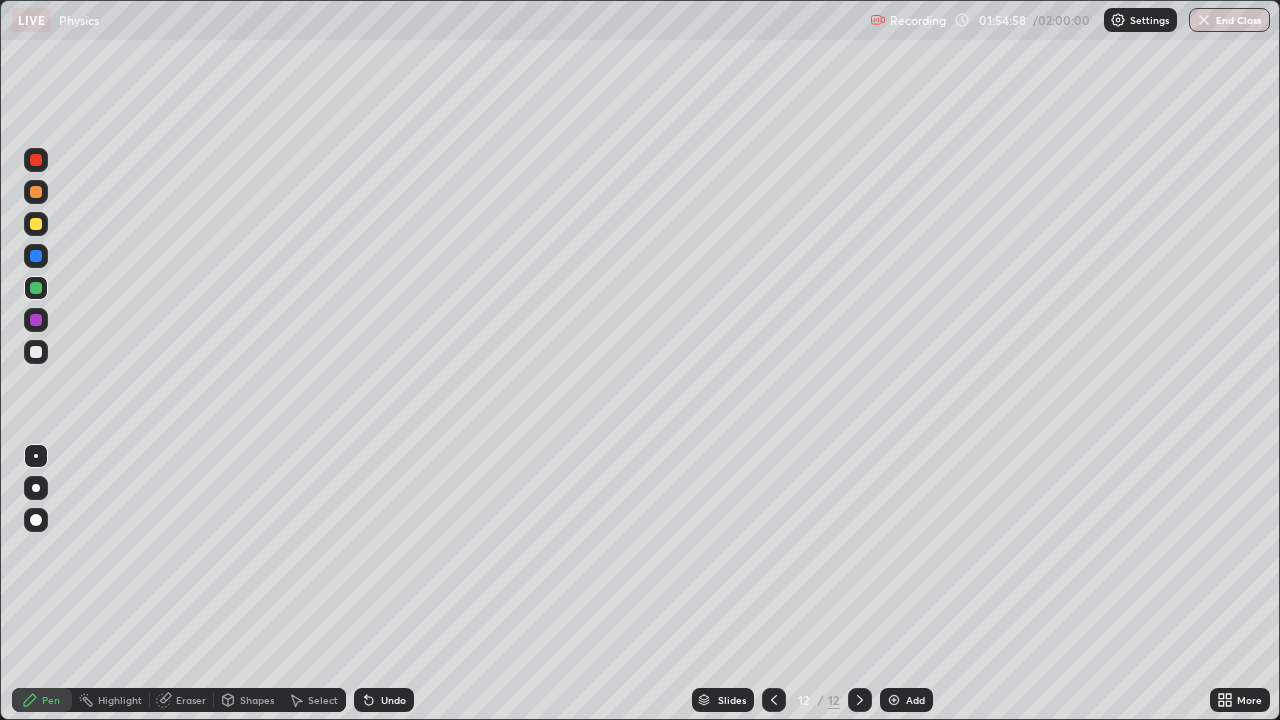 click on "Undo" at bounding box center [384, 700] 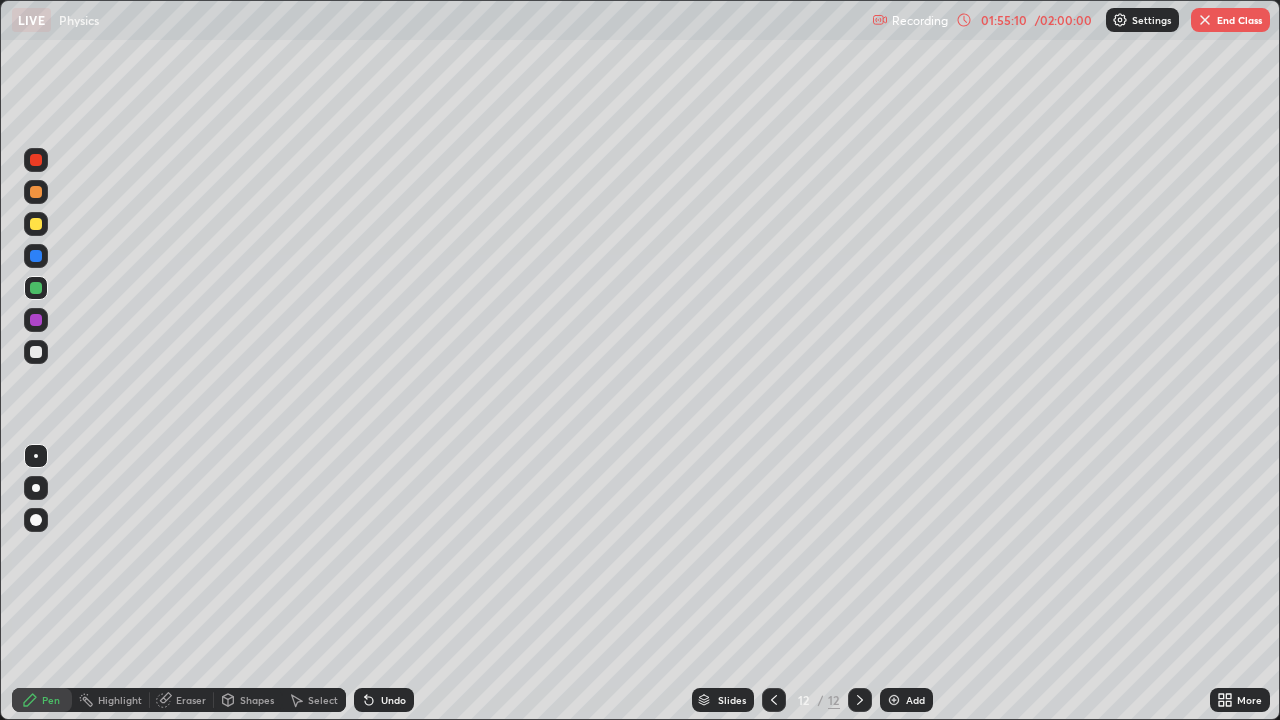 click at bounding box center (36, 352) 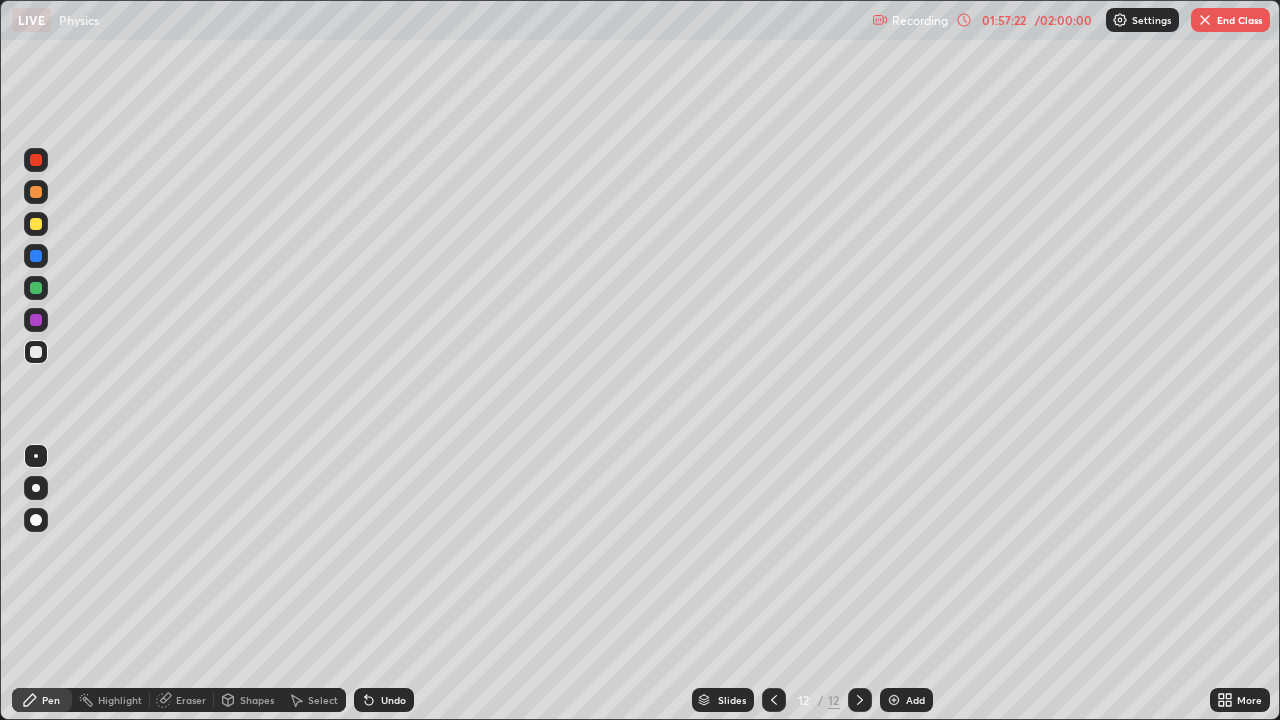 click at bounding box center (36, 320) 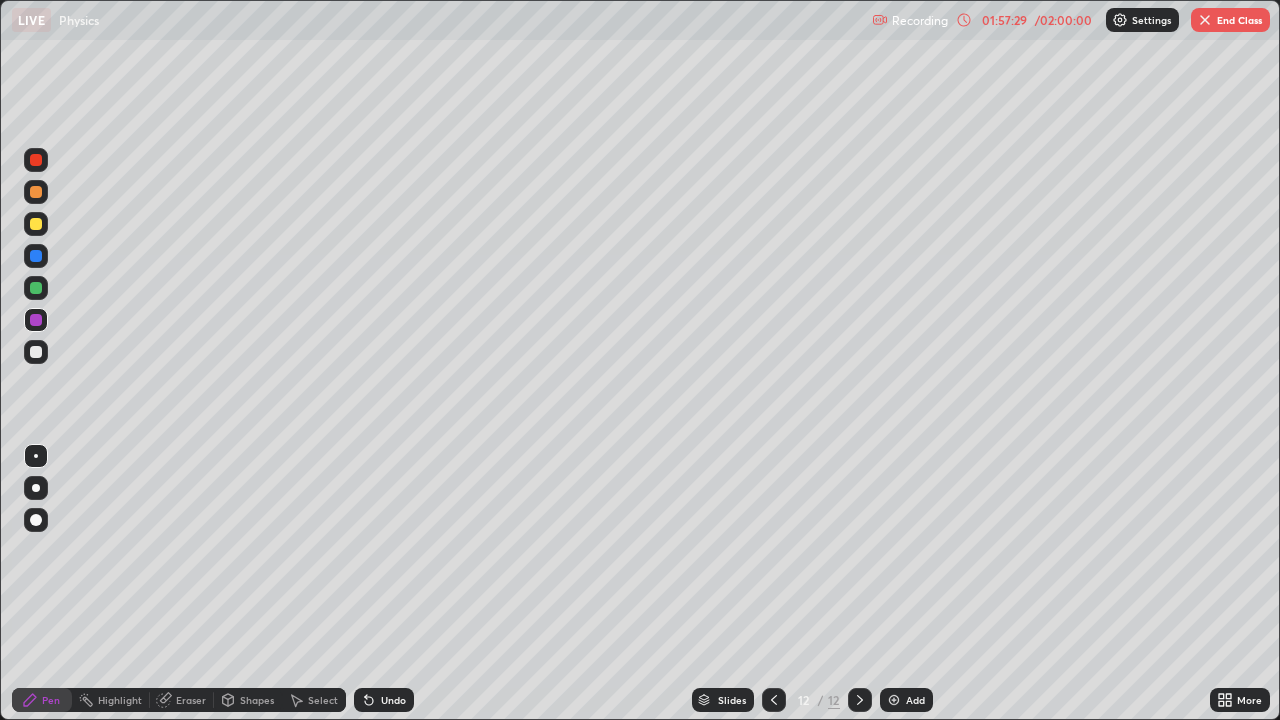 click 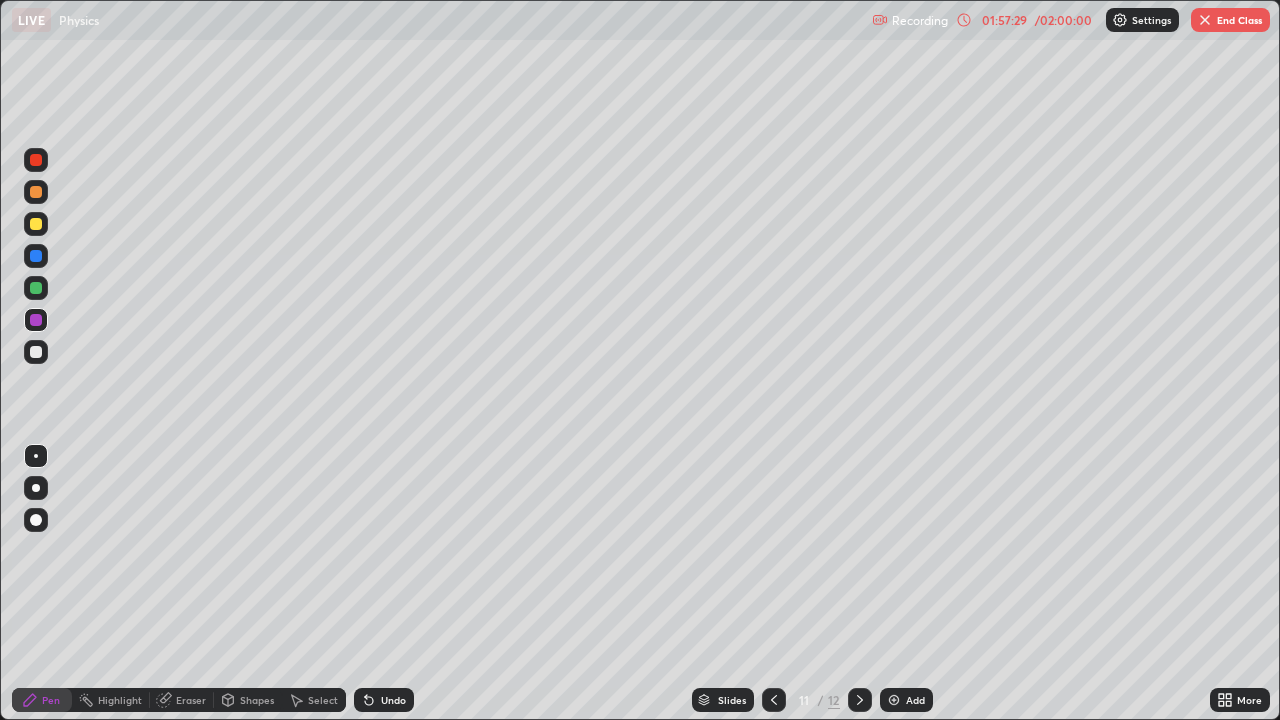 click 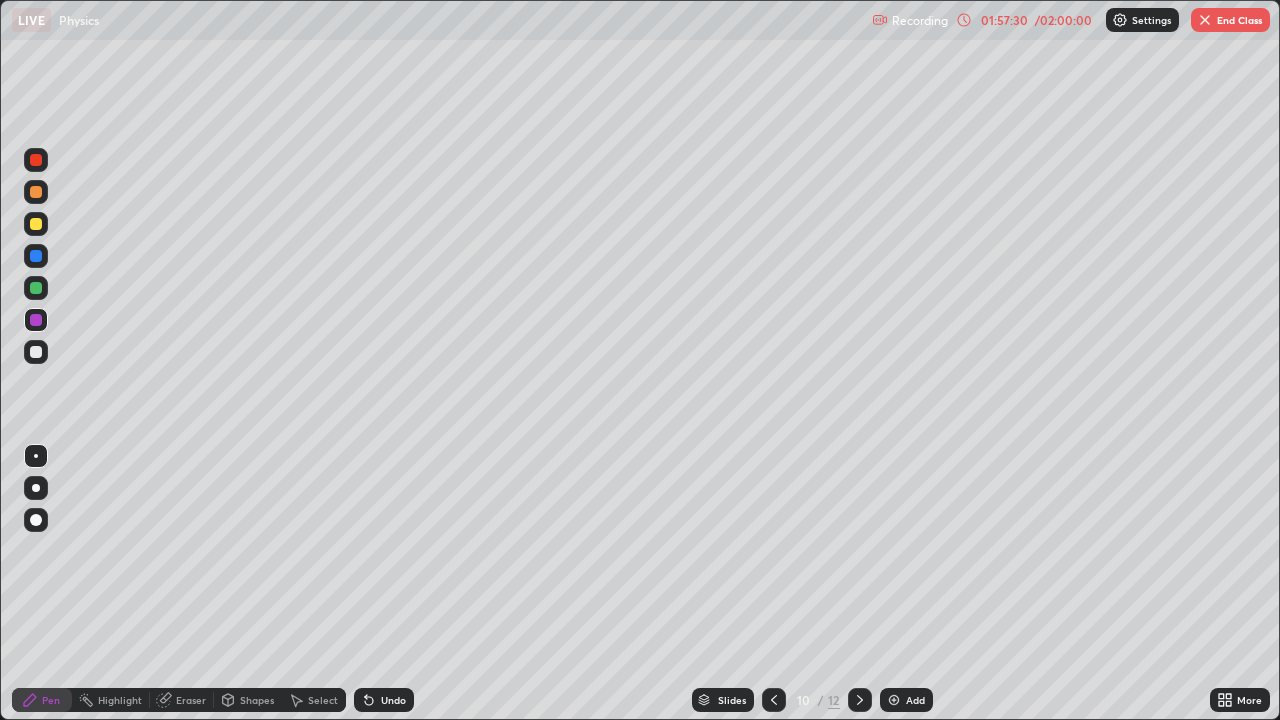 click 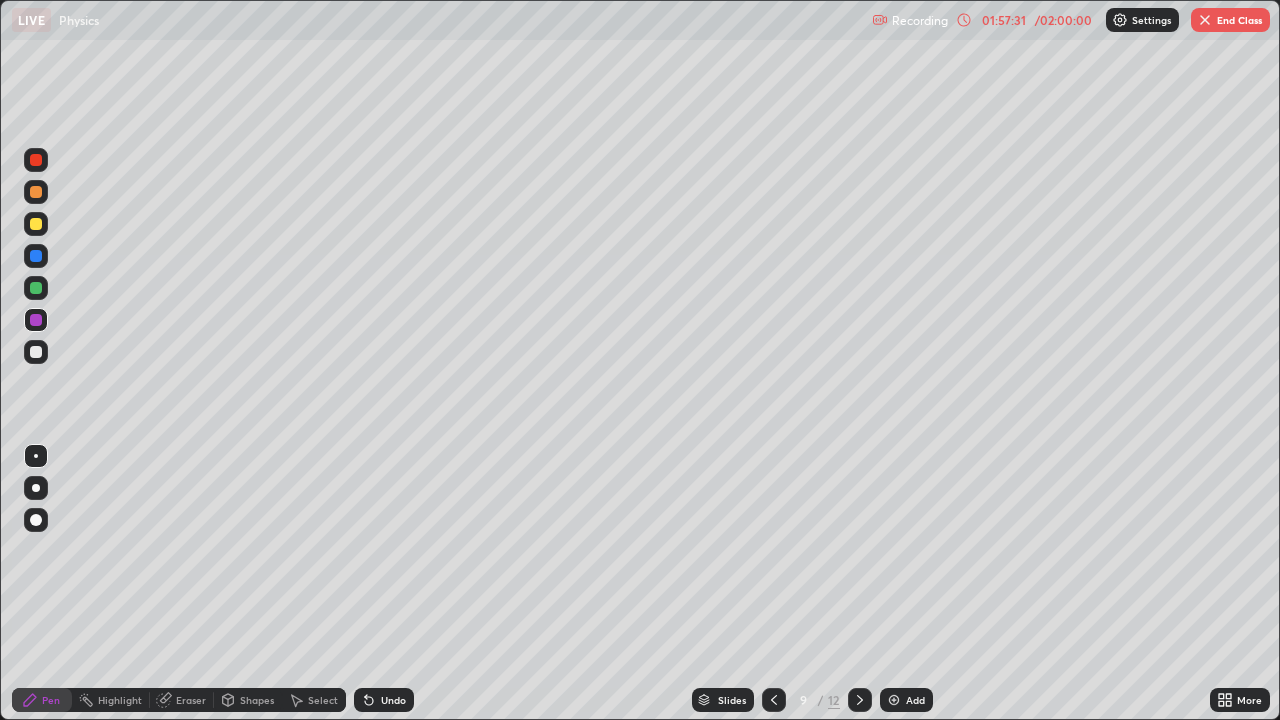 click at bounding box center [774, 700] 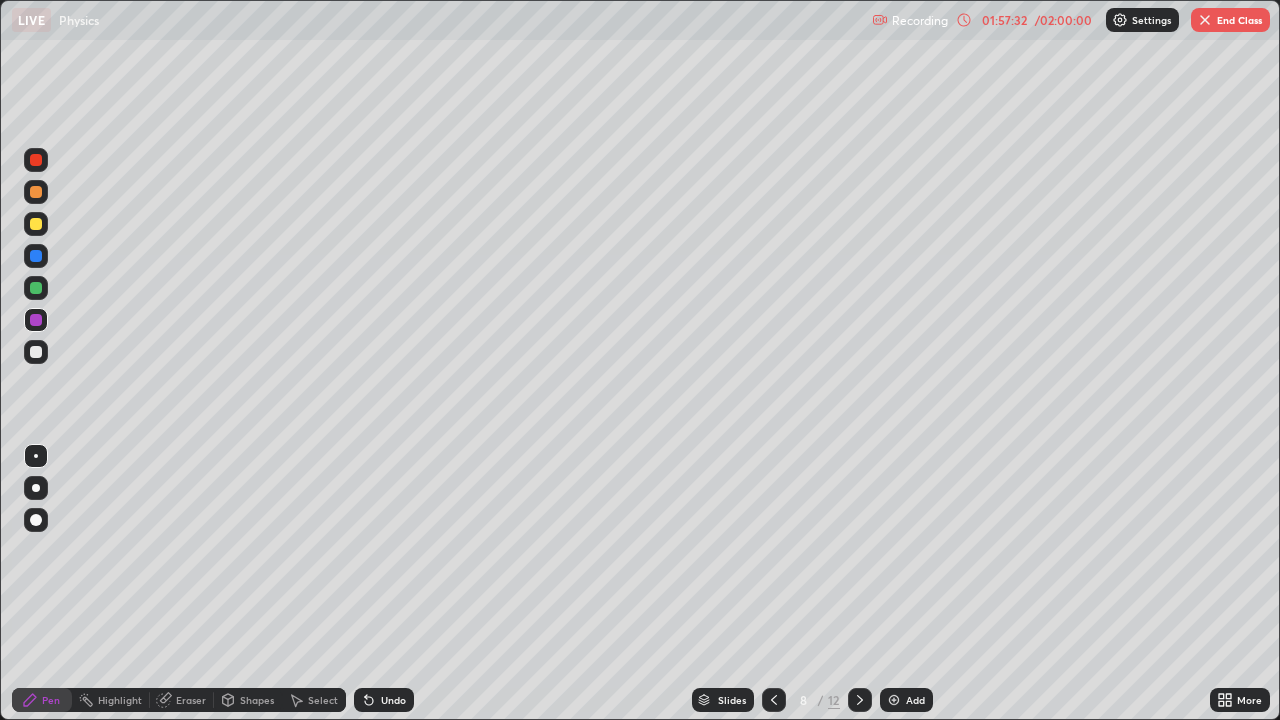 click at bounding box center (774, 700) 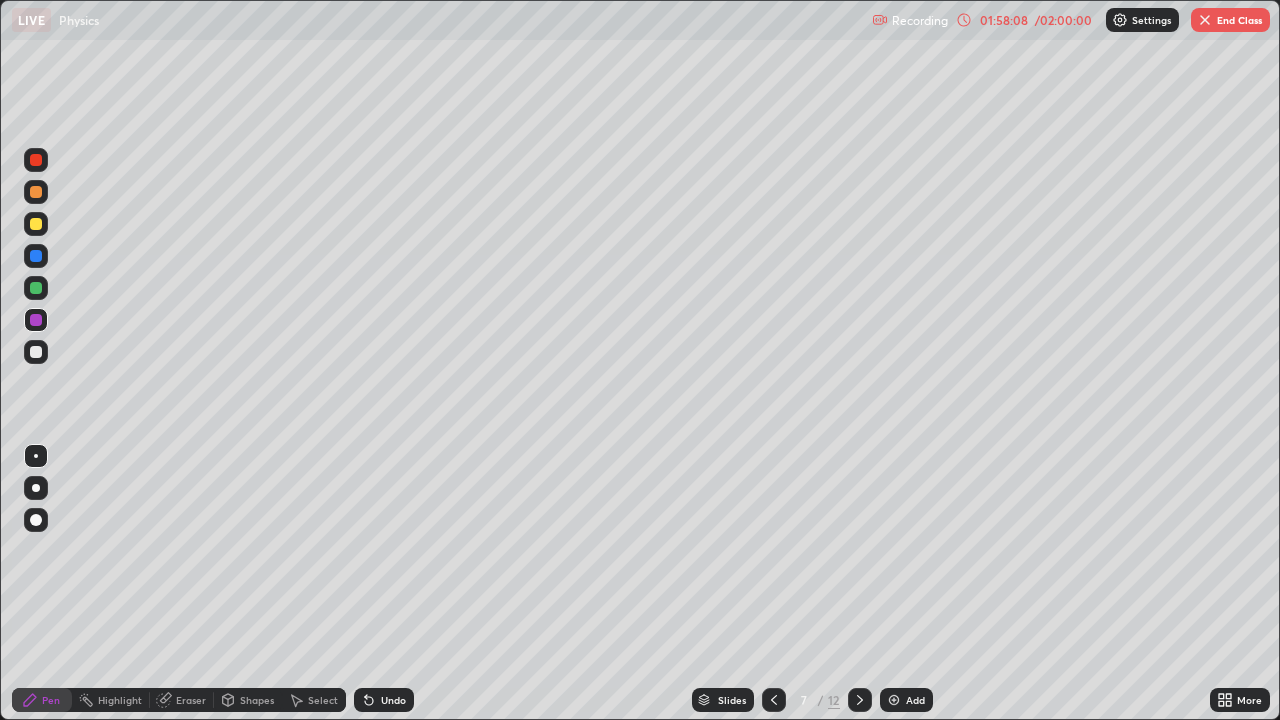 click 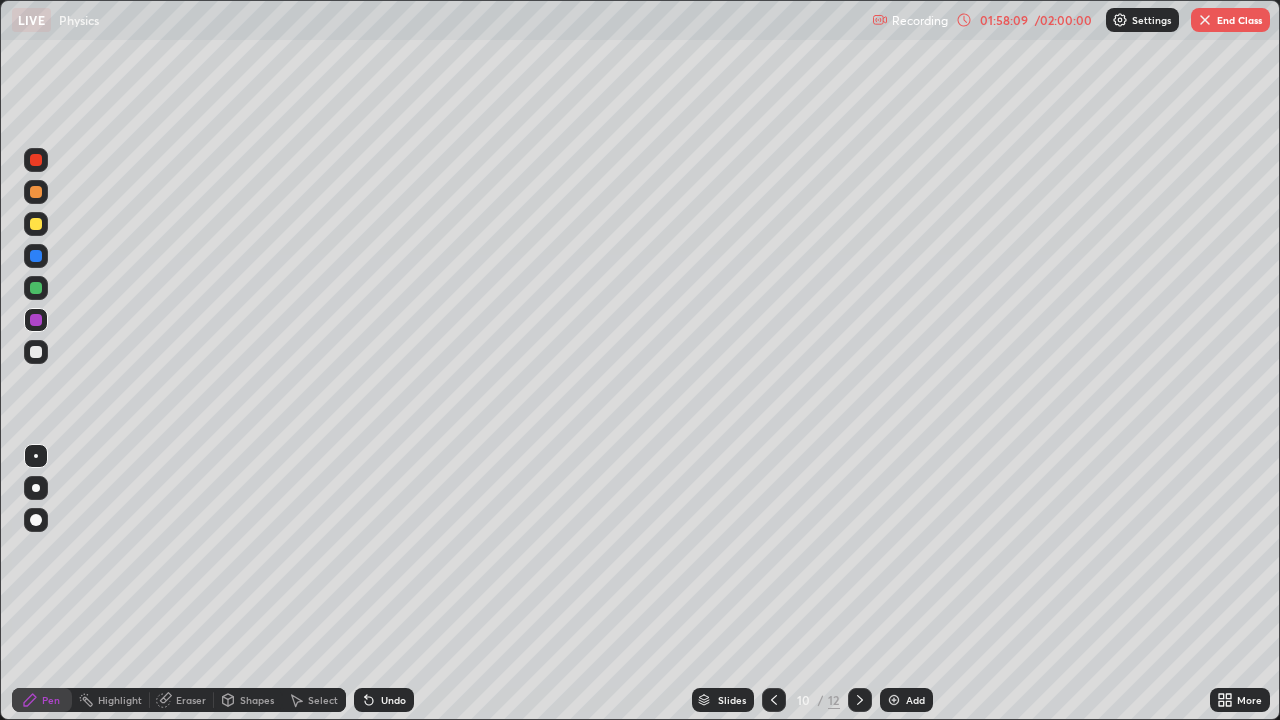 click 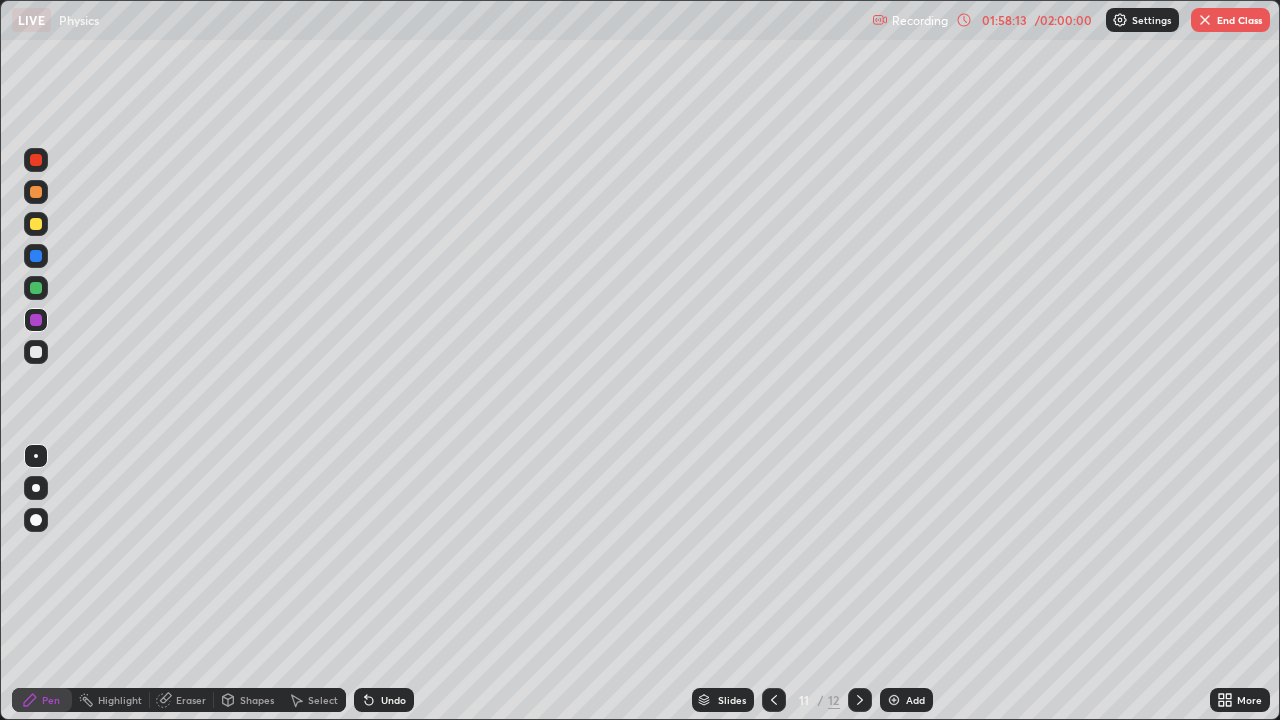 click 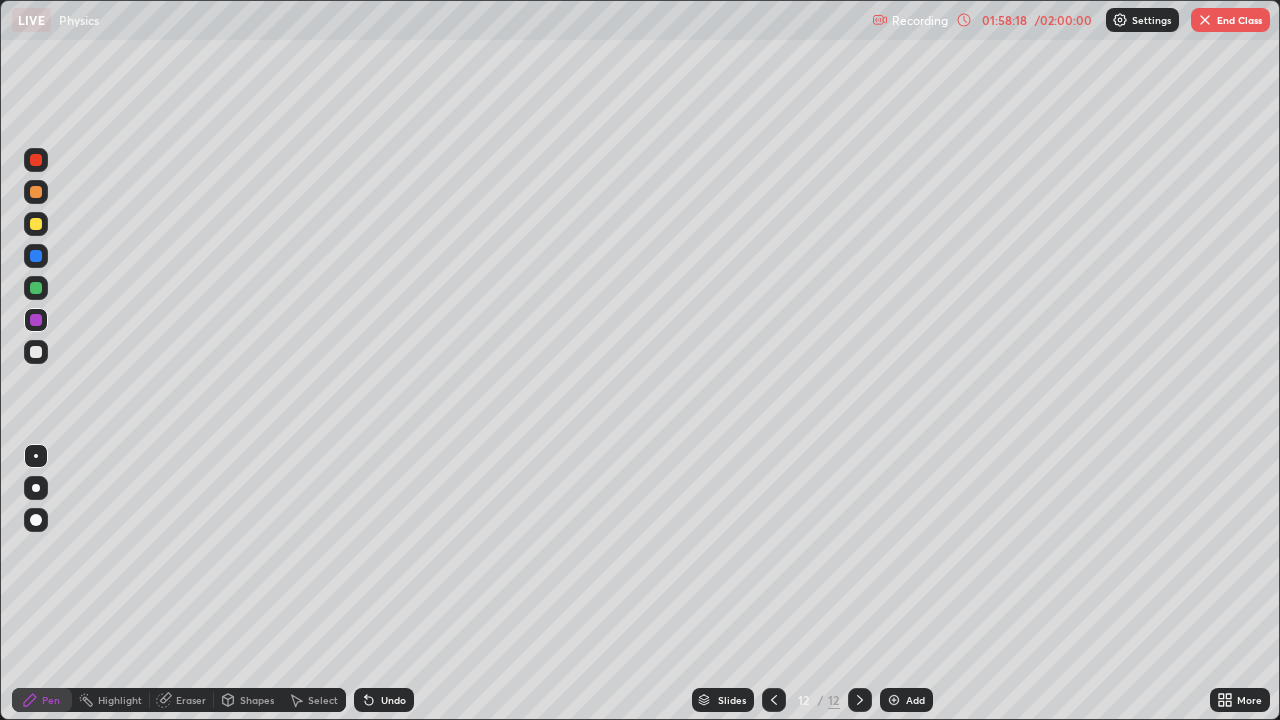 click on "Undo" at bounding box center (393, 700) 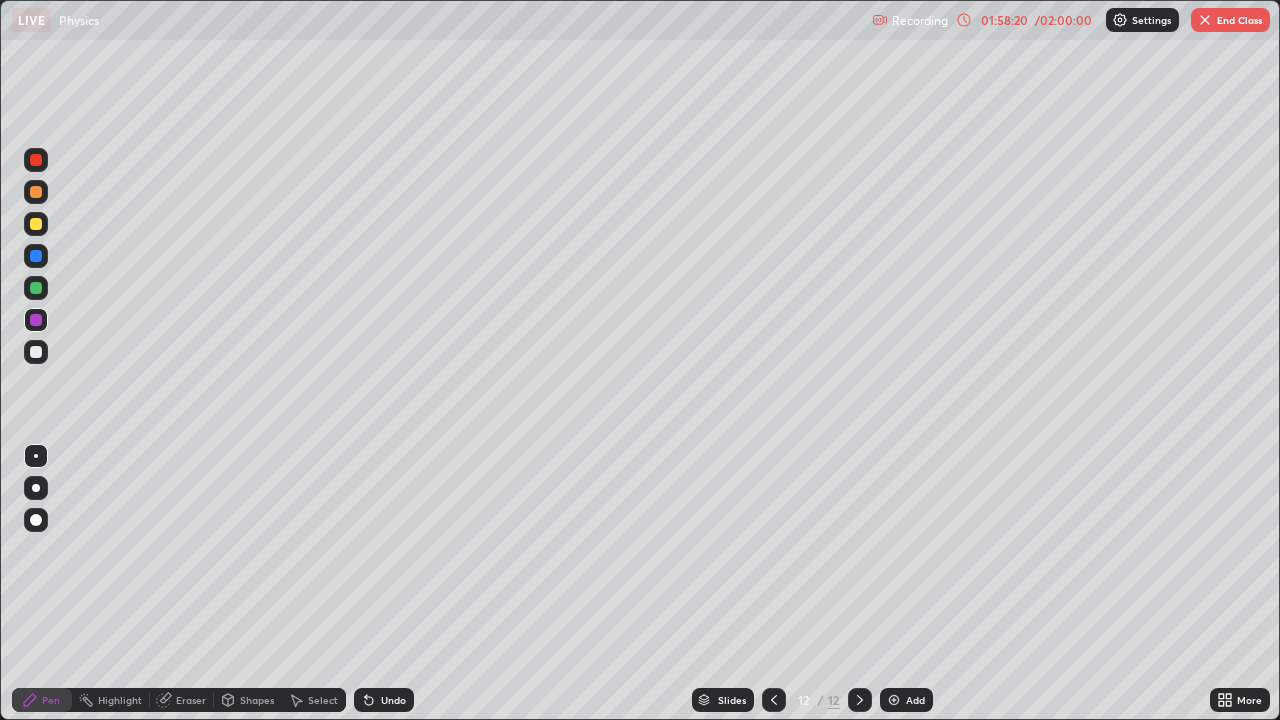 click on "Eraser" at bounding box center [191, 700] 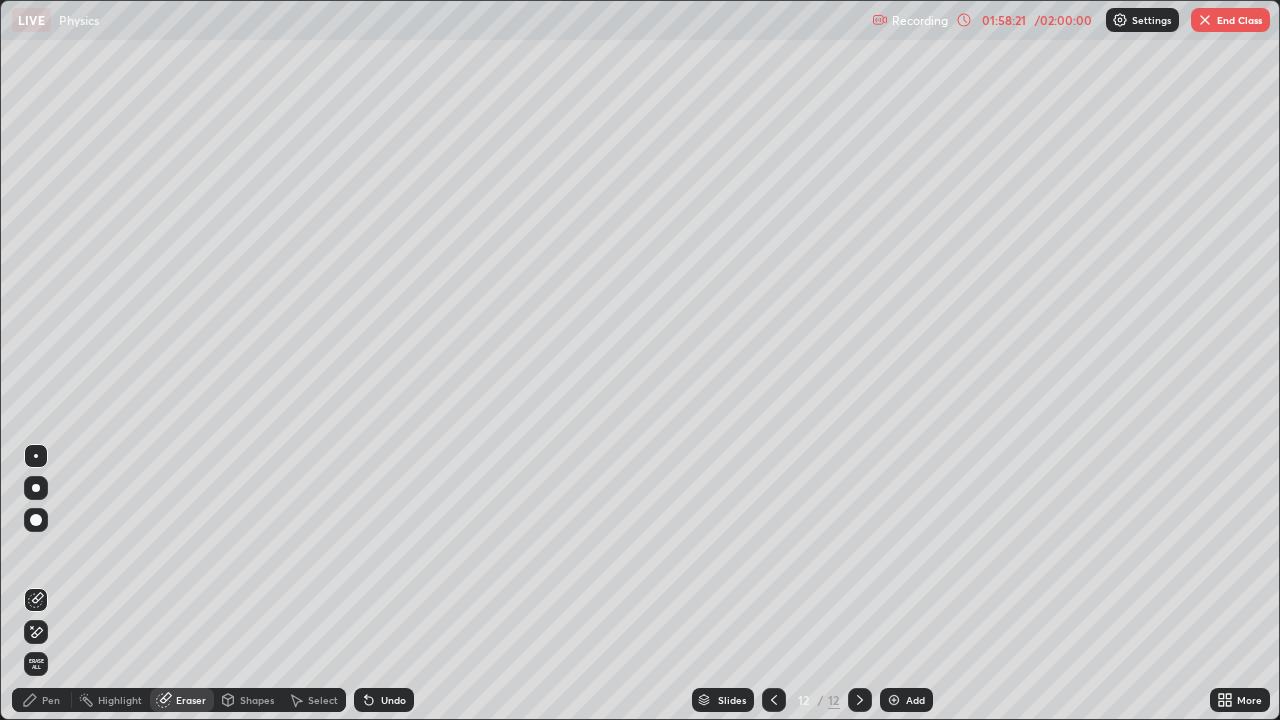 click on "Pen" at bounding box center (51, 700) 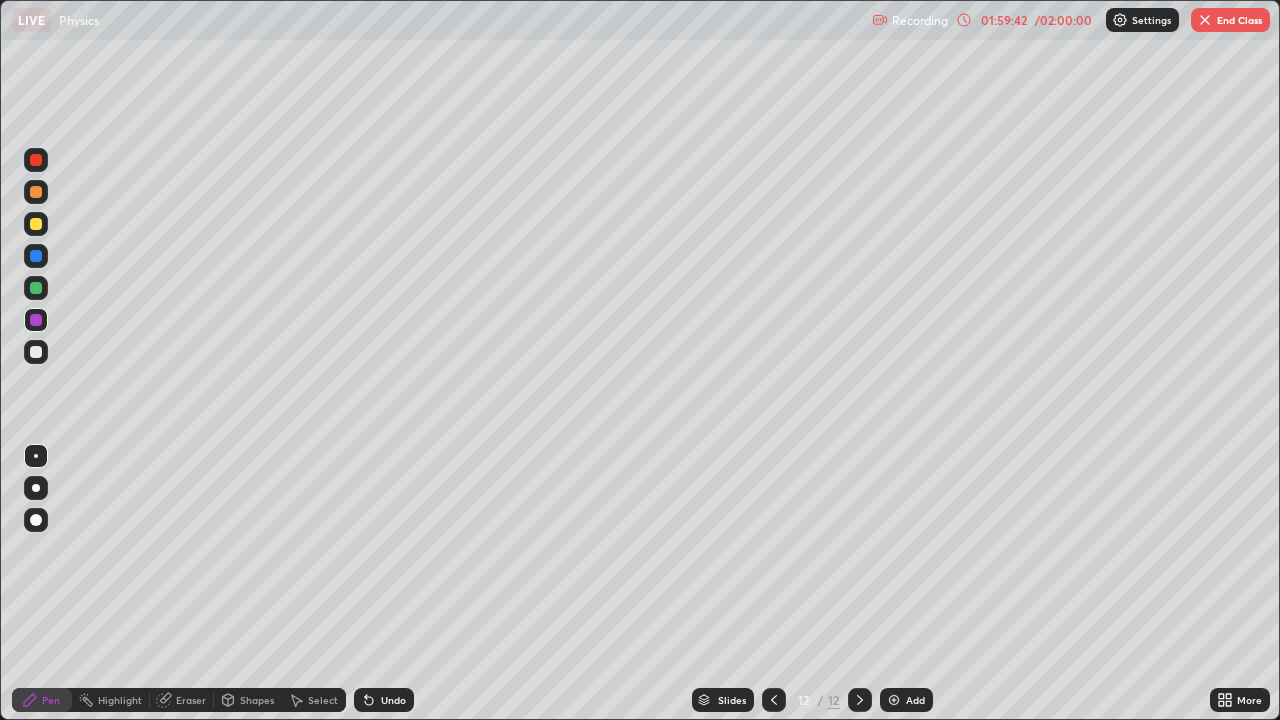 click on "Add" at bounding box center [906, 700] 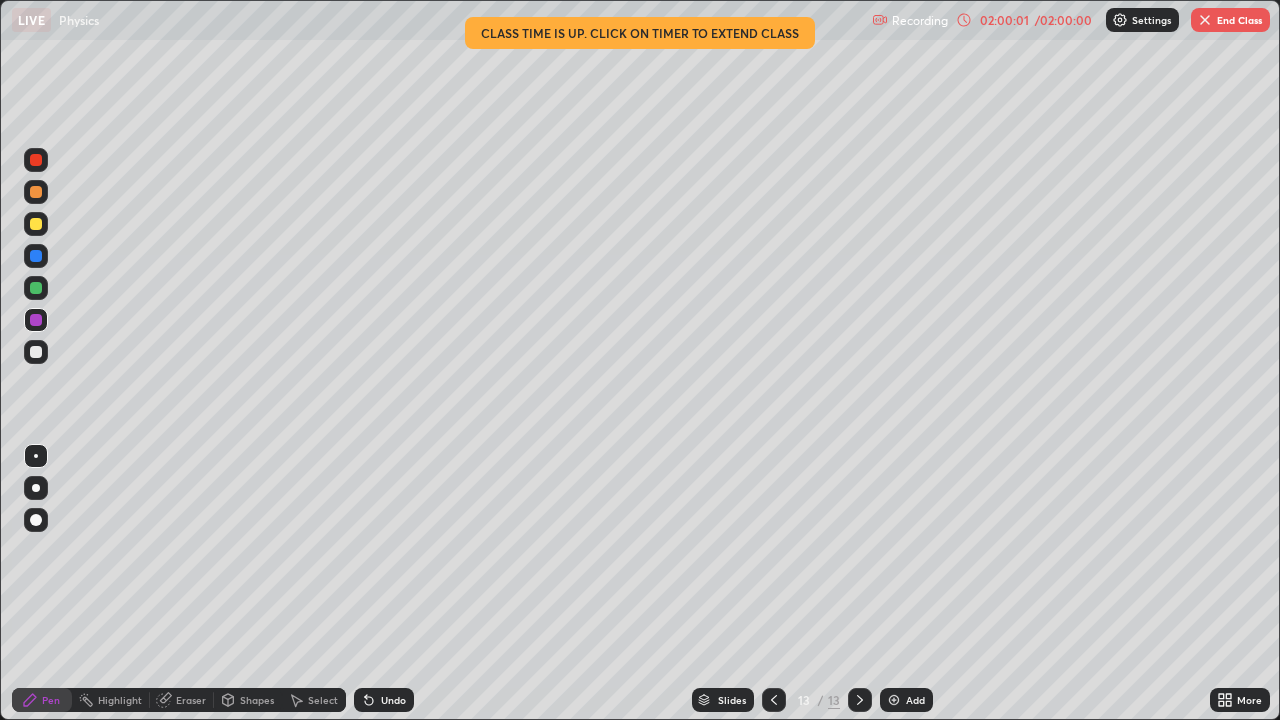 click 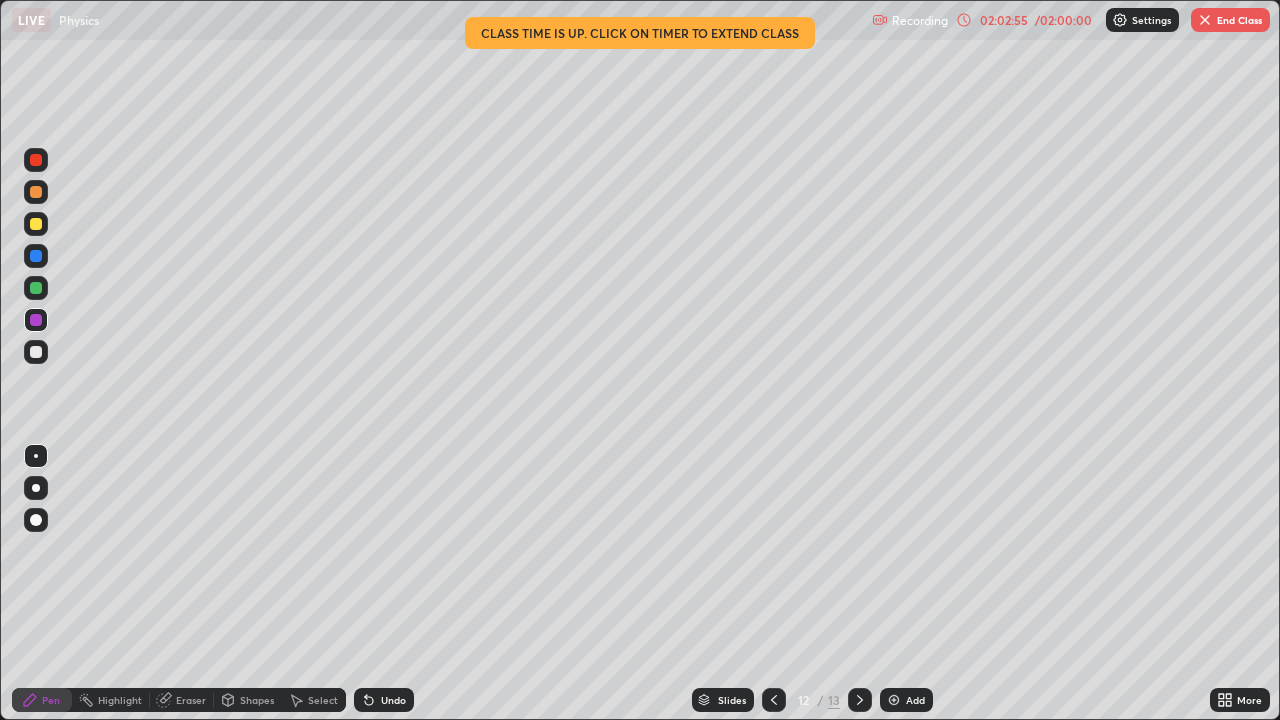 click 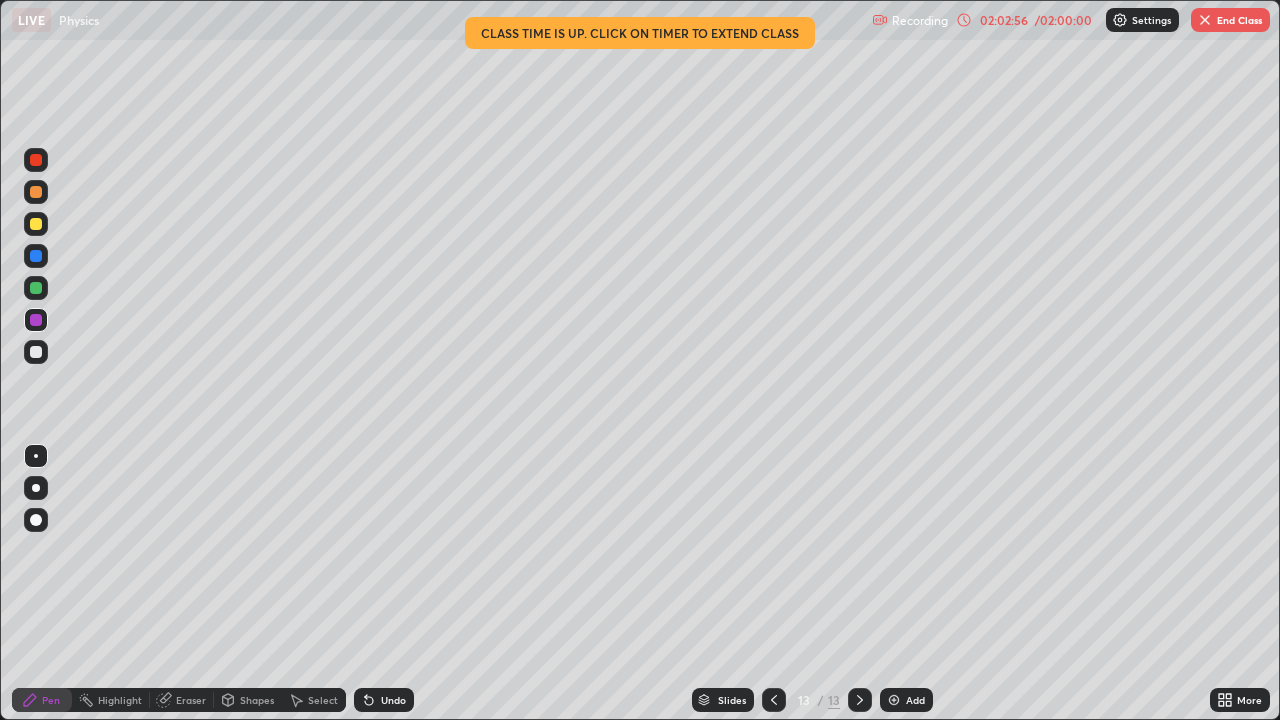 click 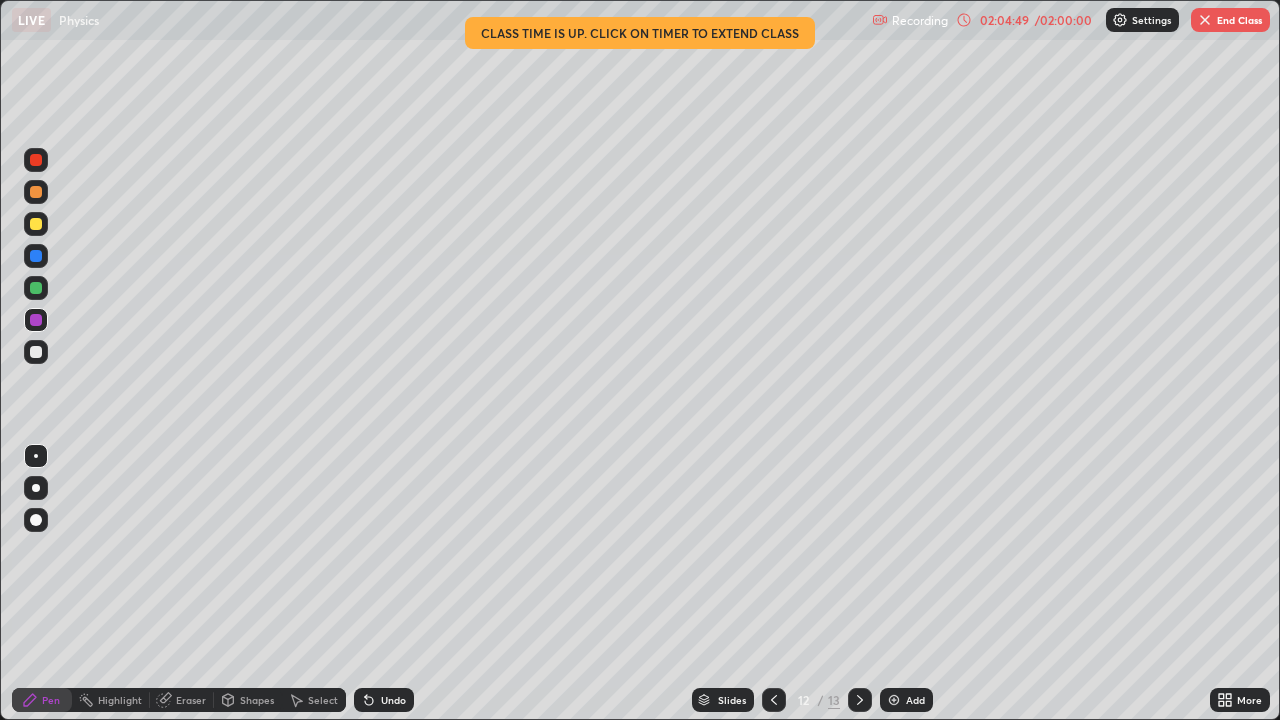 click on "End Class" at bounding box center (1230, 20) 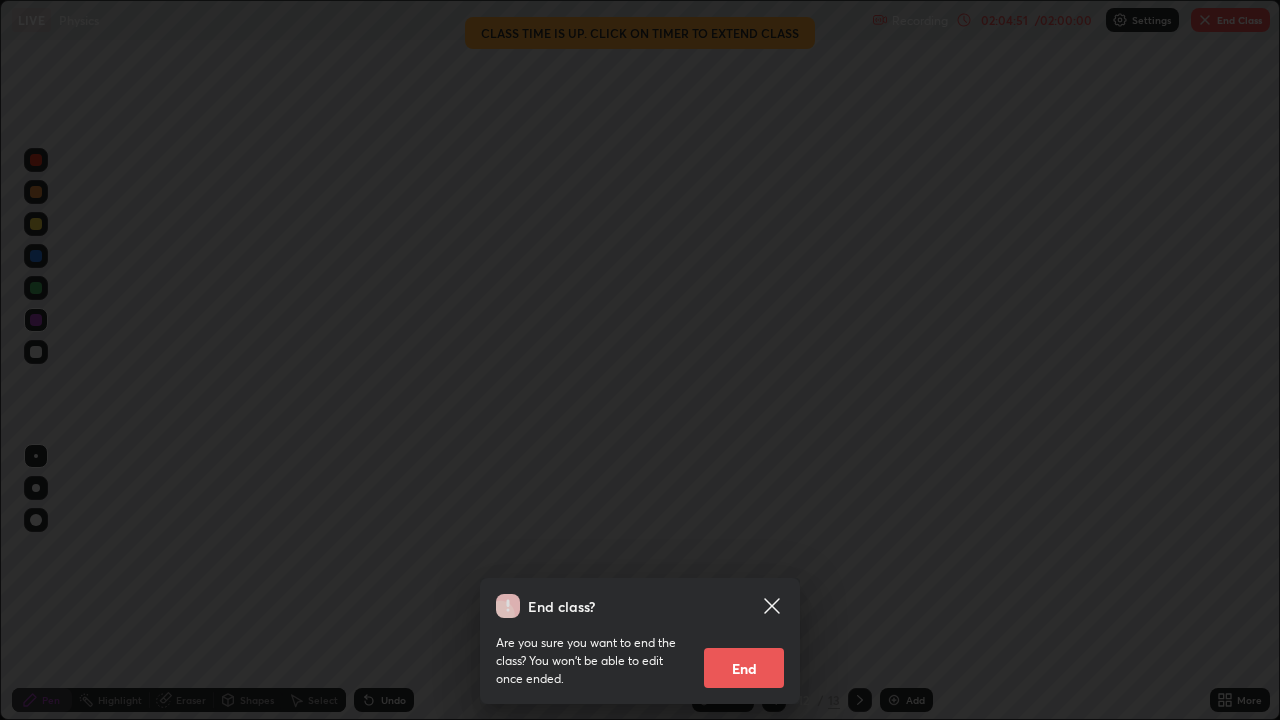 click on "End" at bounding box center (744, 668) 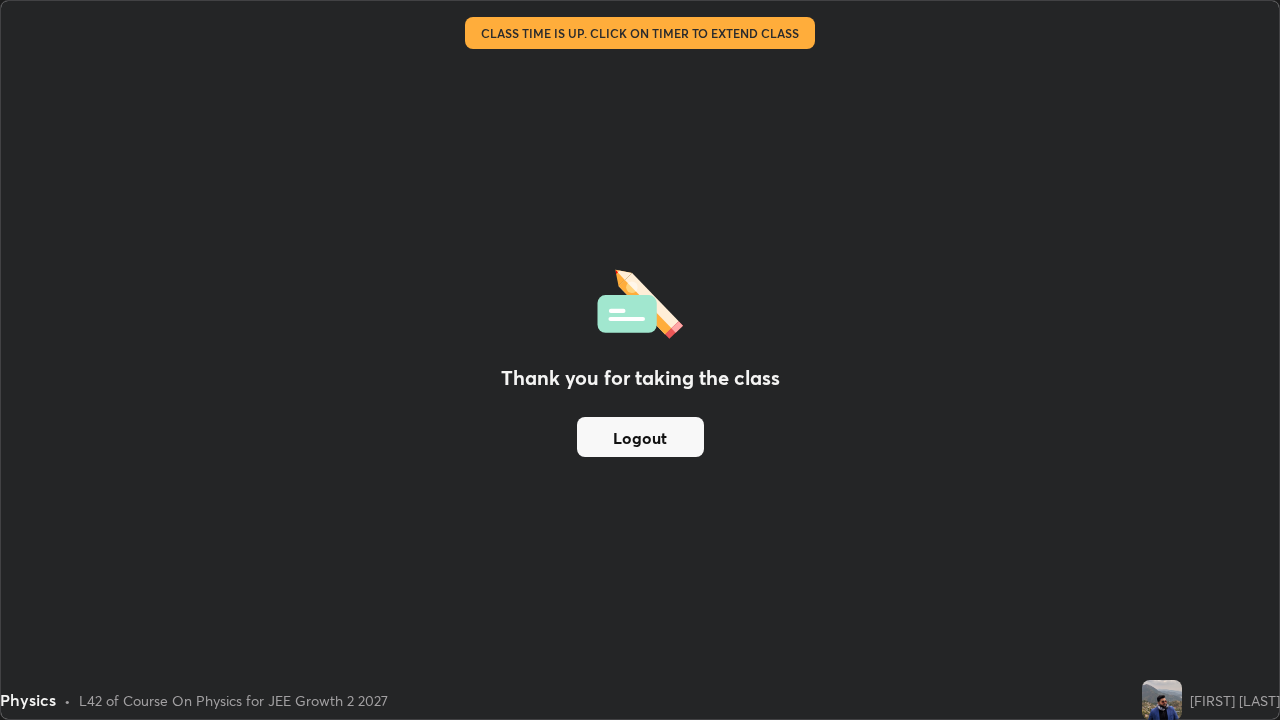 click on "Logout" at bounding box center [640, 437] 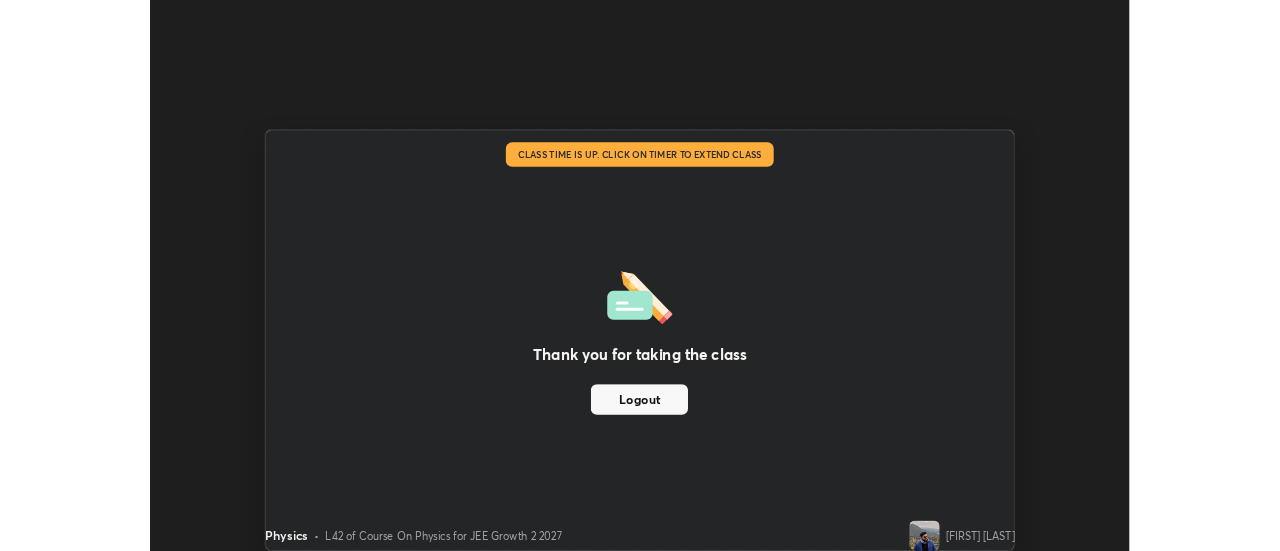 scroll, scrollTop: 551, scrollLeft: 1280, axis: both 